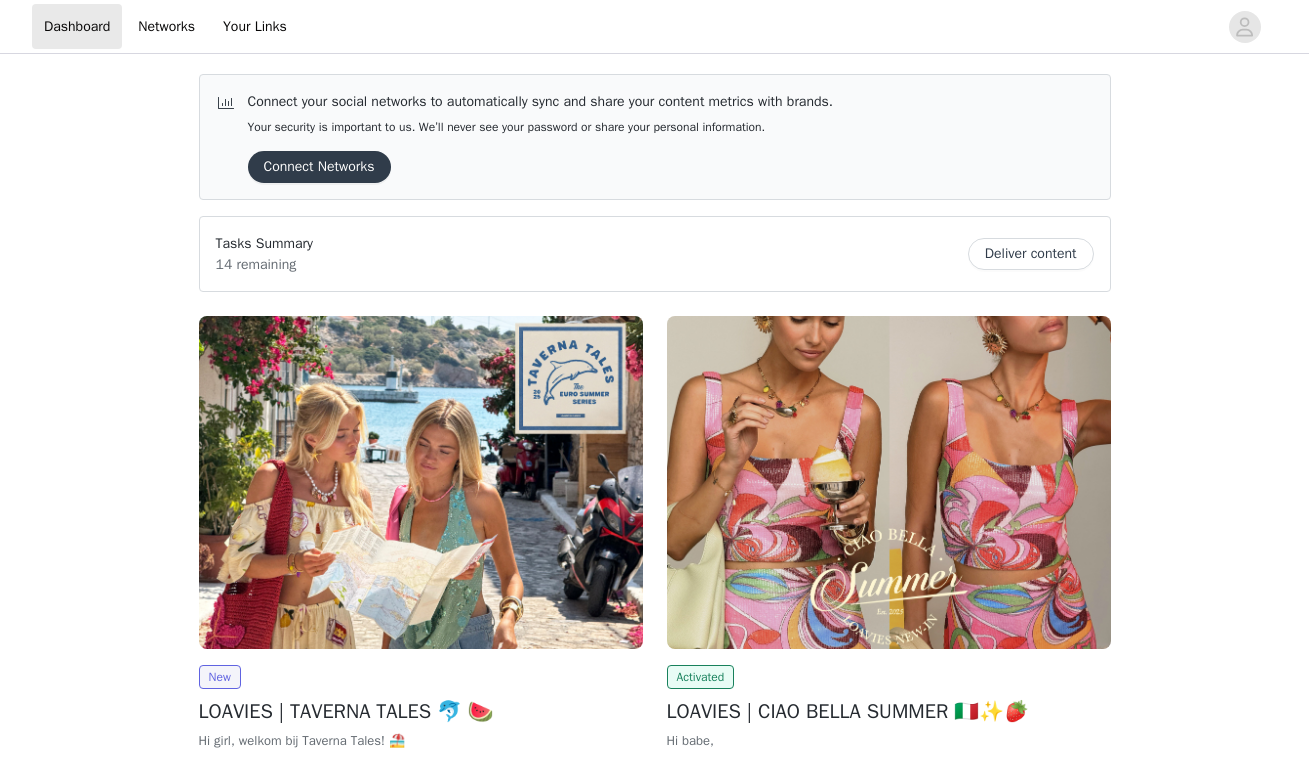 scroll, scrollTop: 0, scrollLeft: 0, axis: both 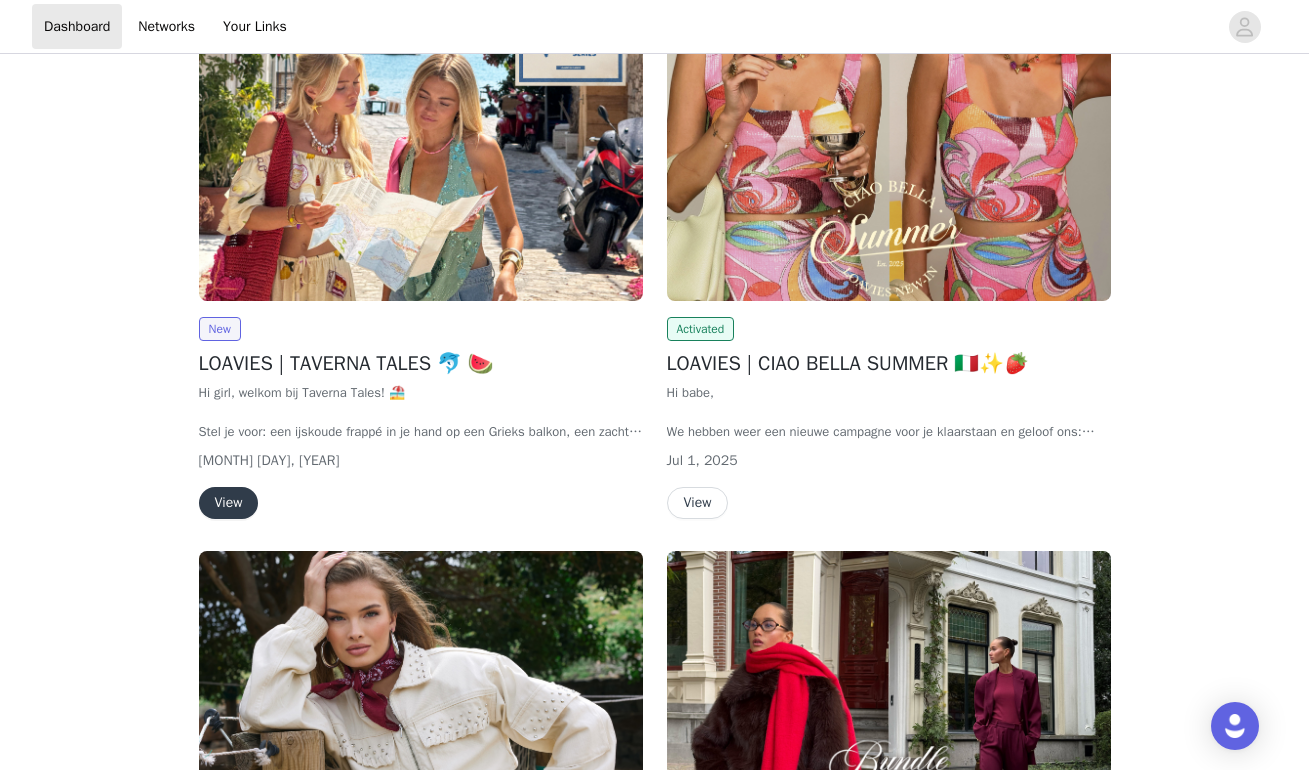 click on "View" at bounding box center [229, 503] 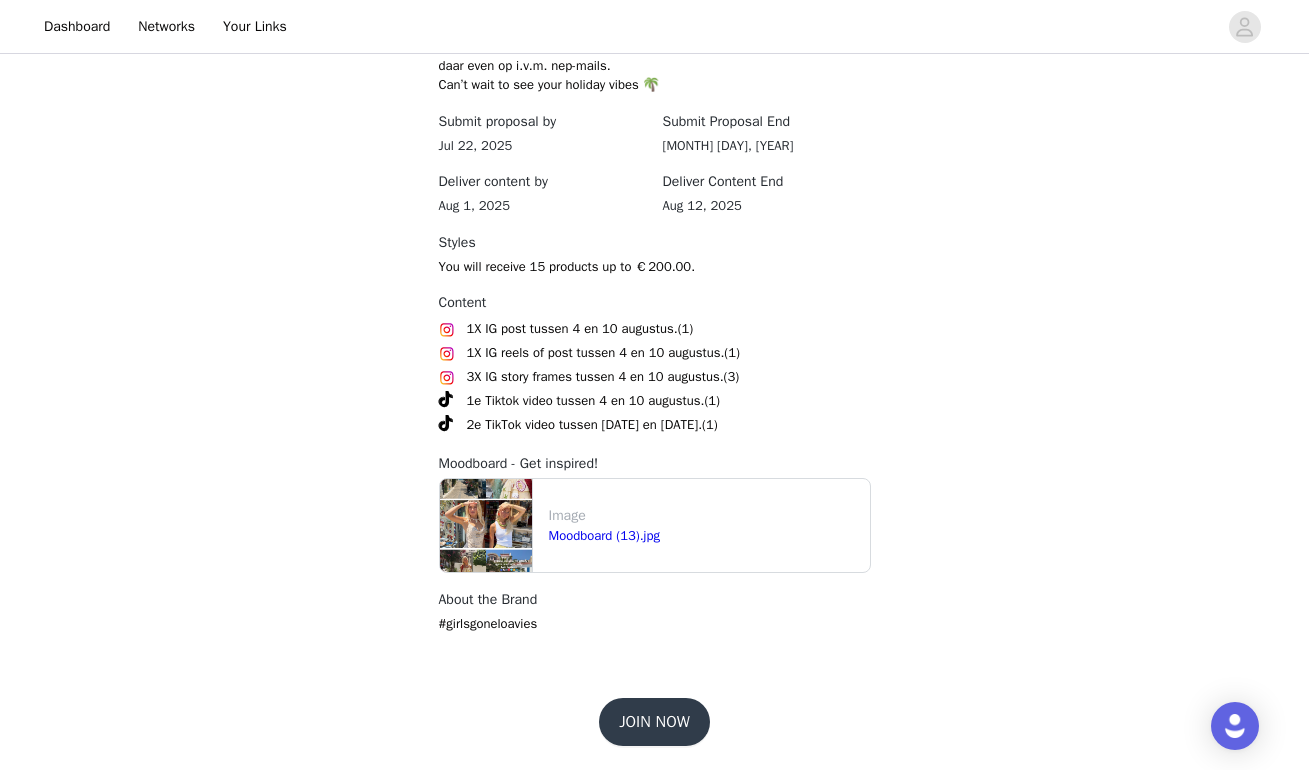 scroll, scrollTop: 1047, scrollLeft: 0, axis: vertical 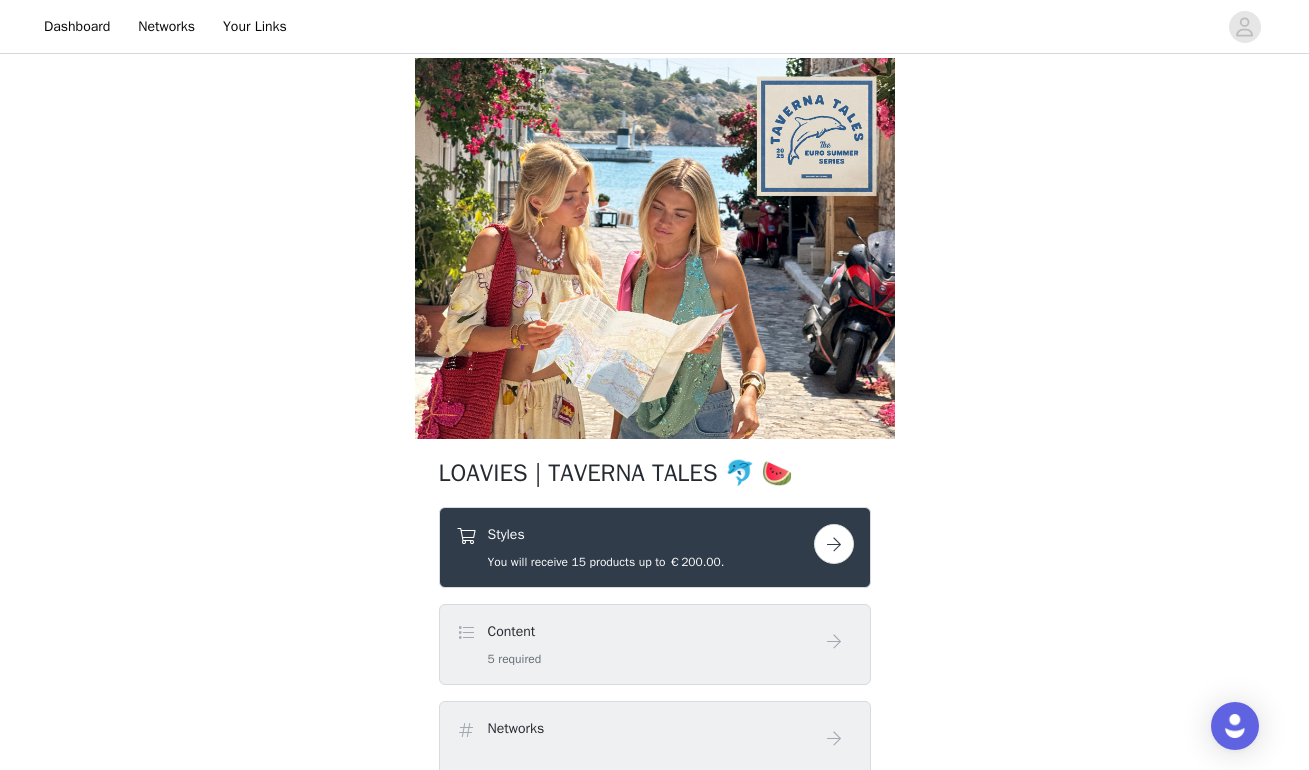 click at bounding box center [834, 544] 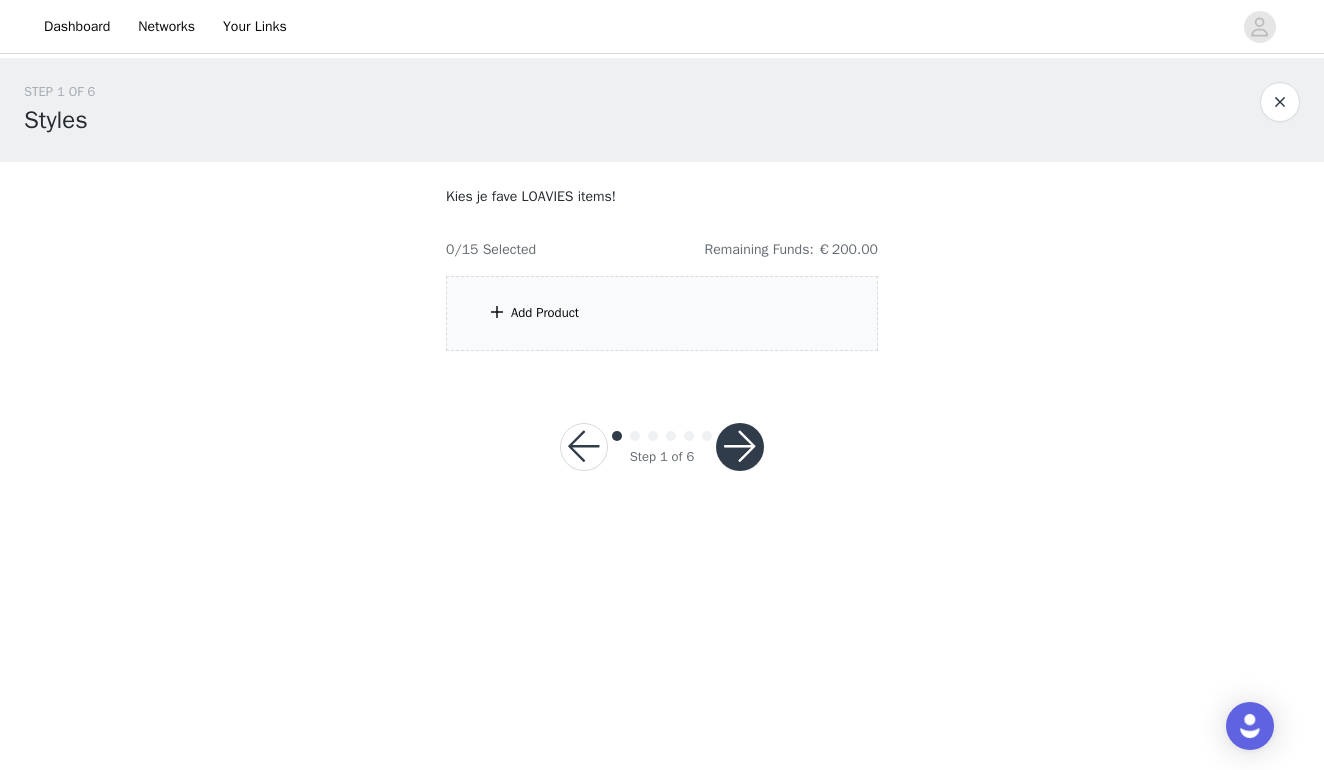 click on "Add Product" at bounding box center (662, 313) 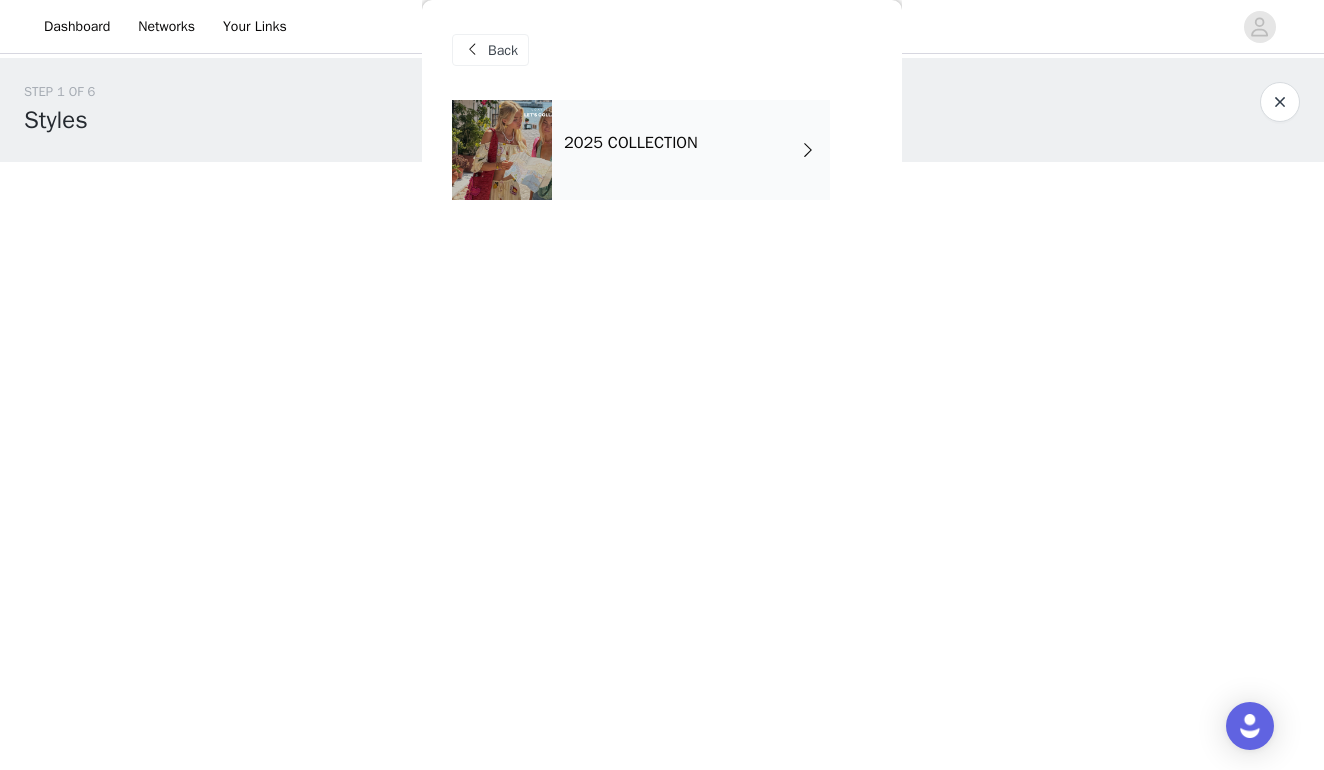 click on "2025 COLLECTION" at bounding box center (691, 150) 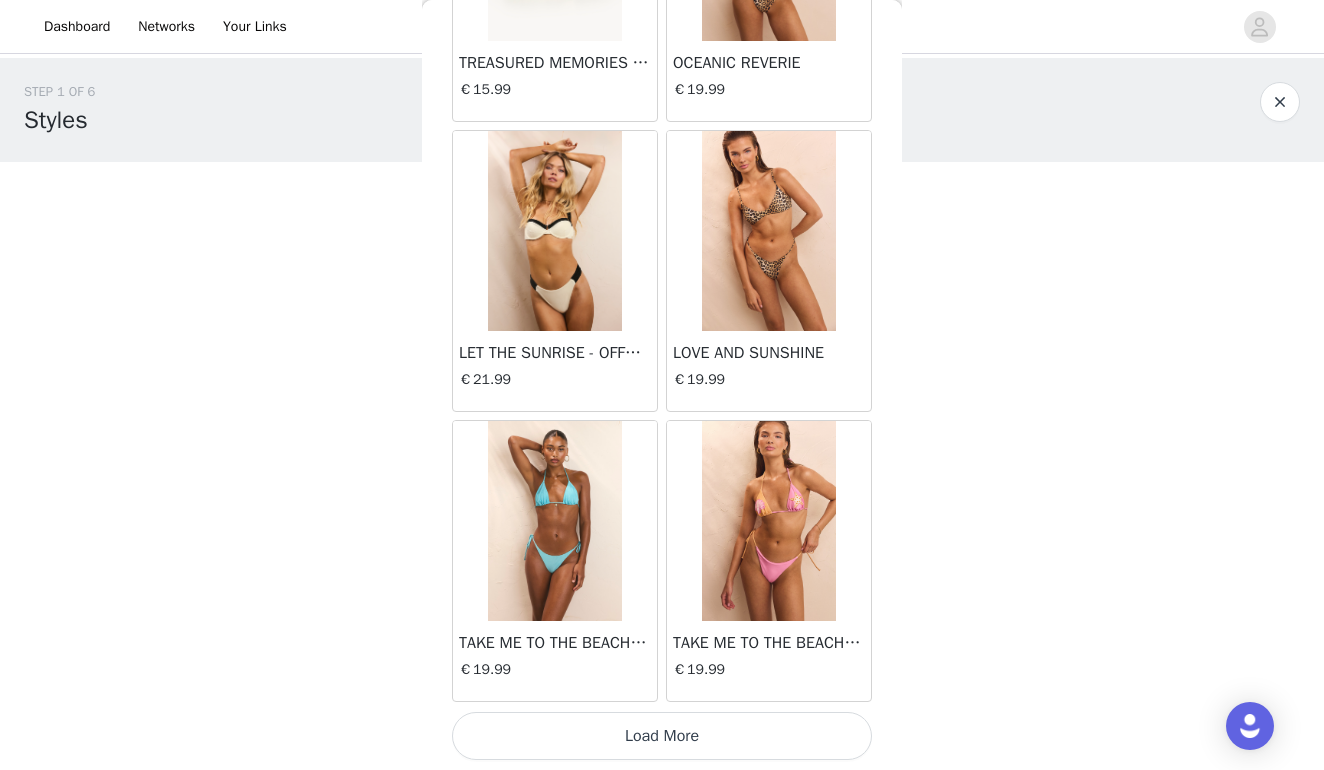 click on "Load More" at bounding box center [662, 736] 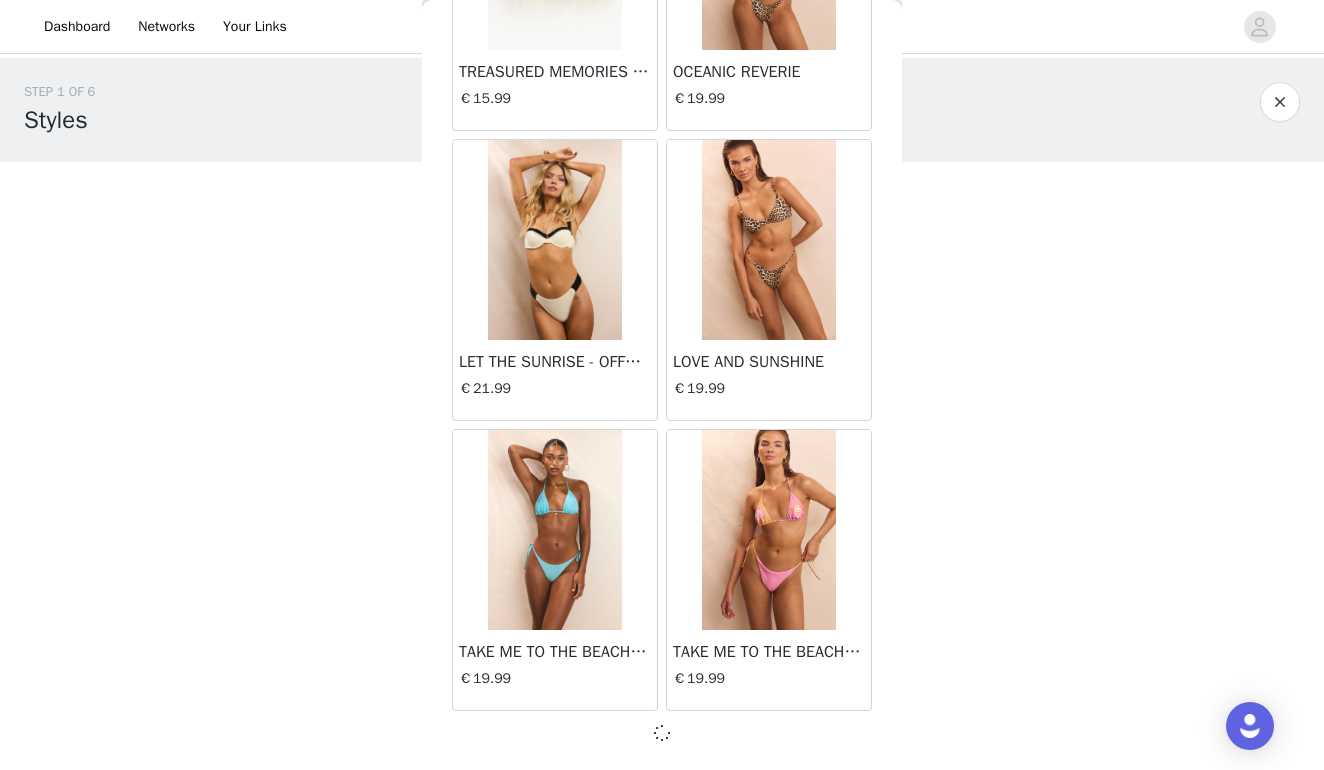 scroll, scrollTop: 2281, scrollLeft: 0, axis: vertical 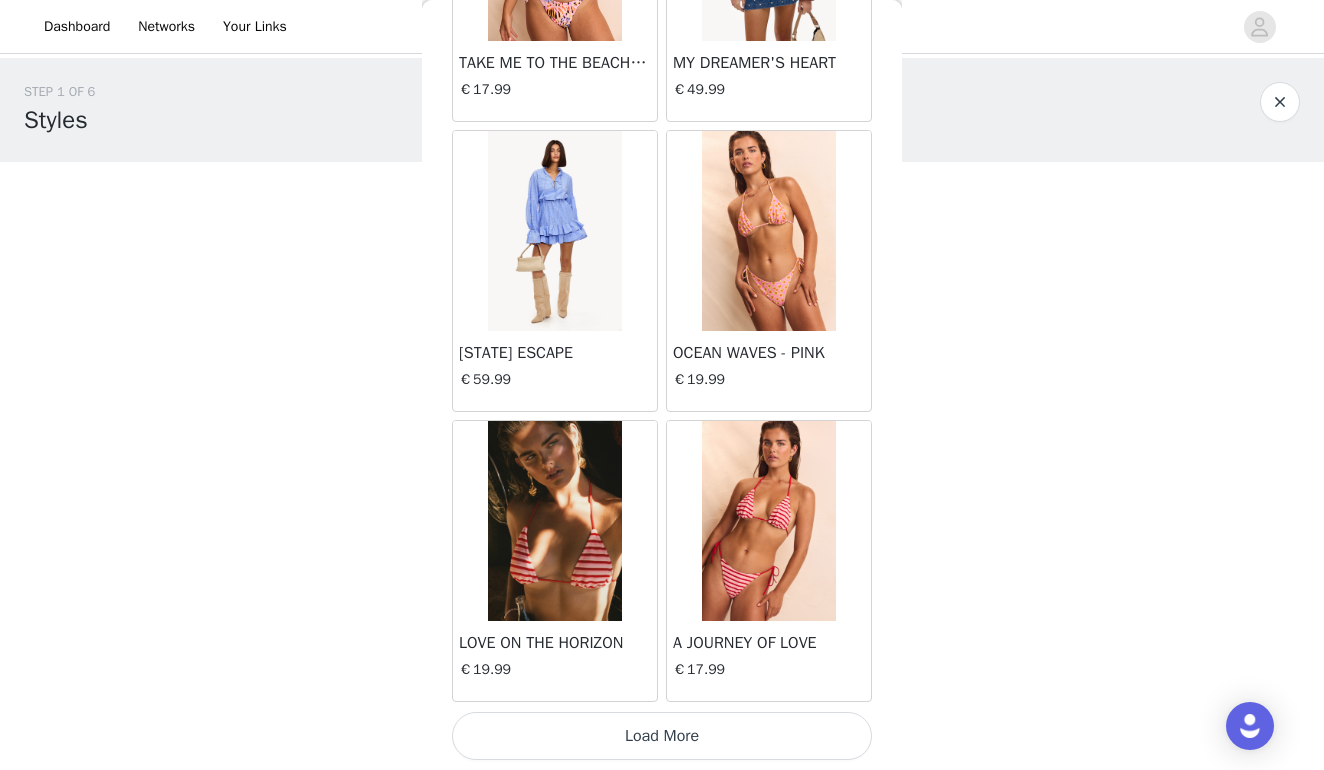 click on "Load More" at bounding box center [662, 736] 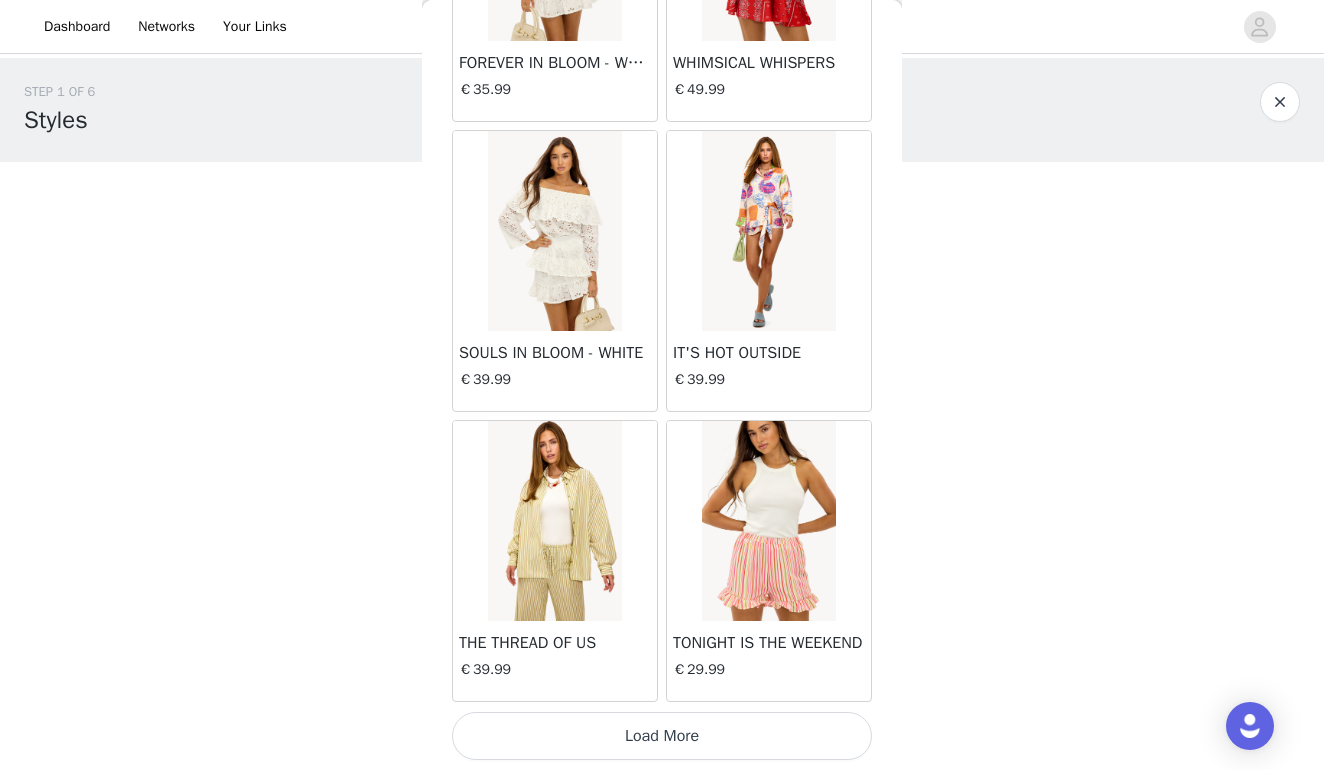 click on "Load More" at bounding box center [662, 736] 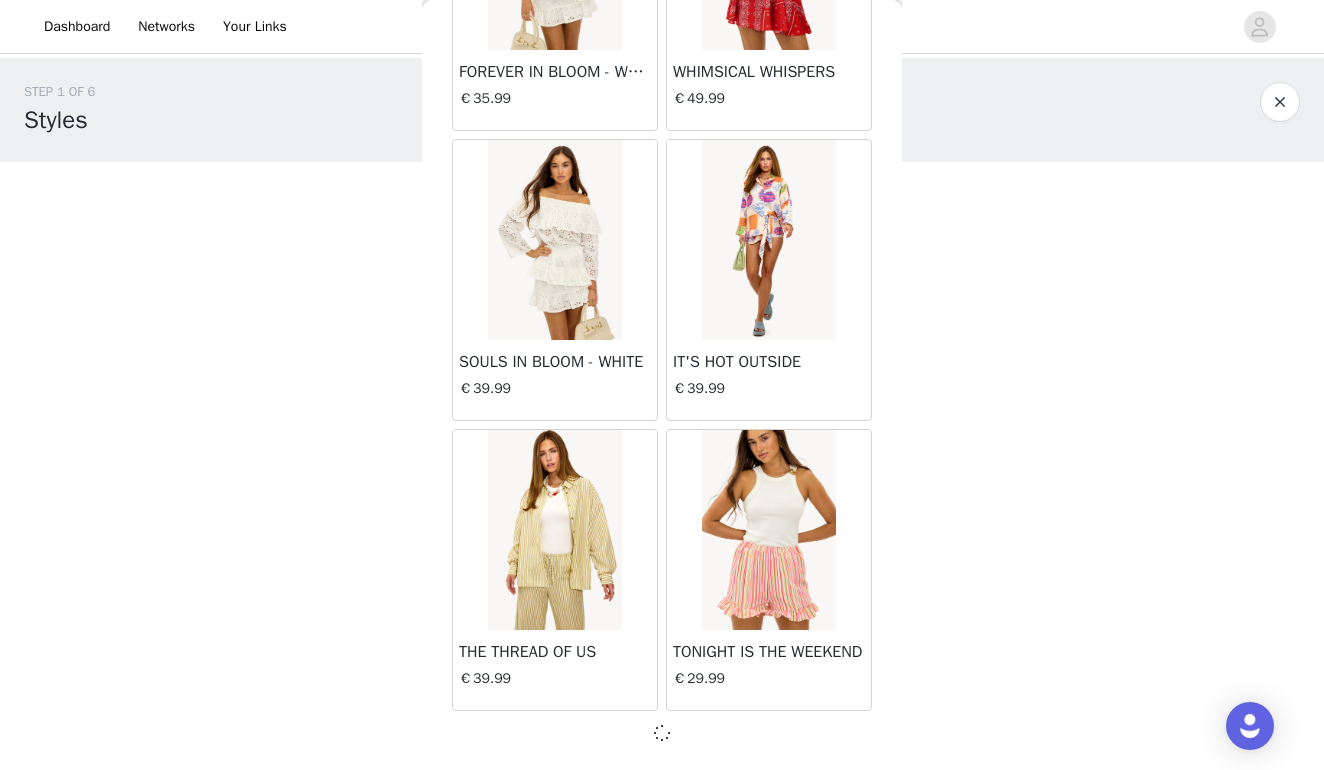 scroll, scrollTop: 8081, scrollLeft: 0, axis: vertical 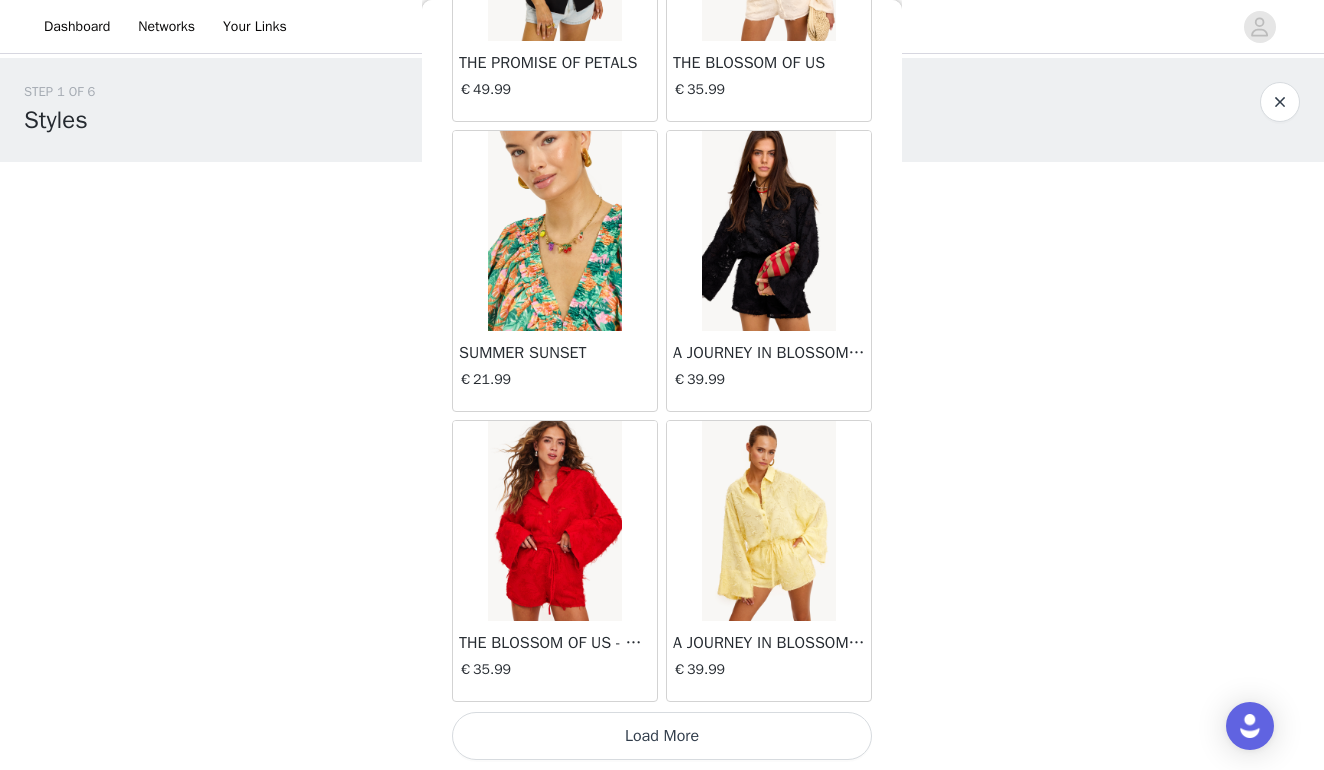 click on "Load More" at bounding box center [662, 736] 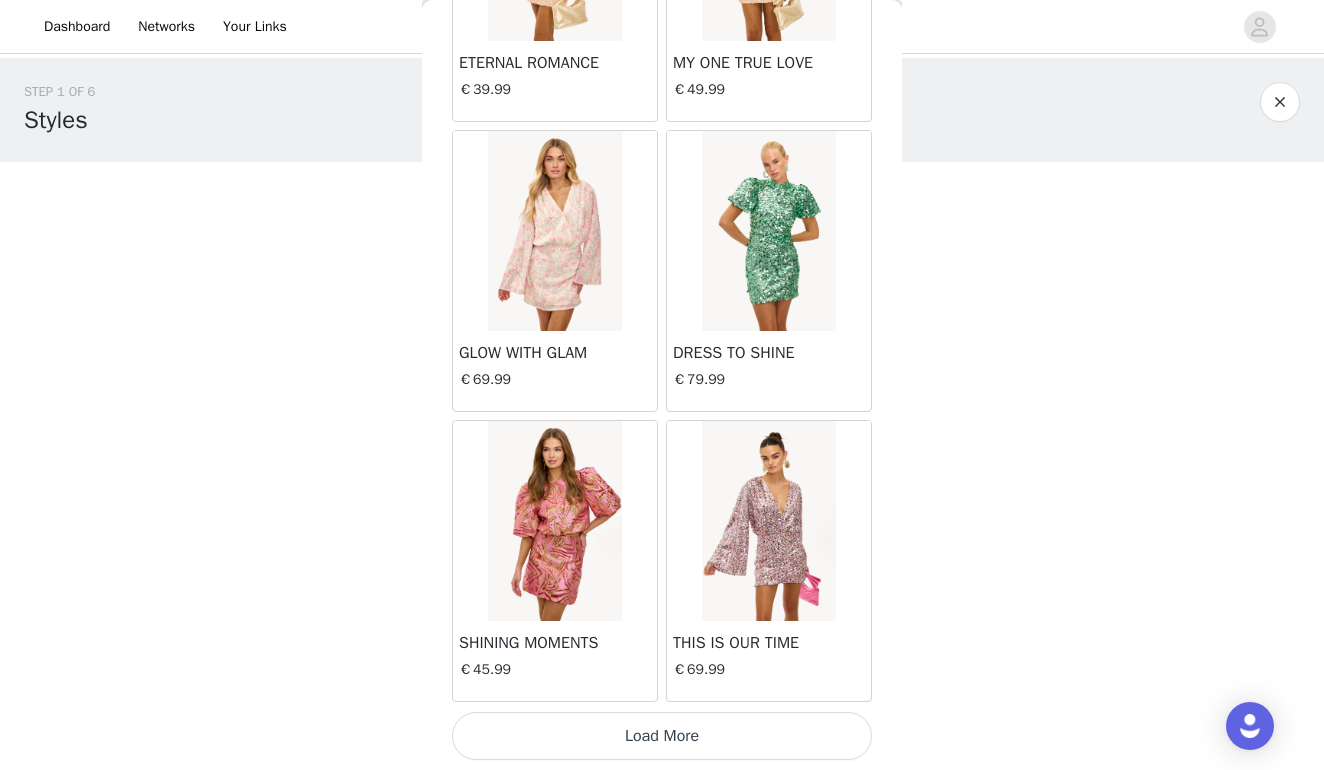 click on "Load More" at bounding box center (662, 736) 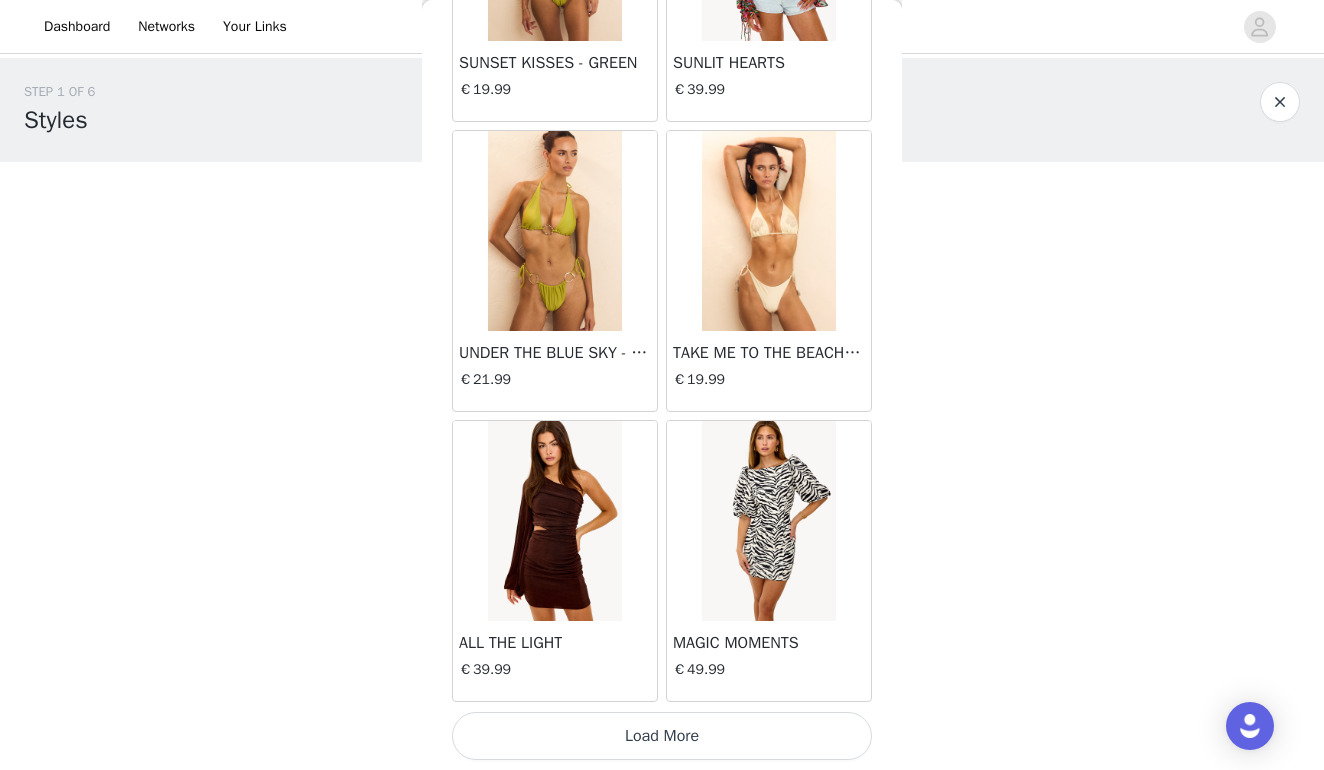 scroll, scrollTop: 16790, scrollLeft: 0, axis: vertical 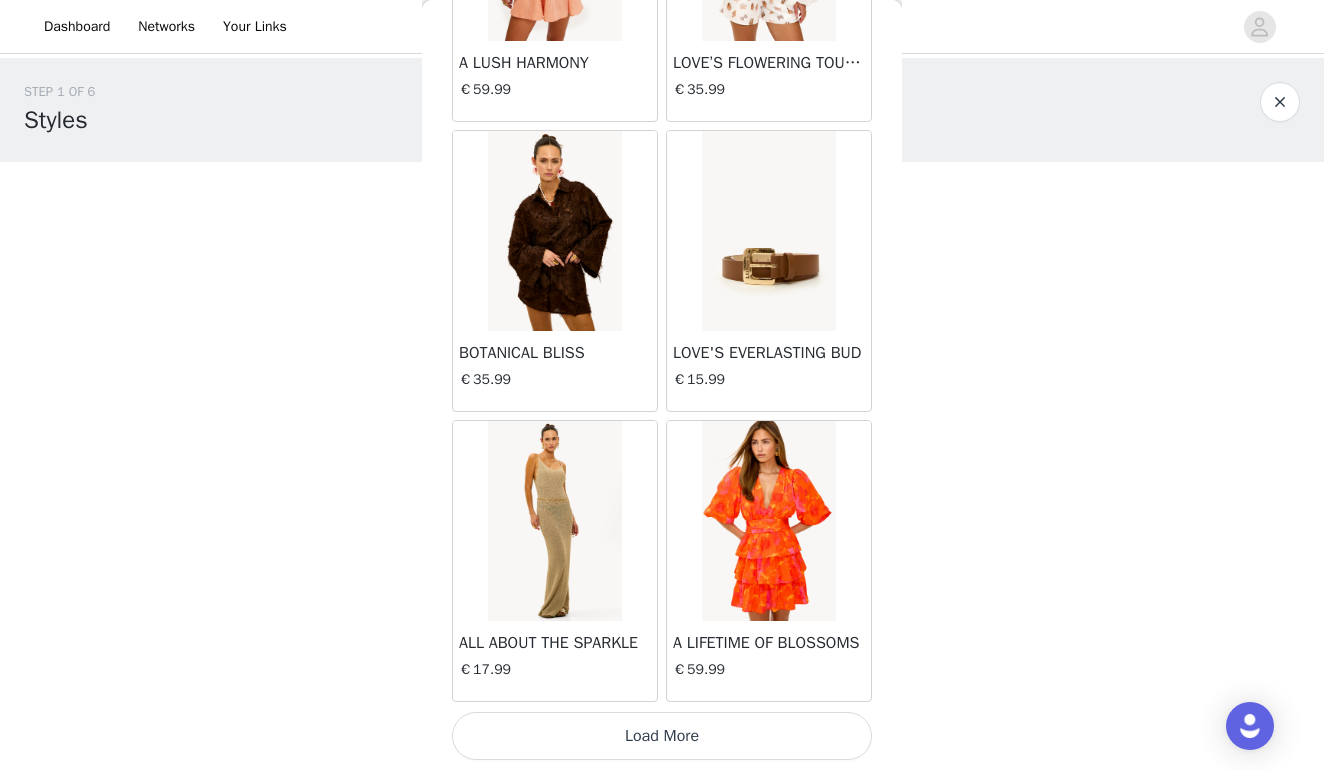 click on "Load More" at bounding box center [662, 736] 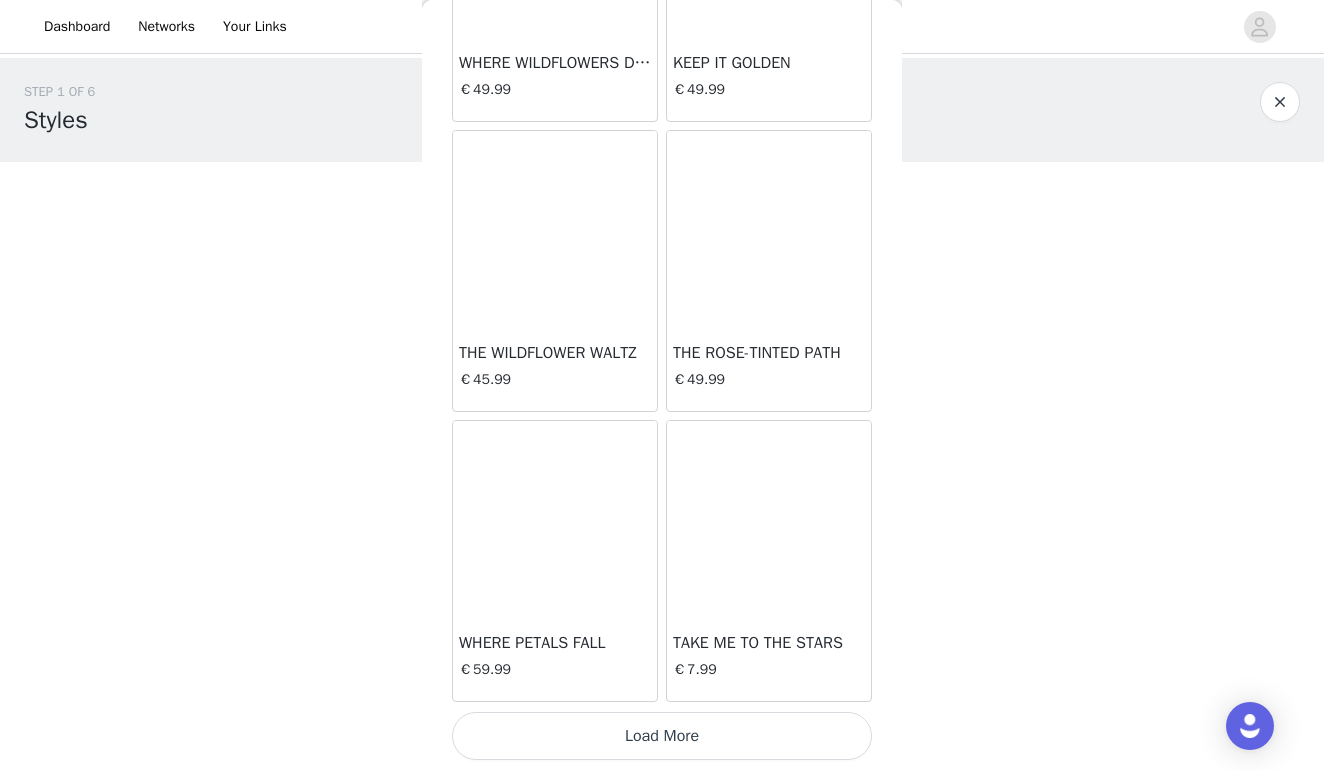 scroll, scrollTop: 22590, scrollLeft: 0, axis: vertical 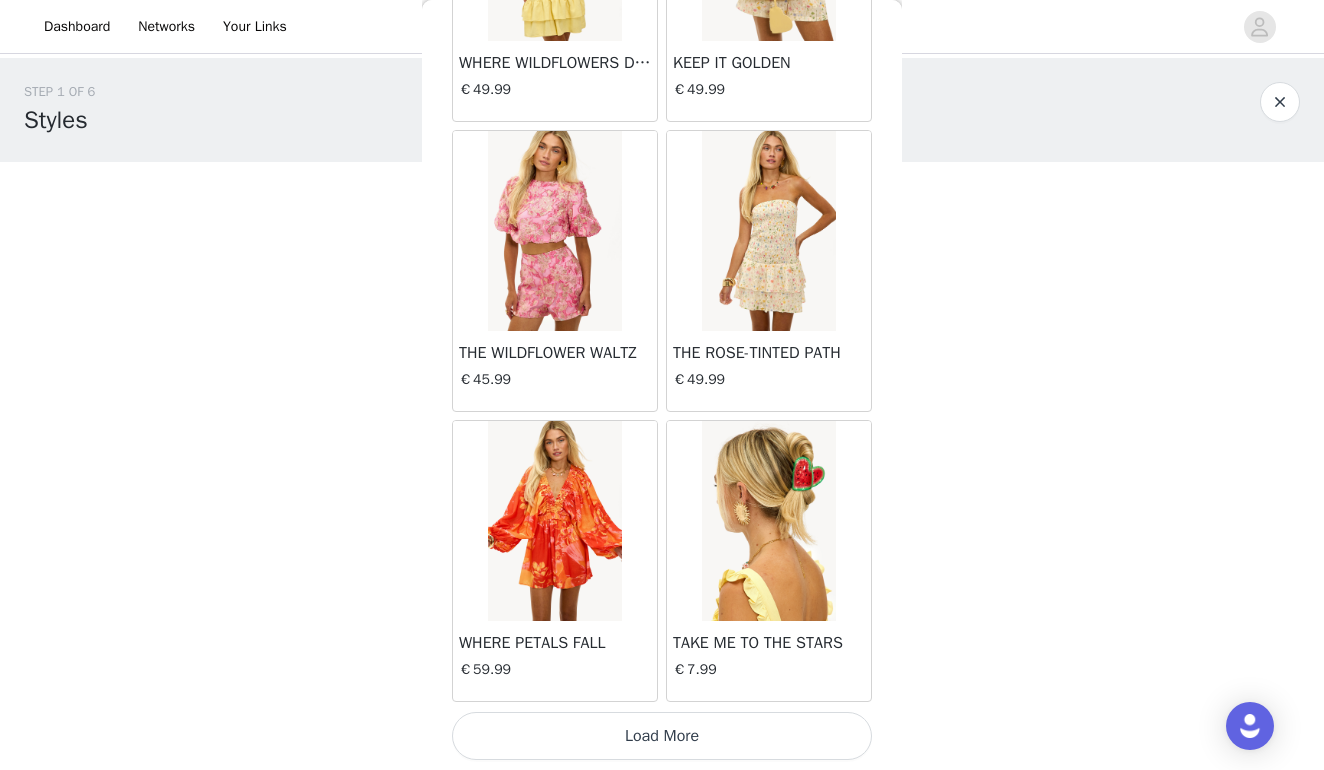 click on "Load More" at bounding box center [662, 736] 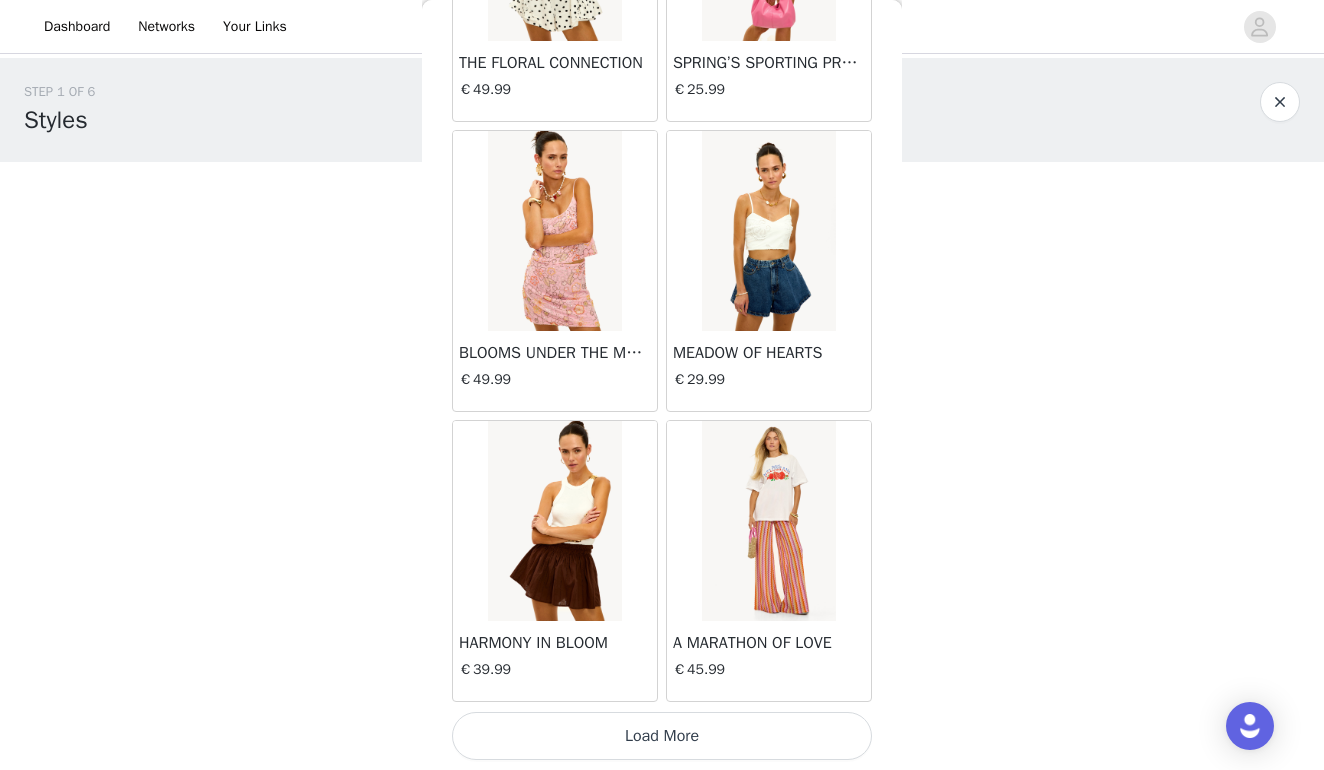 click on "Load More" at bounding box center (662, 736) 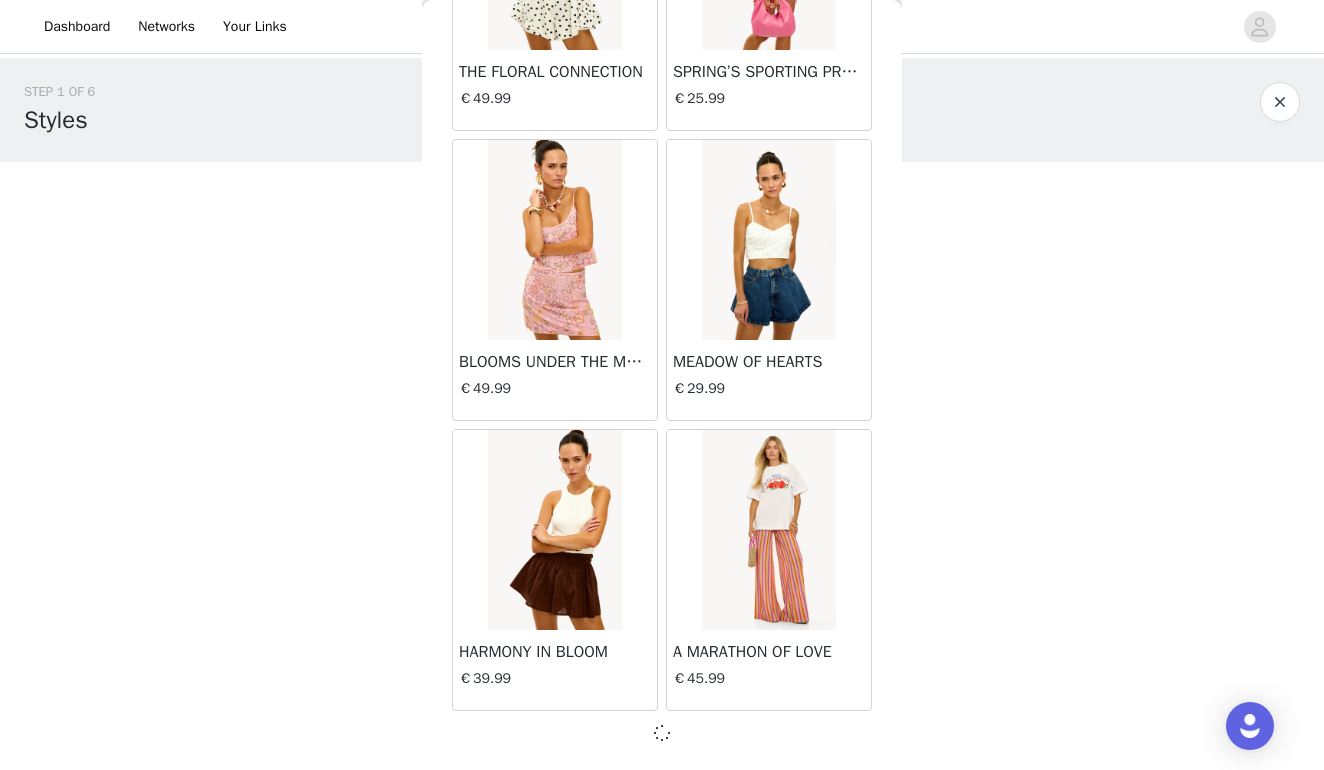 scroll, scrollTop: 25481, scrollLeft: 0, axis: vertical 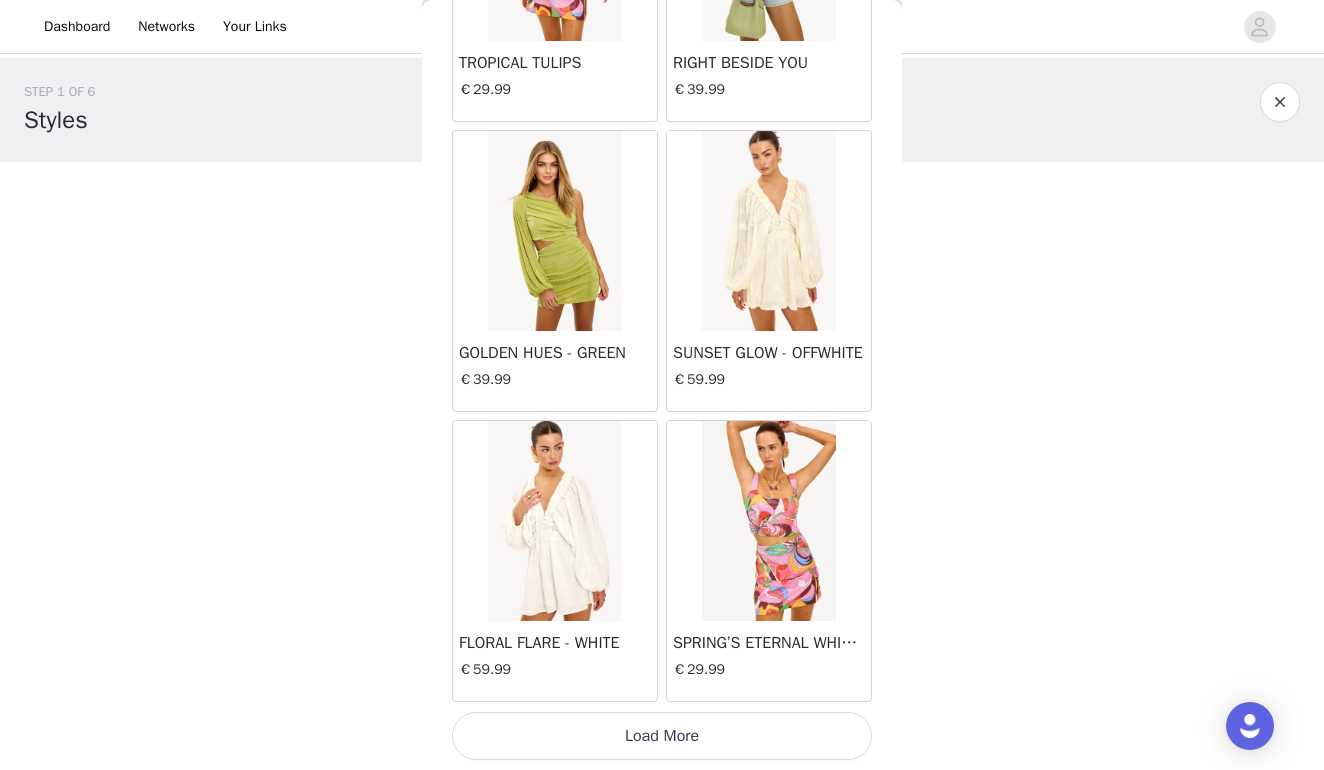 click on "Load More" at bounding box center [662, 736] 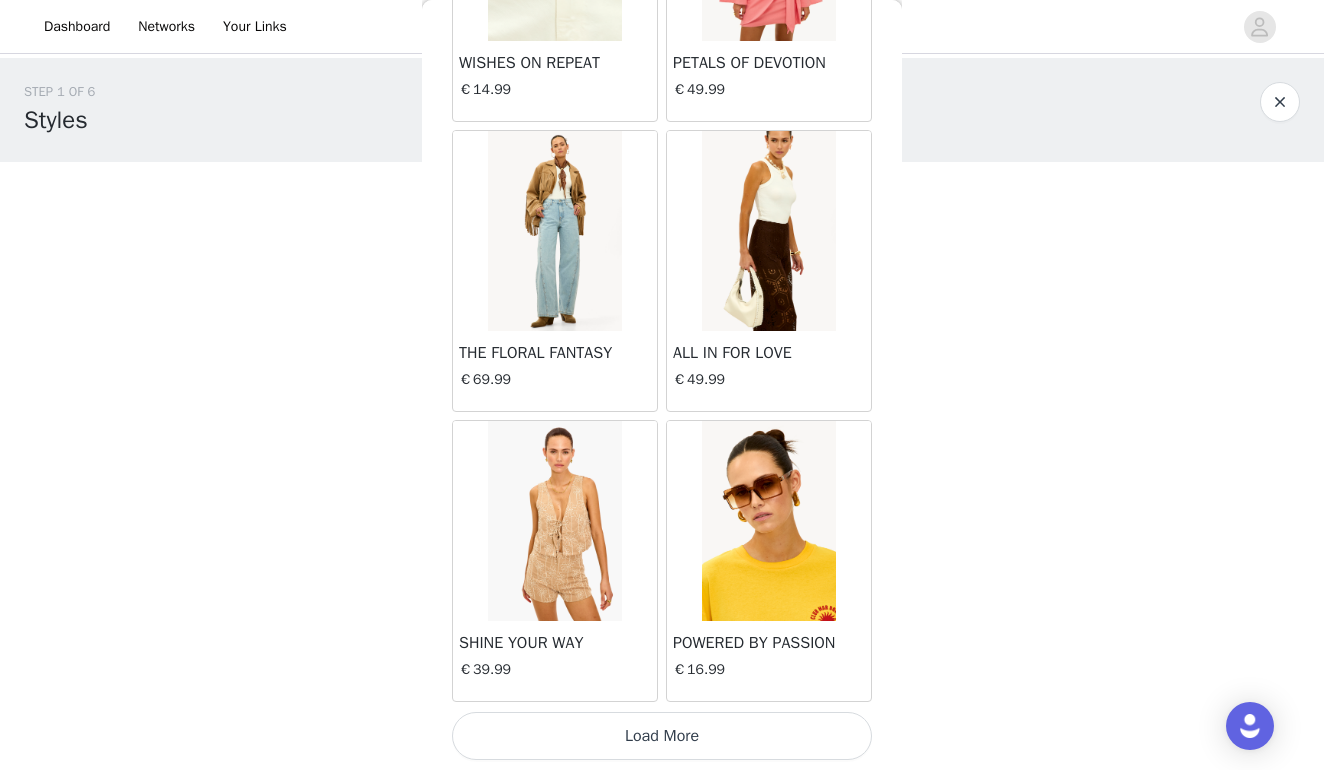 click on "Load More" at bounding box center [662, 736] 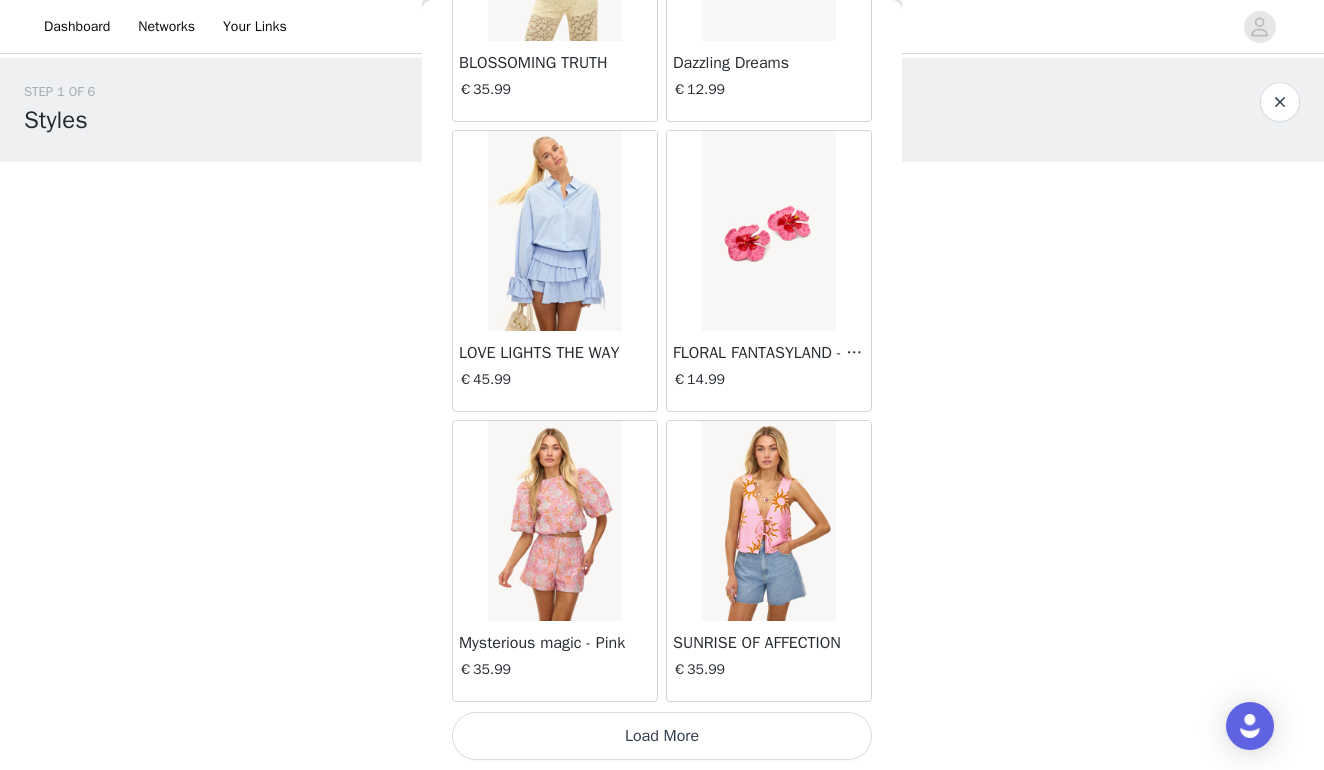 scroll, scrollTop: 34190, scrollLeft: 0, axis: vertical 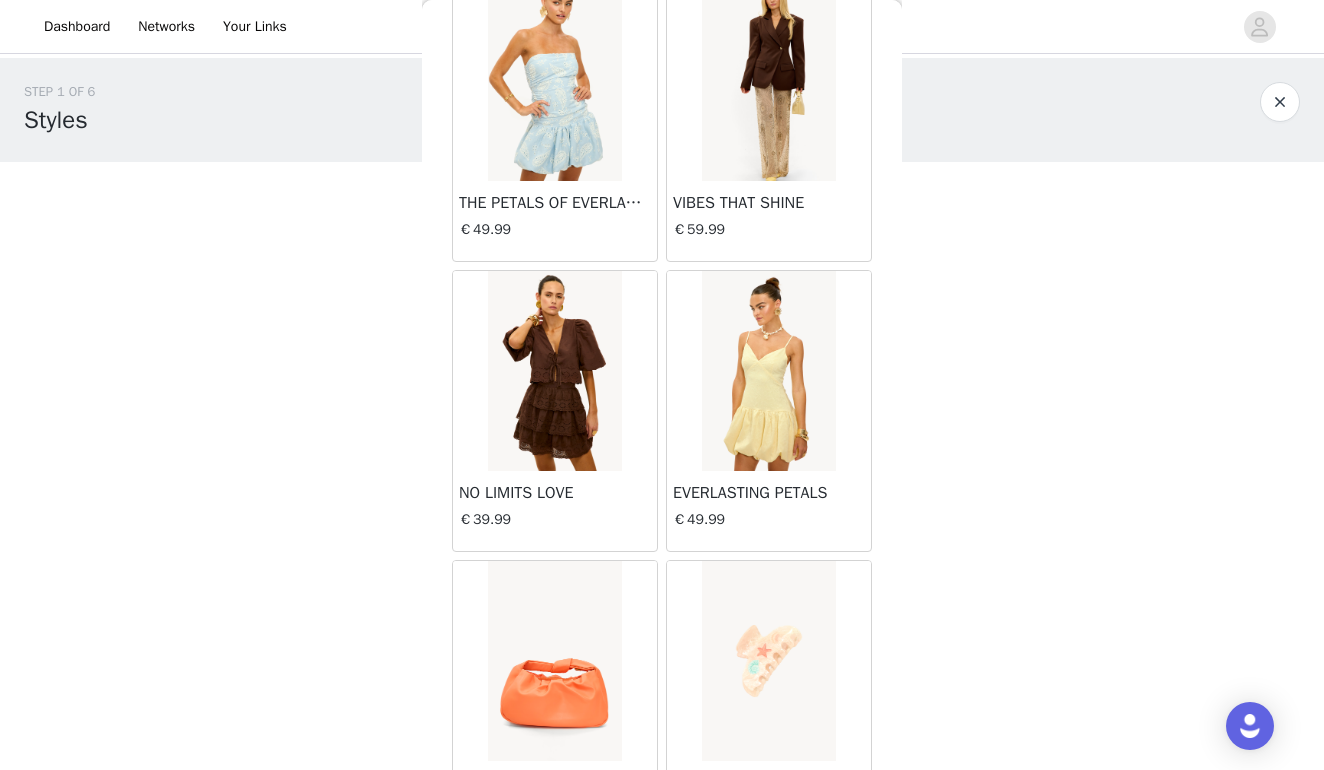 click at bounding box center (768, 81) 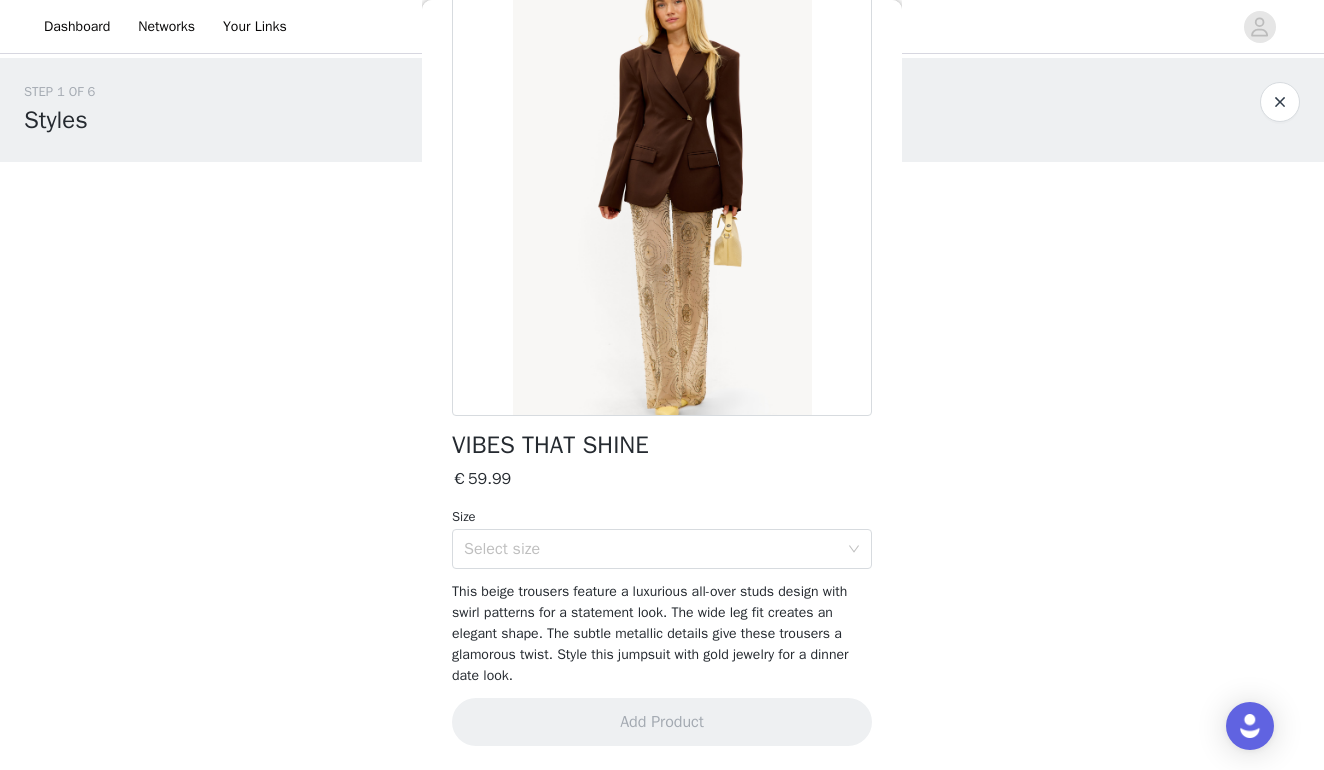 scroll, scrollTop: 133, scrollLeft: 0, axis: vertical 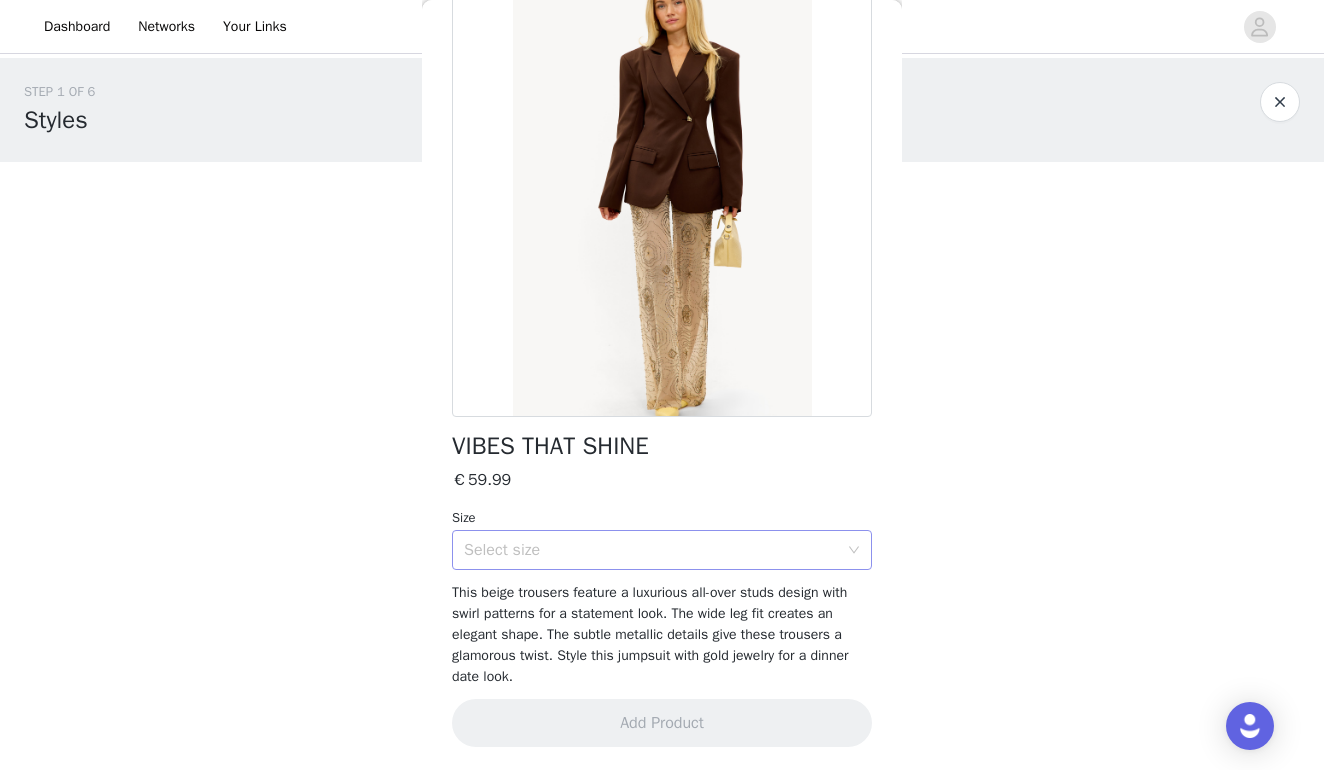 click on "Select size" at bounding box center (651, 550) 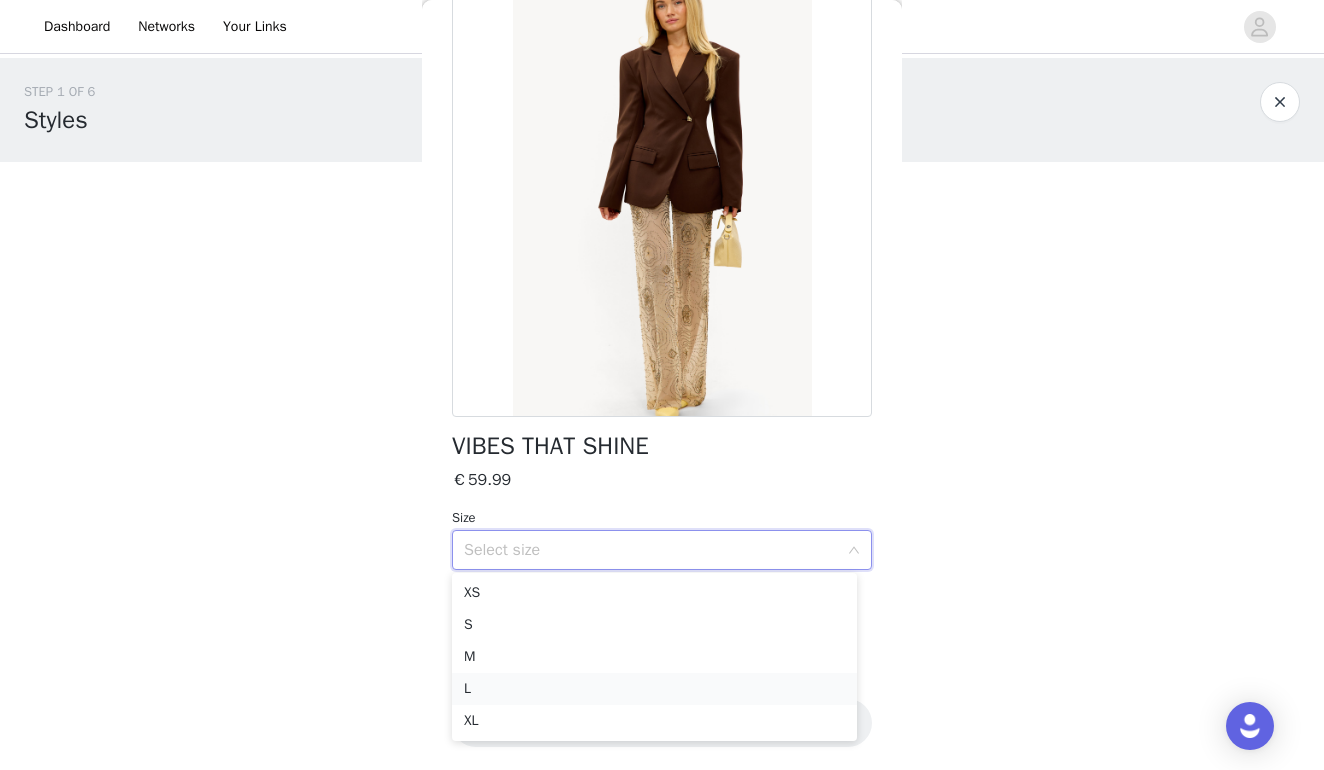 click on "L" at bounding box center (654, 689) 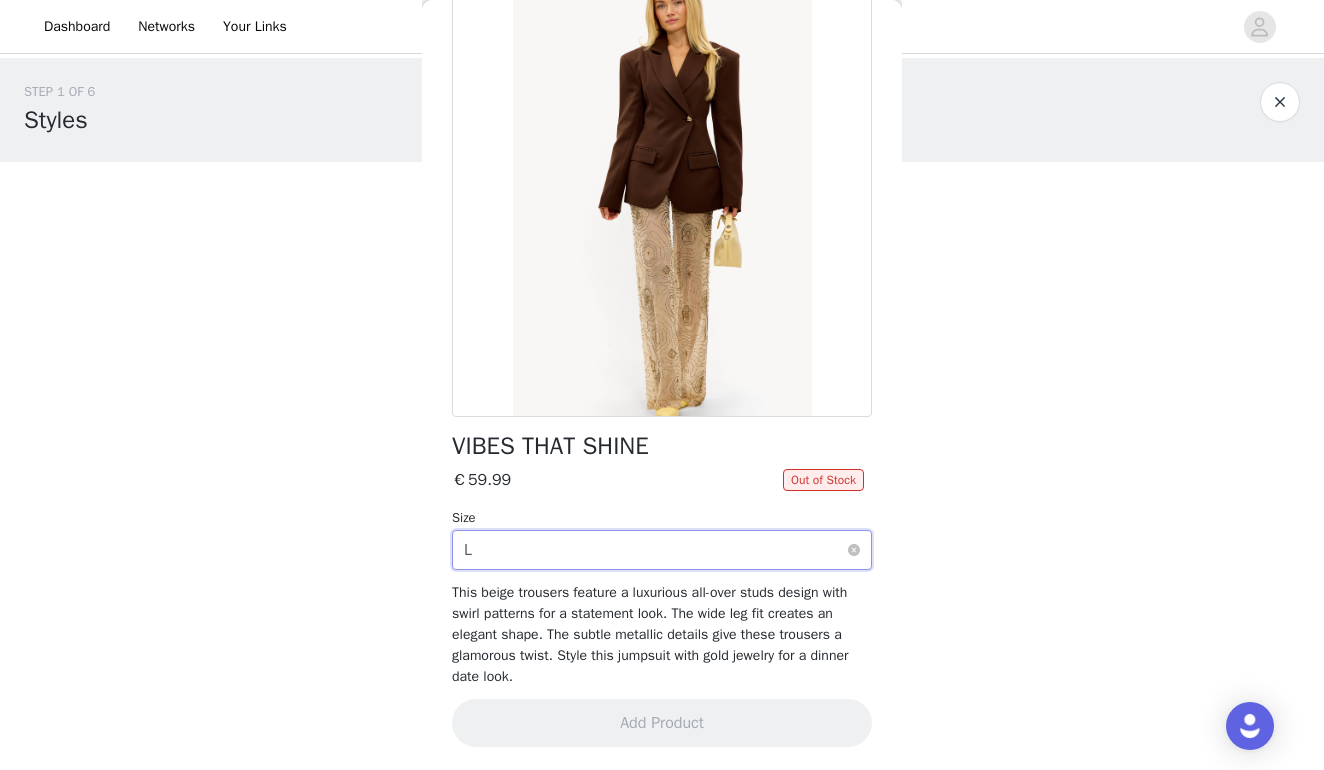 click on "Select size L" at bounding box center (655, 550) 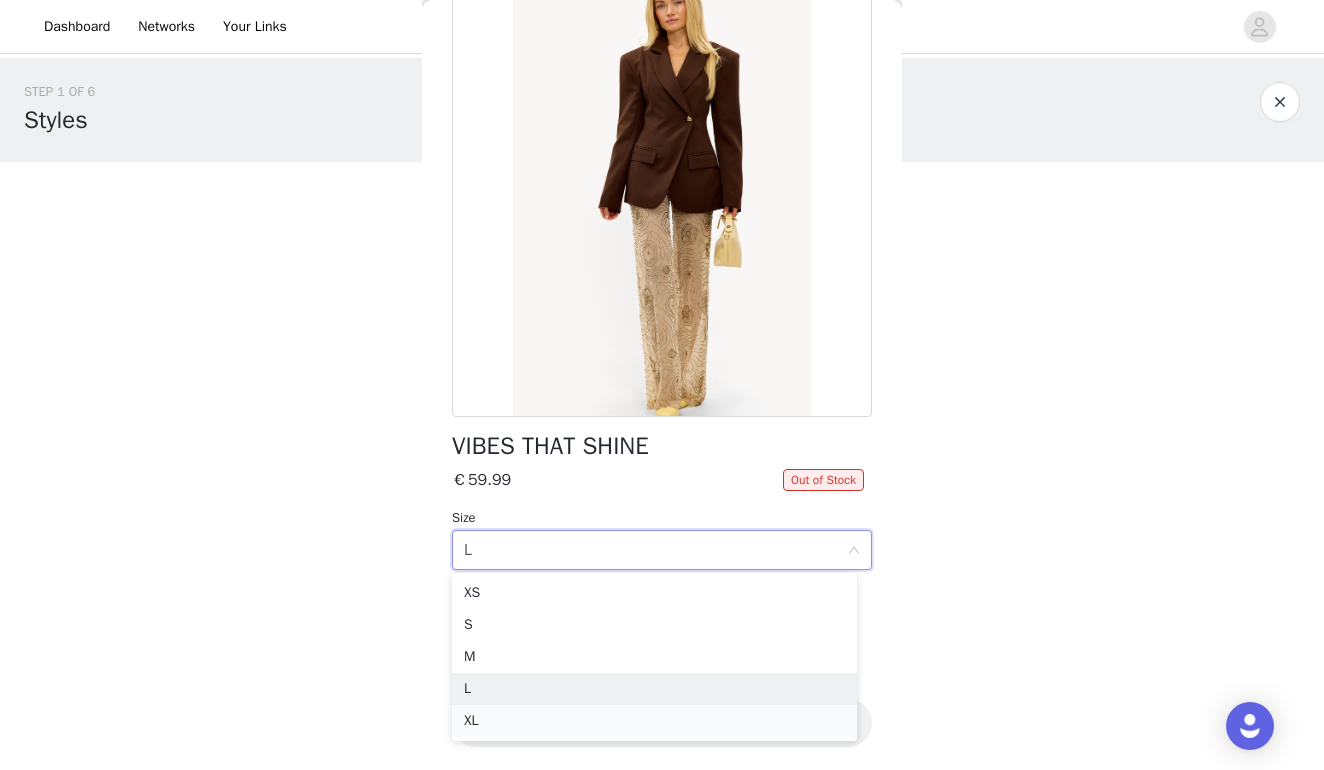 click on "XL" at bounding box center [654, 721] 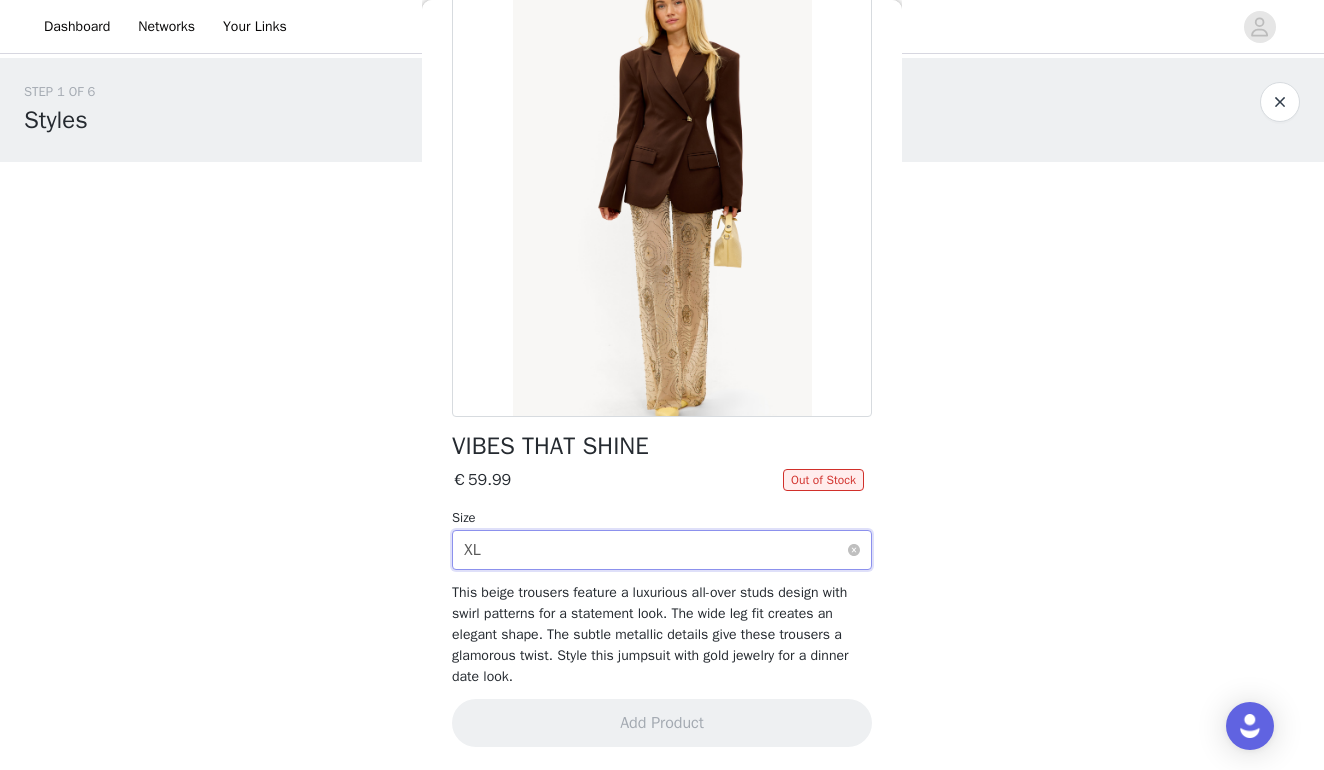 click on "Select size XL" at bounding box center [655, 550] 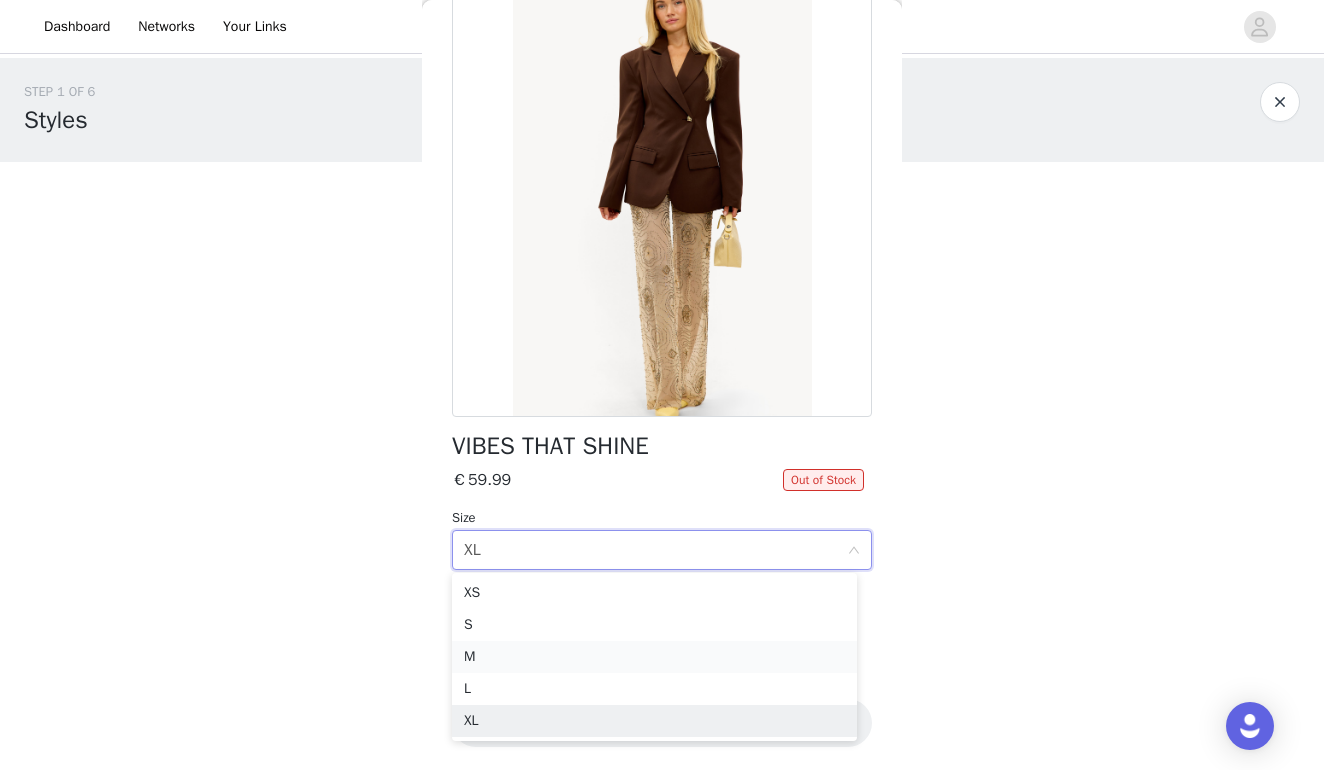 click on "M" at bounding box center (654, 657) 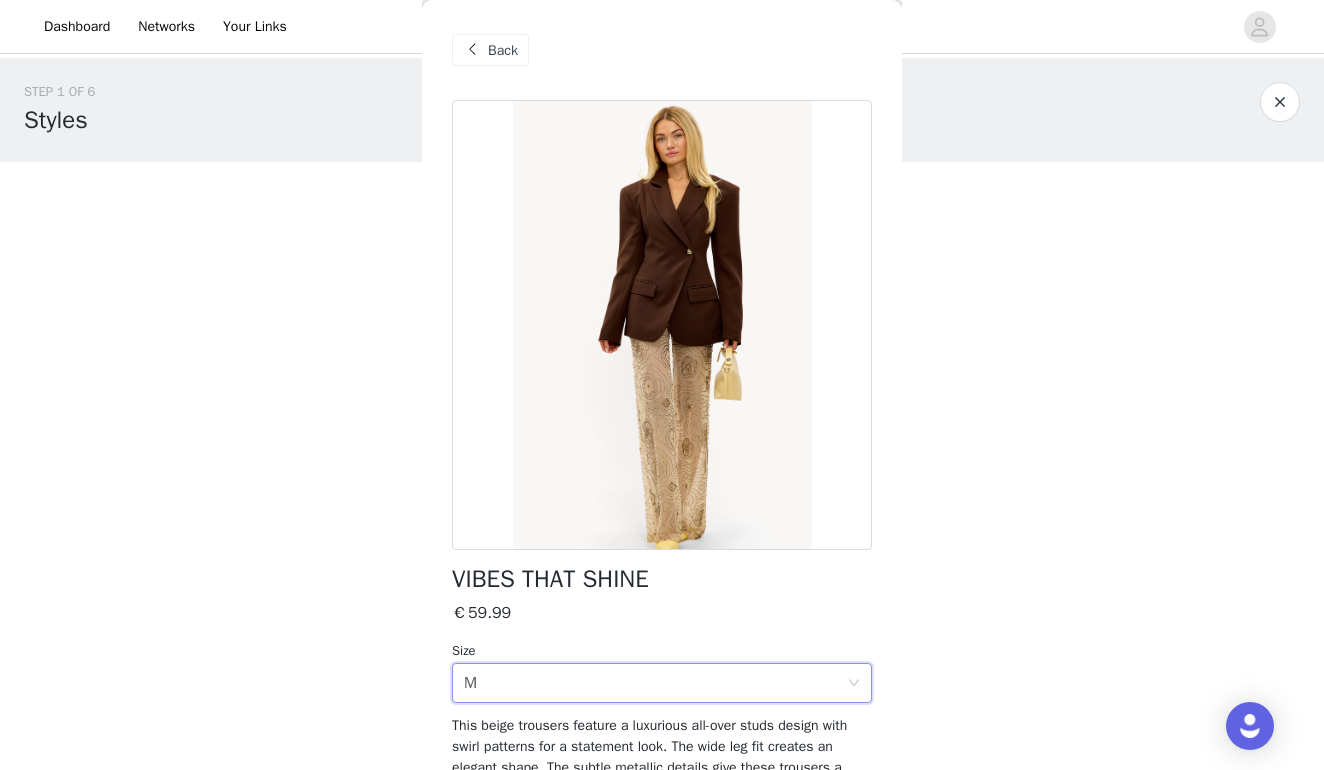 scroll, scrollTop: 0, scrollLeft: 0, axis: both 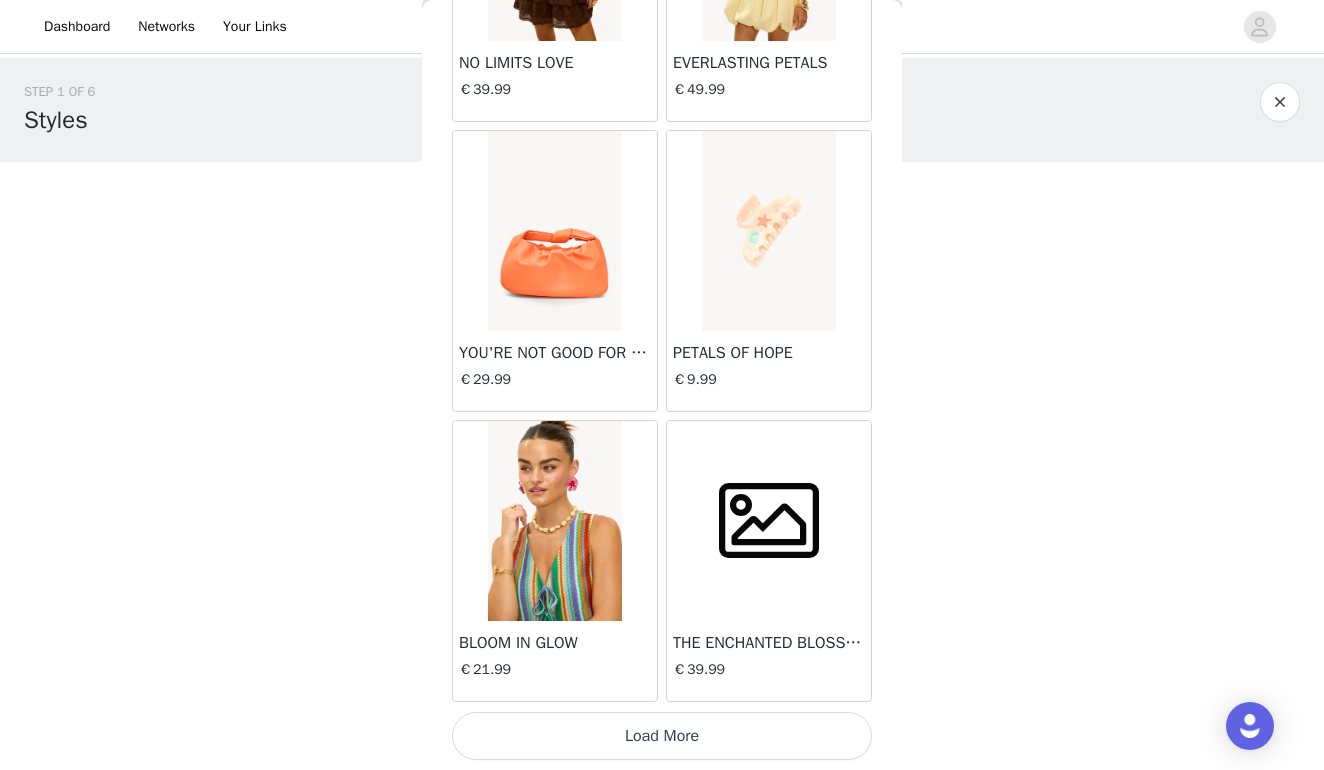 click on "Load More" at bounding box center [662, 736] 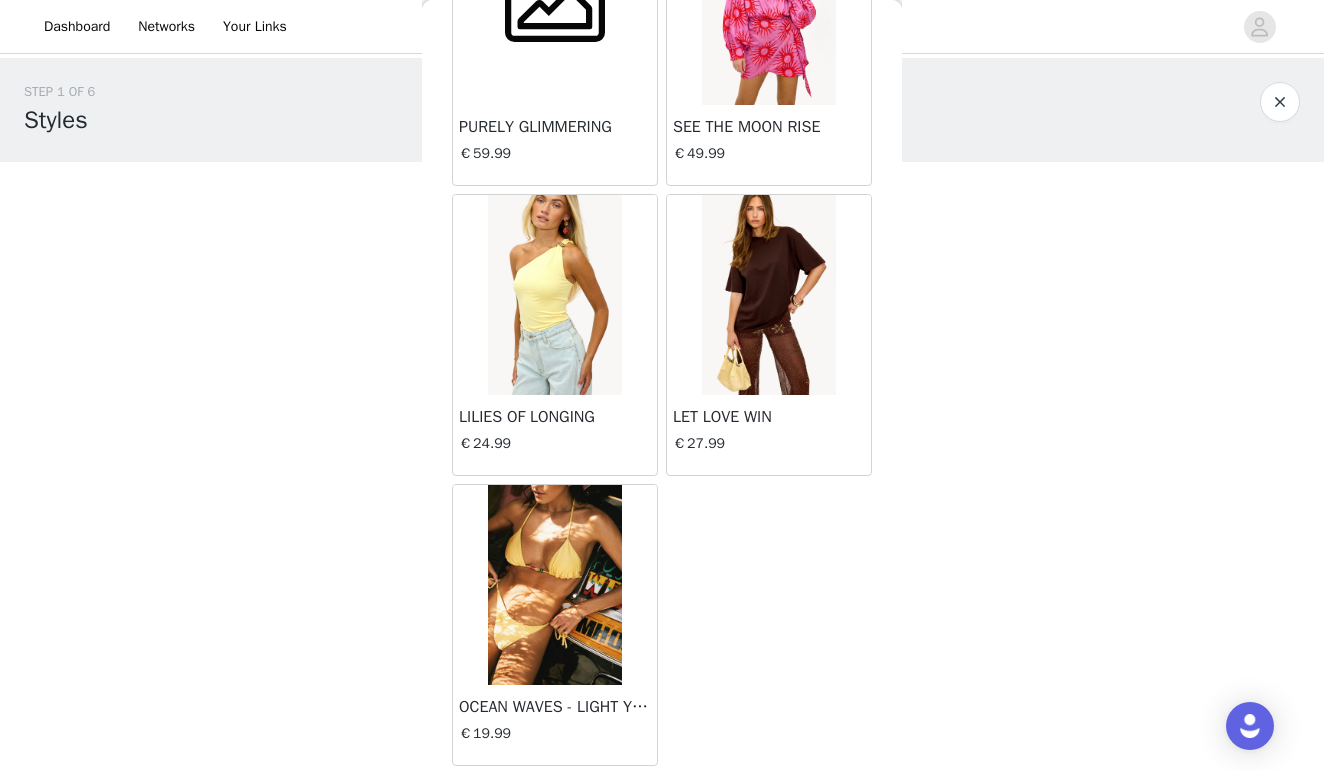 scroll, scrollTop: 38476, scrollLeft: 0, axis: vertical 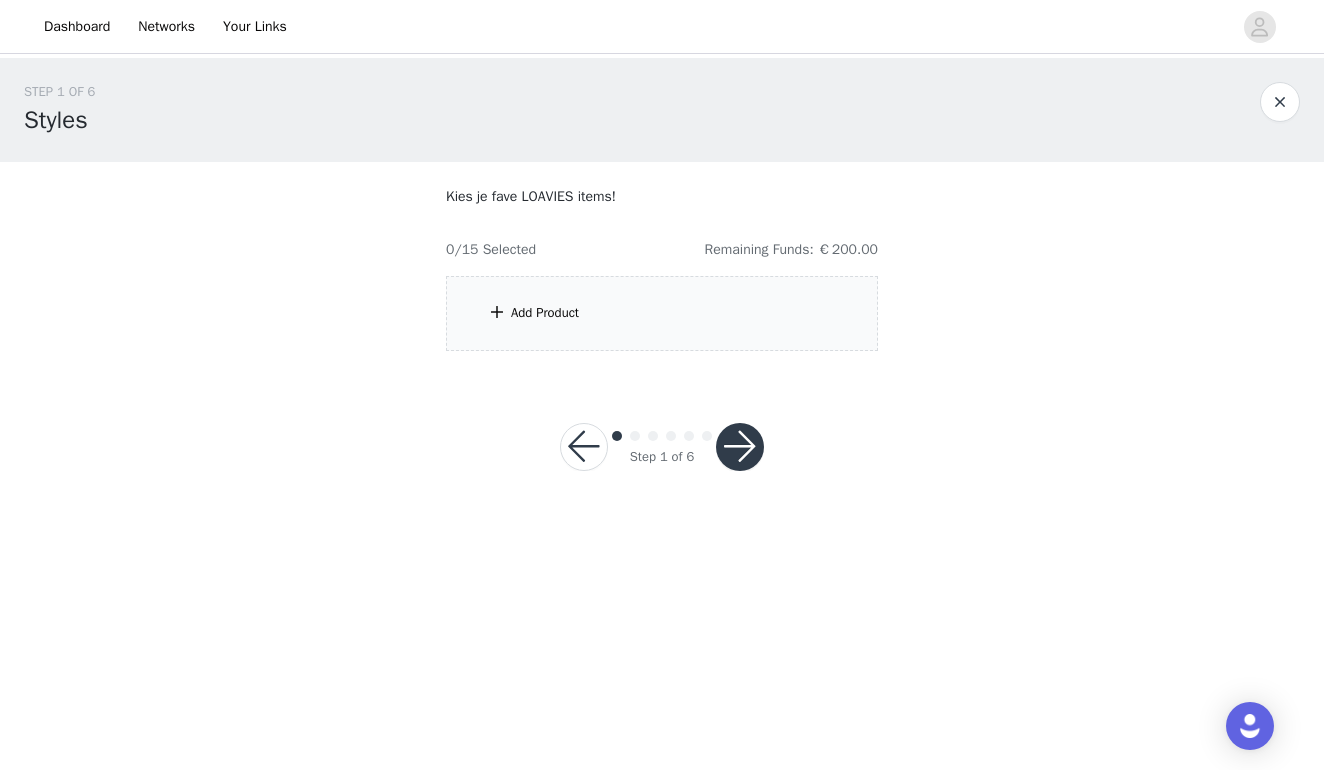 click on "Add Product" at bounding box center (662, 313) 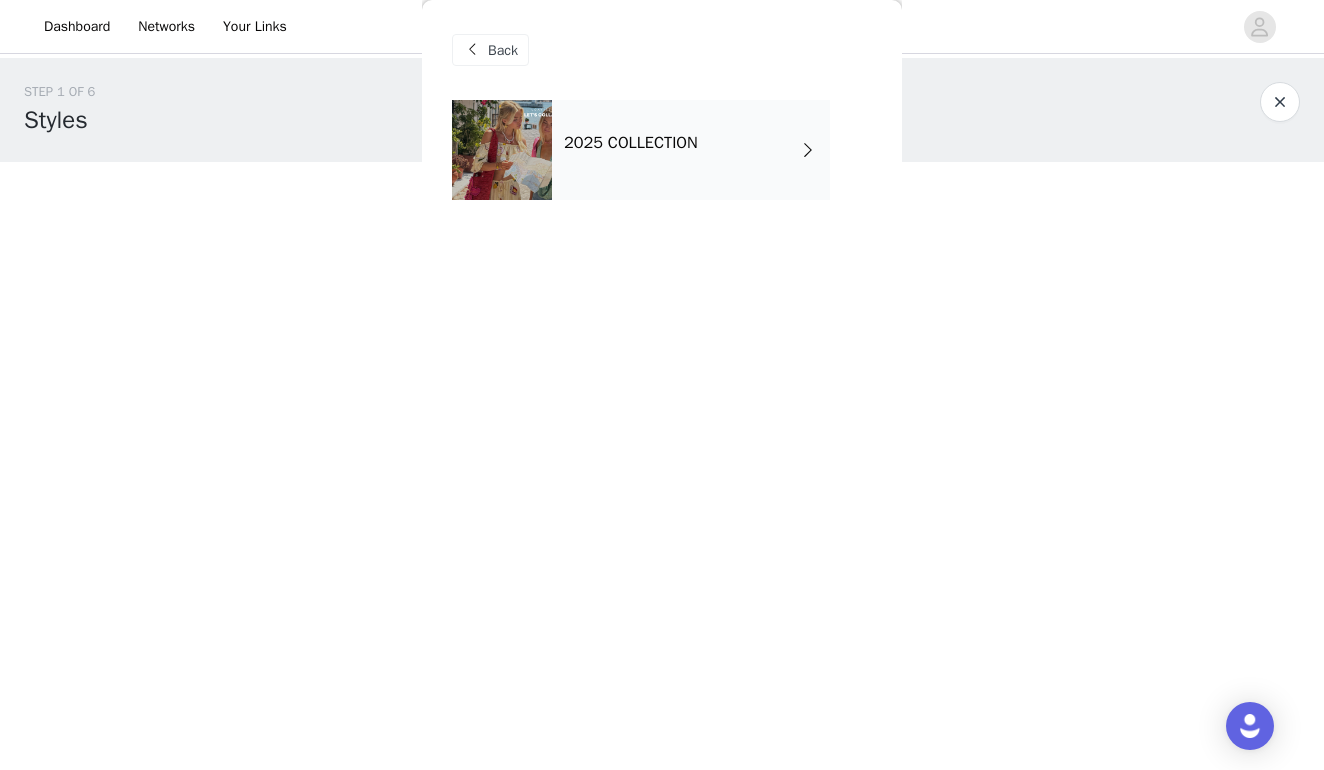 click on "2025 COLLECTION" at bounding box center [631, 143] 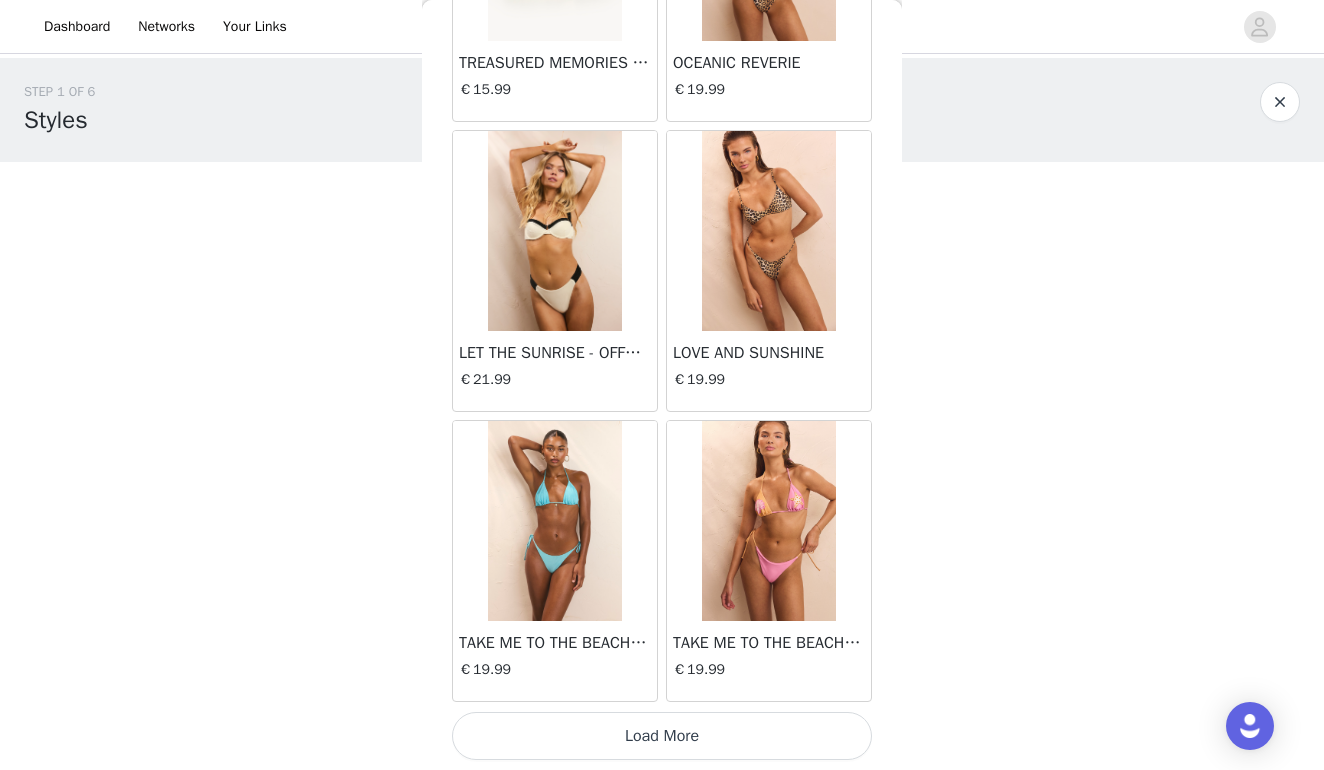 scroll, scrollTop: 2290, scrollLeft: 0, axis: vertical 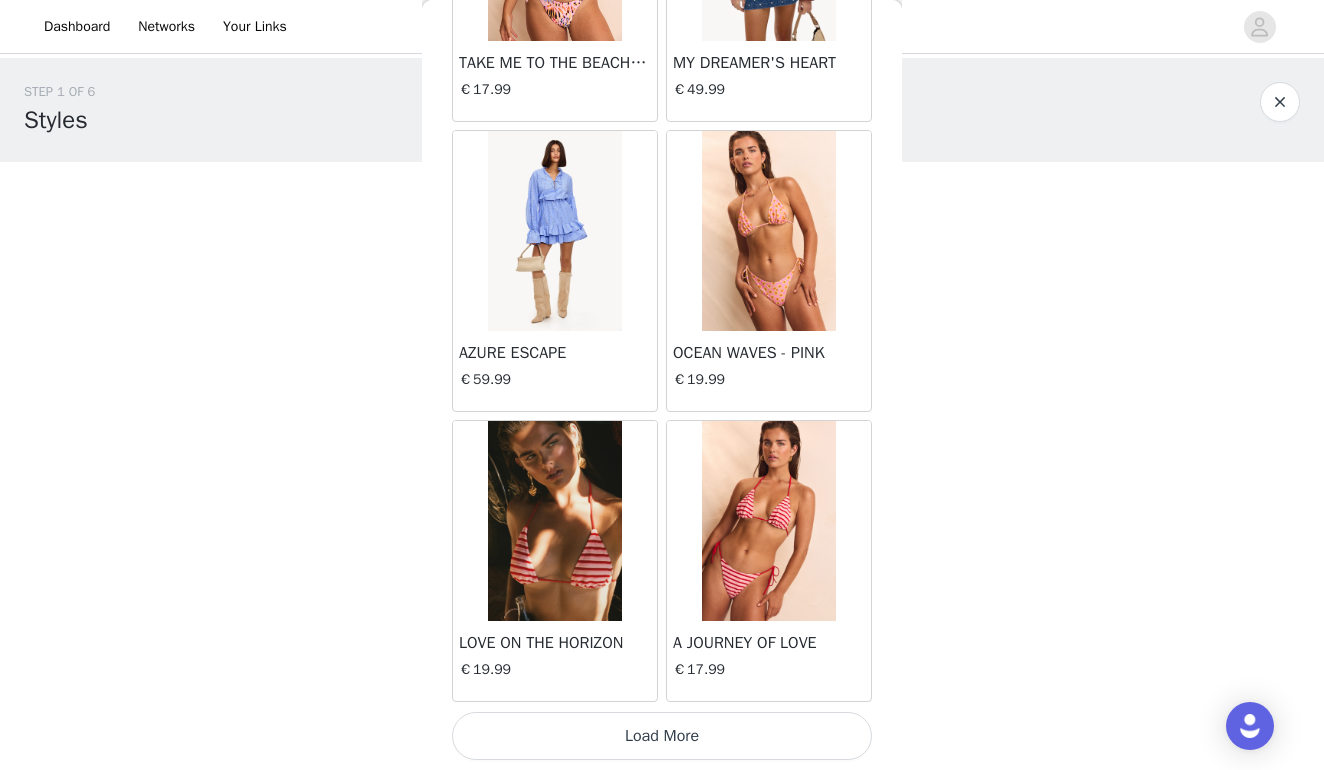 click on "Load More" at bounding box center [662, 736] 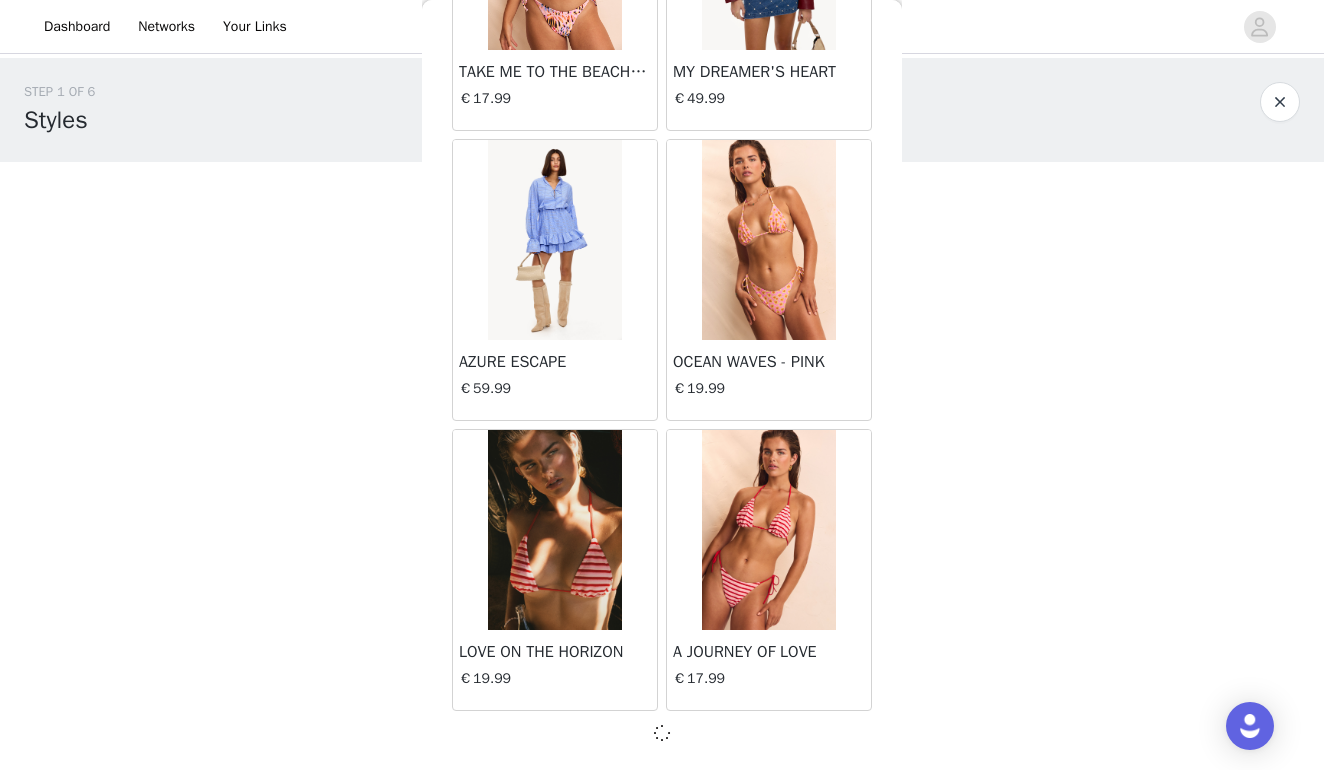 scroll, scrollTop: 5181, scrollLeft: 0, axis: vertical 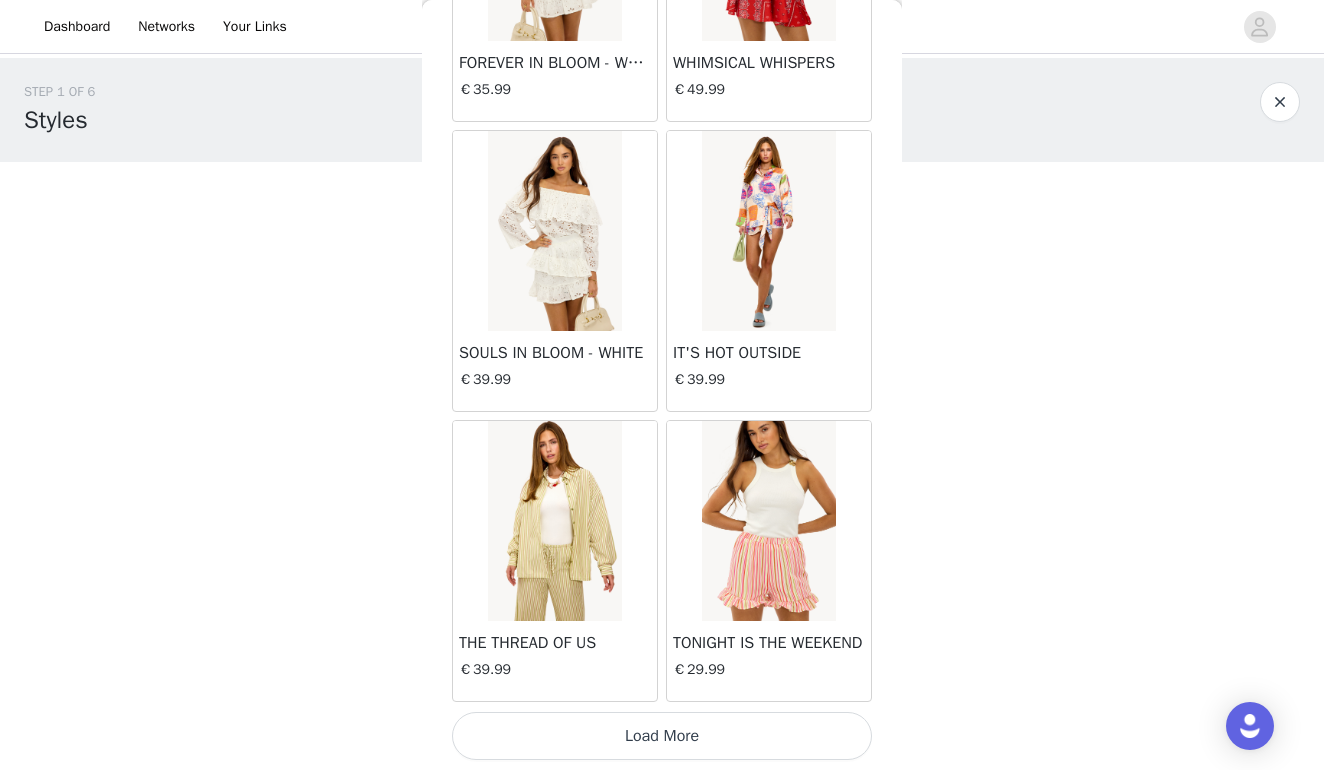 click on "Load More" at bounding box center (662, 736) 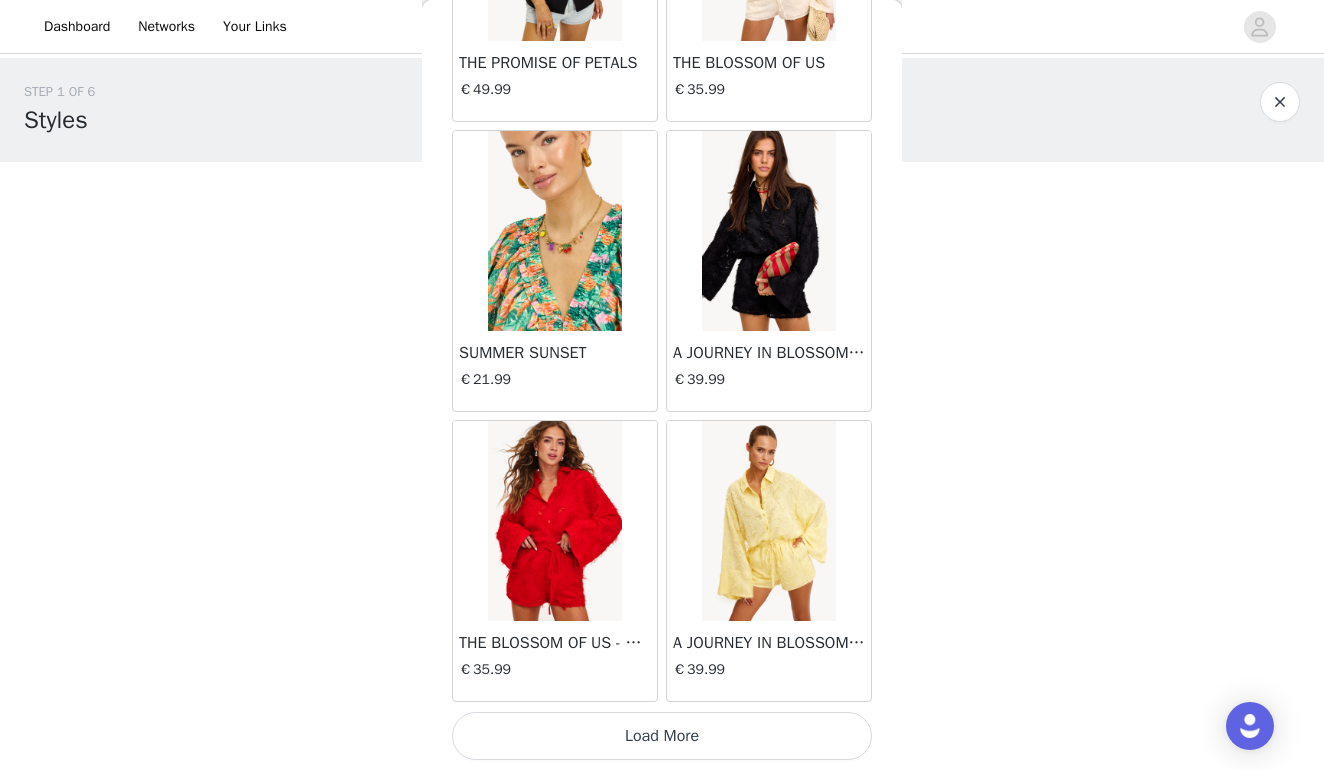 scroll, scrollTop: 10990, scrollLeft: 0, axis: vertical 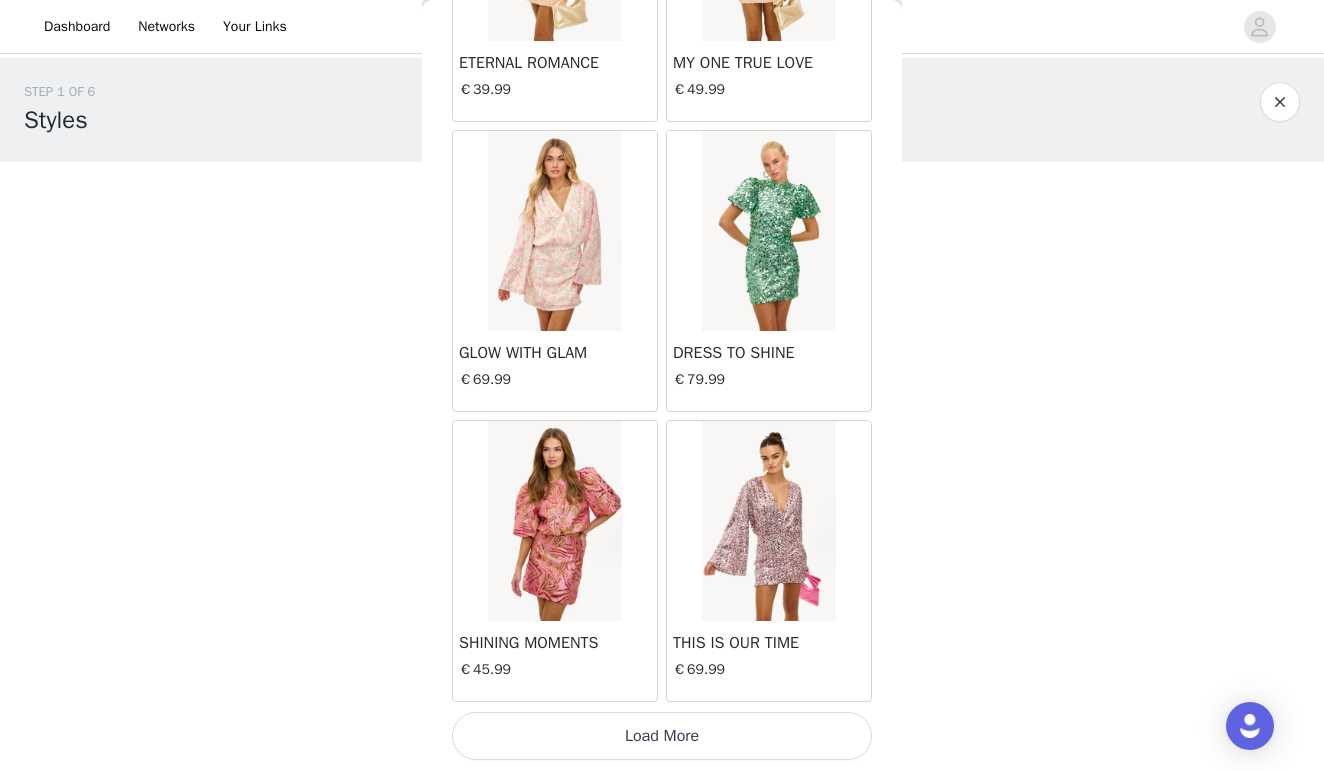click on "Load More" at bounding box center [662, 736] 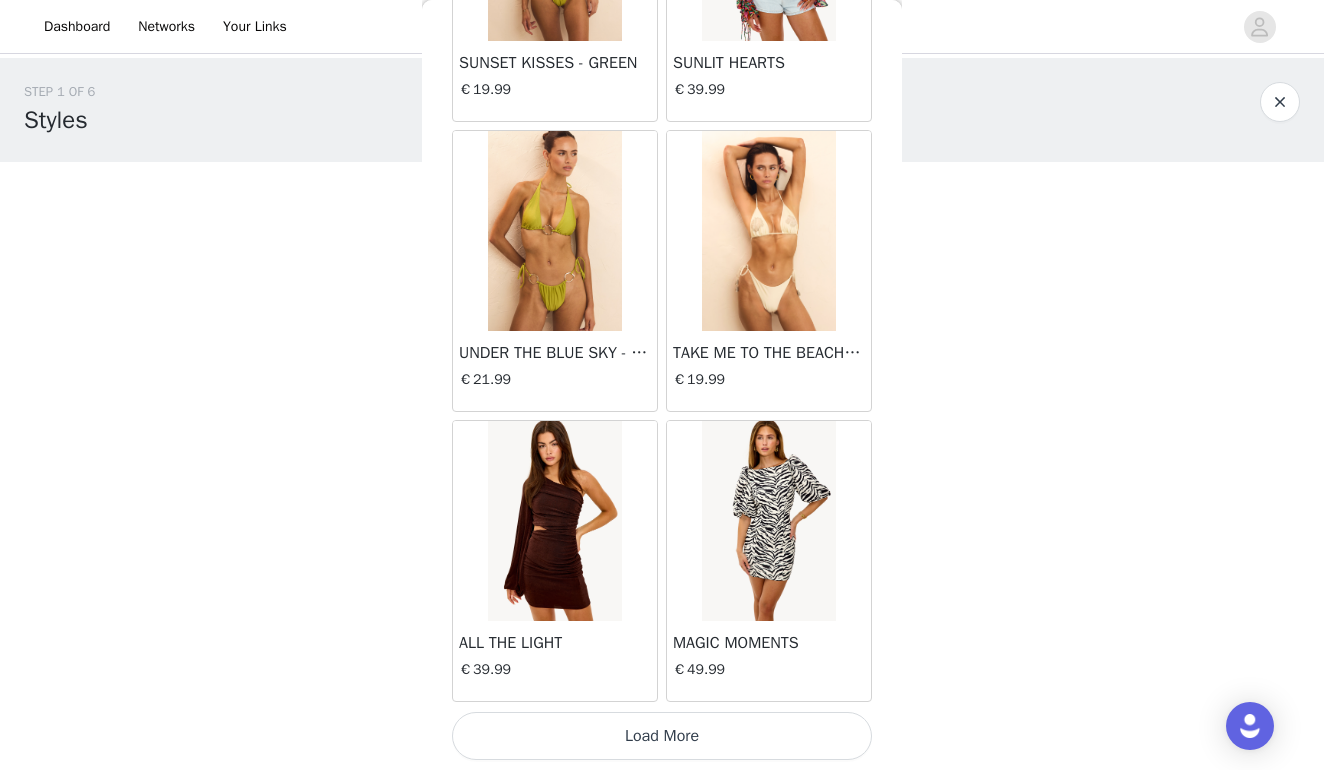scroll, scrollTop: 16790, scrollLeft: 0, axis: vertical 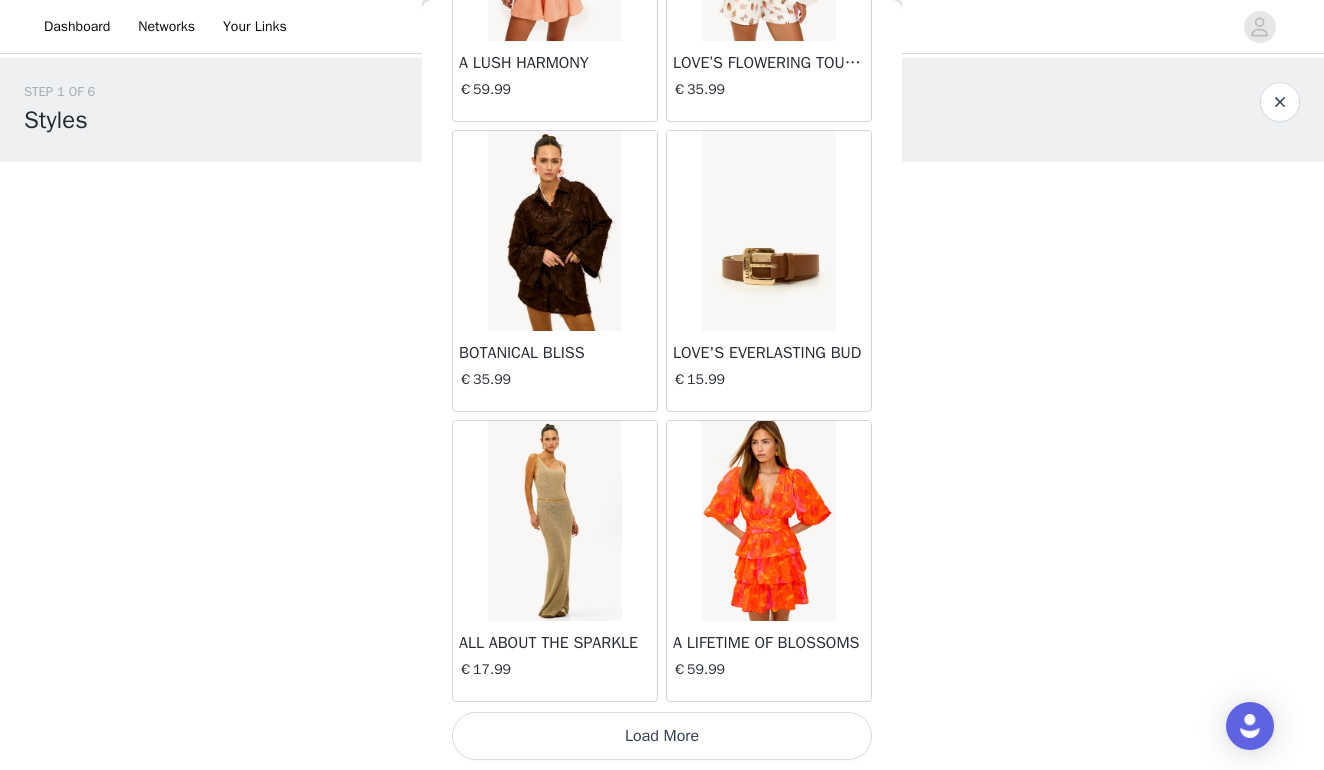 click on "Load More" at bounding box center (662, 736) 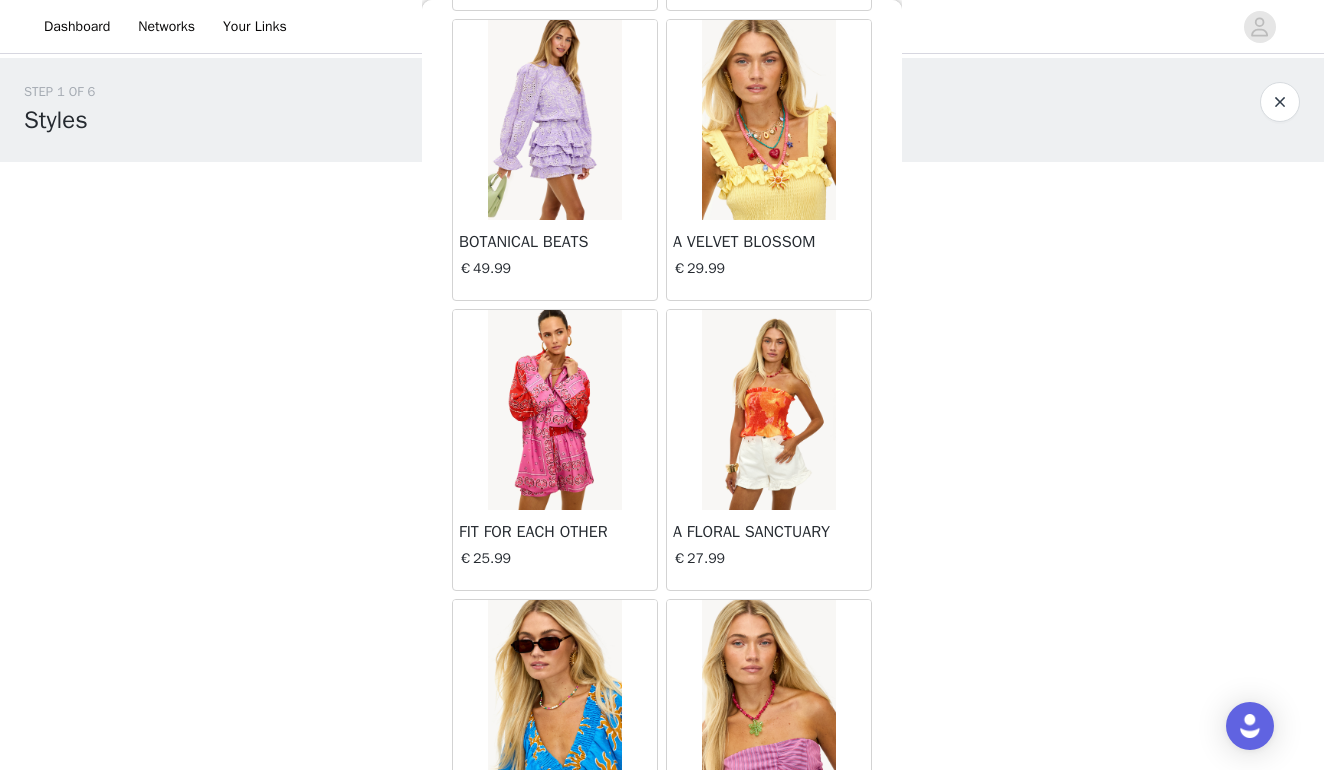 scroll, scrollTop: 21544, scrollLeft: 0, axis: vertical 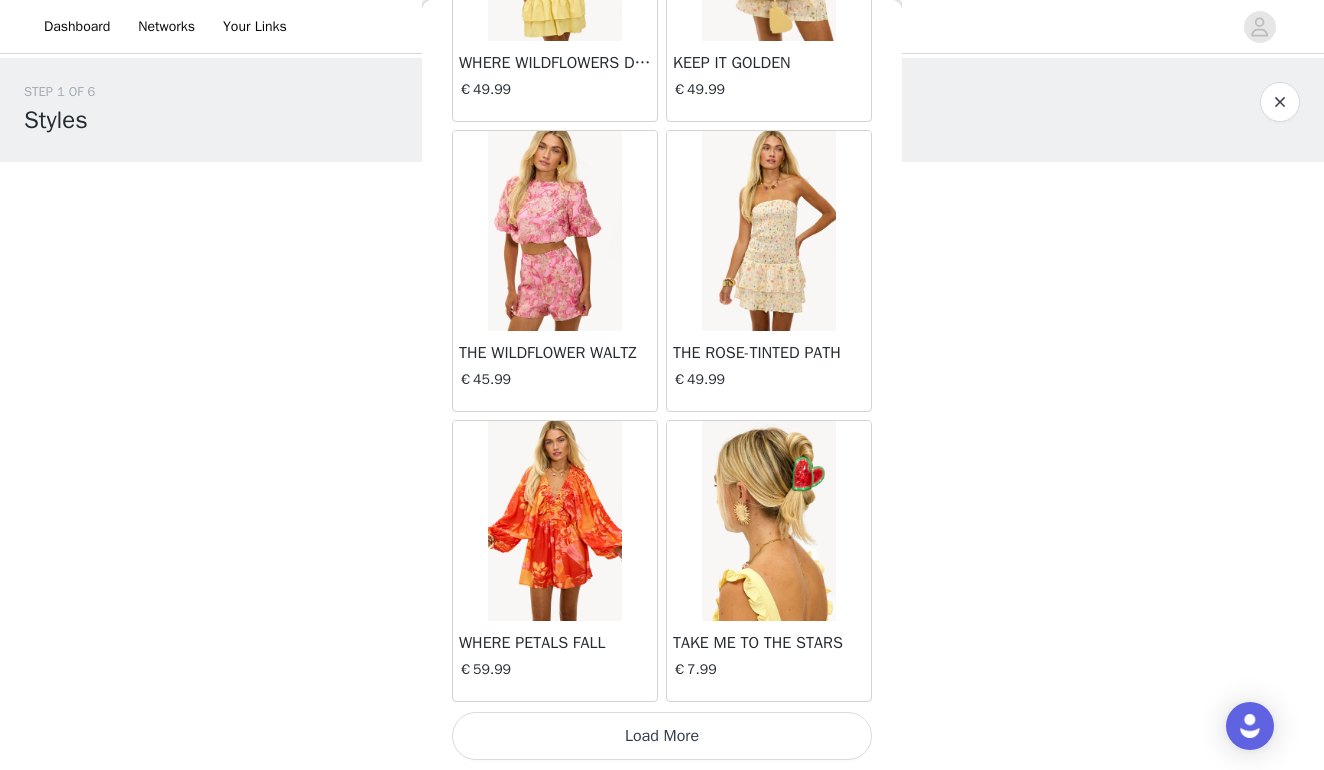 click on "Load More" at bounding box center [662, 736] 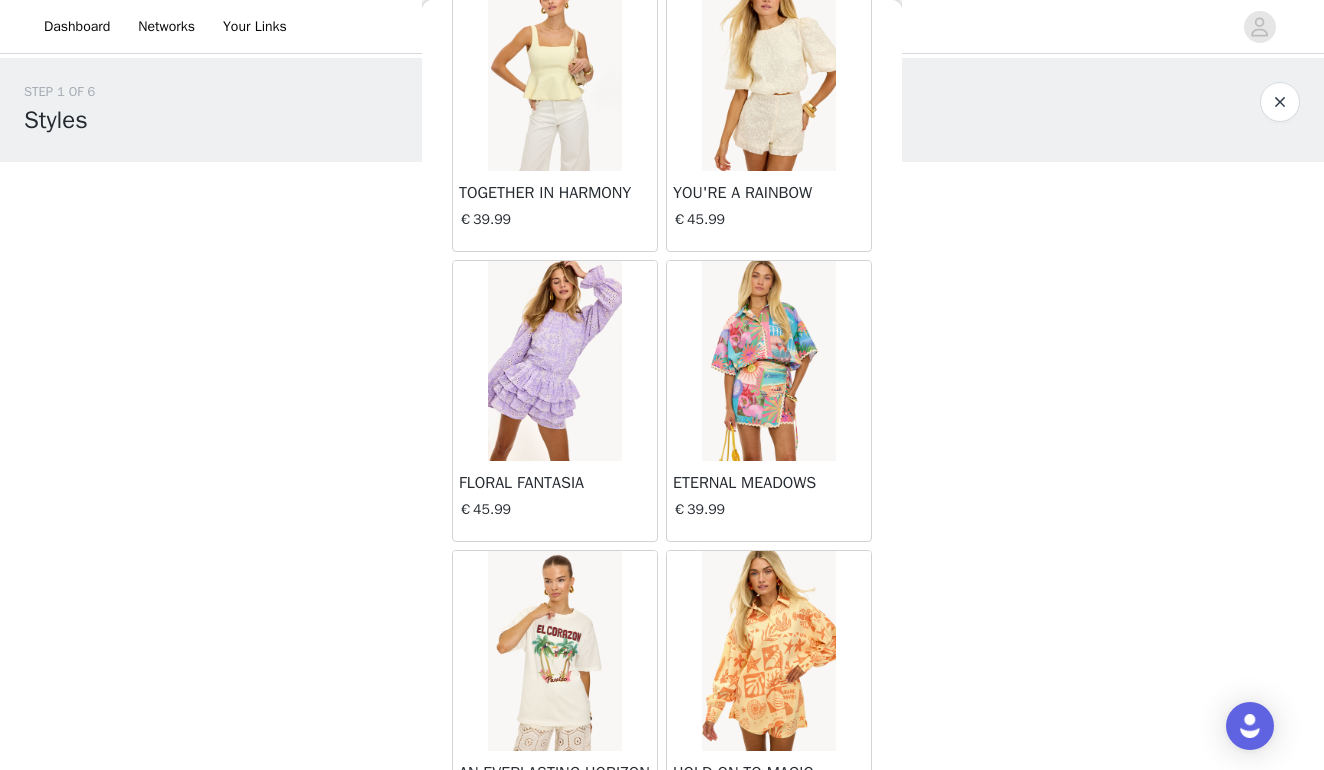 scroll, scrollTop: 24489, scrollLeft: 0, axis: vertical 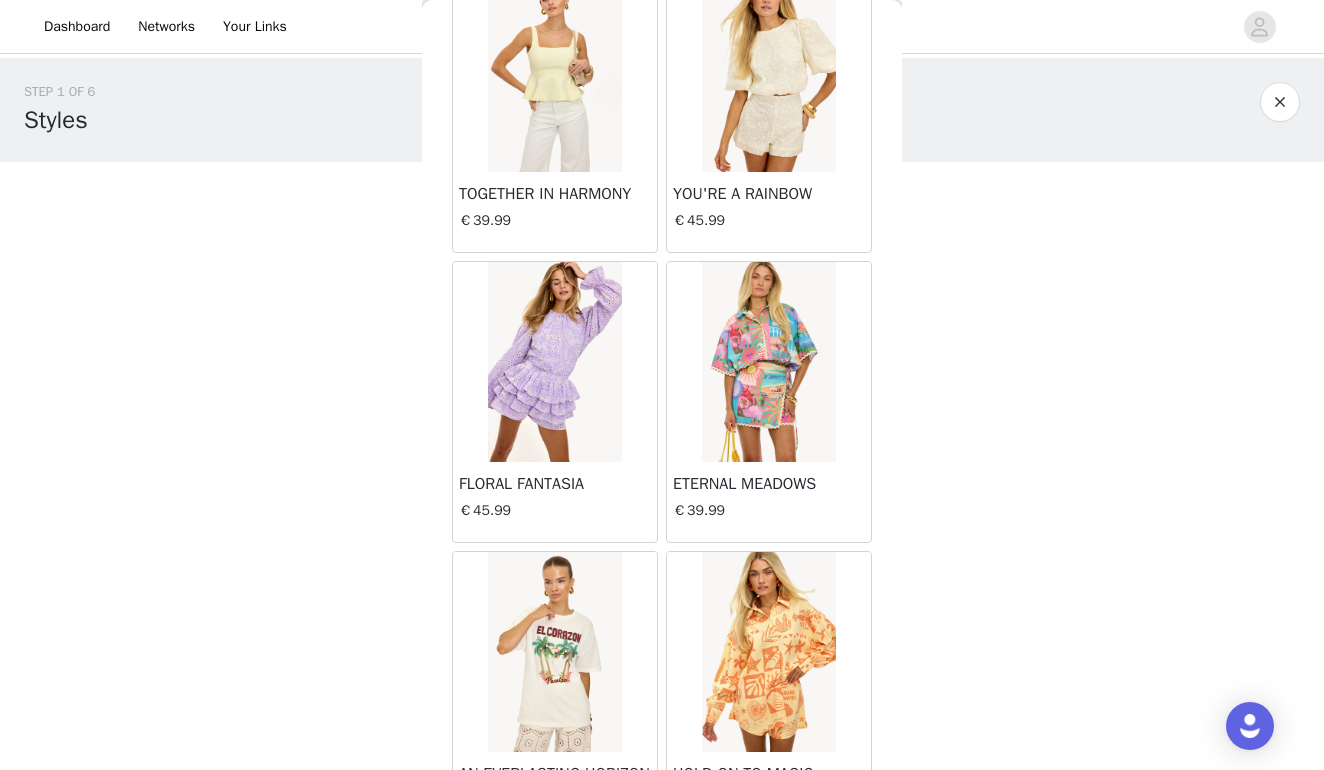 click at bounding box center [554, 362] 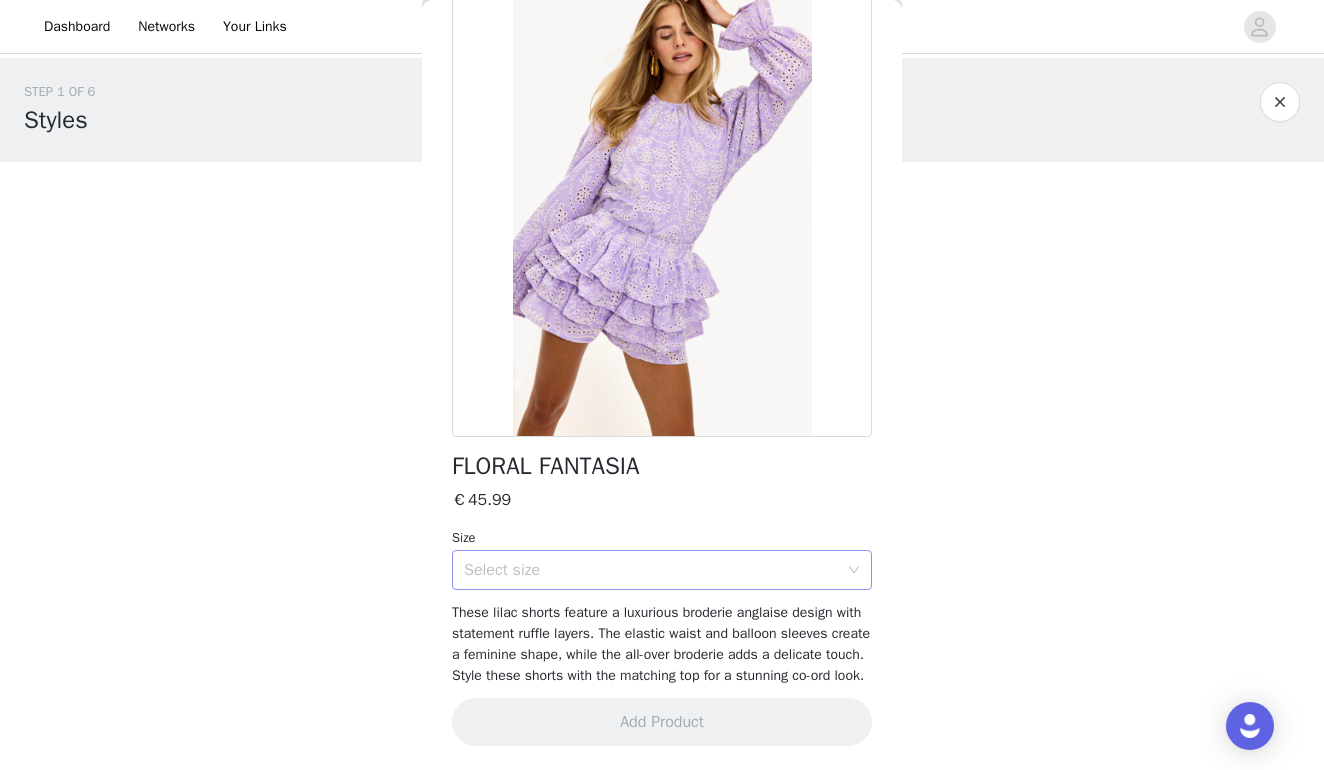 scroll, scrollTop: 133, scrollLeft: 0, axis: vertical 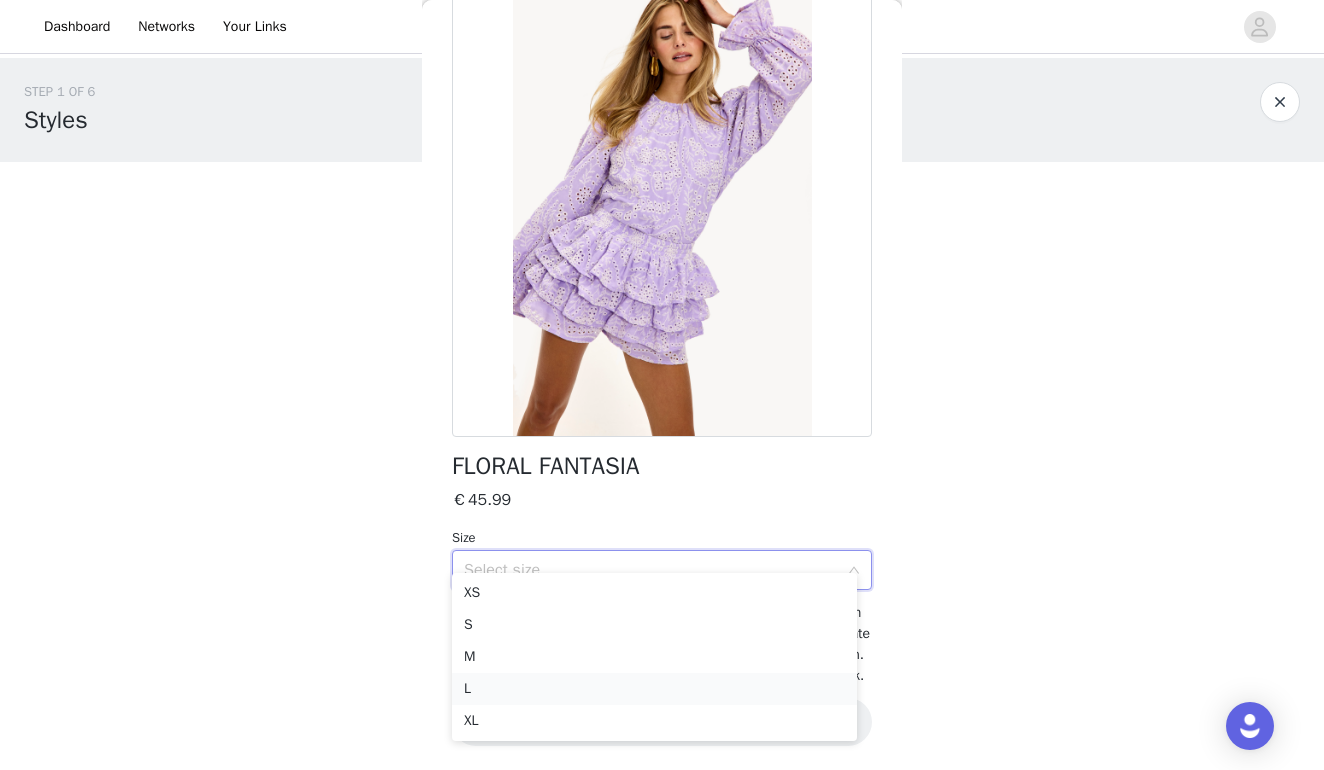 click on "L" at bounding box center [654, 689] 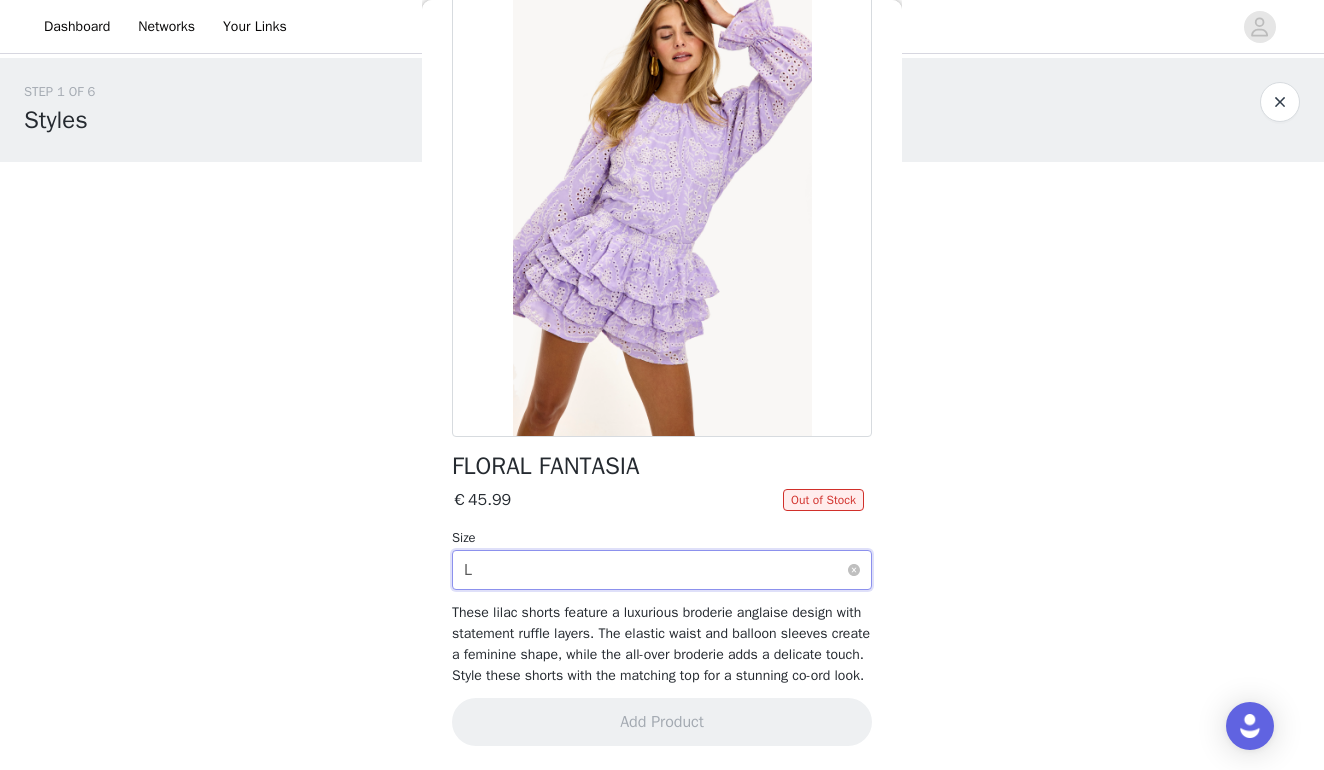 click on "Select size L" at bounding box center [655, 570] 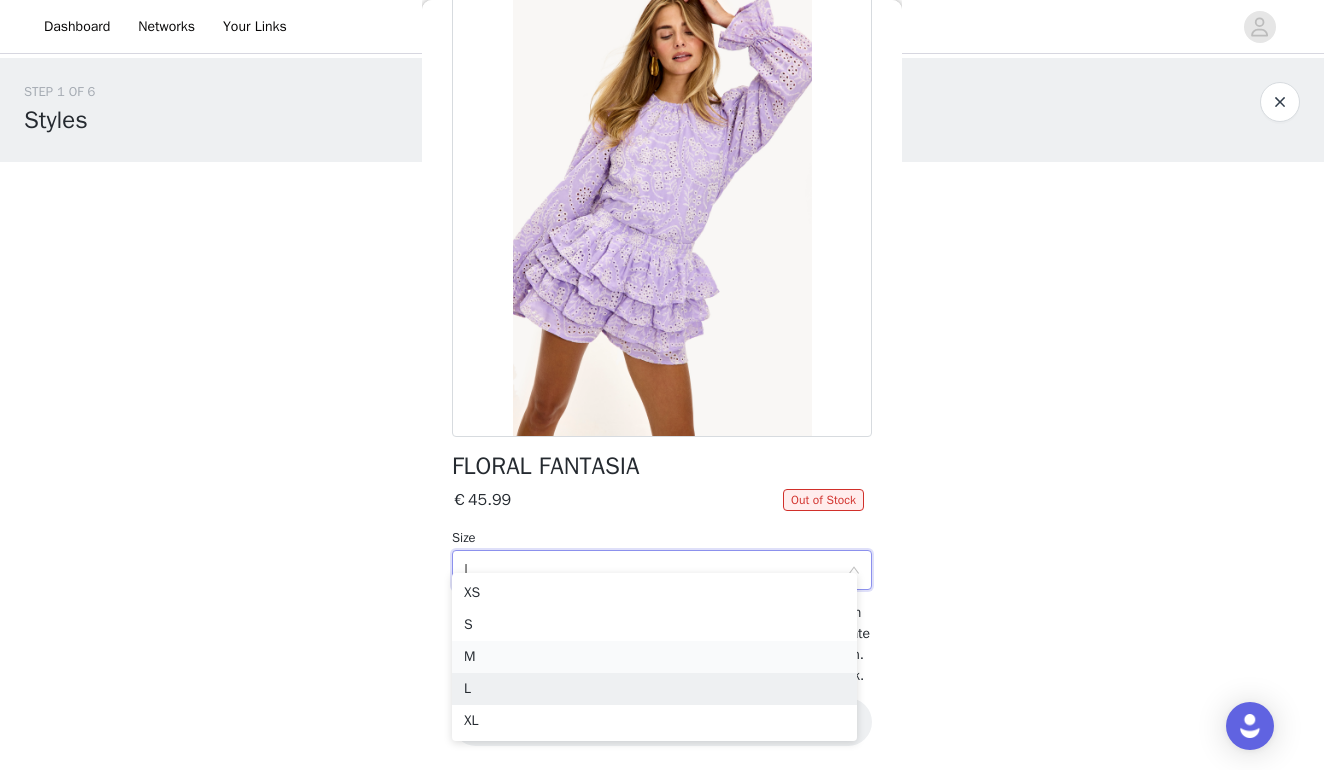 click on "M" at bounding box center (654, 657) 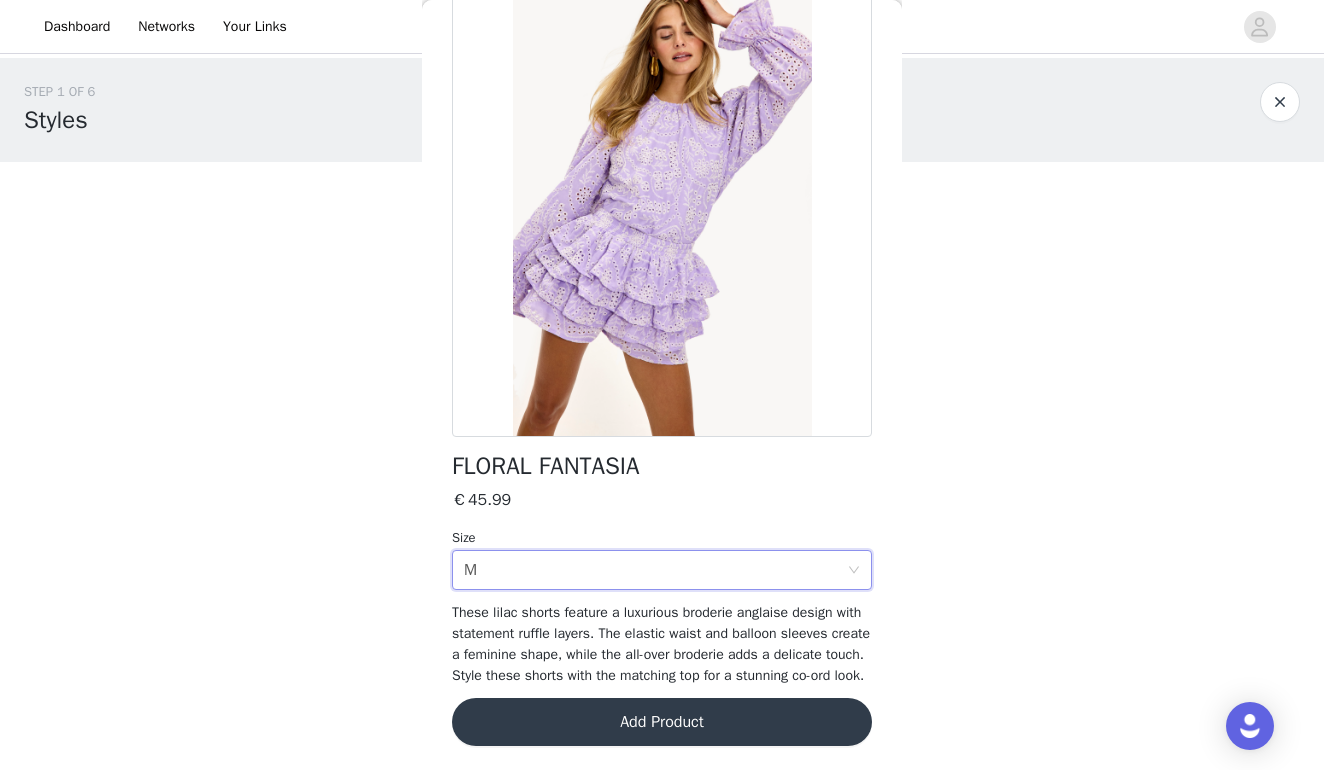 click on "Add Product" at bounding box center (662, 722) 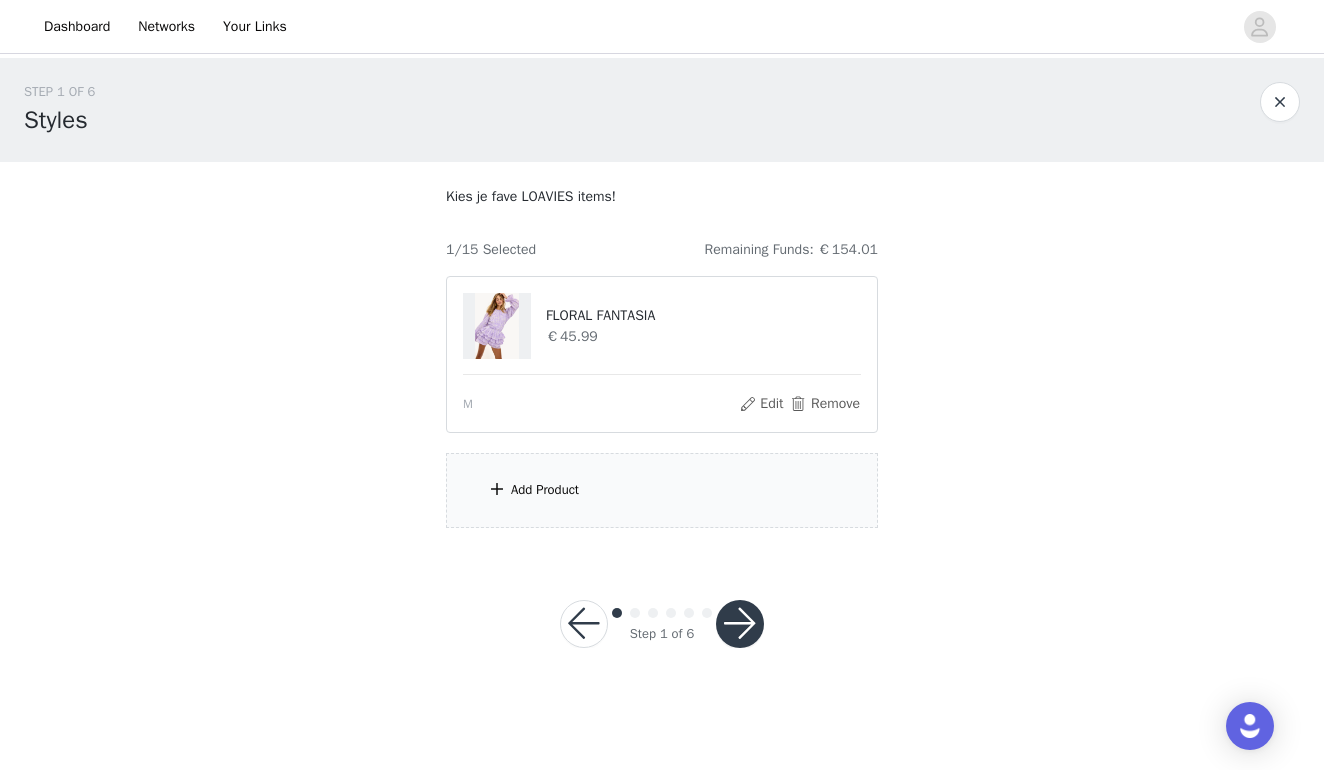 click on "Add Product" at bounding box center (662, 490) 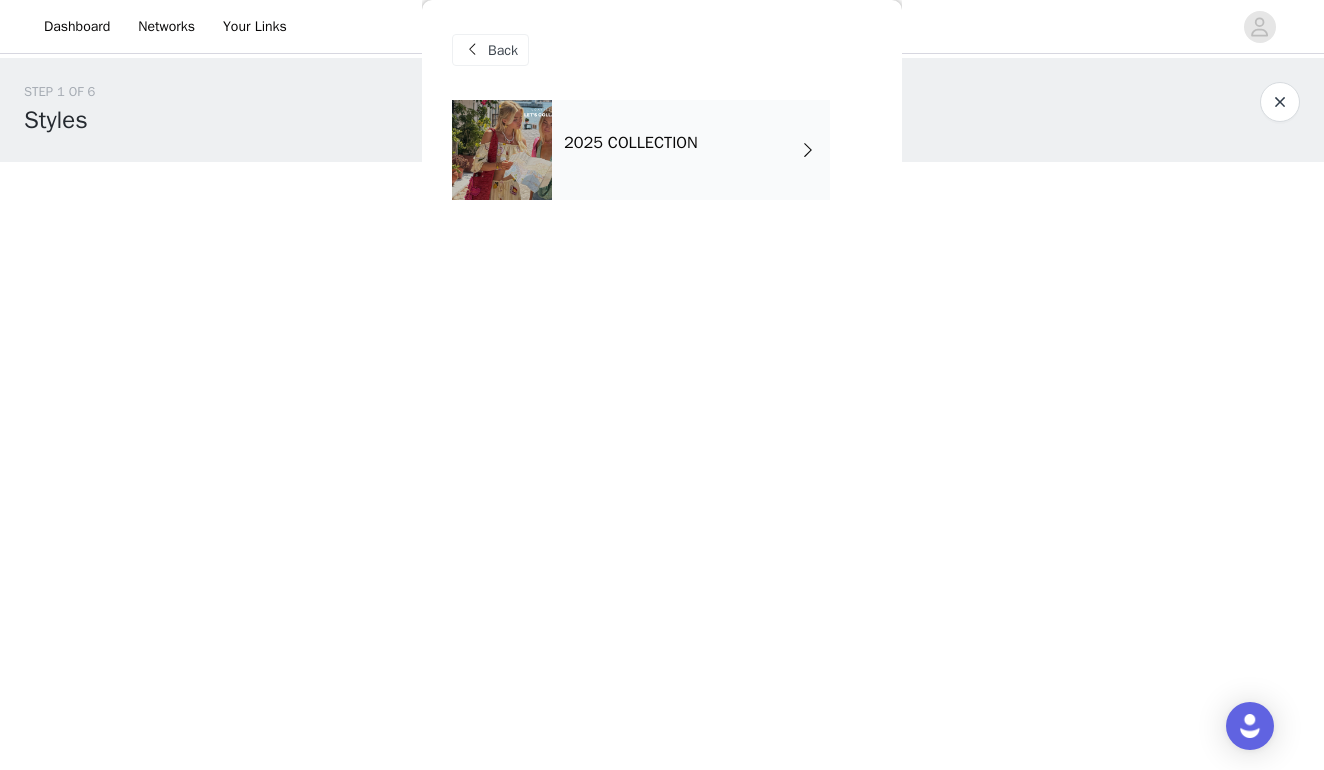 click on "2025 COLLECTION" at bounding box center (691, 150) 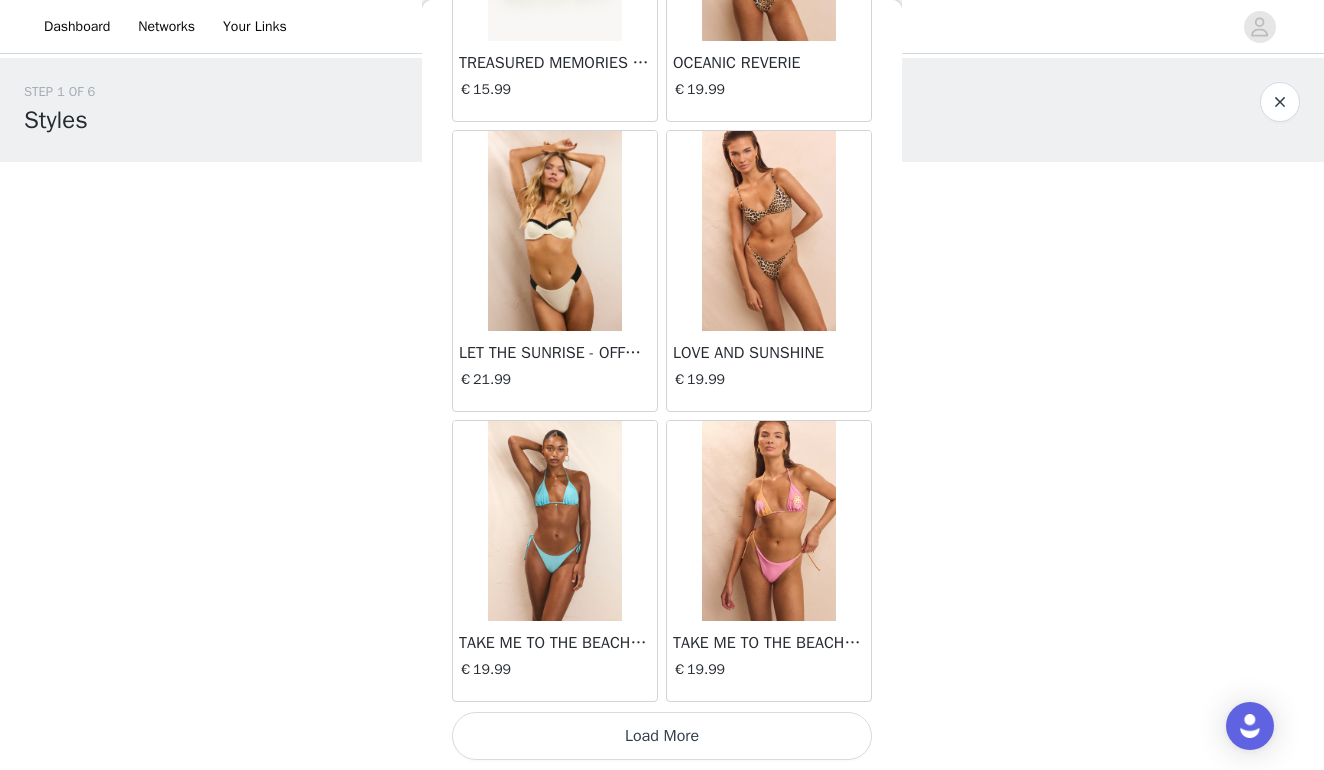 scroll, scrollTop: 2290, scrollLeft: 0, axis: vertical 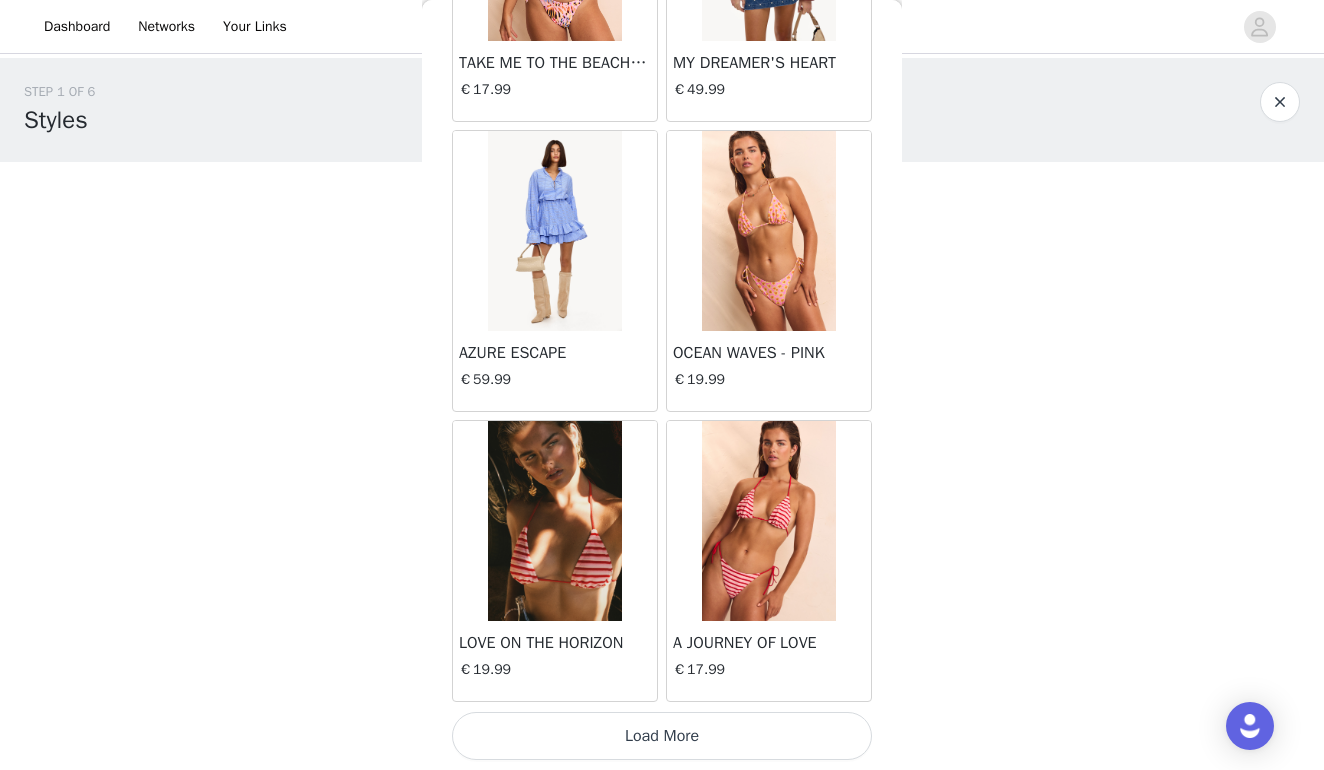 click on "Load More" at bounding box center [662, 736] 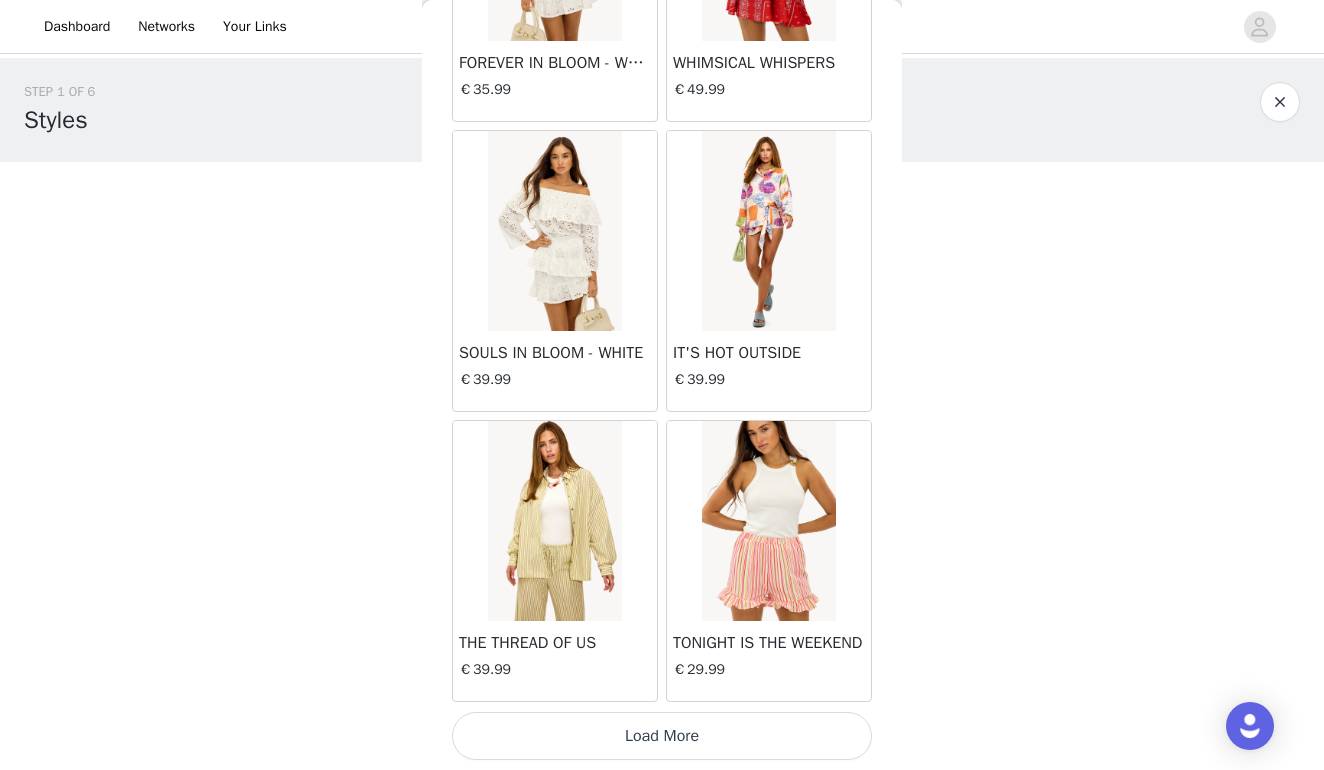 scroll, scrollTop: 8090, scrollLeft: 0, axis: vertical 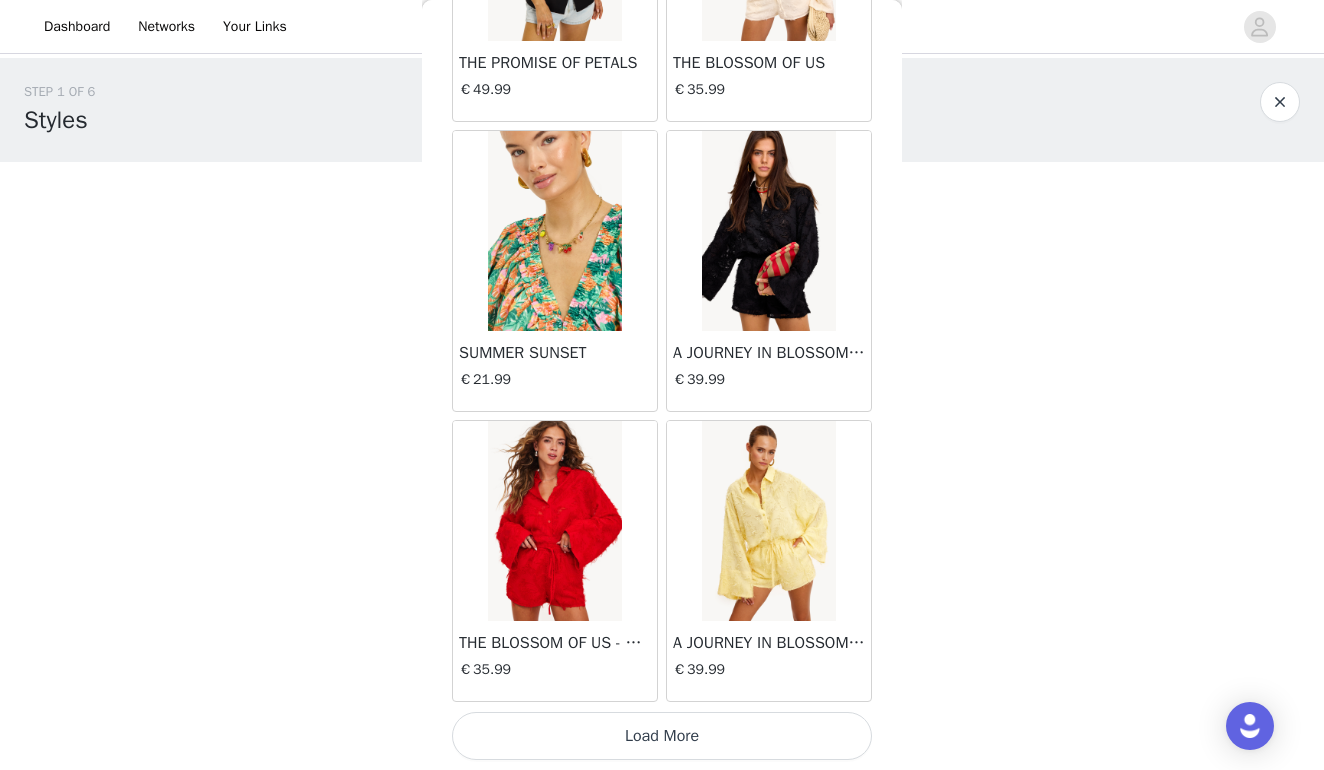 click on "Load More" at bounding box center [662, 736] 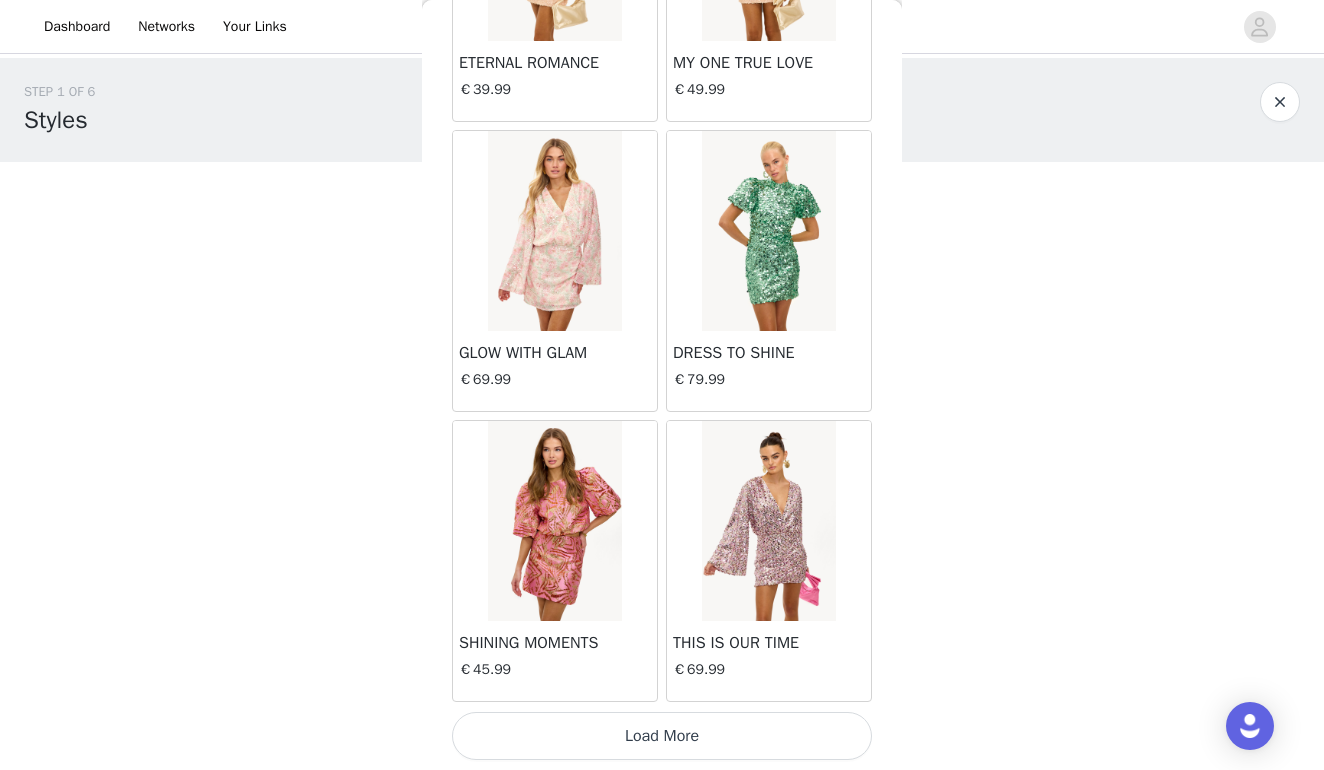 click on "Load More" at bounding box center [662, 736] 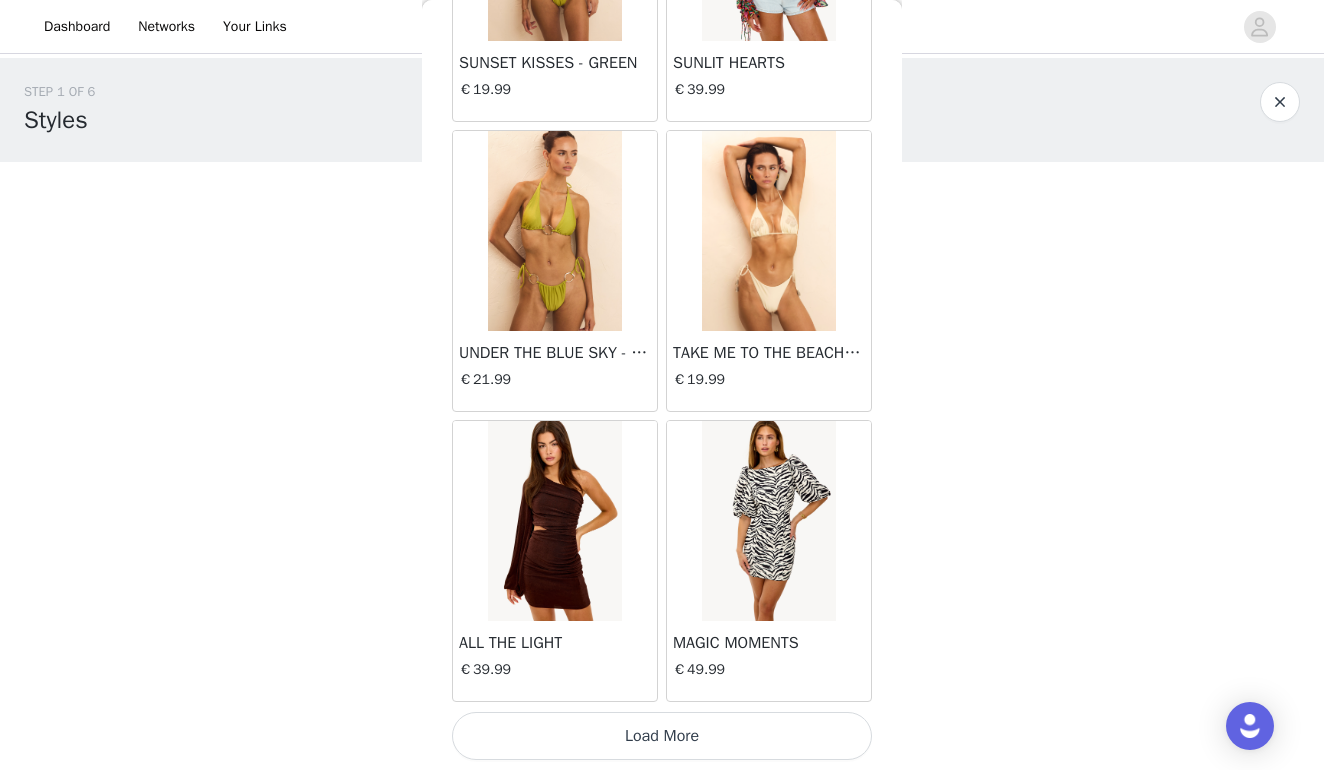 click on "Load More" at bounding box center (662, 736) 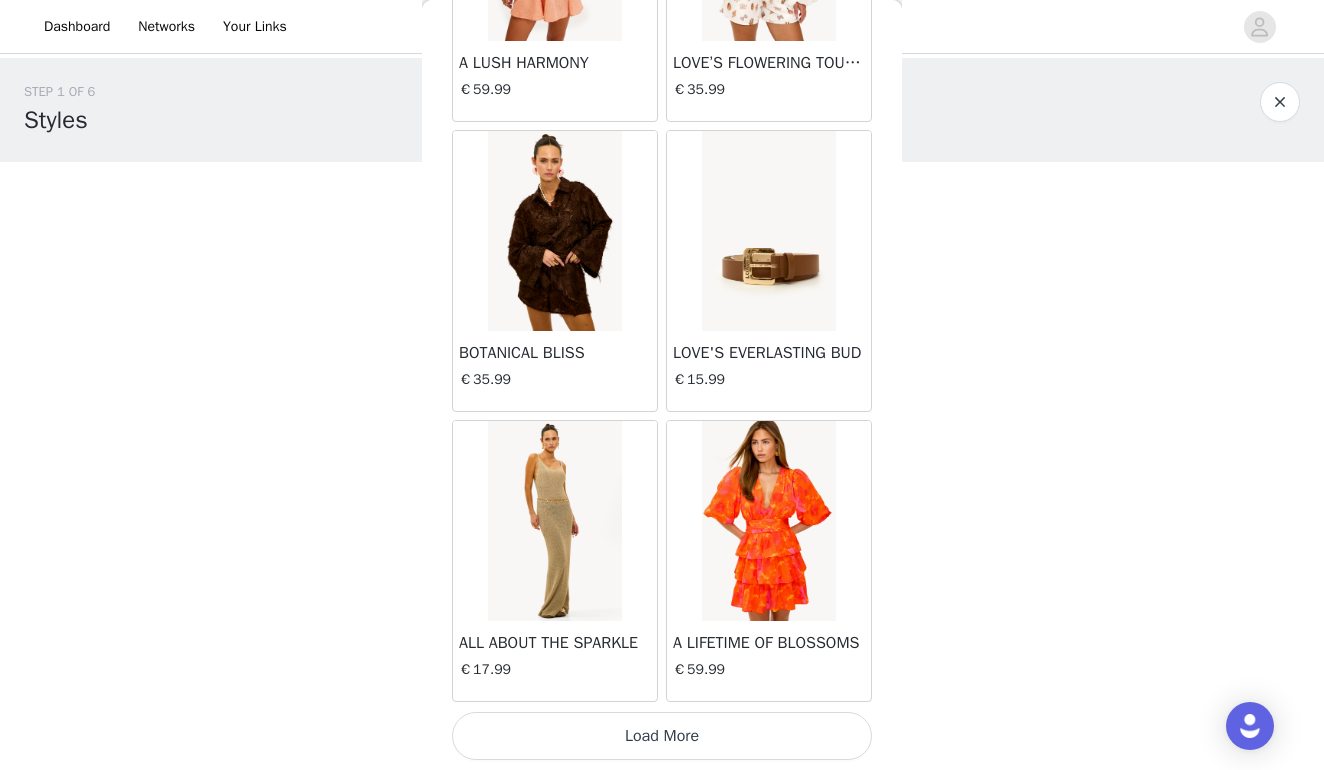 scroll, scrollTop: 19697, scrollLeft: 0, axis: vertical 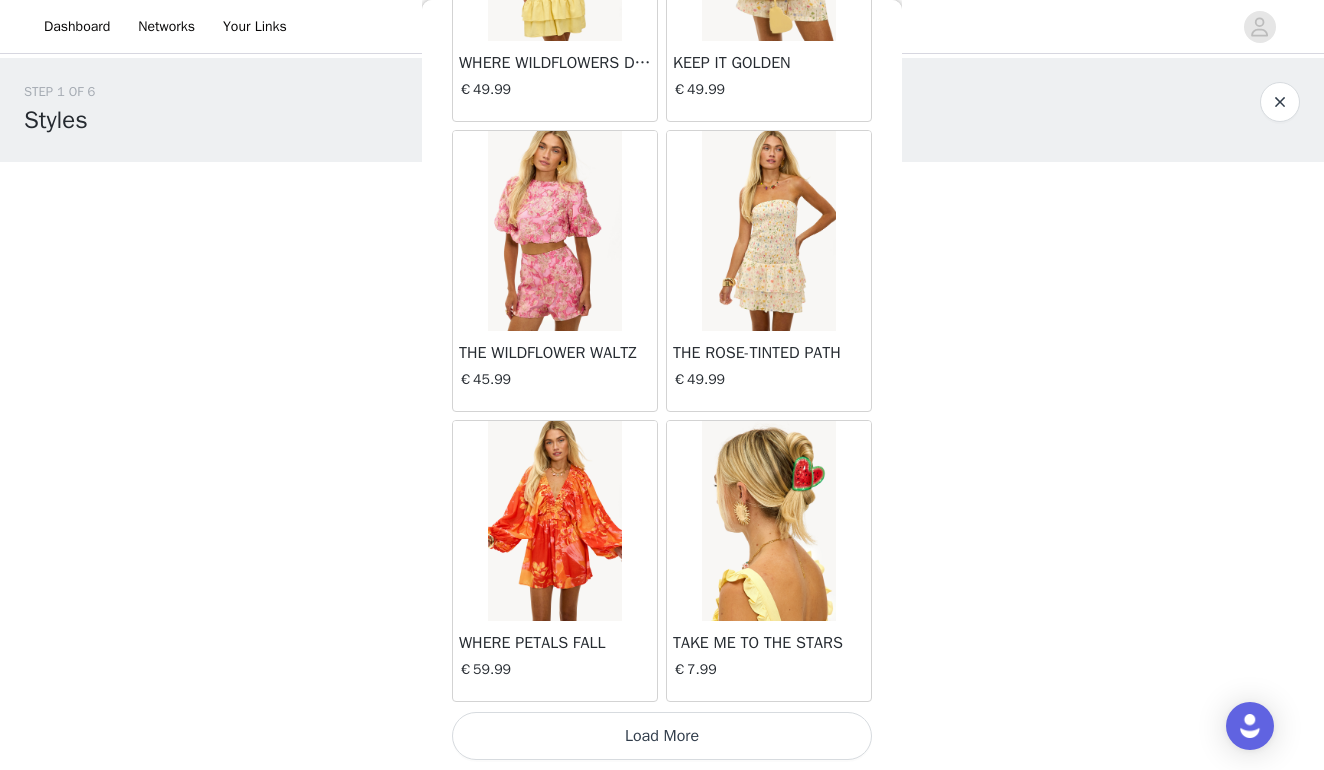 click on "Load More" at bounding box center [662, 736] 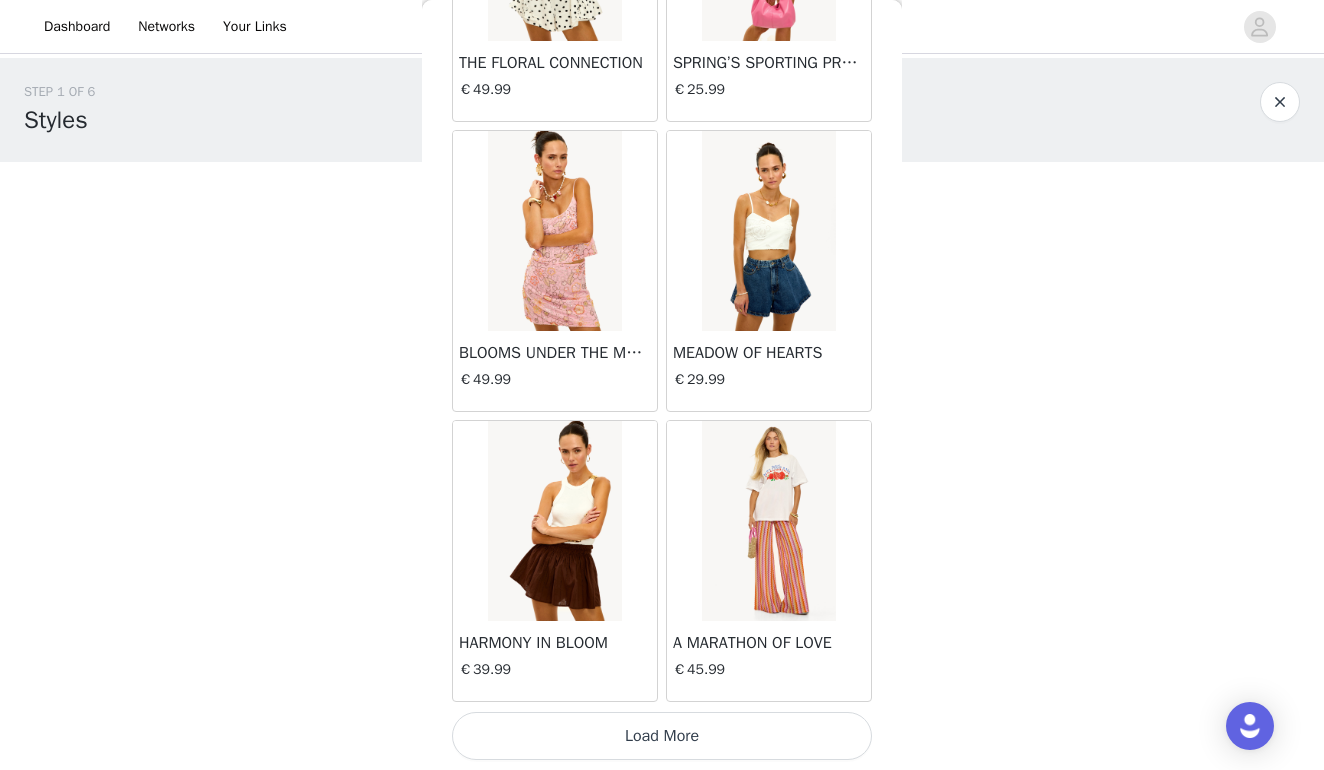 scroll, scrollTop: 25490, scrollLeft: 0, axis: vertical 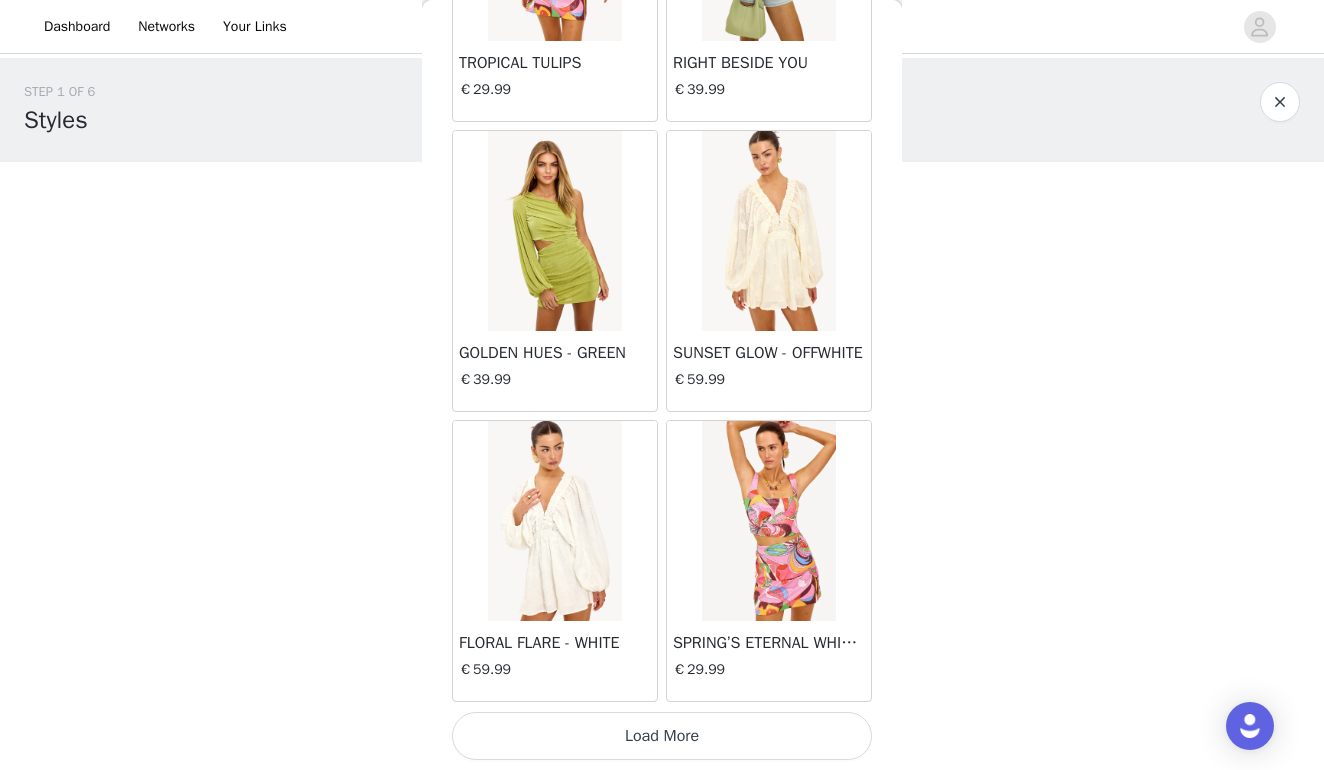 click on "Load More" at bounding box center [662, 736] 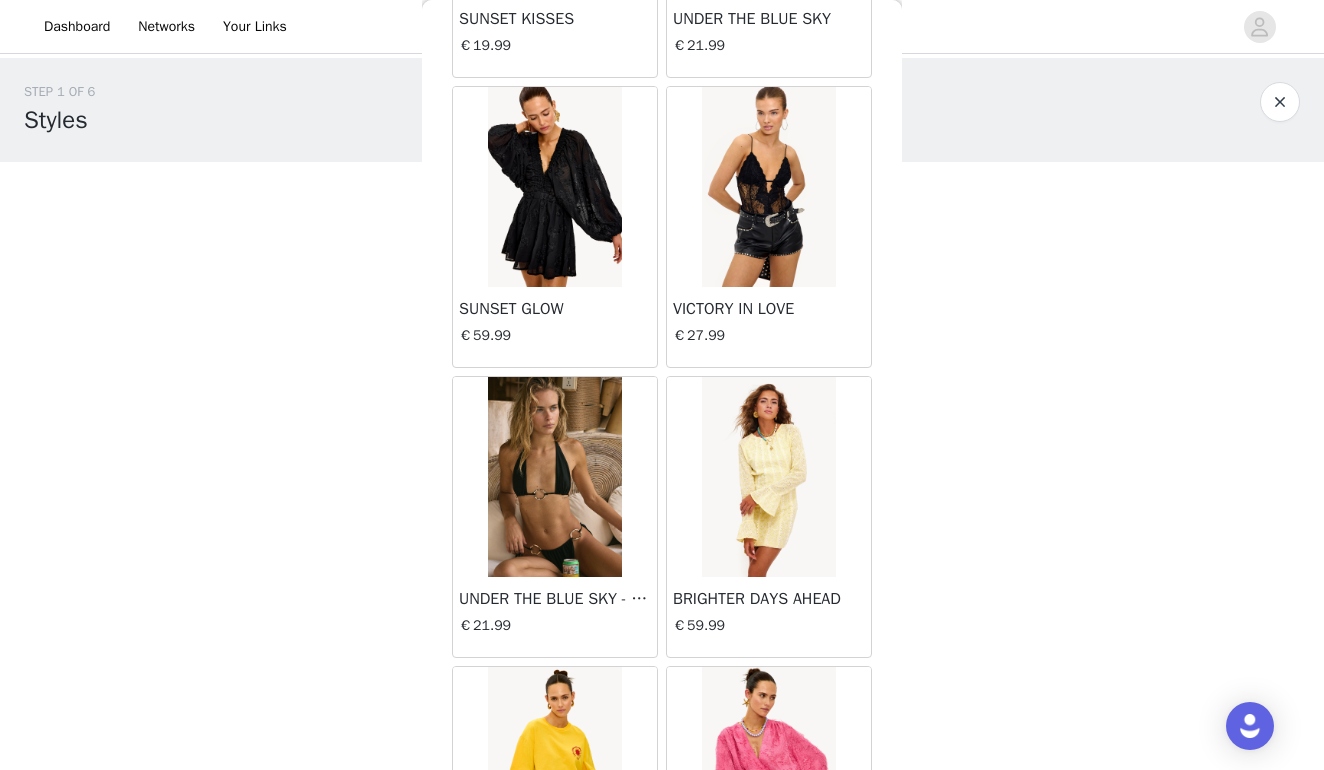 scroll, scrollTop: 29308, scrollLeft: 0, axis: vertical 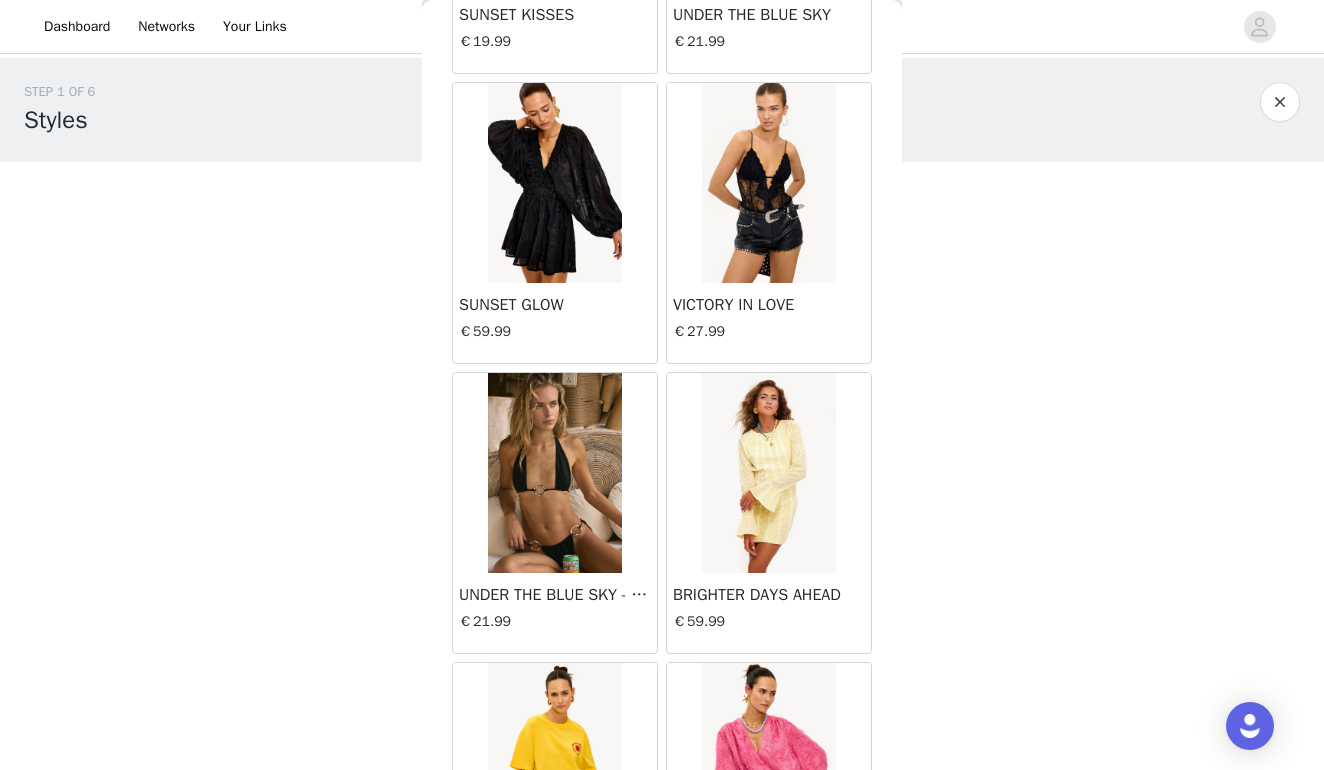 click at bounding box center [768, 183] 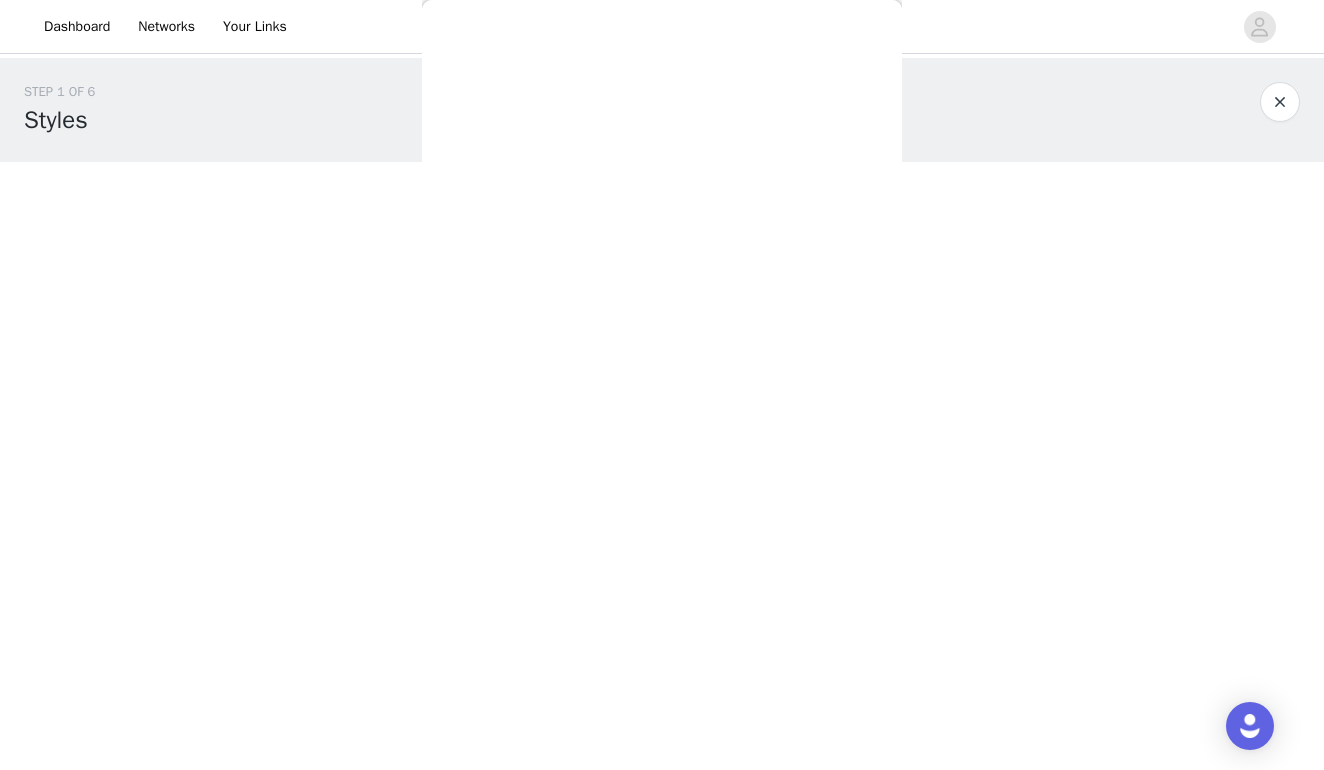 scroll, scrollTop: 112, scrollLeft: 0, axis: vertical 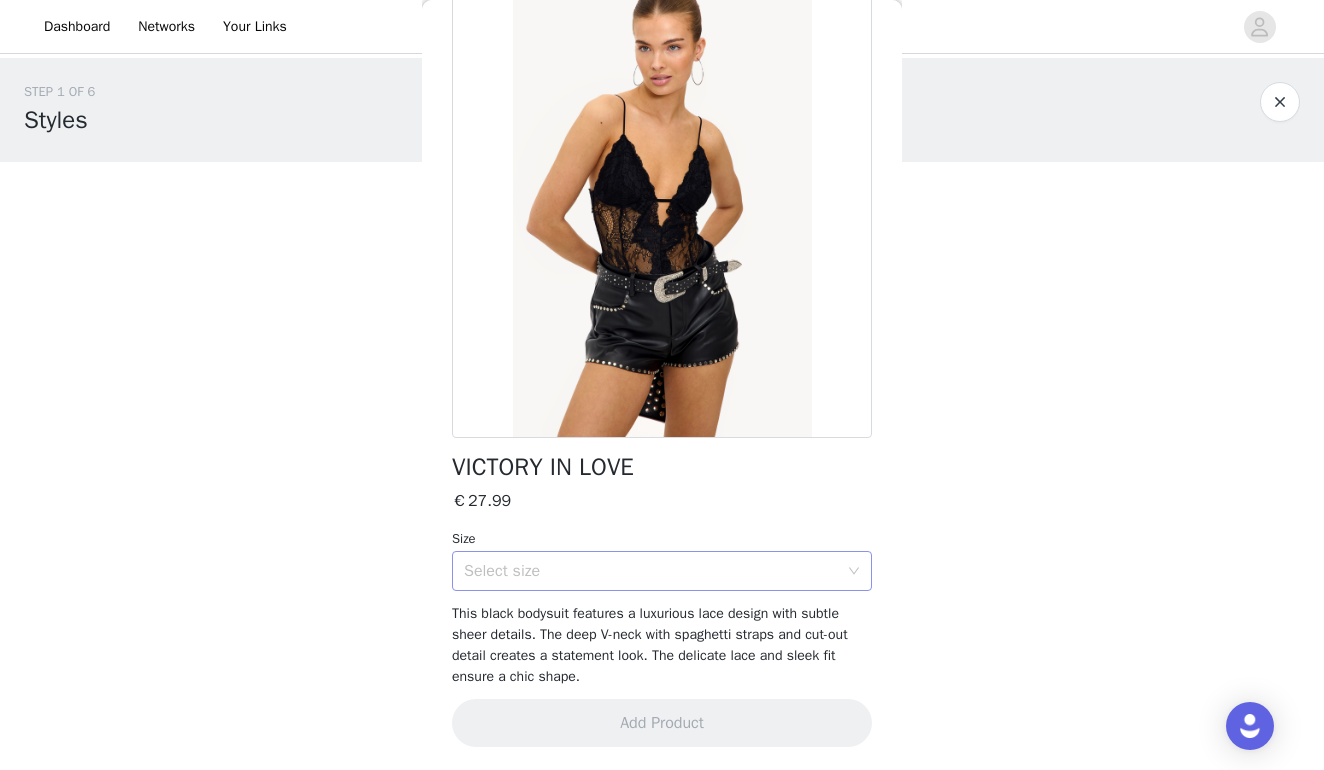 click on "Select size" at bounding box center [651, 571] 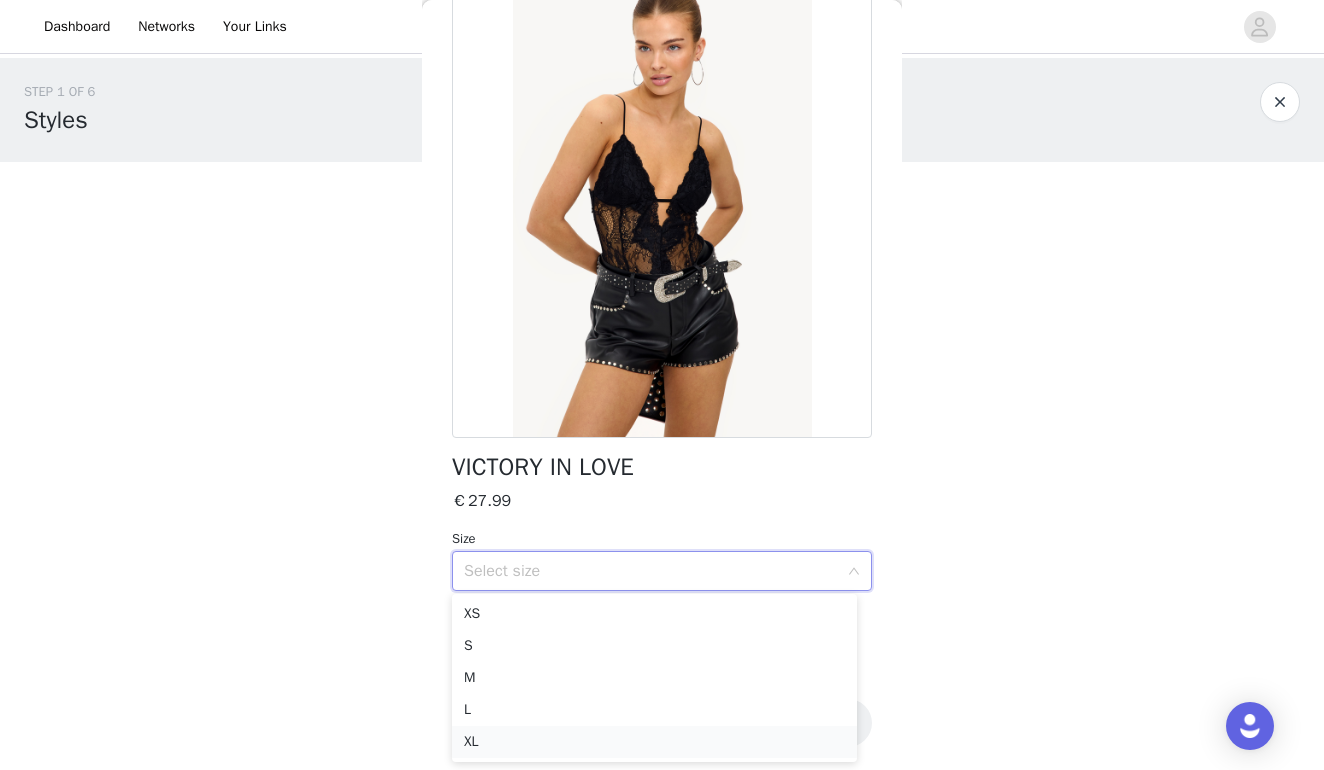 click on "XL" at bounding box center [654, 742] 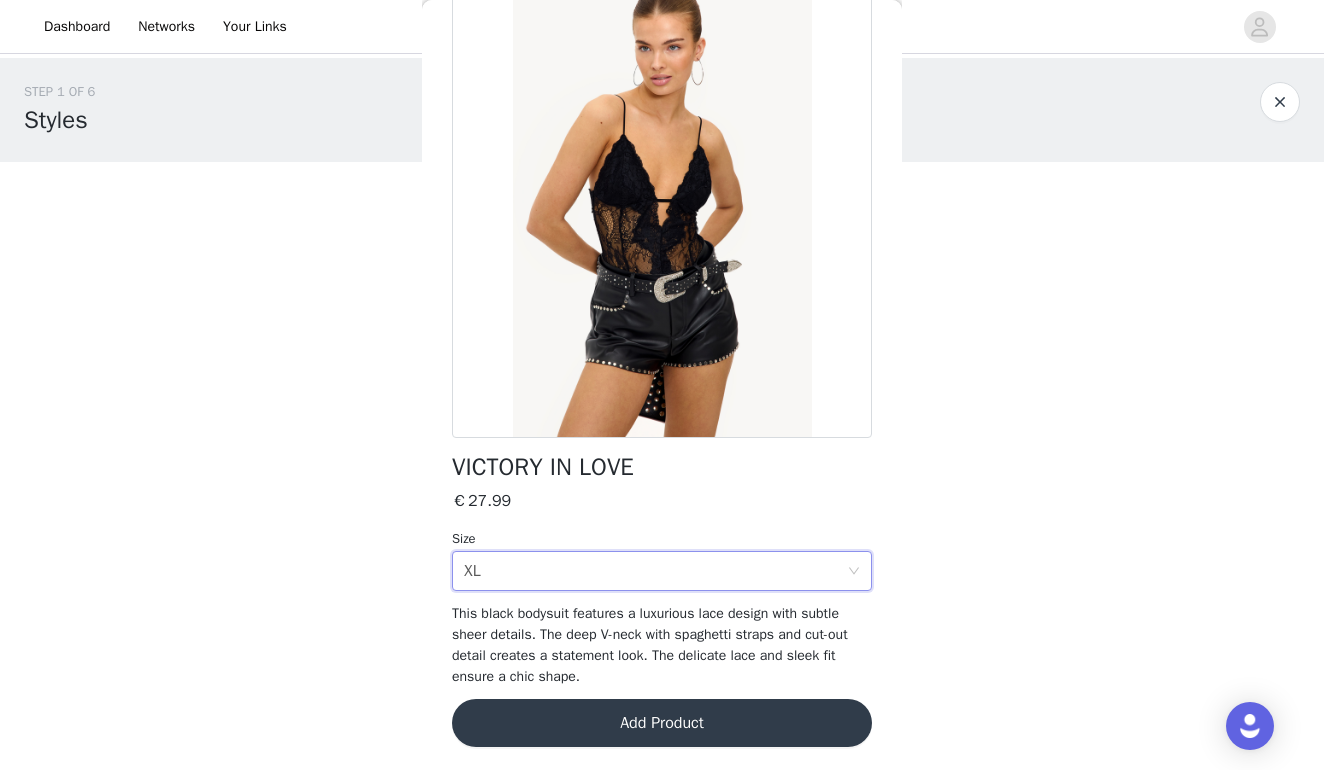 click on "Add Product" at bounding box center (662, 723) 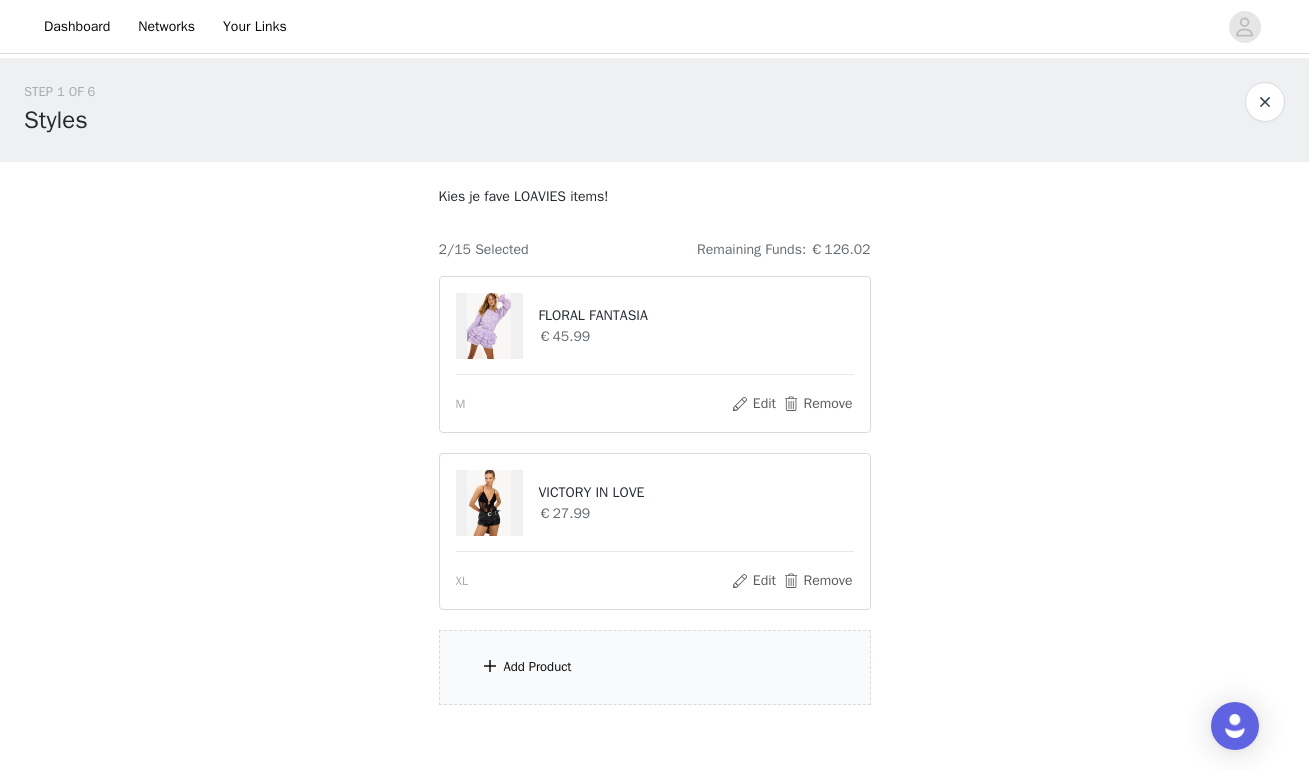 click on "Add Product" at bounding box center [655, 667] 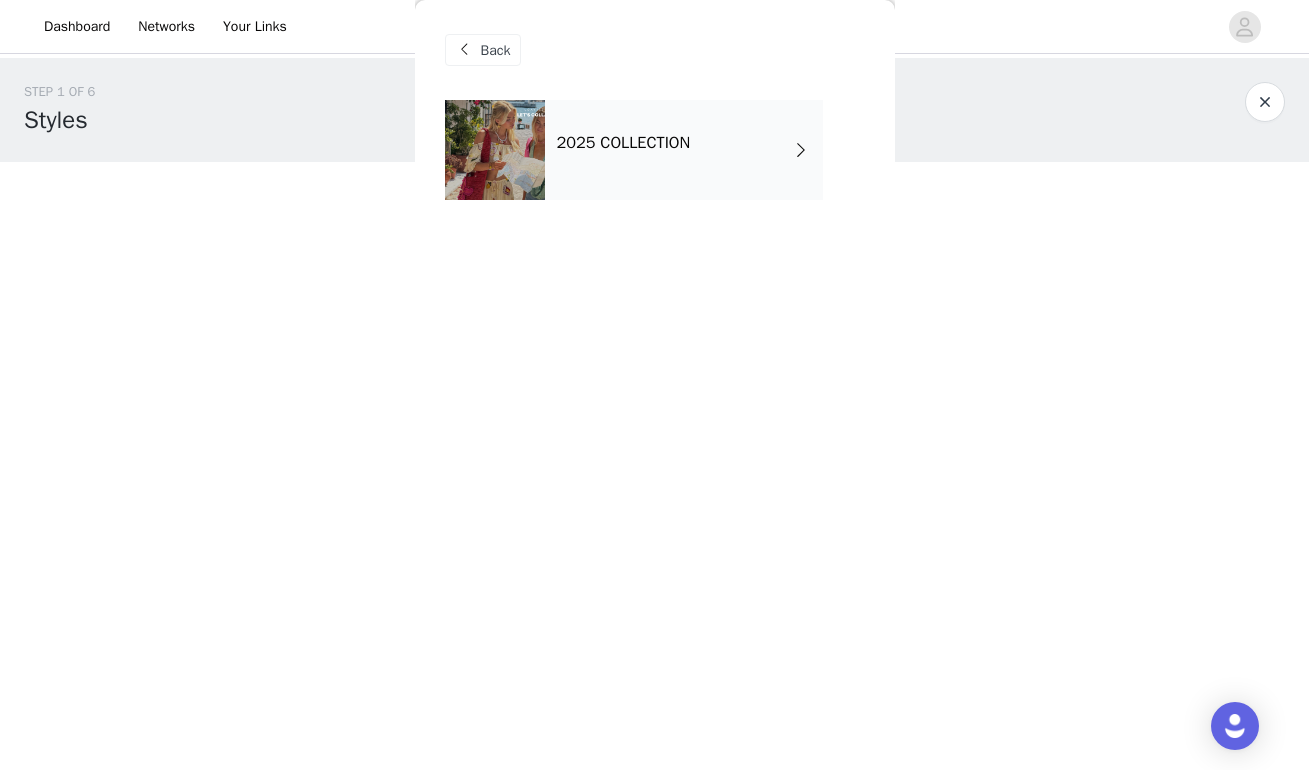 click on "2025 COLLECTION" at bounding box center [624, 143] 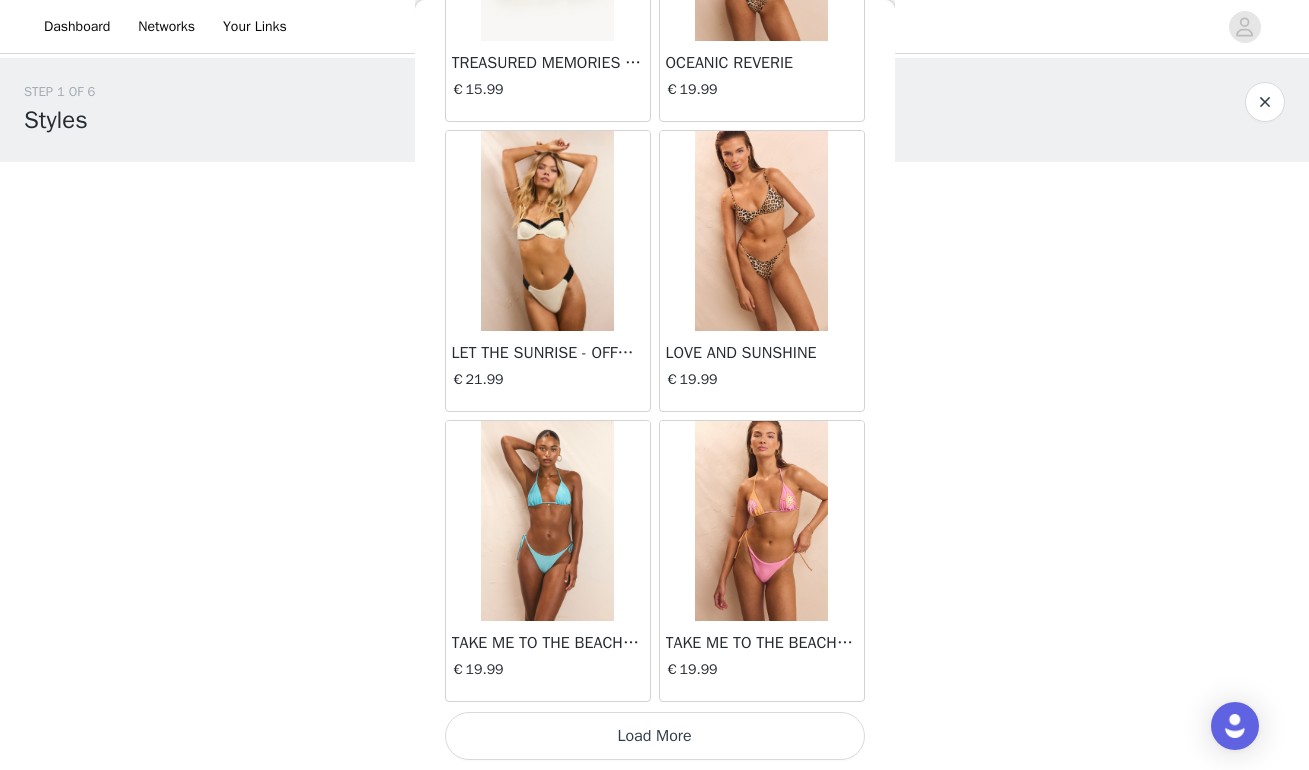 scroll, scrollTop: 2290, scrollLeft: 0, axis: vertical 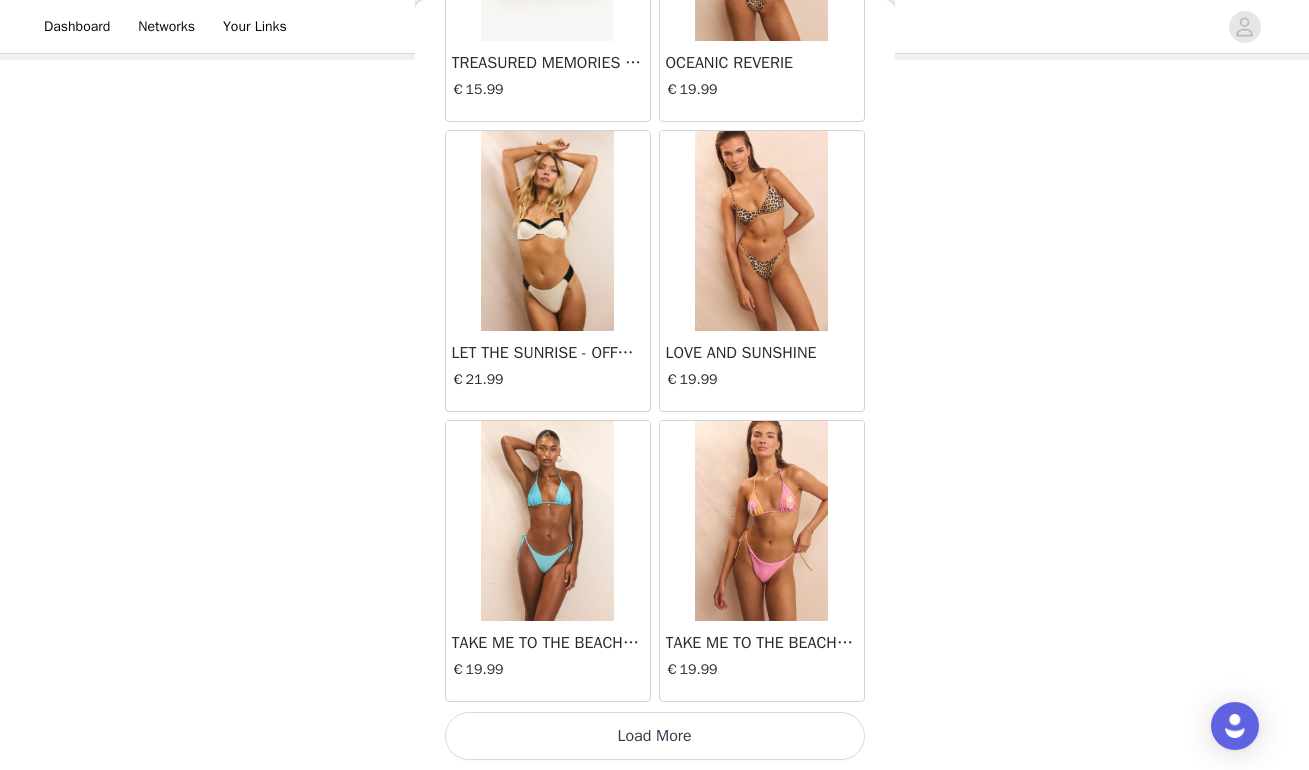 click on "Load More" at bounding box center (655, 736) 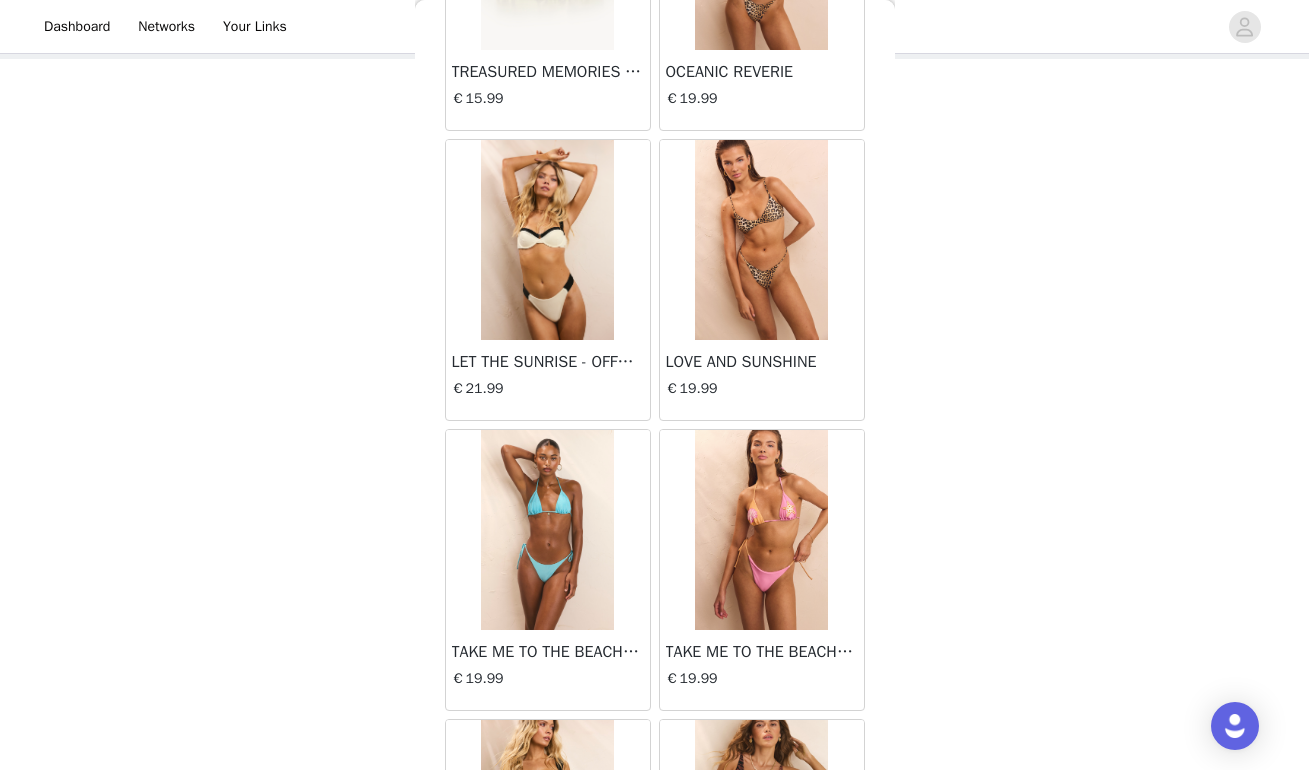 scroll, scrollTop: 105, scrollLeft: 0, axis: vertical 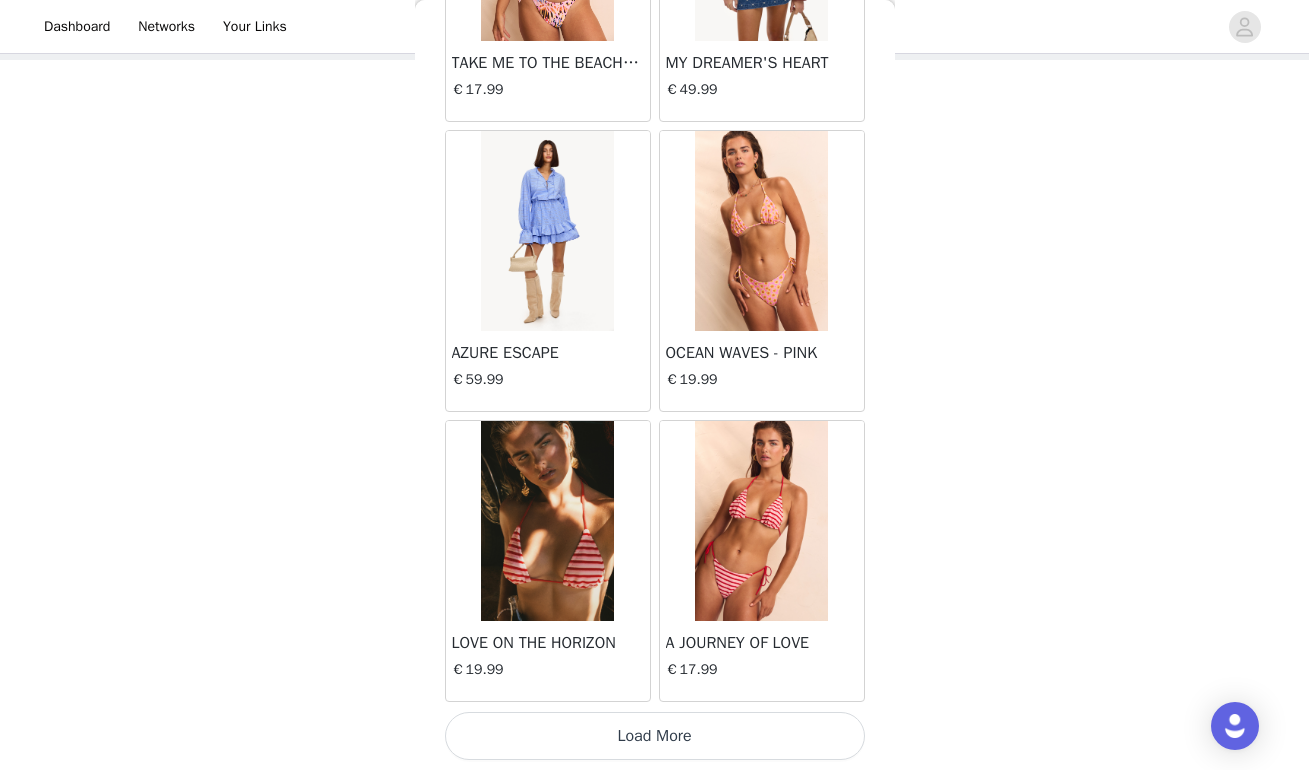 click on "Load More" at bounding box center [655, 736] 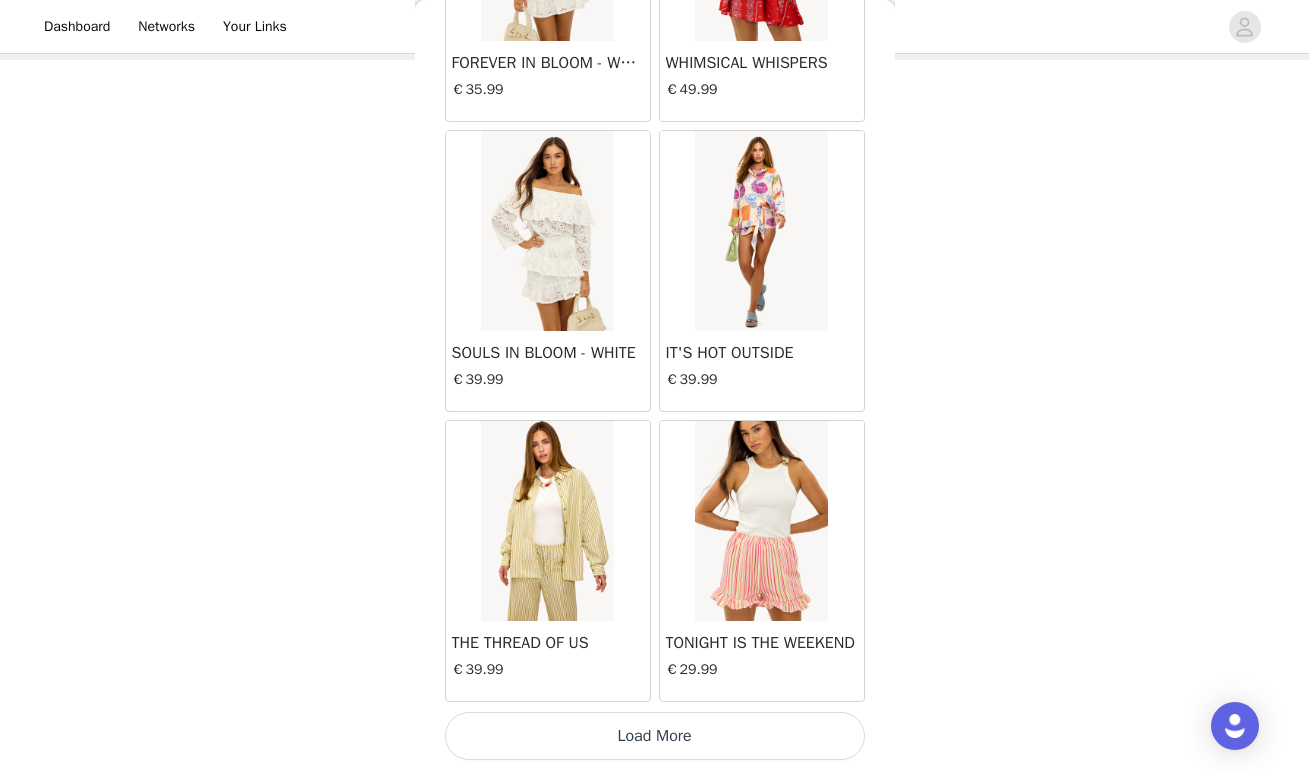 click on "Load More" at bounding box center [655, 736] 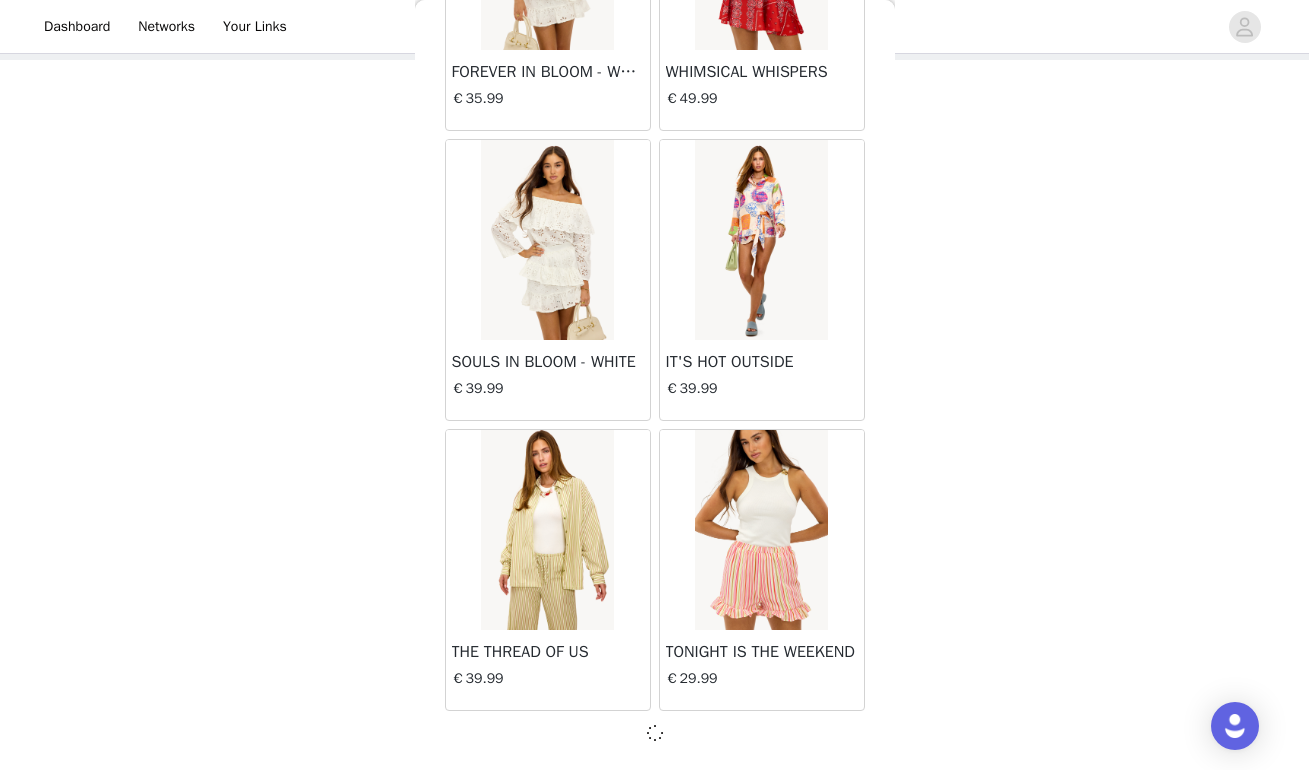 scroll, scrollTop: 8081, scrollLeft: 0, axis: vertical 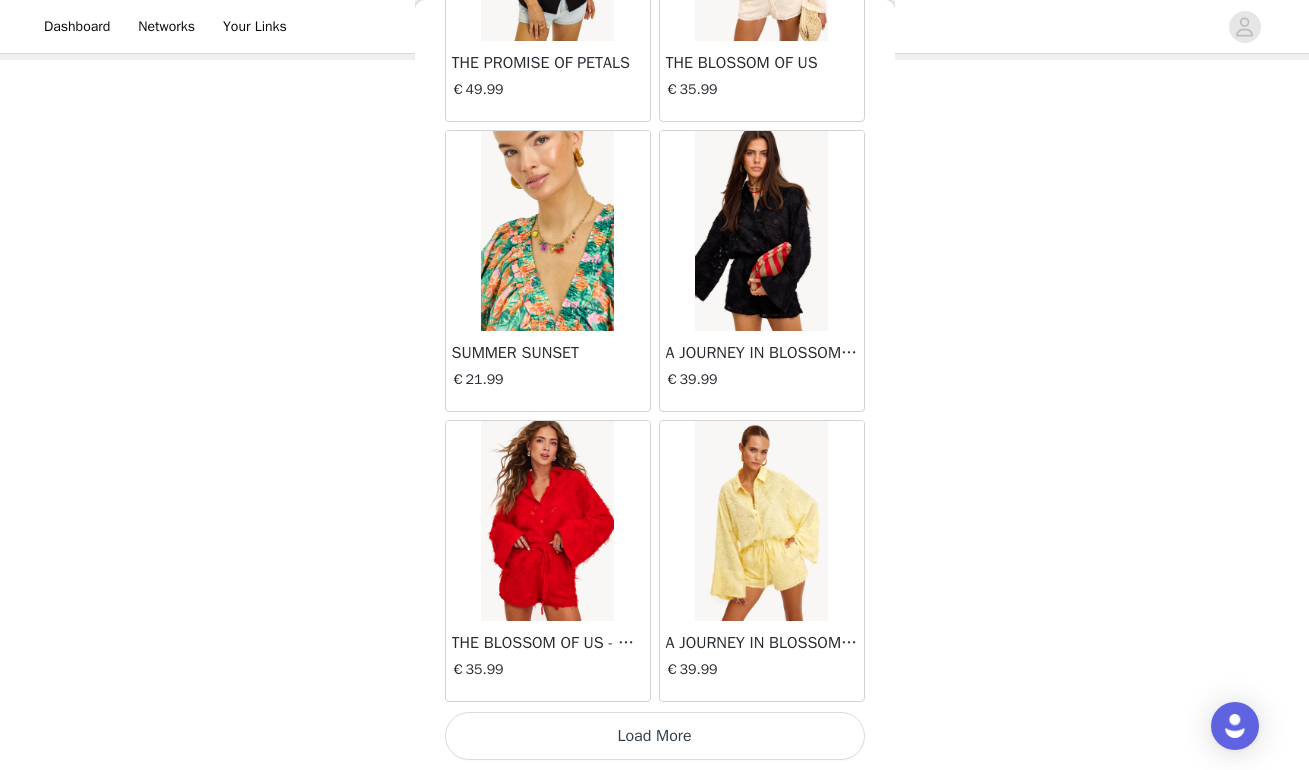 click on "Load More" at bounding box center [655, 736] 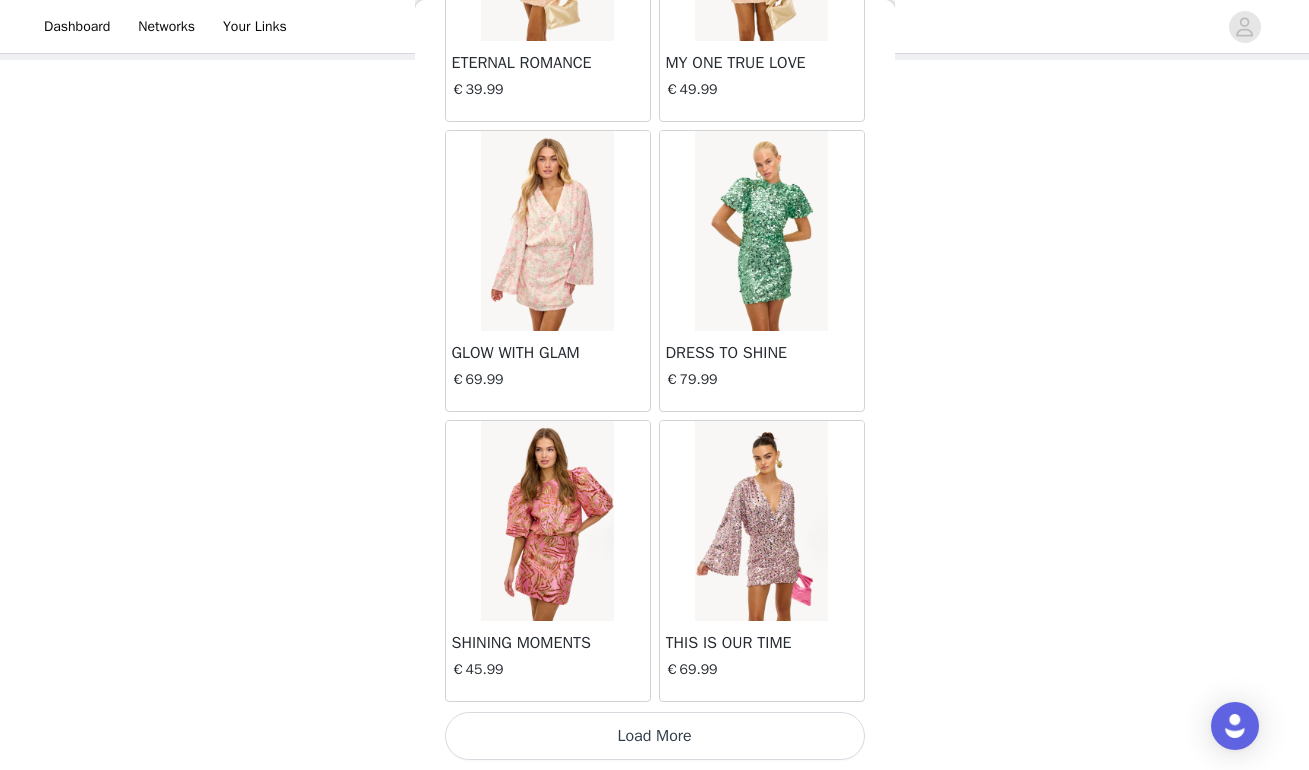 click on "Load More" at bounding box center [655, 736] 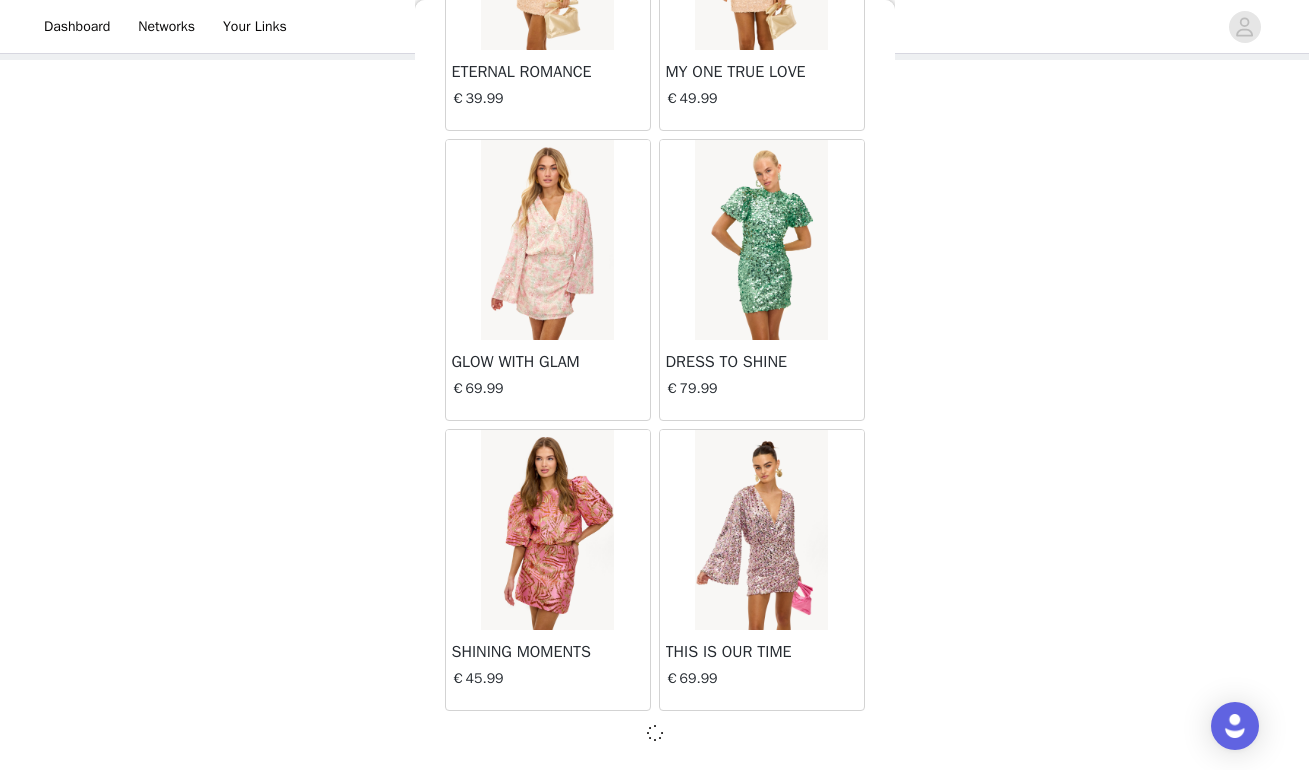 scroll, scrollTop: 13881, scrollLeft: 0, axis: vertical 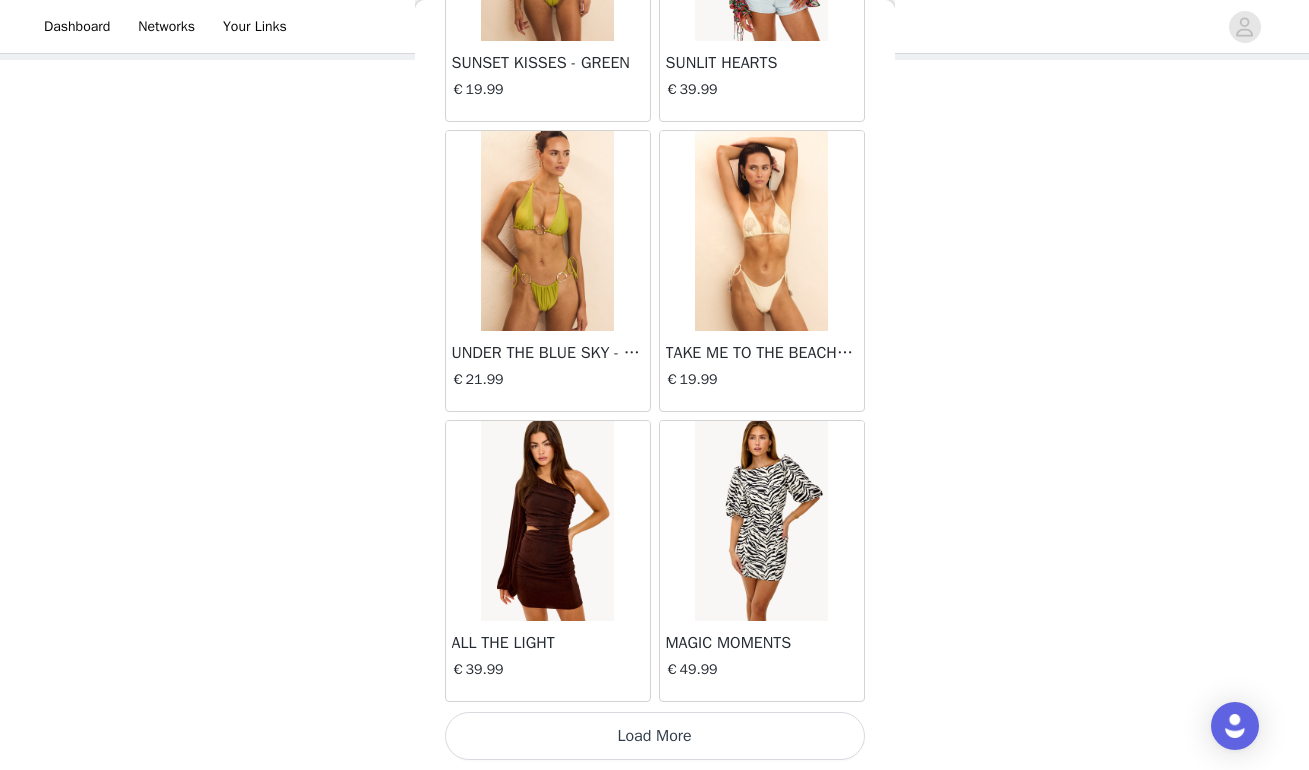 click on "Load More" at bounding box center (655, 736) 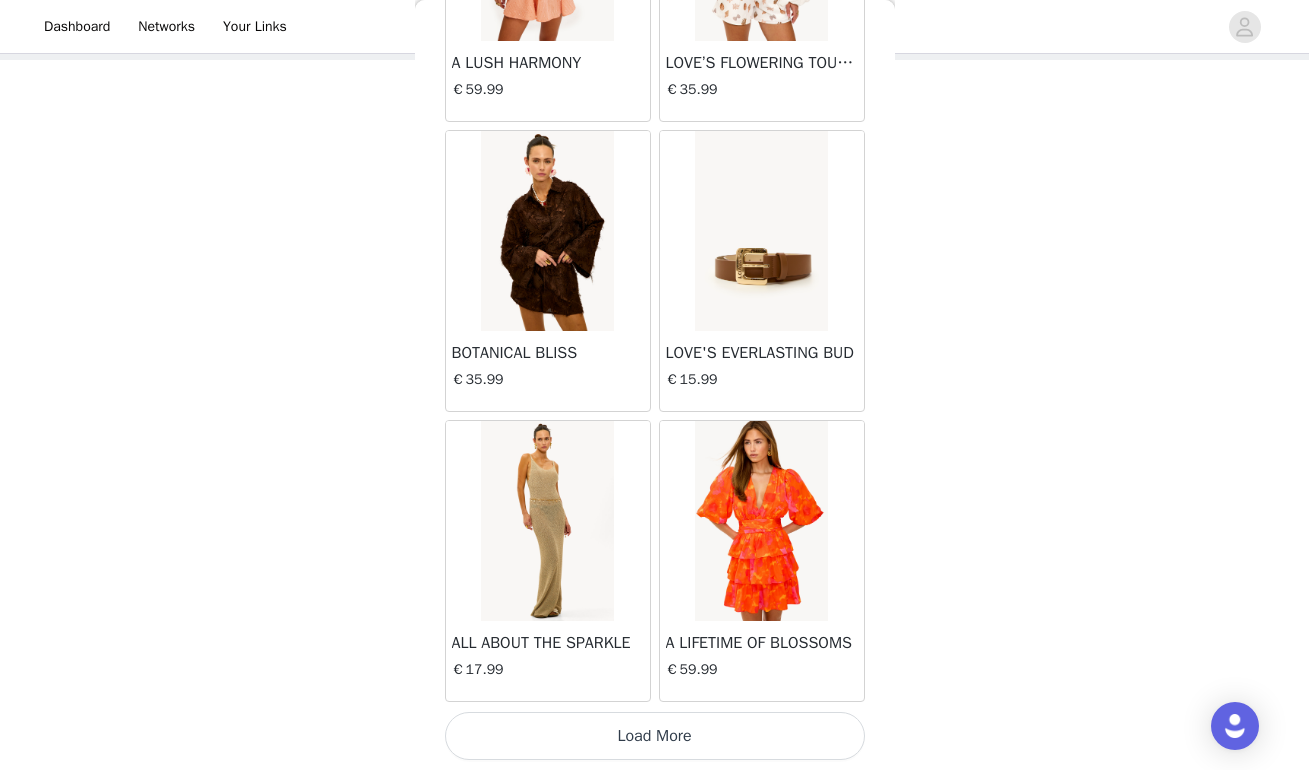 click on "Load More" at bounding box center (655, 736) 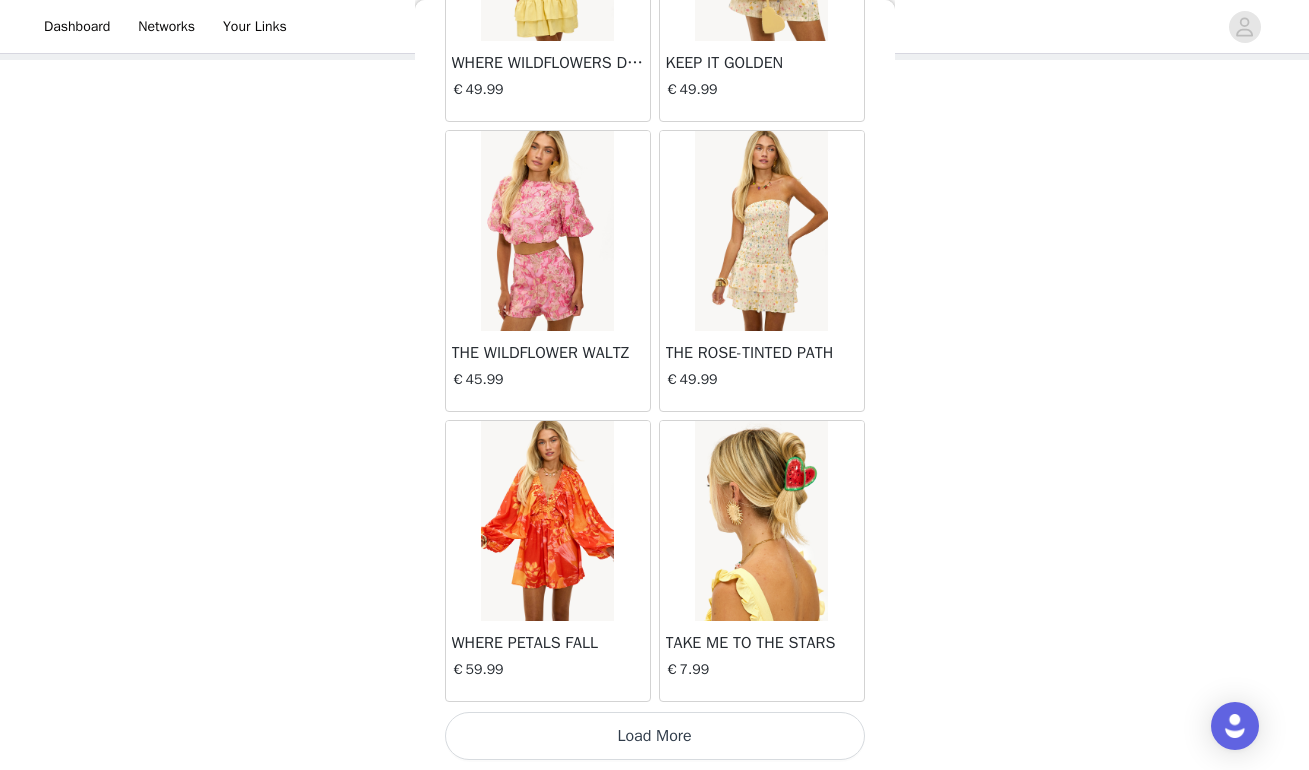 click on "Load More" at bounding box center (655, 736) 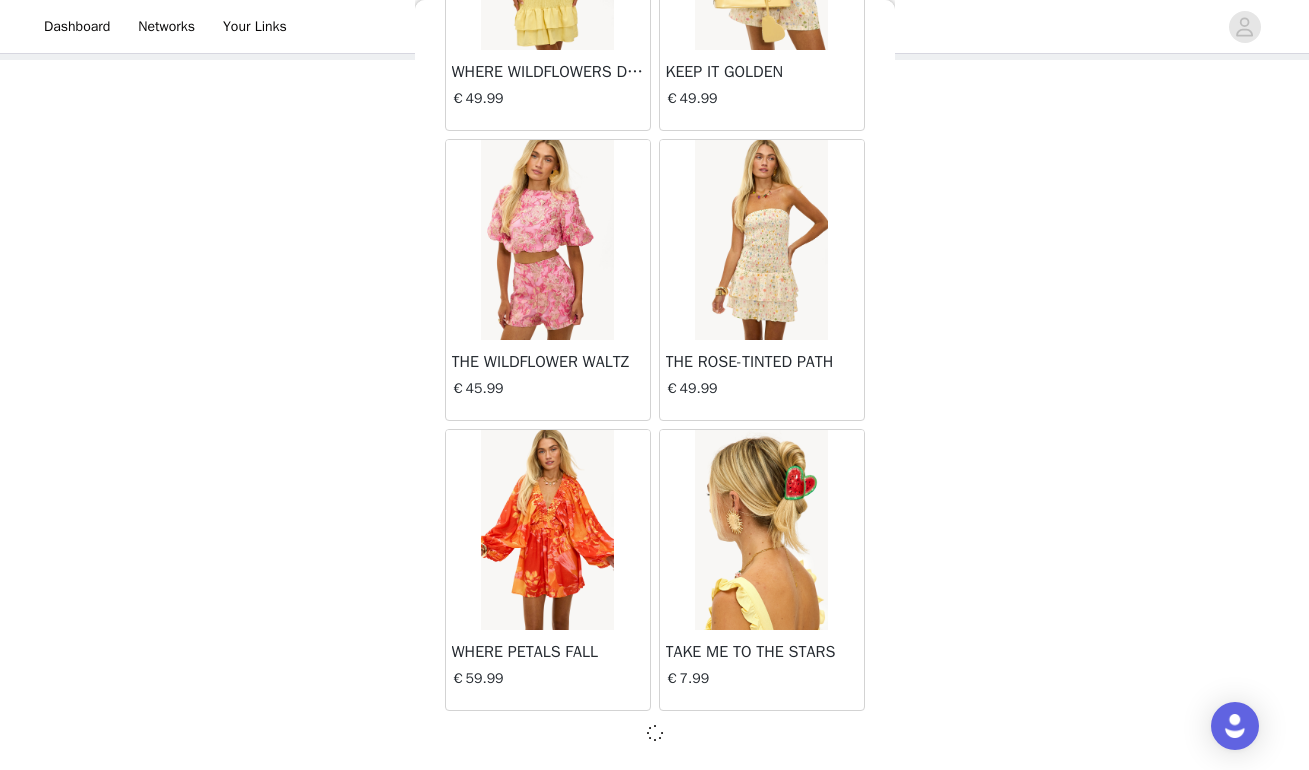 scroll, scrollTop: 22581, scrollLeft: 0, axis: vertical 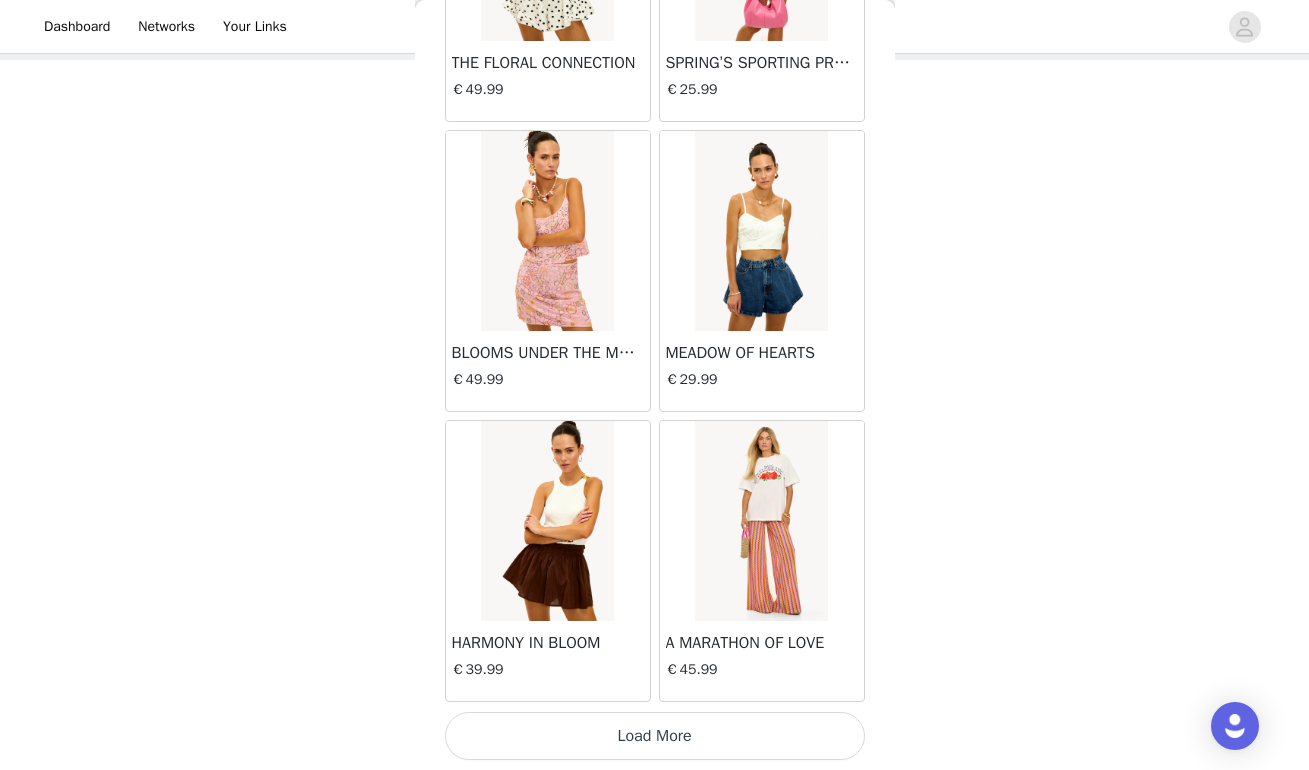 click on "Load More" at bounding box center (655, 736) 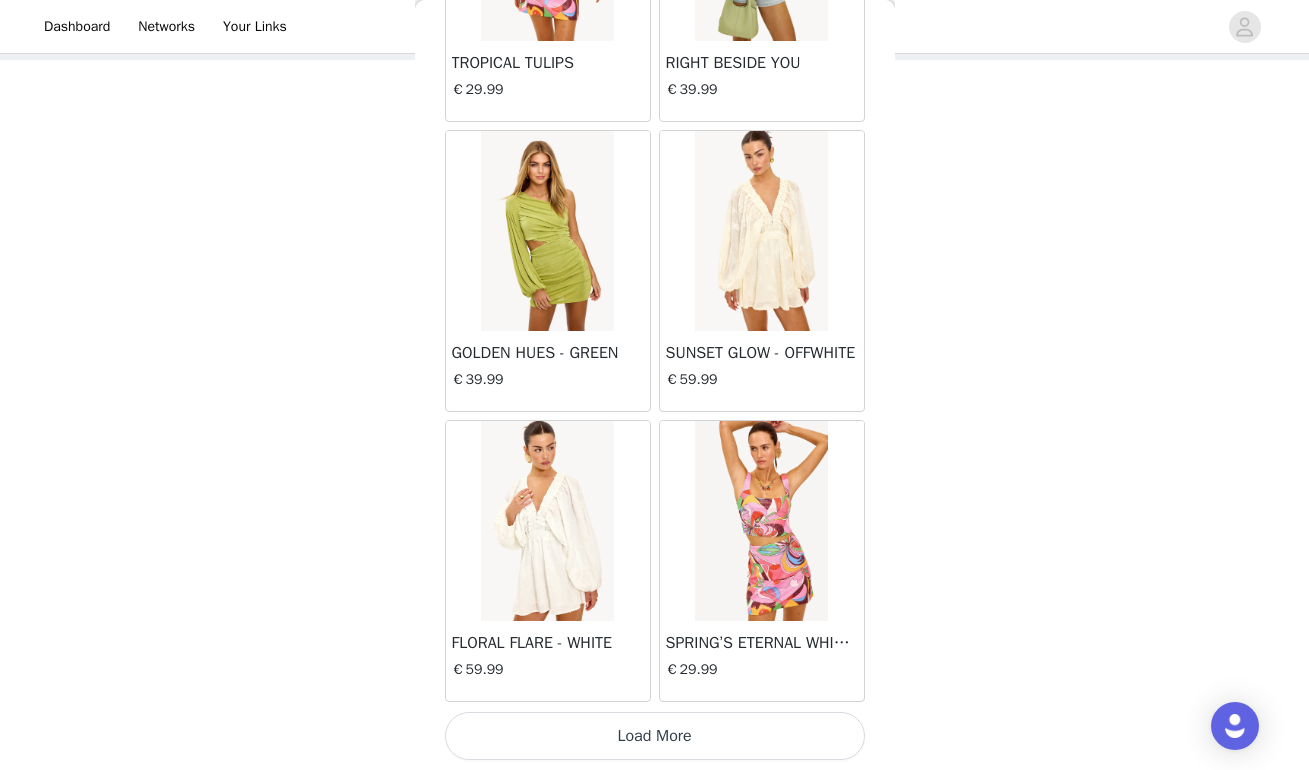 click on "Load More" at bounding box center (655, 736) 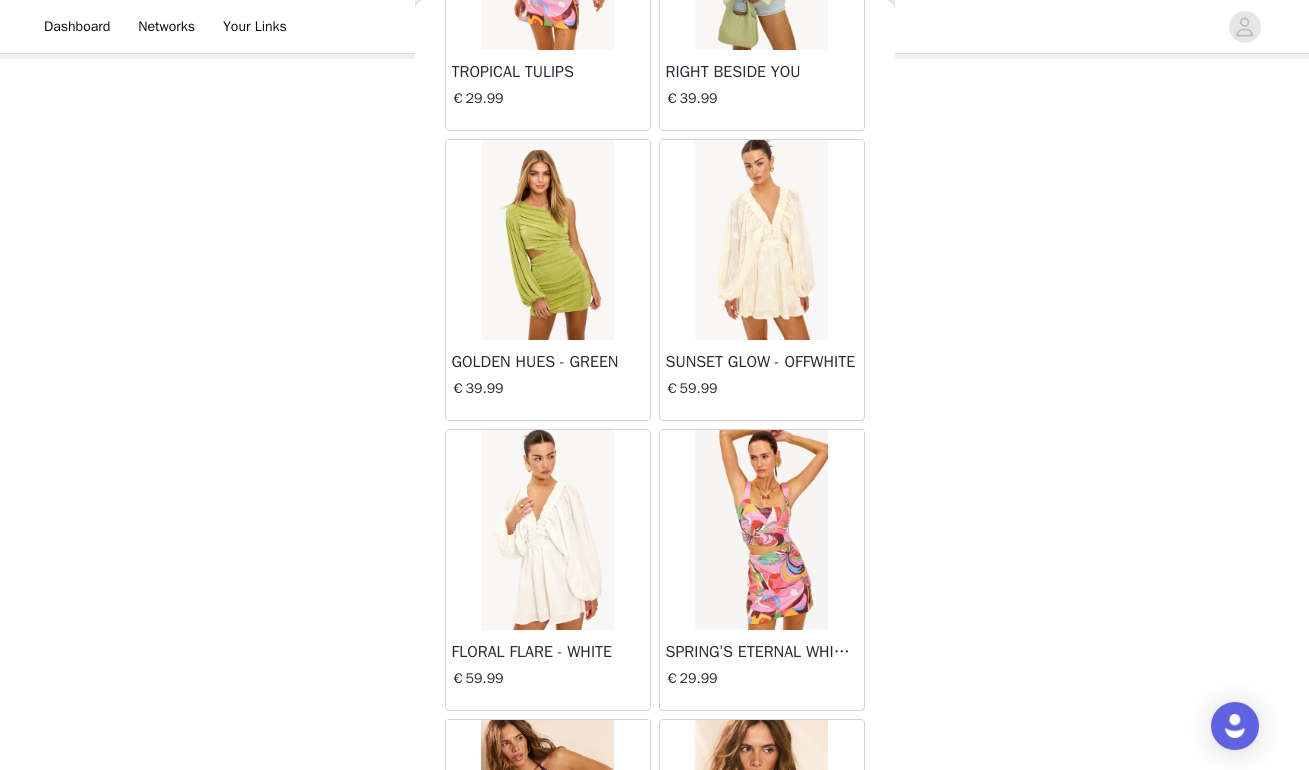 scroll, scrollTop: 102, scrollLeft: 0, axis: vertical 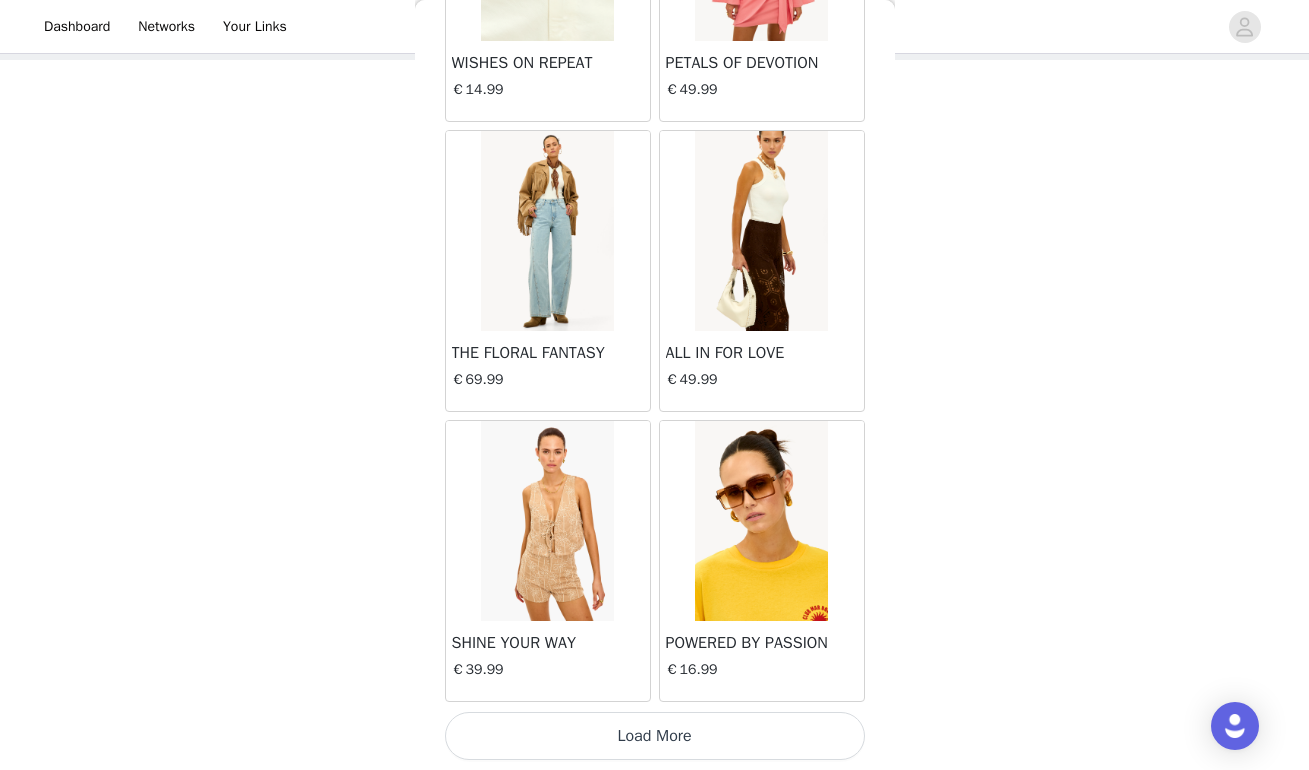 click on "Load More" at bounding box center [655, 736] 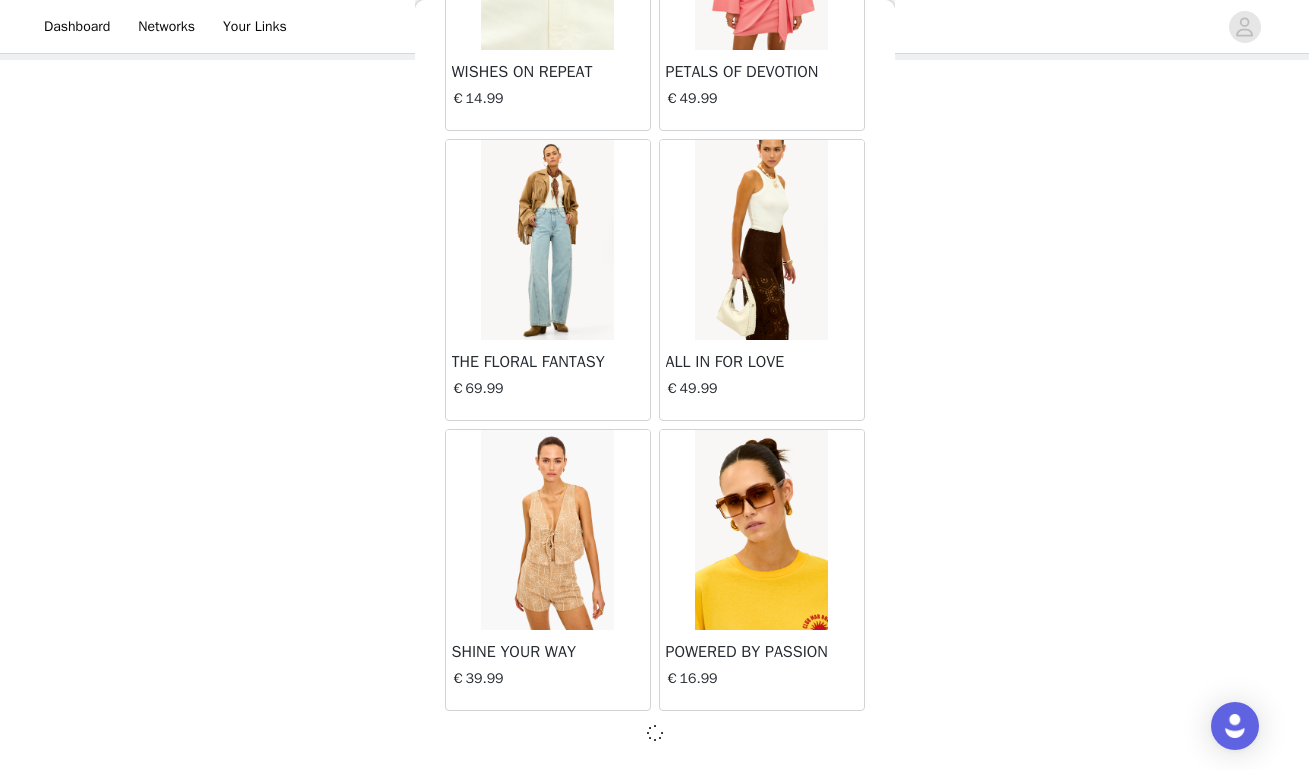 scroll, scrollTop: 31281, scrollLeft: 0, axis: vertical 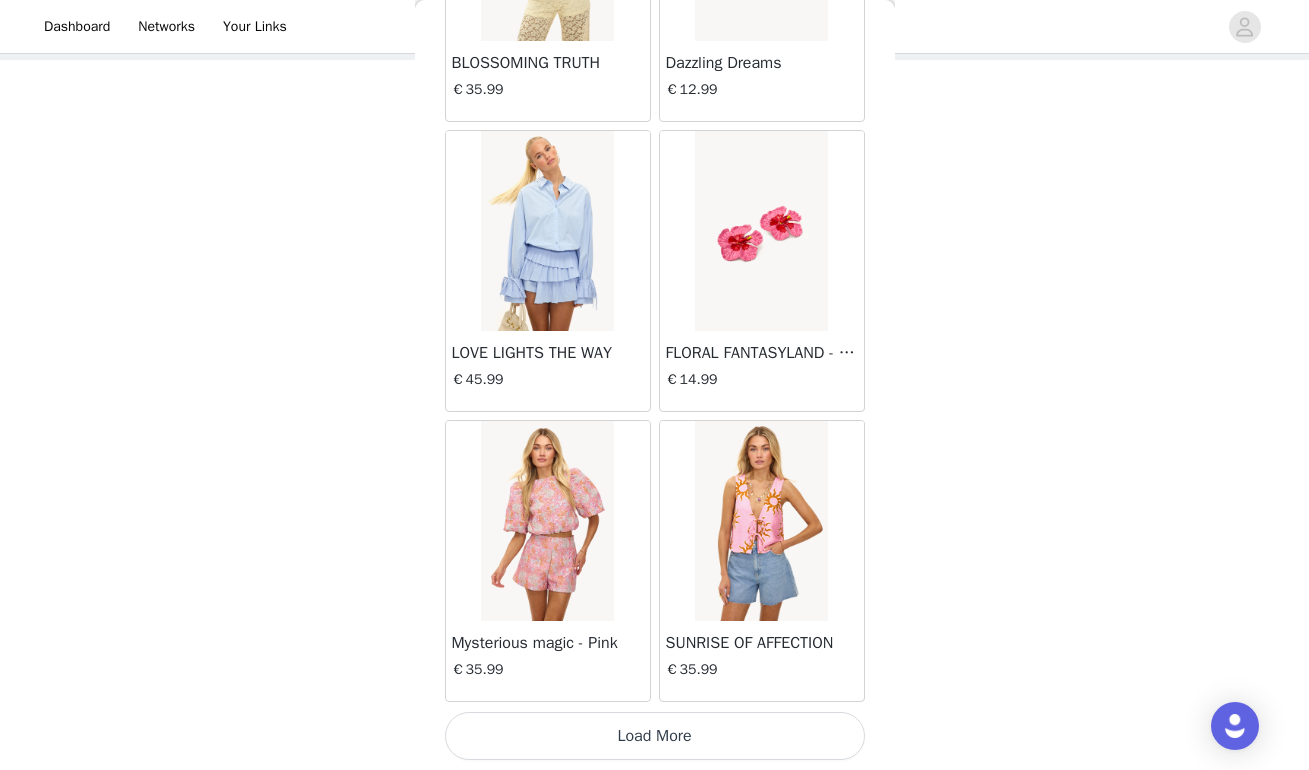 click on "Load More" at bounding box center [655, 736] 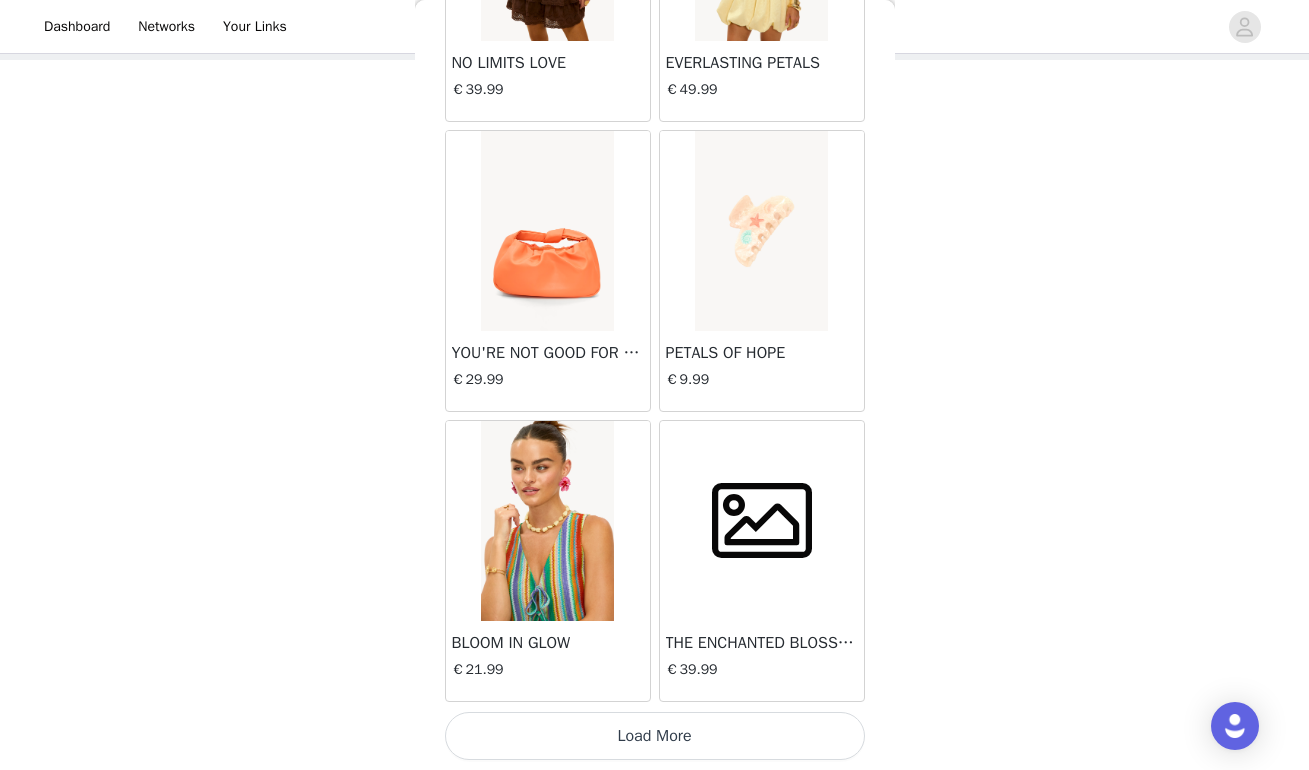 click on "Load More" at bounding box center (655, 736) 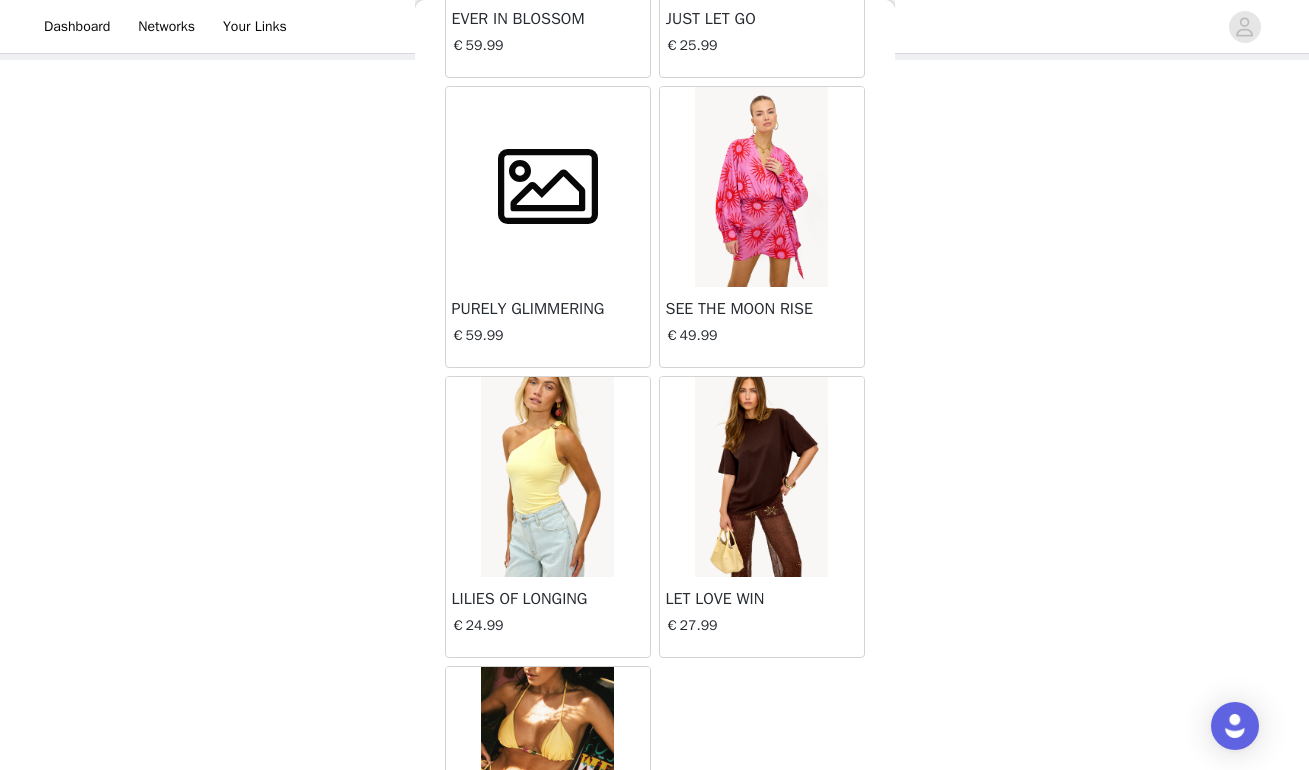 scroll, scrollTop: 38256, scrollLeft: 0, axis: vertical 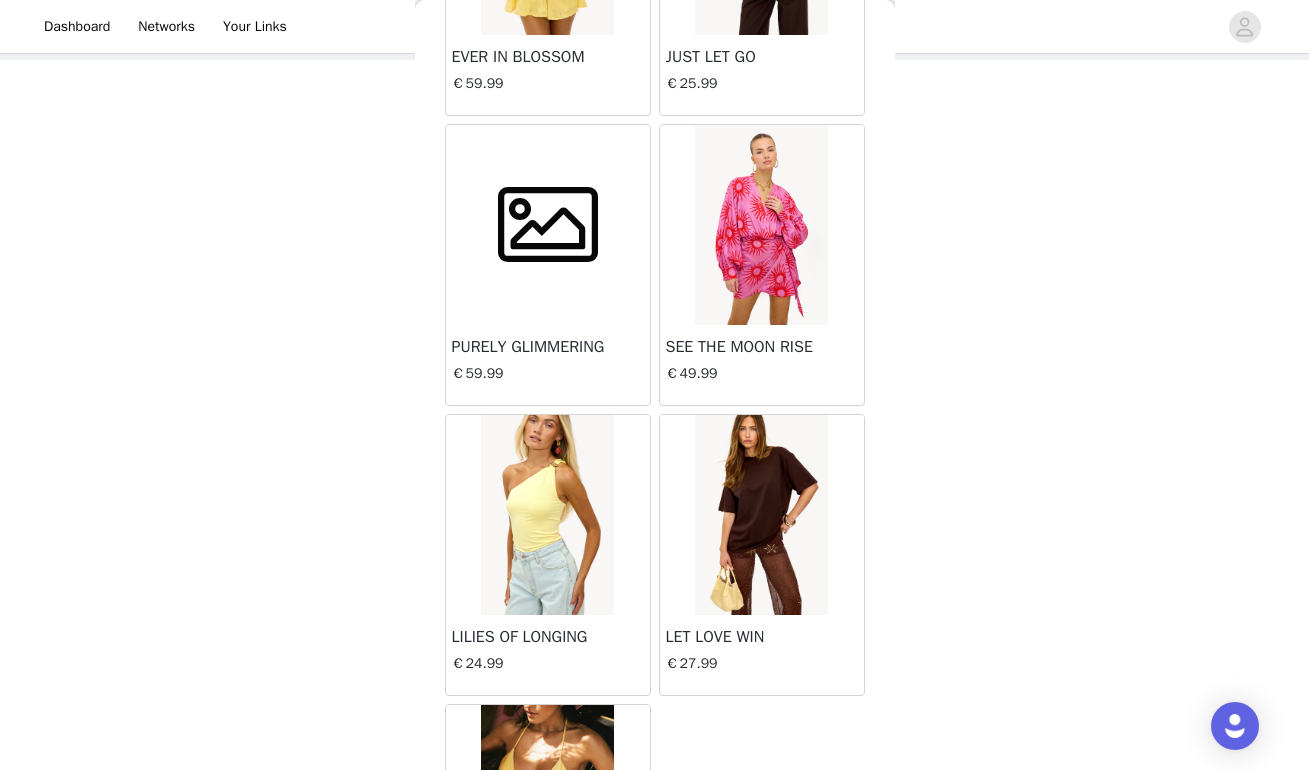 click at bounding box center [548, 225] 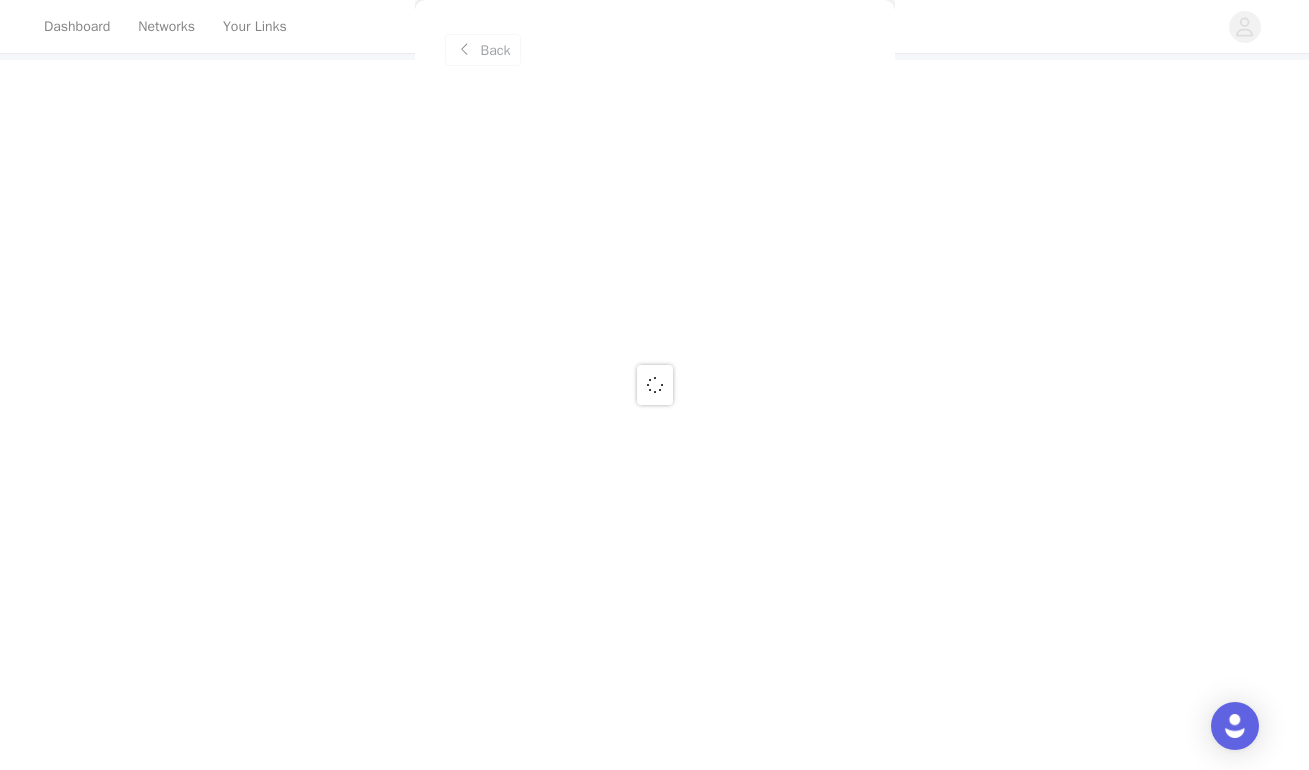 scroll, scrollTop: 0, scrollLeft: 0, axis: both 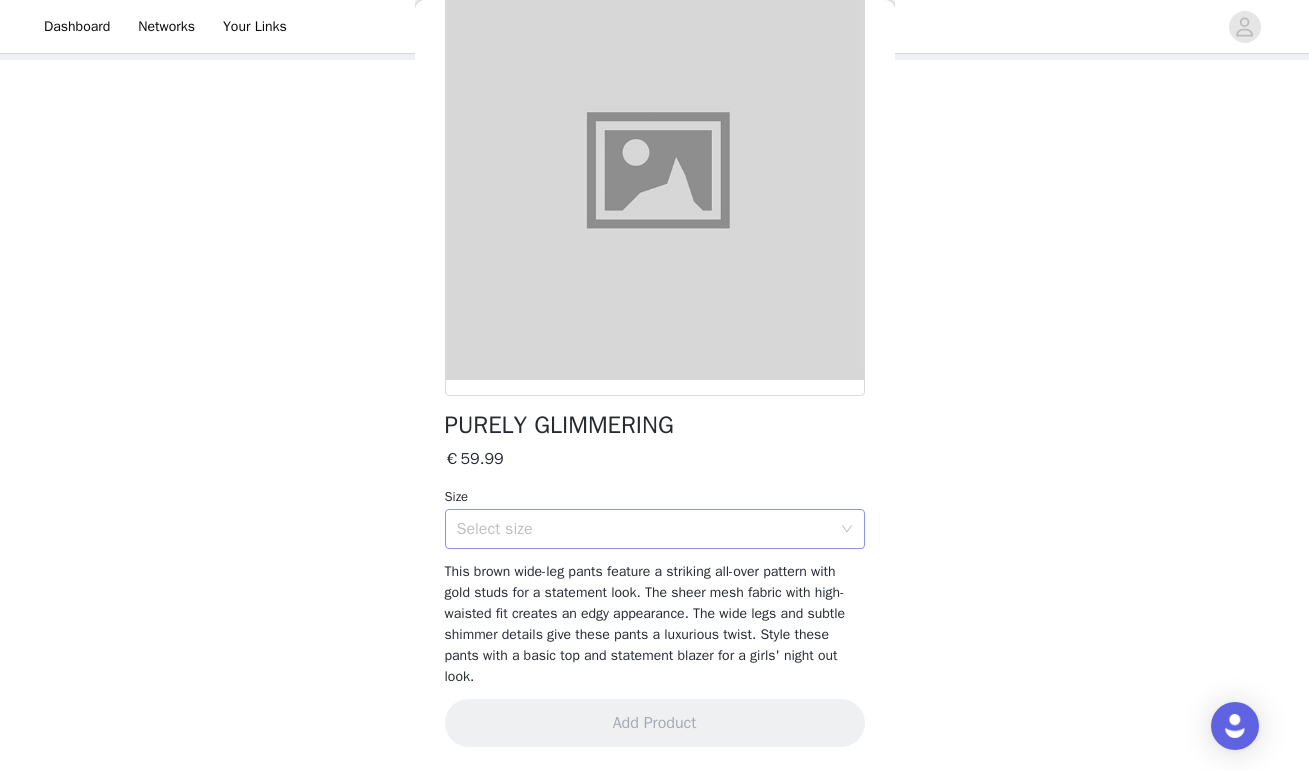 click on "Select size" at bounding box center (648, 529) 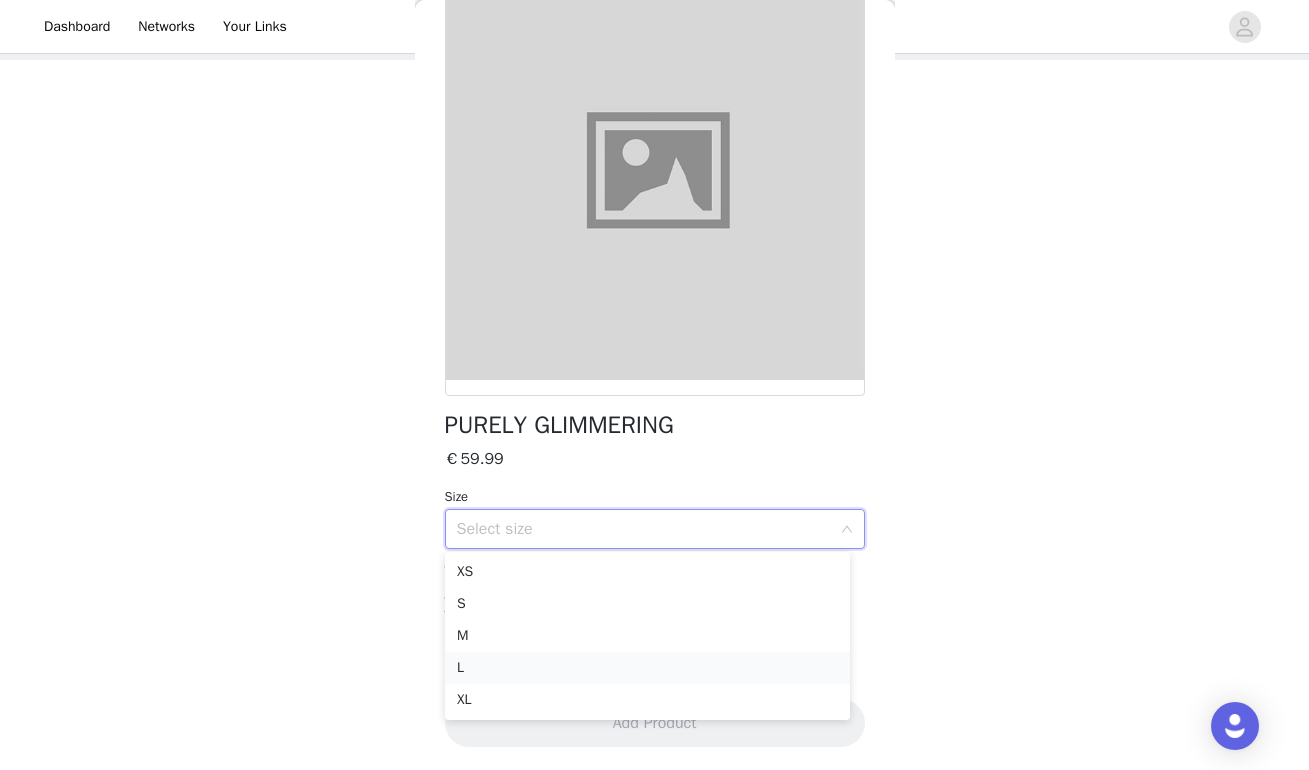 click on "L" at bounding box center [647, 668] 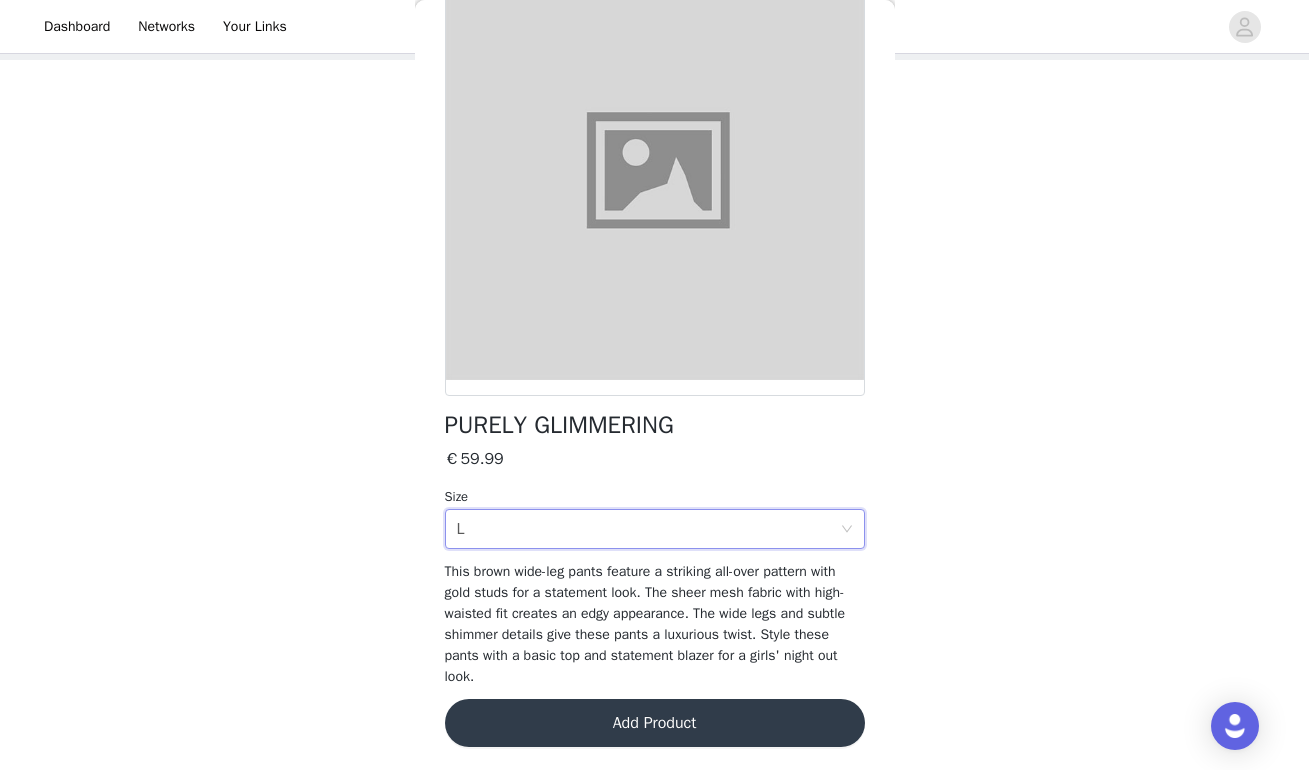 click on "Add Product" at bounding box center [655, 723] 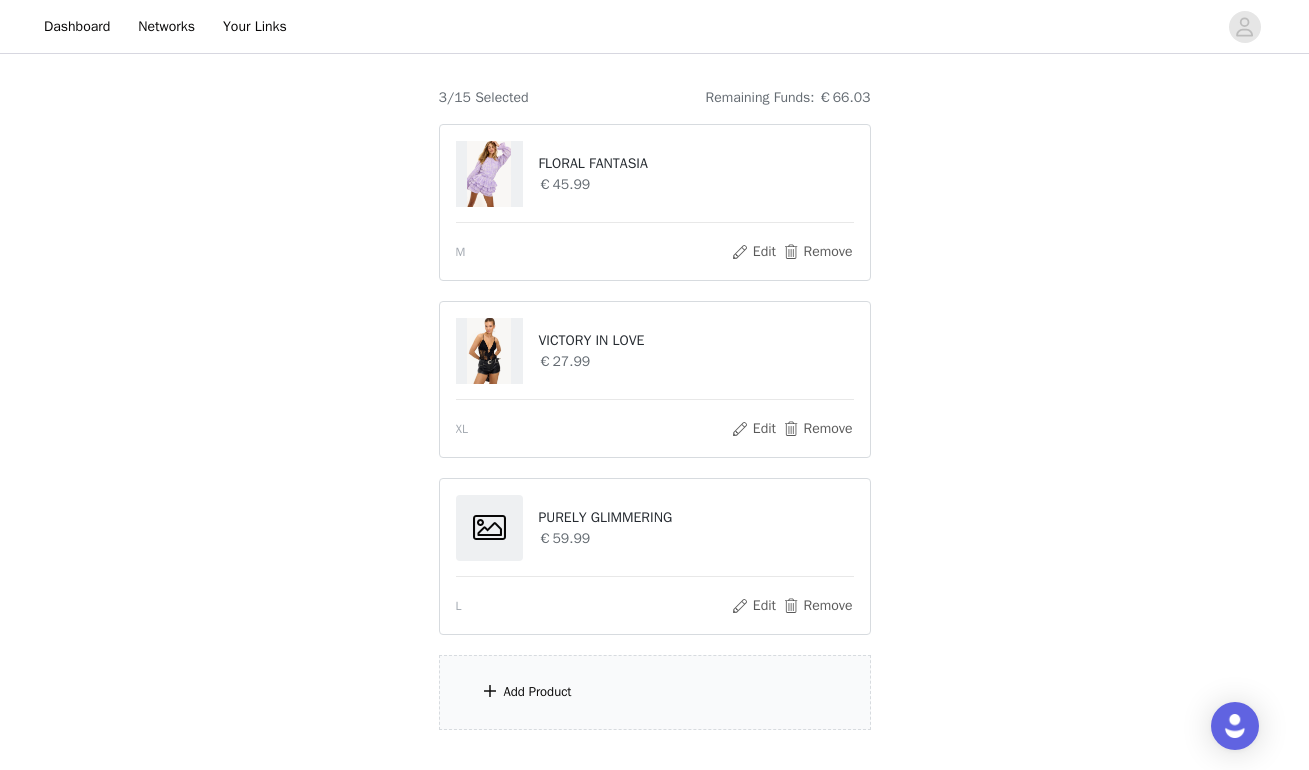 scroll, scrollTop: 156, scrollLeft: 0, axis: vertical 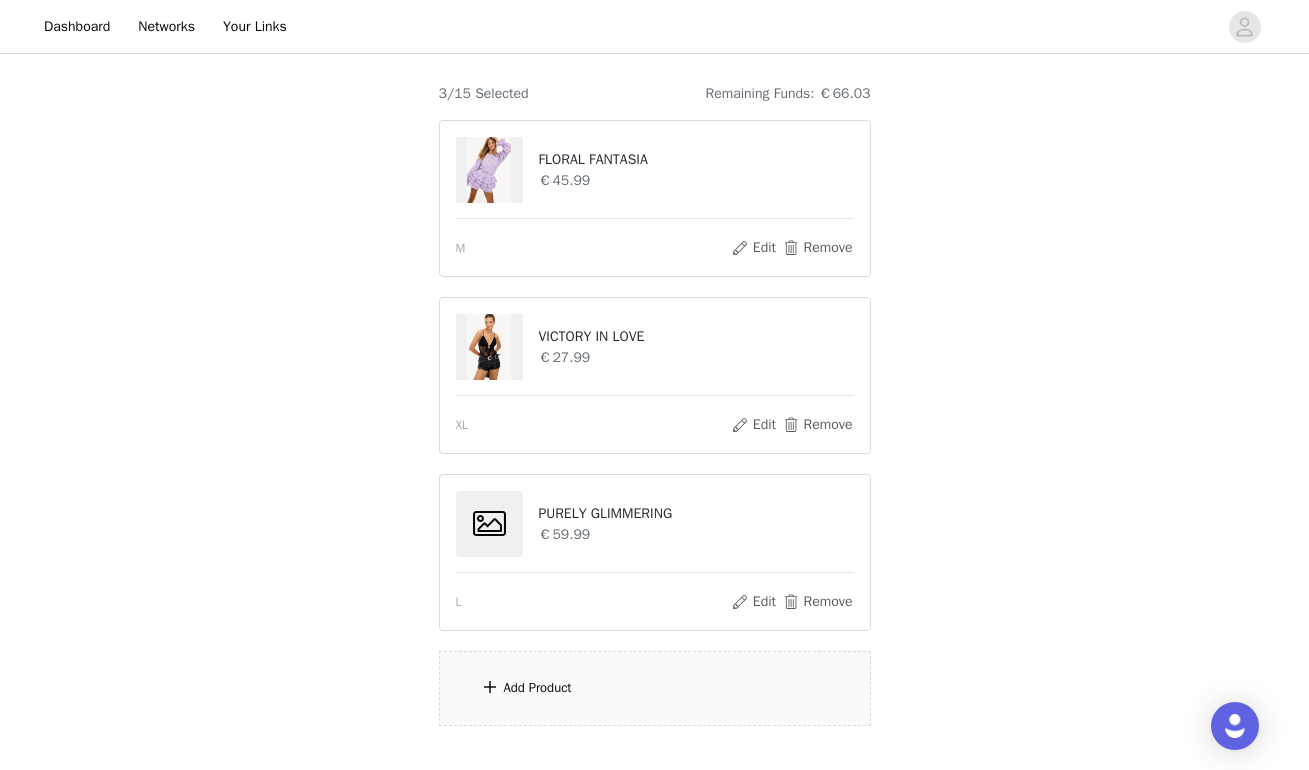 click on "Add Product" at bounding box center (538, 688) 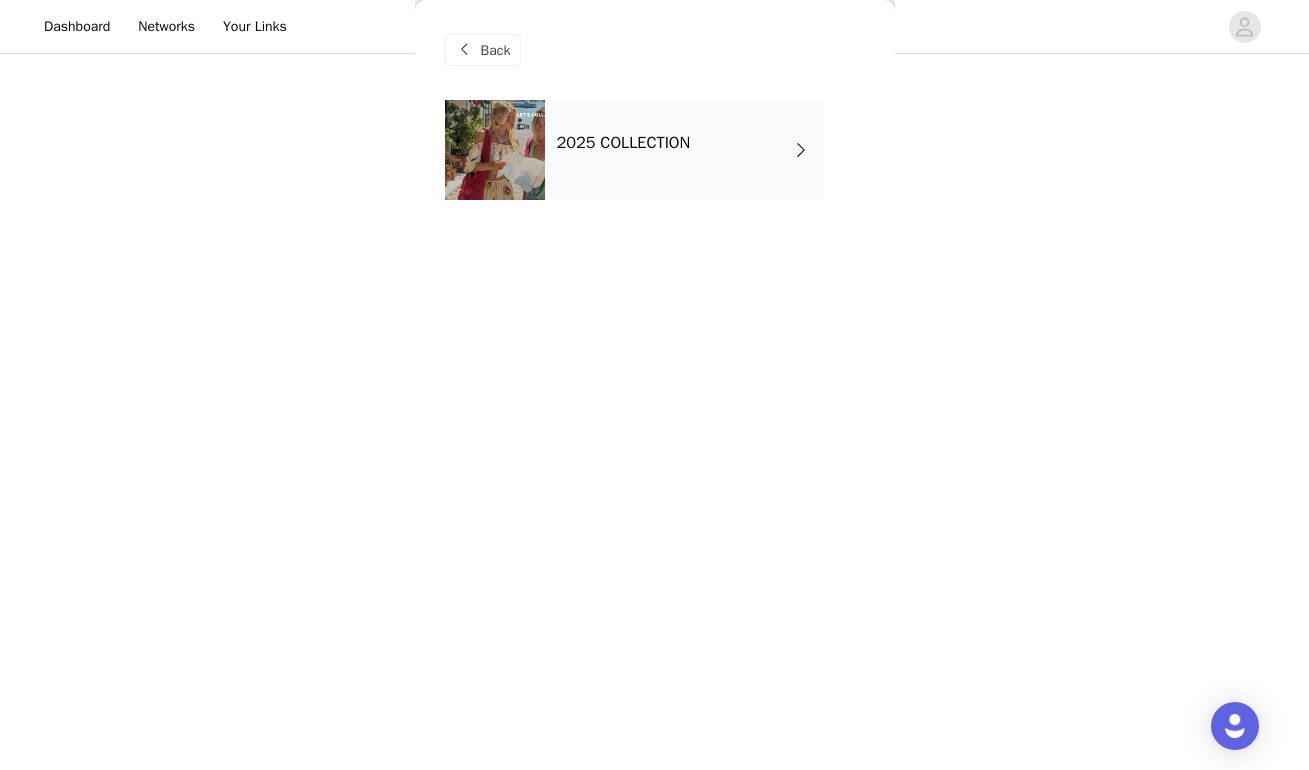 click on "2025 COLLECTION" at bounding box center [684, 150] 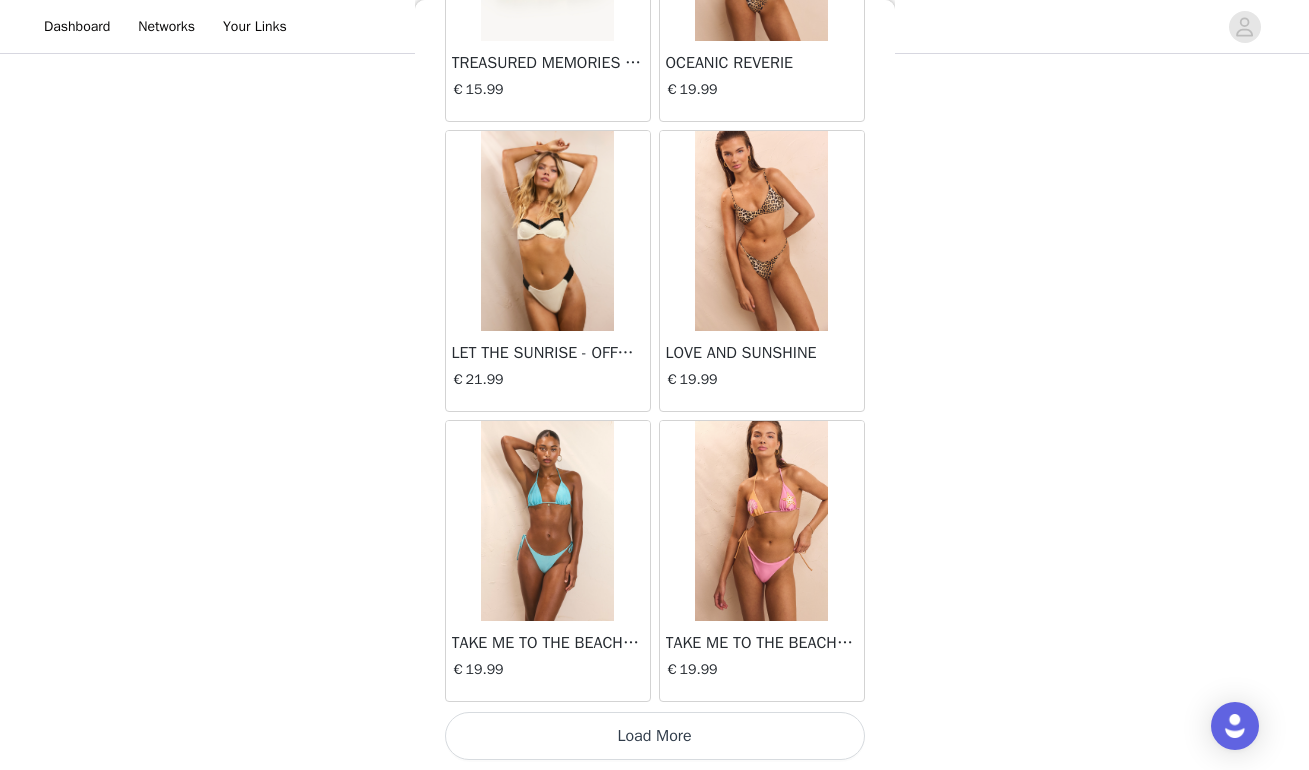 scroll, scrollTop: 2338, scrollLeft: 0, axis: vertical 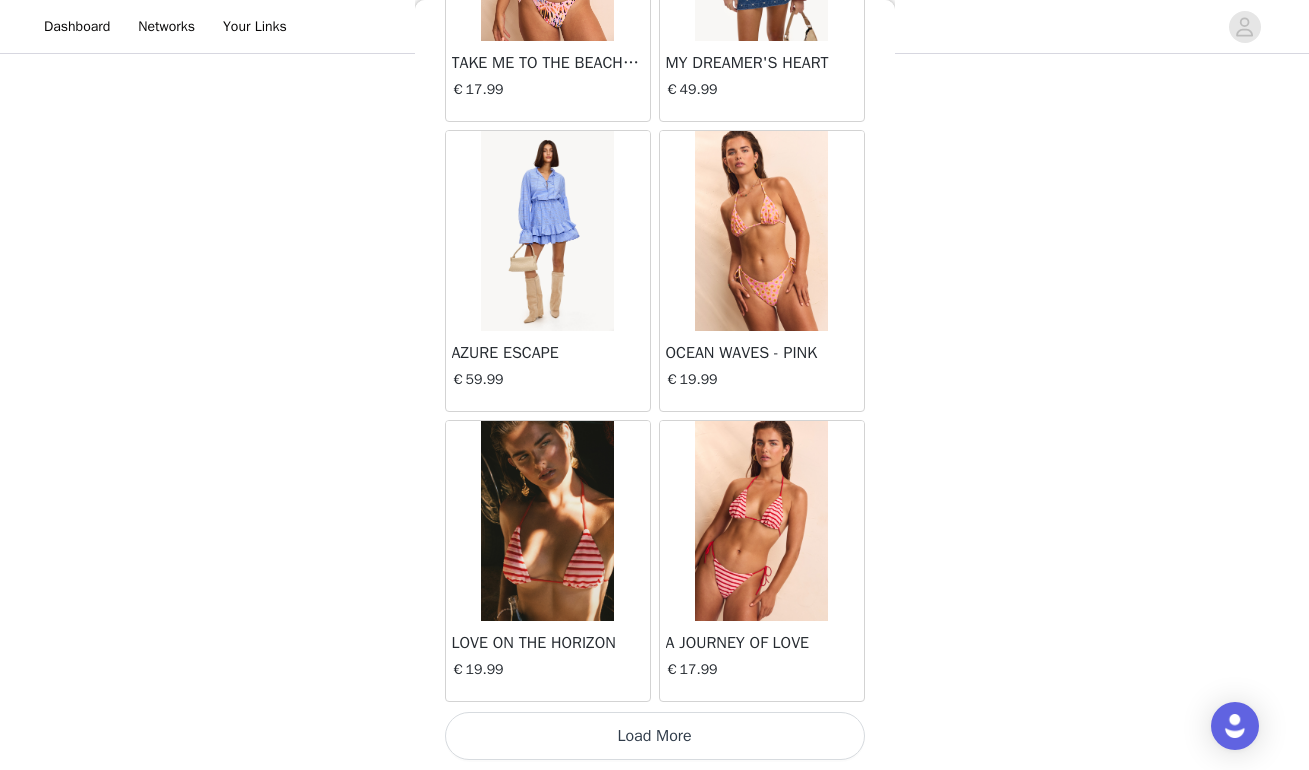 click on "Load More" at bounding box center (655, 736) 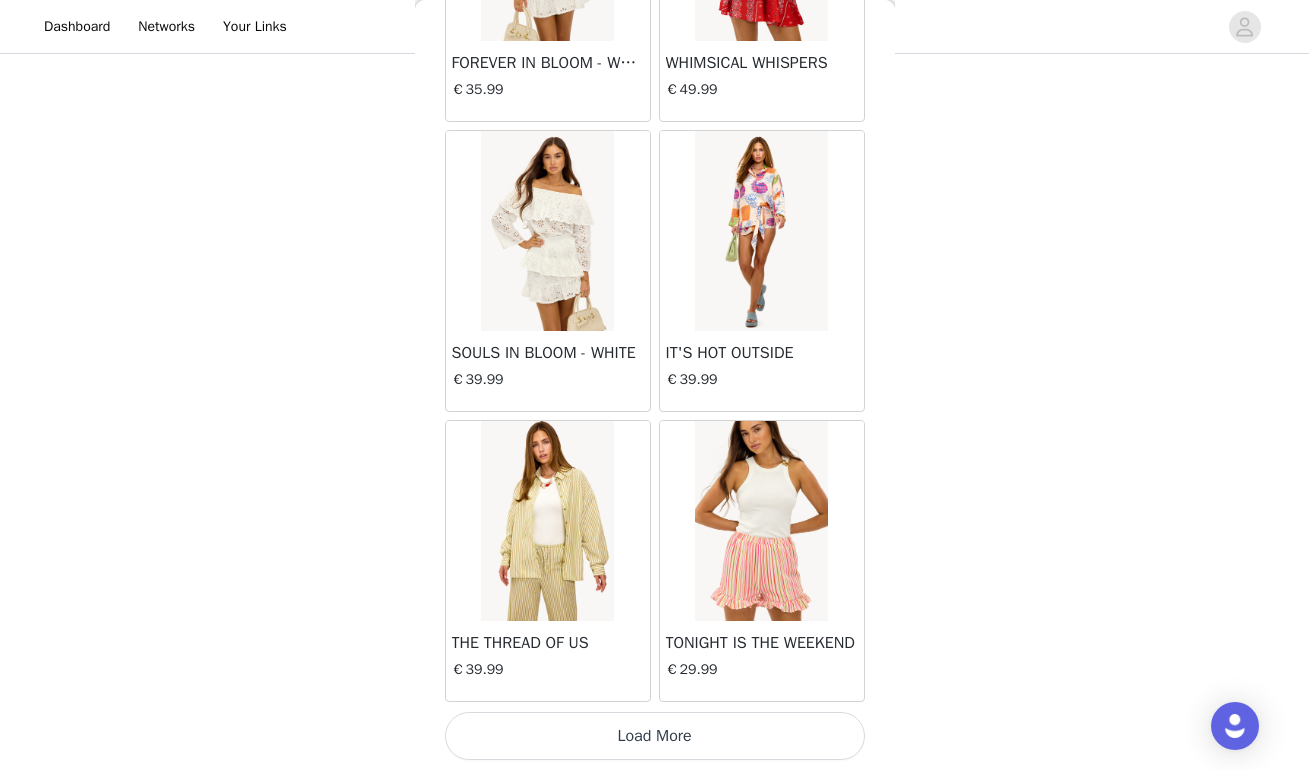 scroll, scrollTop: 8090, scrollLeft: 0, axis: vertical 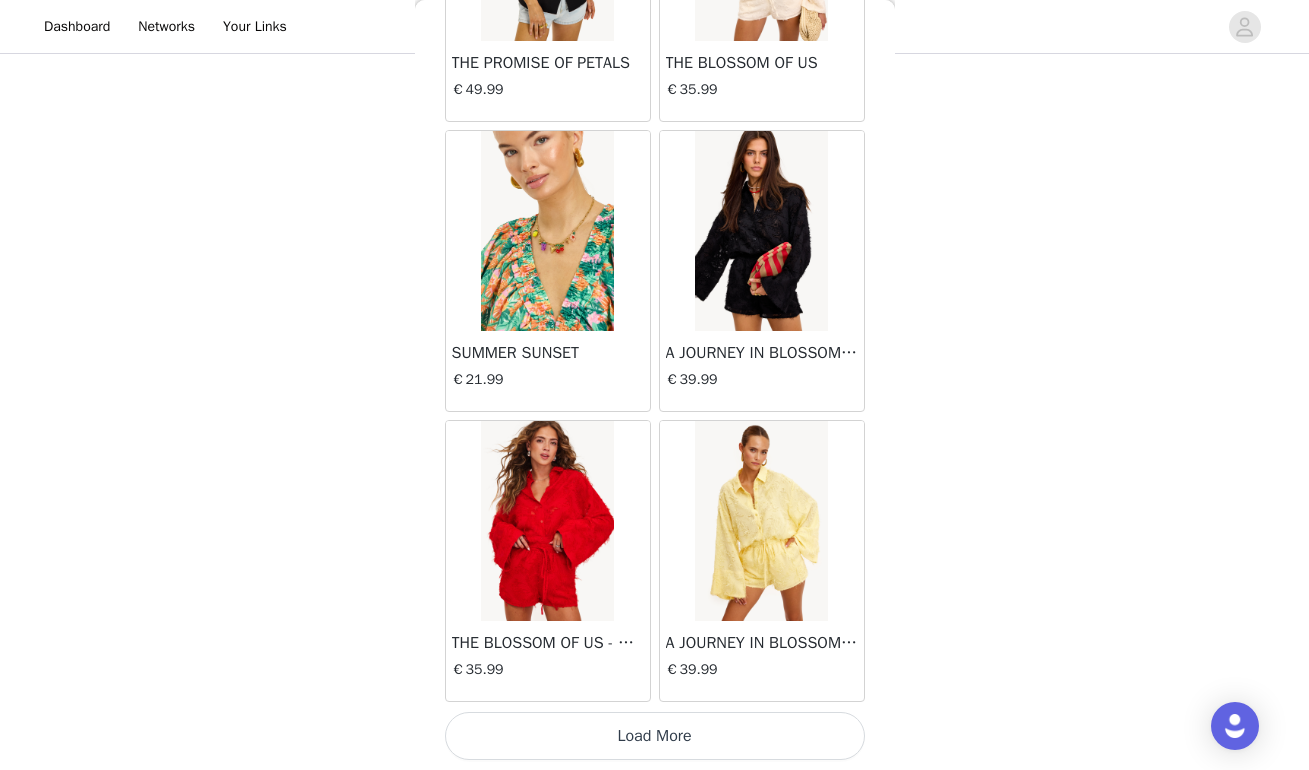 click on "Load More" at bounding box center [655, 736] 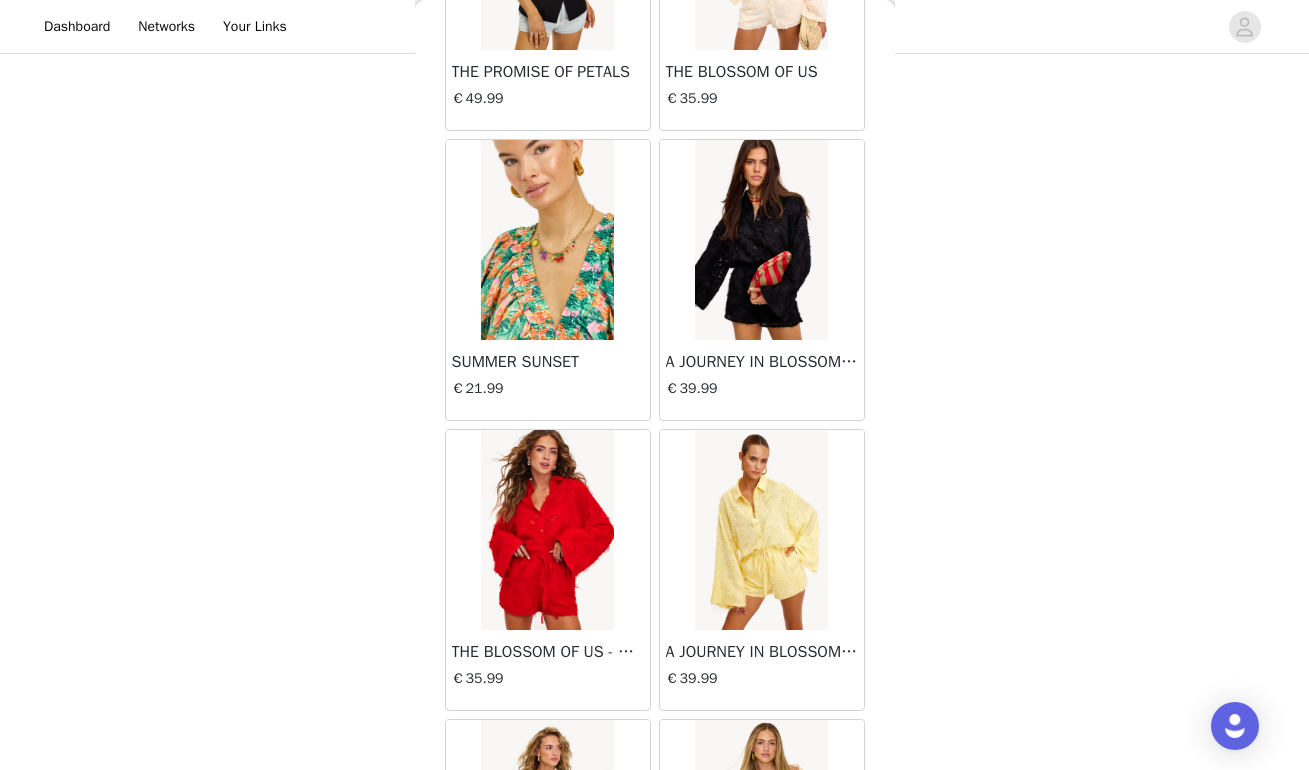 scroll, scrollTop: 279, scrollLeft: 0, axis: vertical 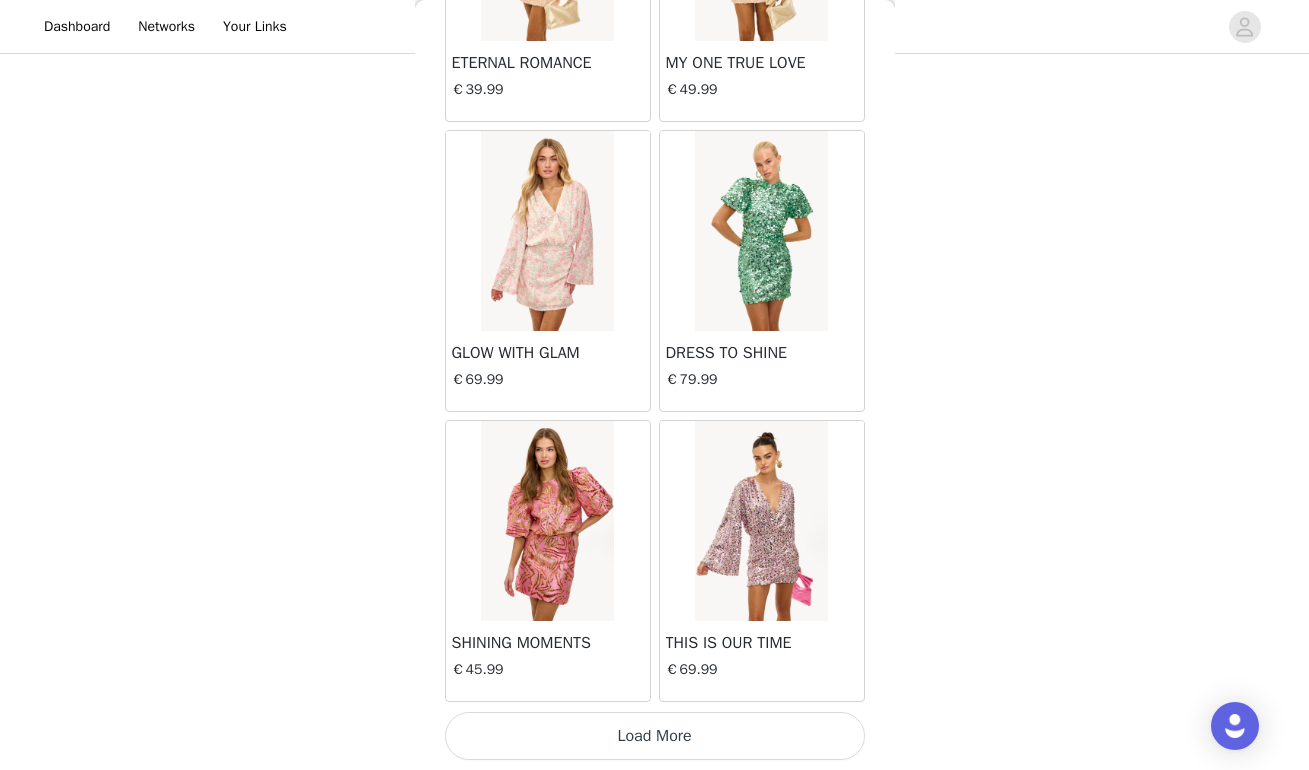 click on "Load More" at bounding box center (655, 736) 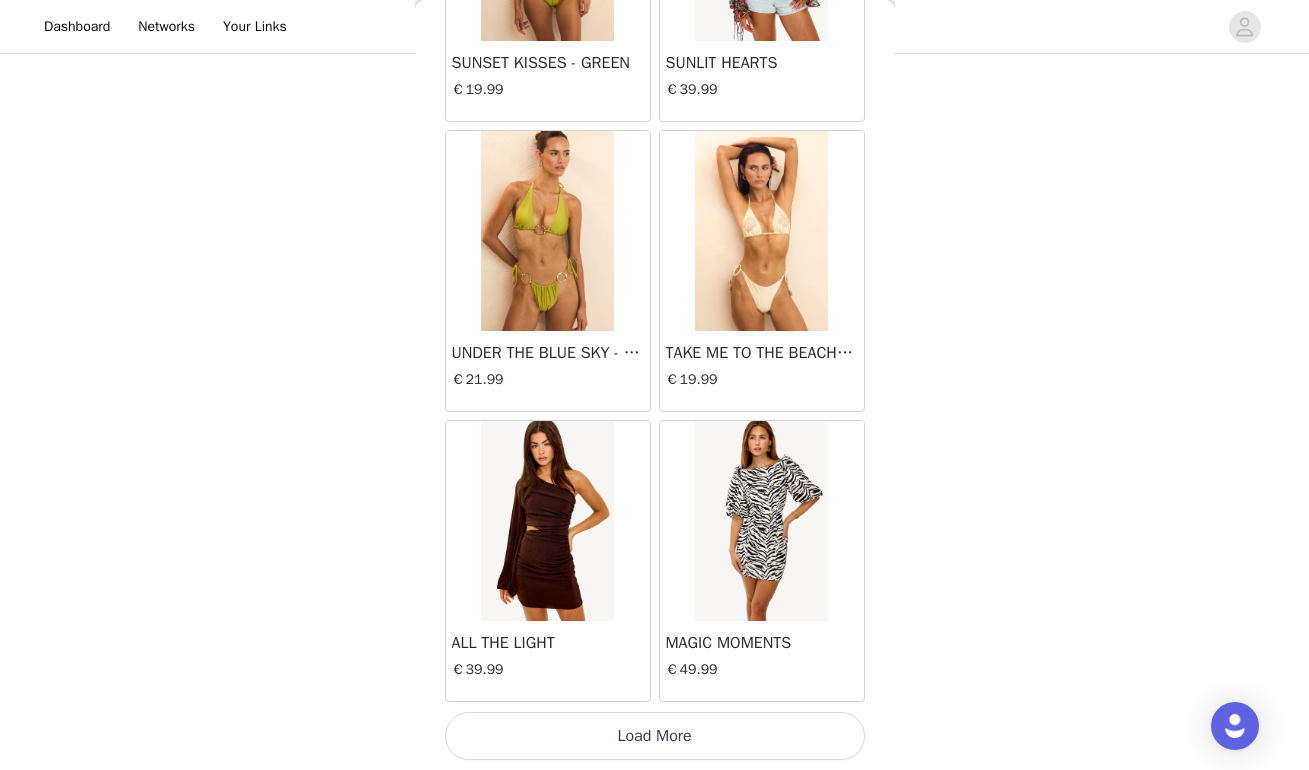 scroll, scrollTop: 16790, scrollLeft: 0, axis: vertical 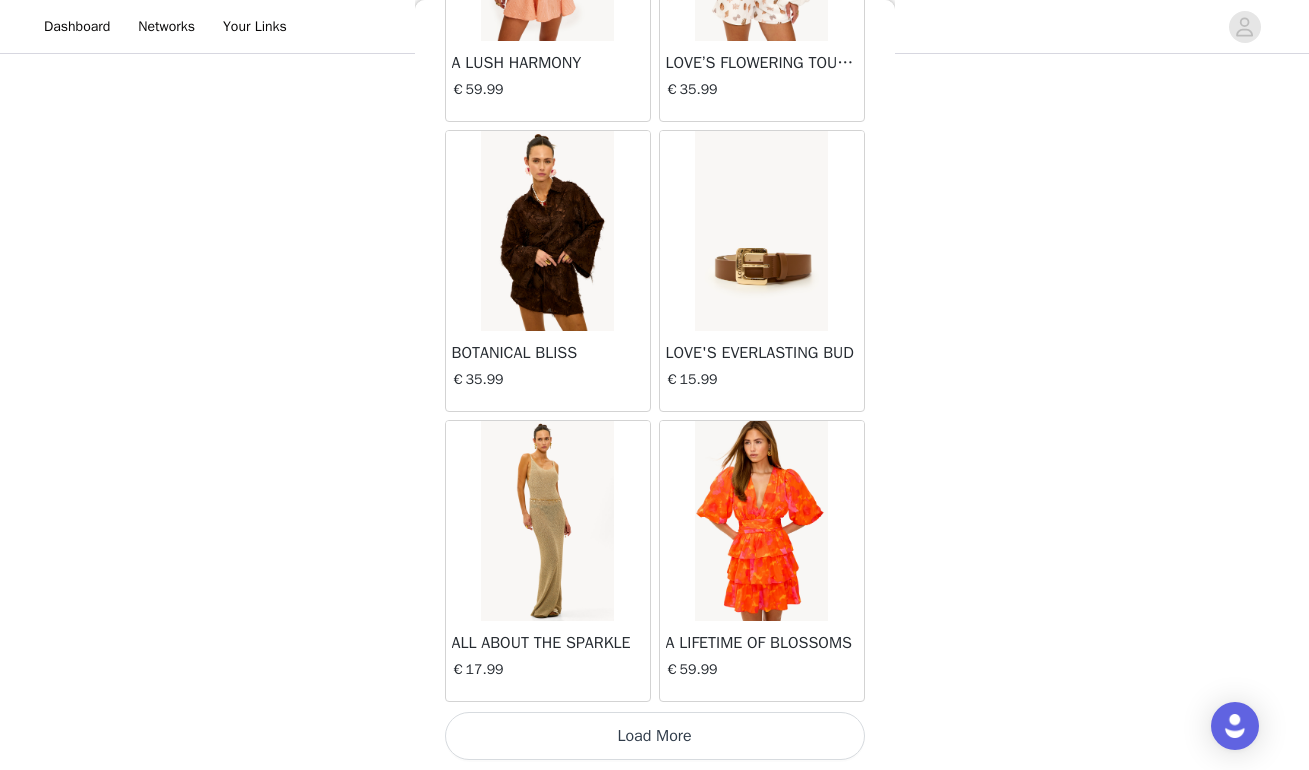 click on "Load More" at bounding box center (655, 736) 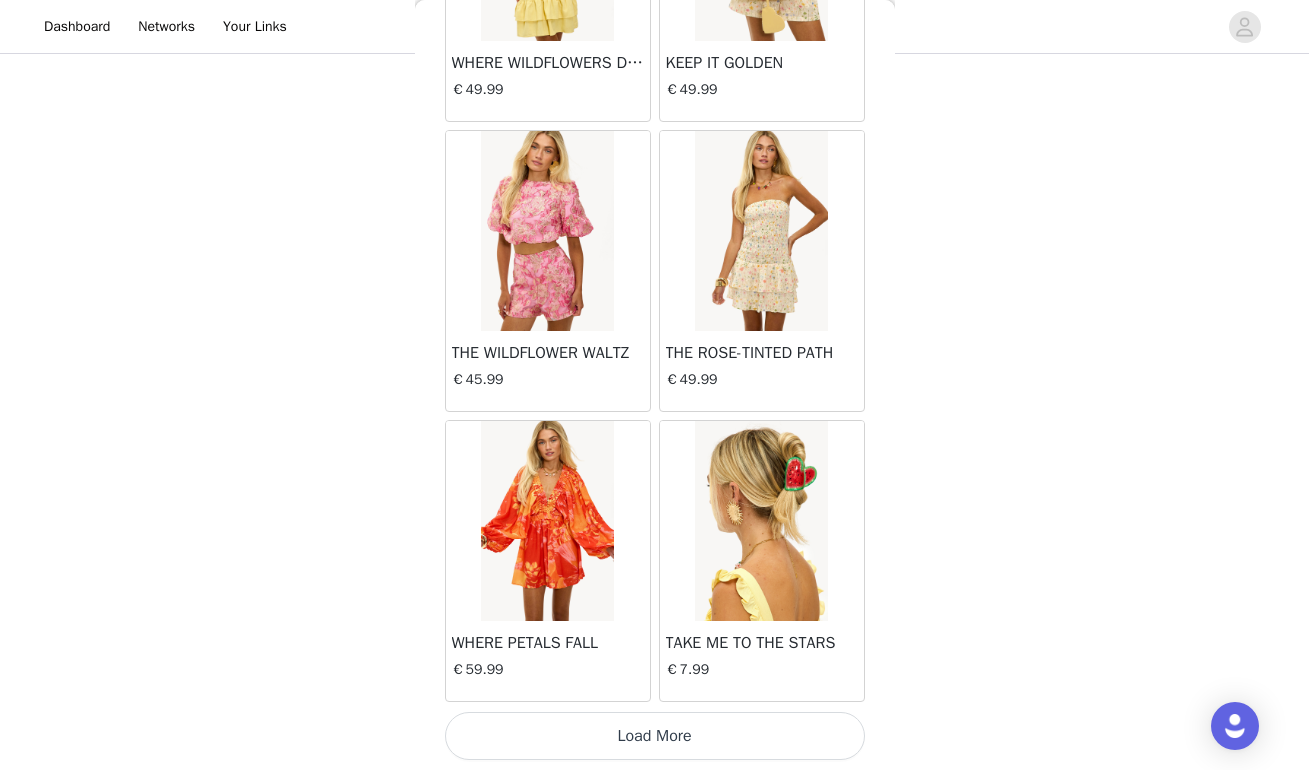 click on "Load More" at bounding box center (655, 736) 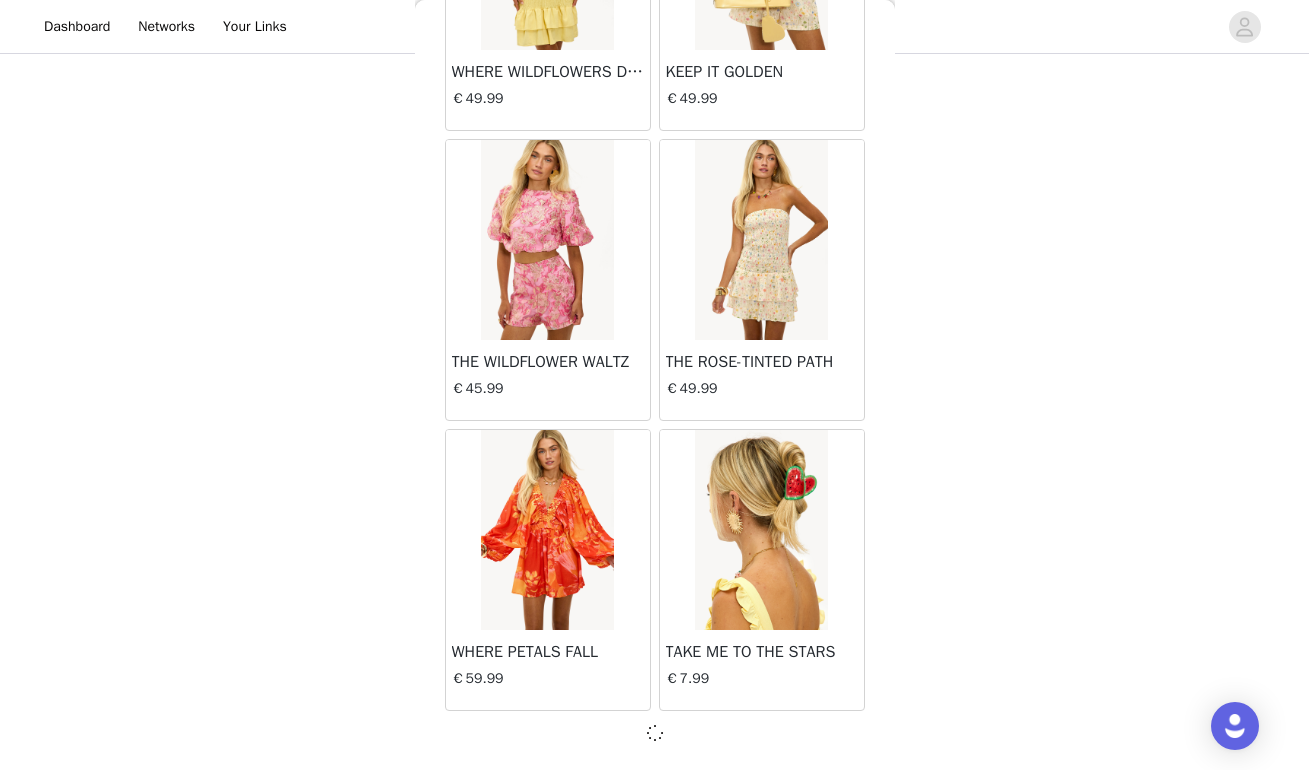 scroll, scrollTop: 22581, scrollLeft: 0, axis: vertical 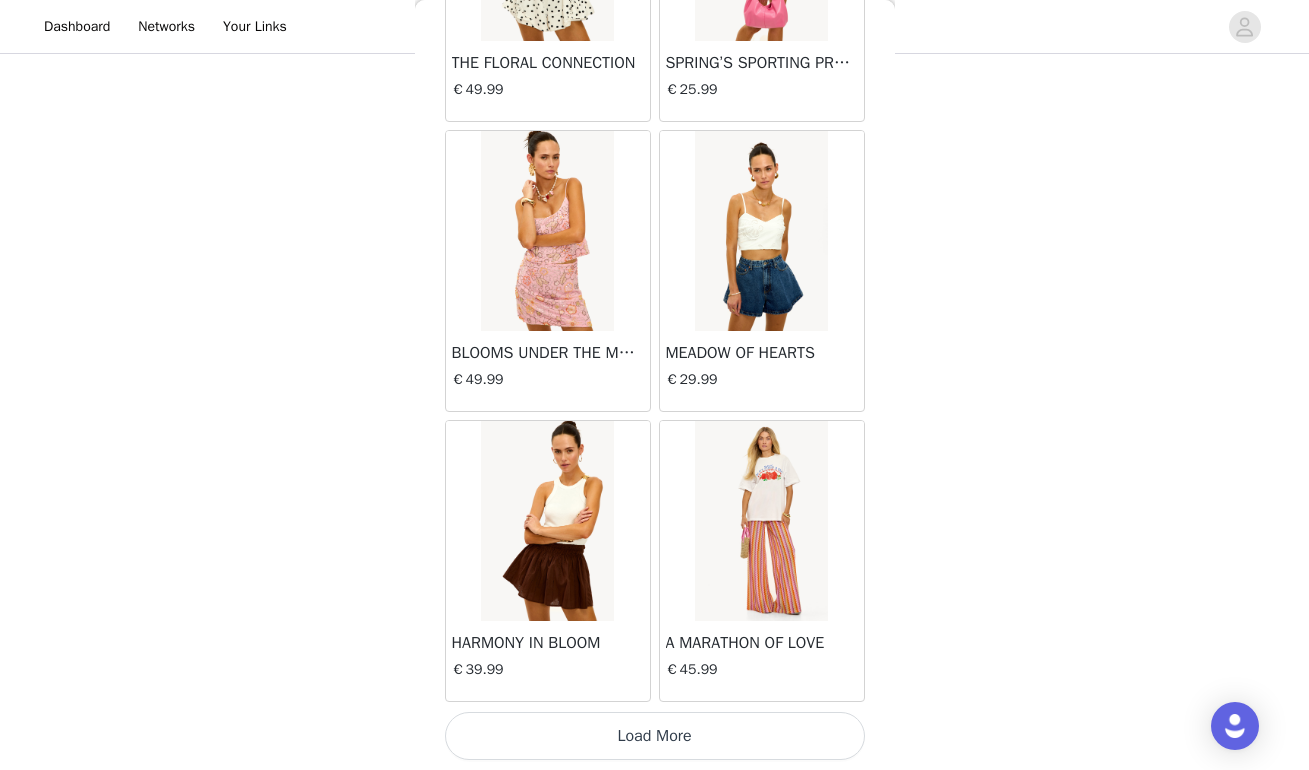 click on "Load More" at bounding box center (655, 736) 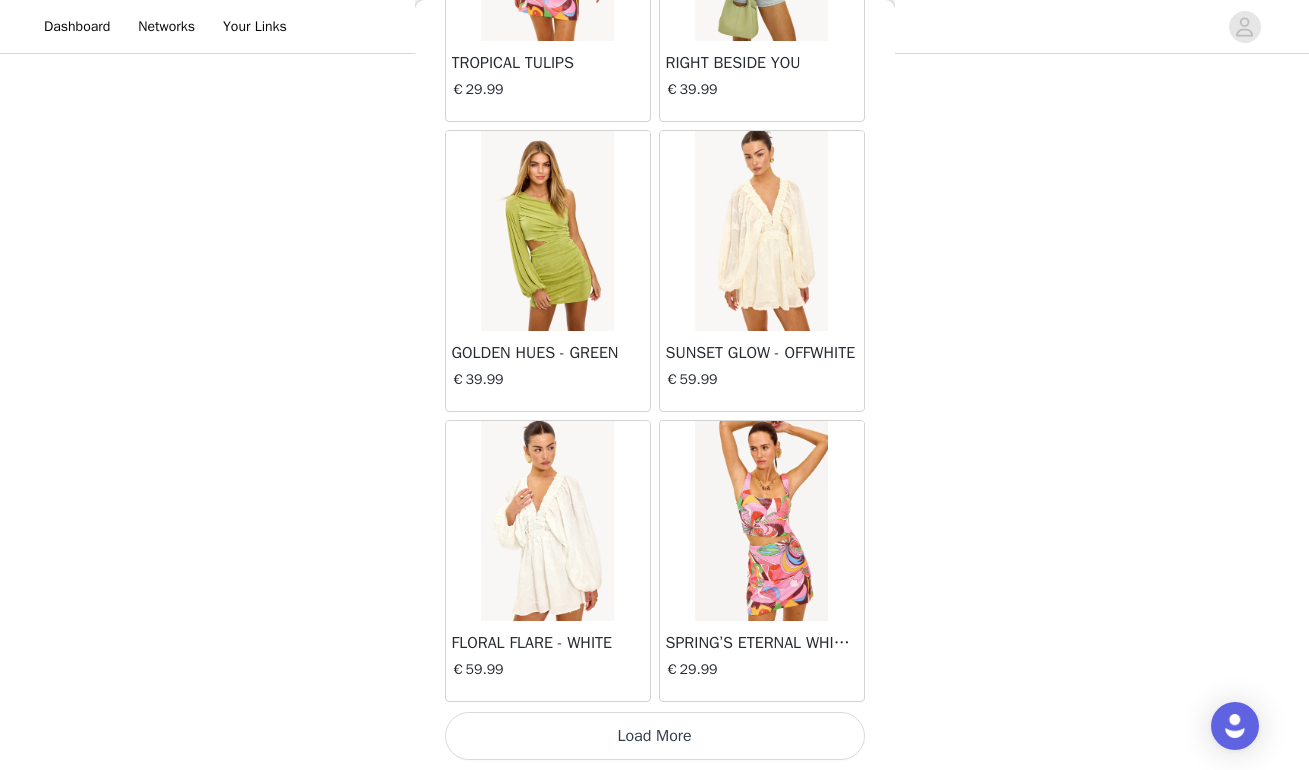 scroll, scrollTop: 28390, scrollLeft: 0, axis: vertical 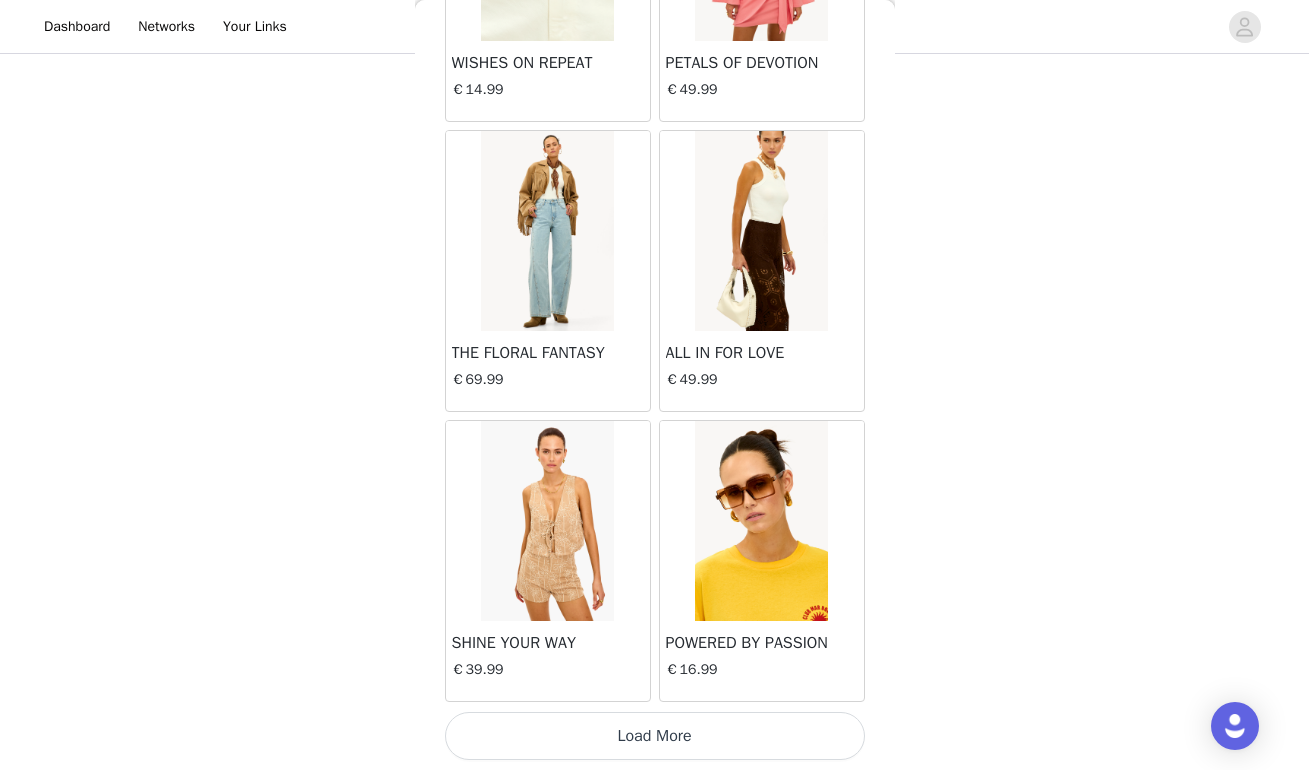 click on "Load More" at bounding box center (655, 736) 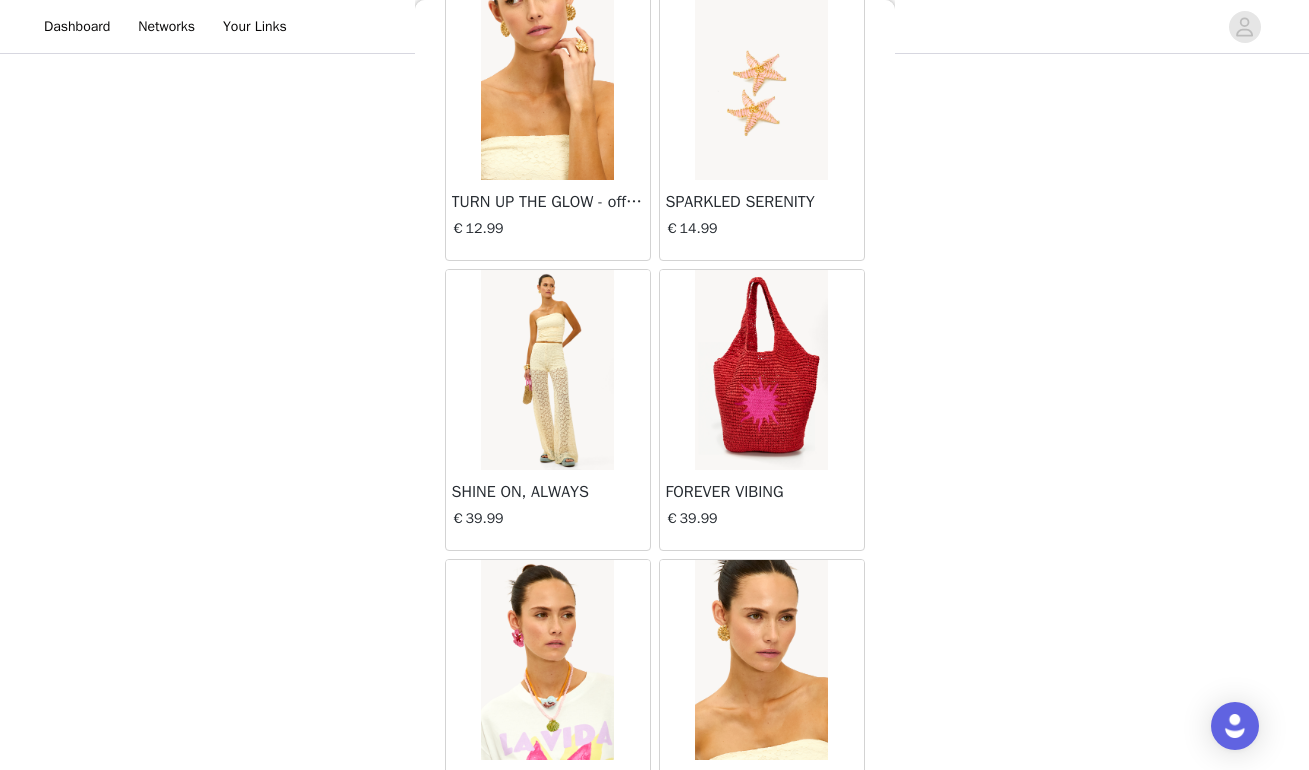 scroll, scrollTop: 32326, scrollLeft: 0, axis: vertical 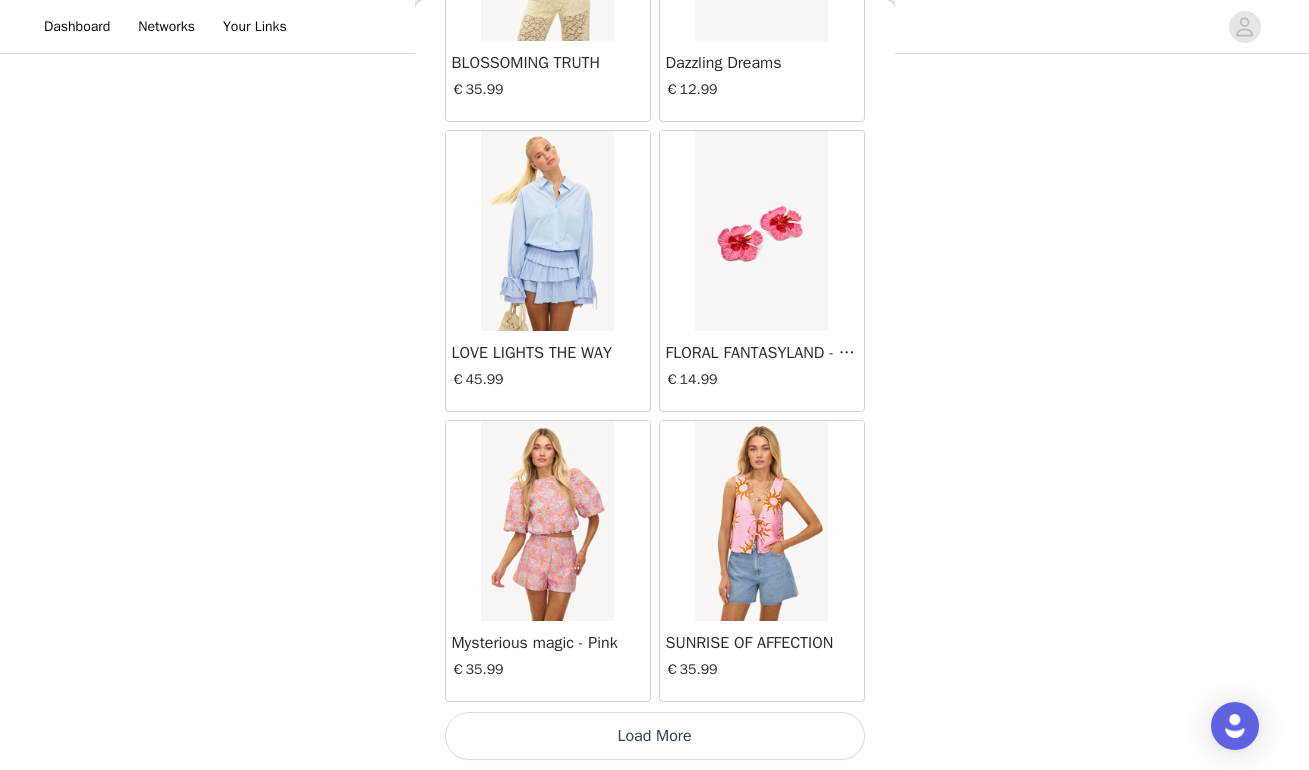 click on "Load More" at bounding box center (655, 736) 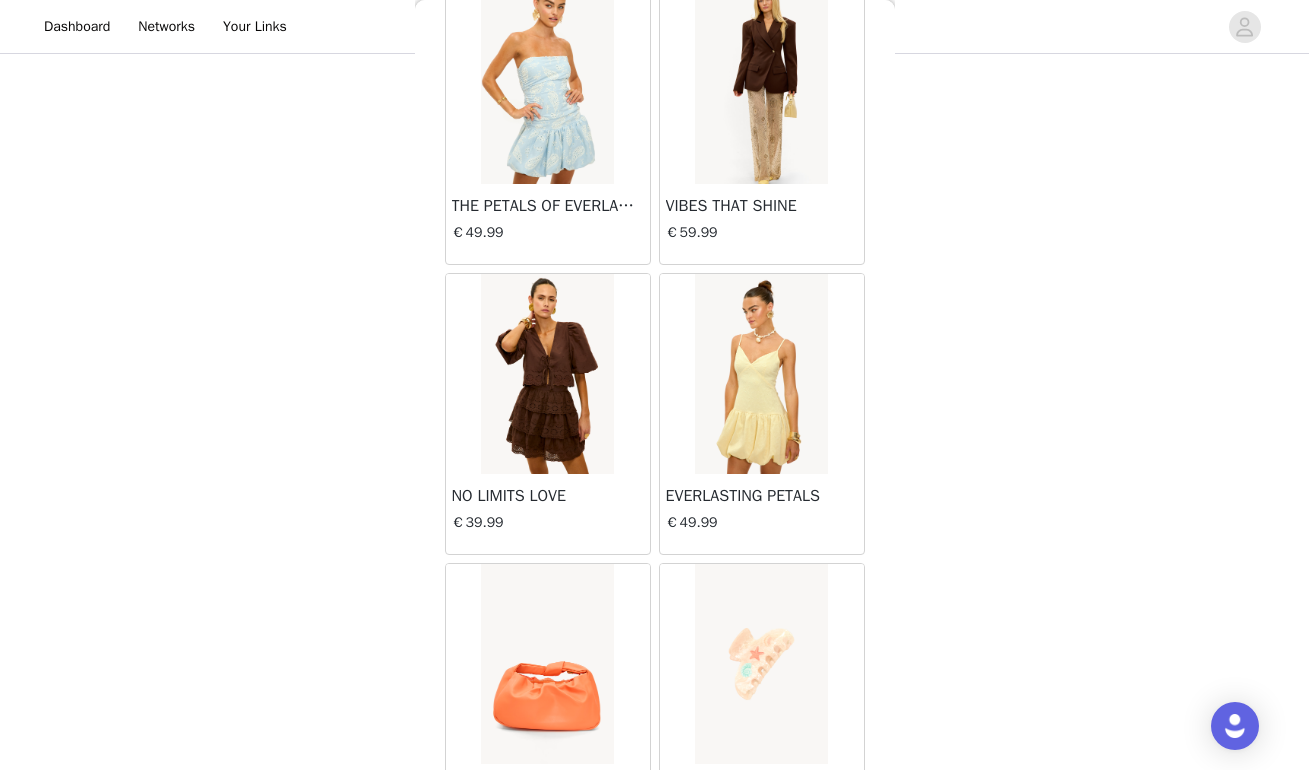 scroll, scrollTop: 36658, scrollLeft: 0, axis: vertical 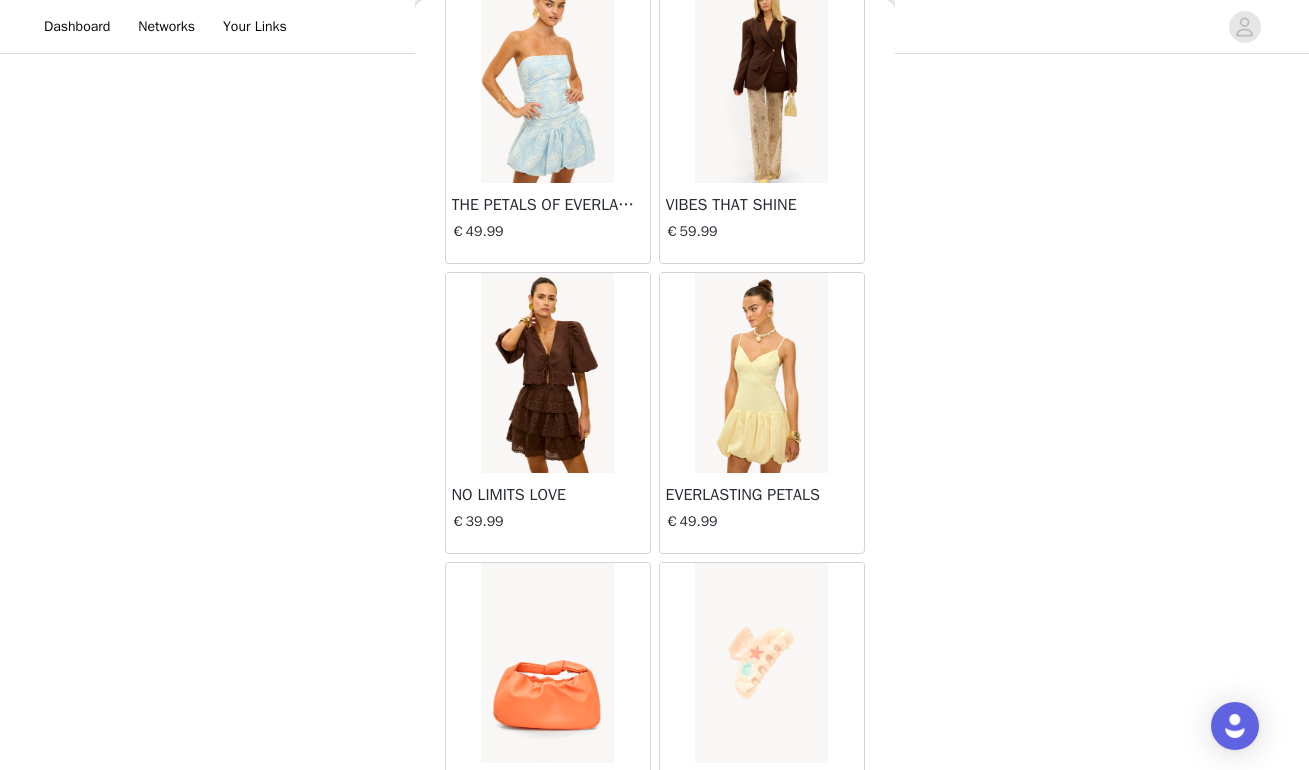 click at bounding box center [547, 373] 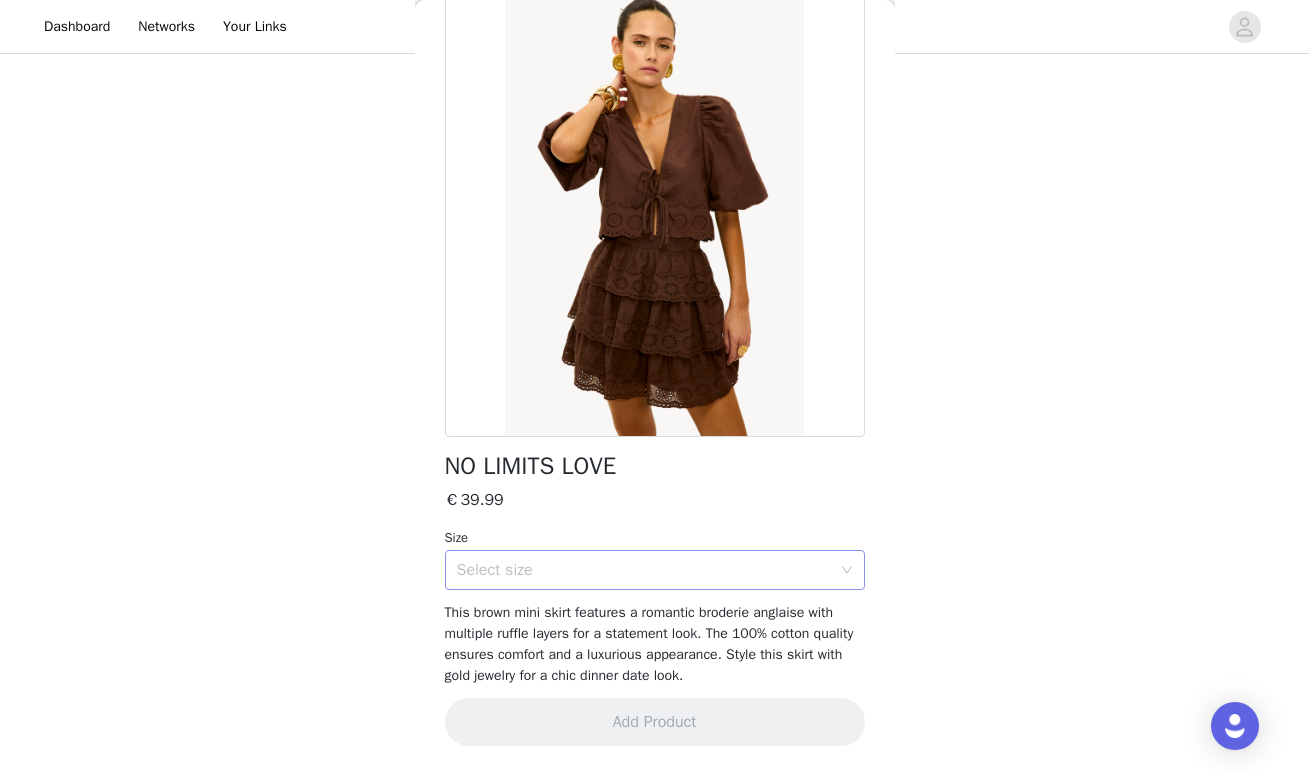 scroll, scrollTop: 112, scrollLeft: 0, axis: vertical 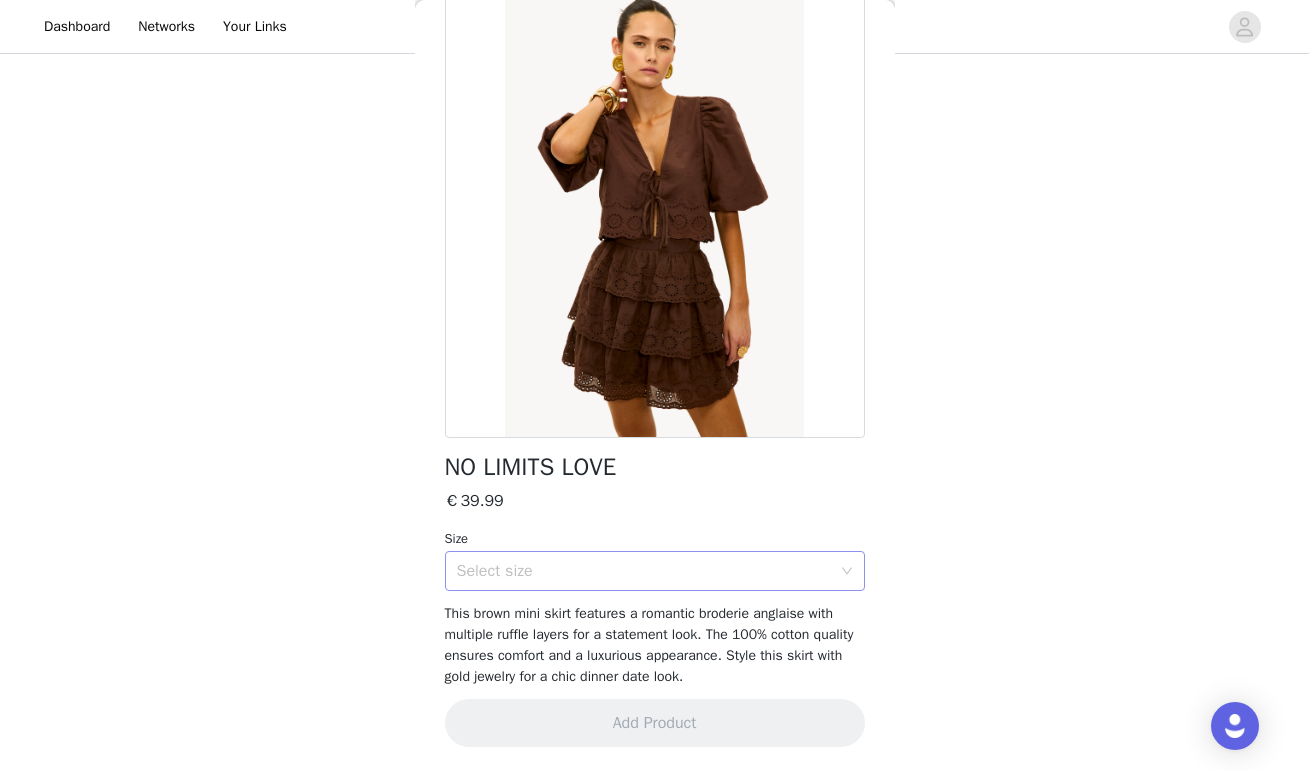 click on "Select size" at bounding box center (644, 571) 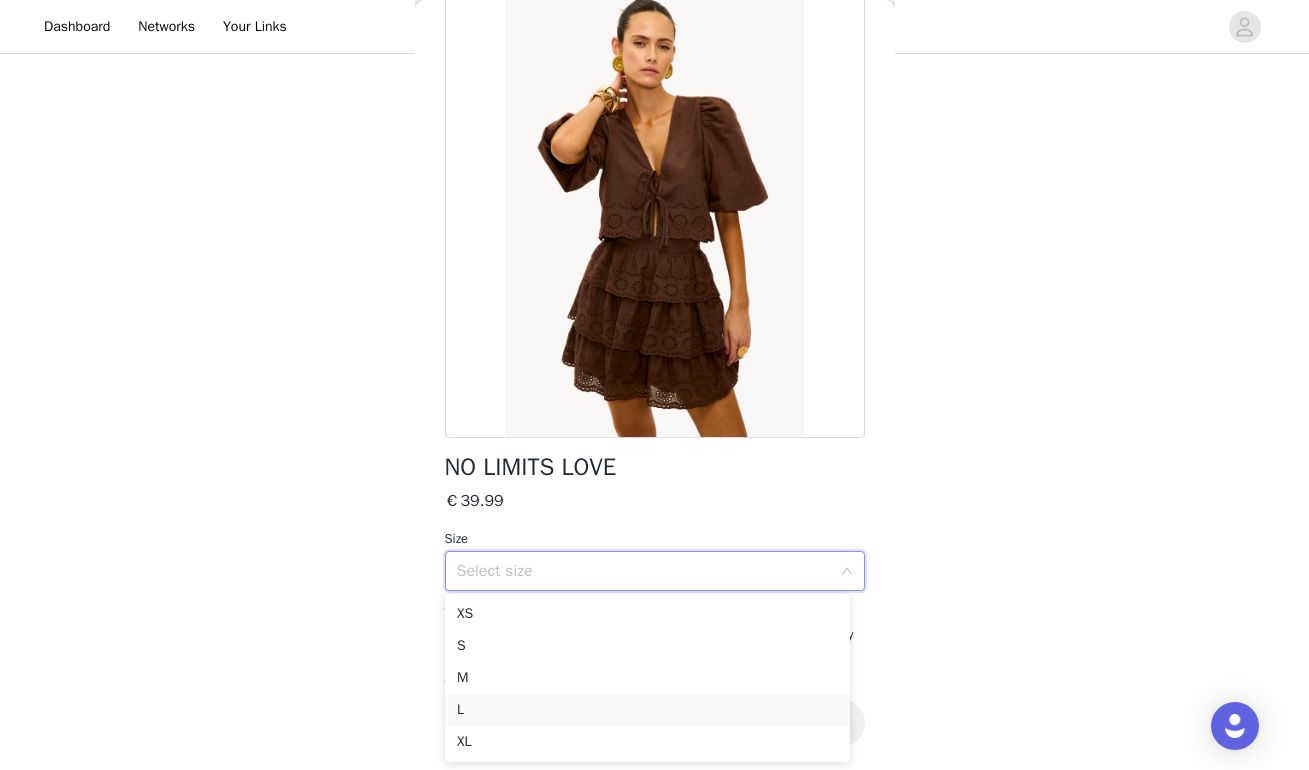 click on "L" at bounding box center (647, 710) 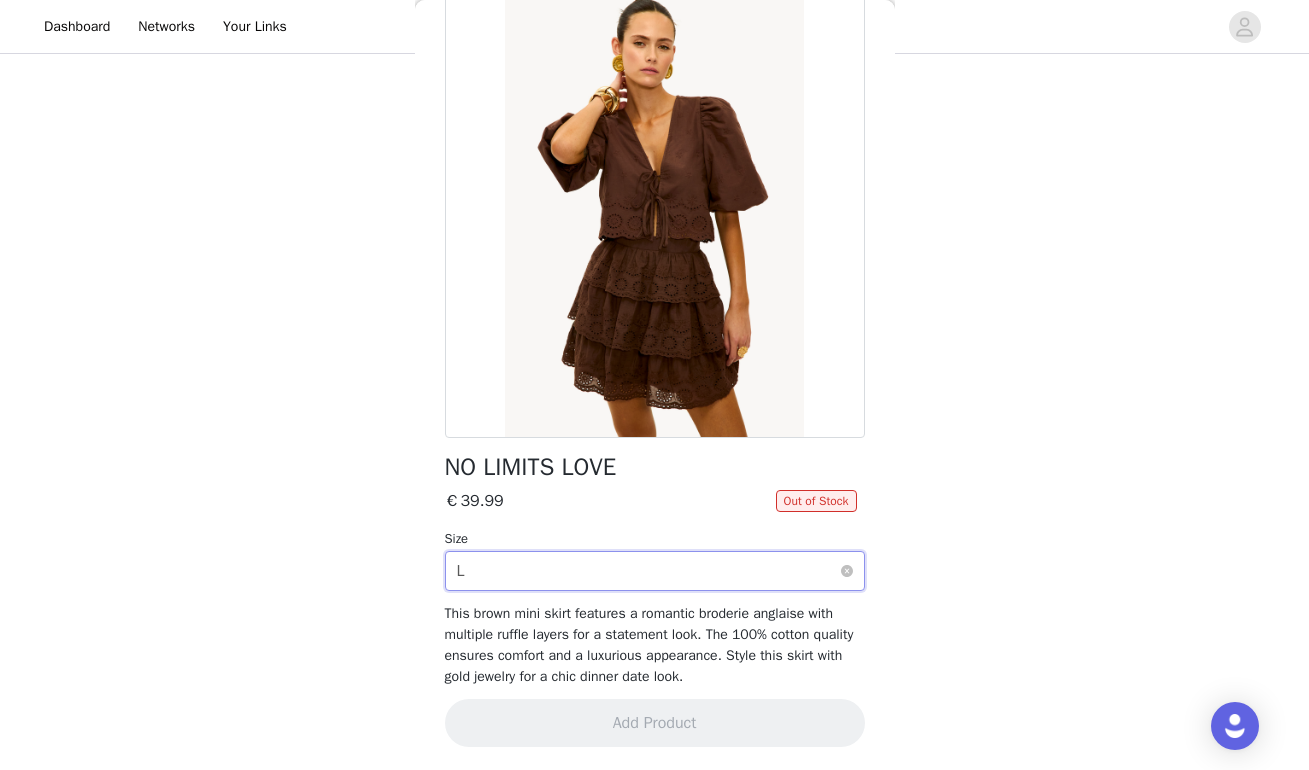 click on "Select size L" at bounding box center [648, 571] 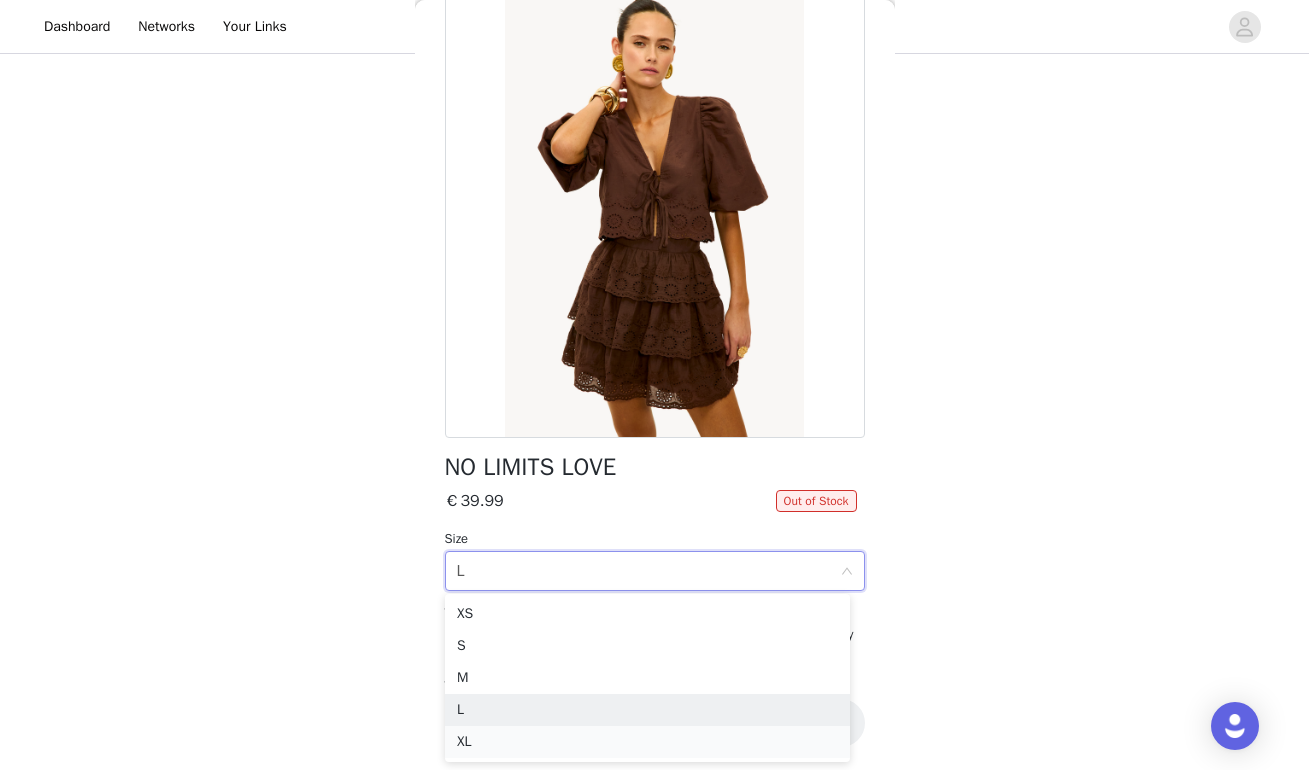 click on "XL" at bounding box center [647, 742] 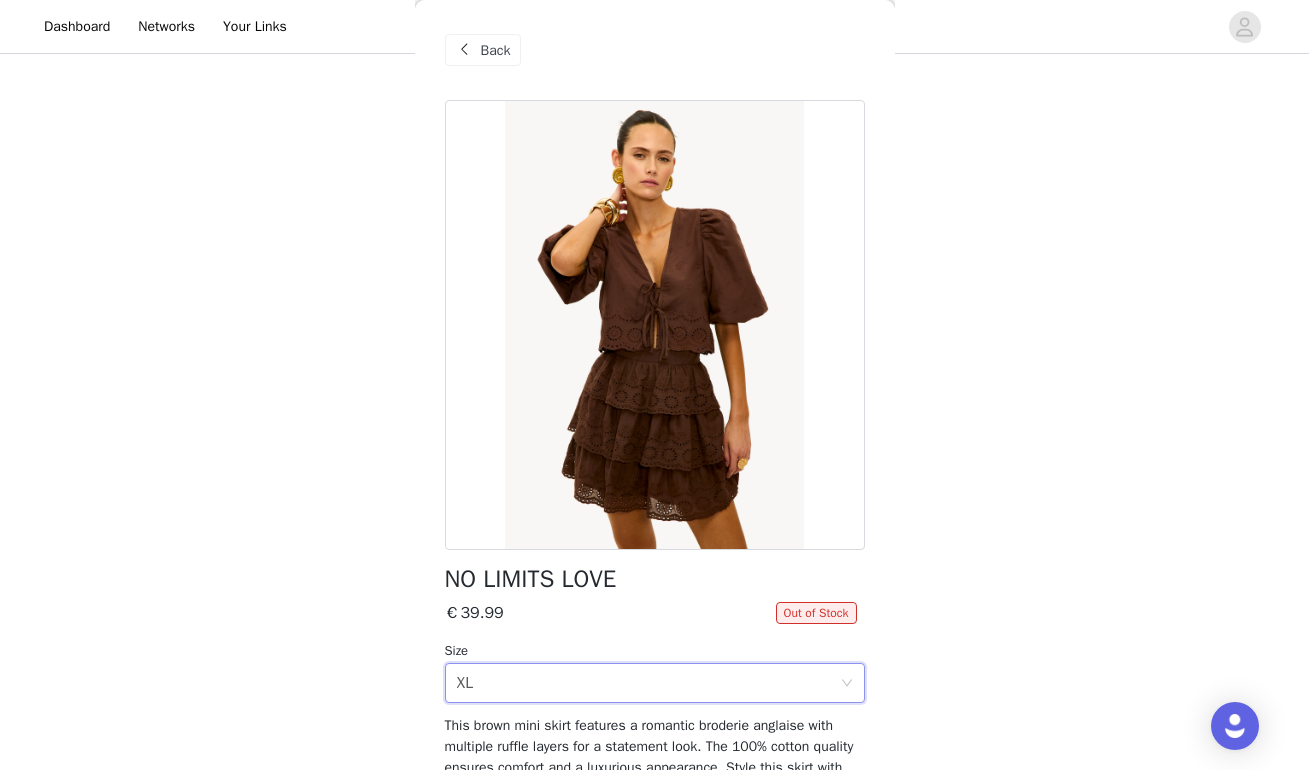 scroll, scrollTop: 0, scrollLeft: 0, axis: both 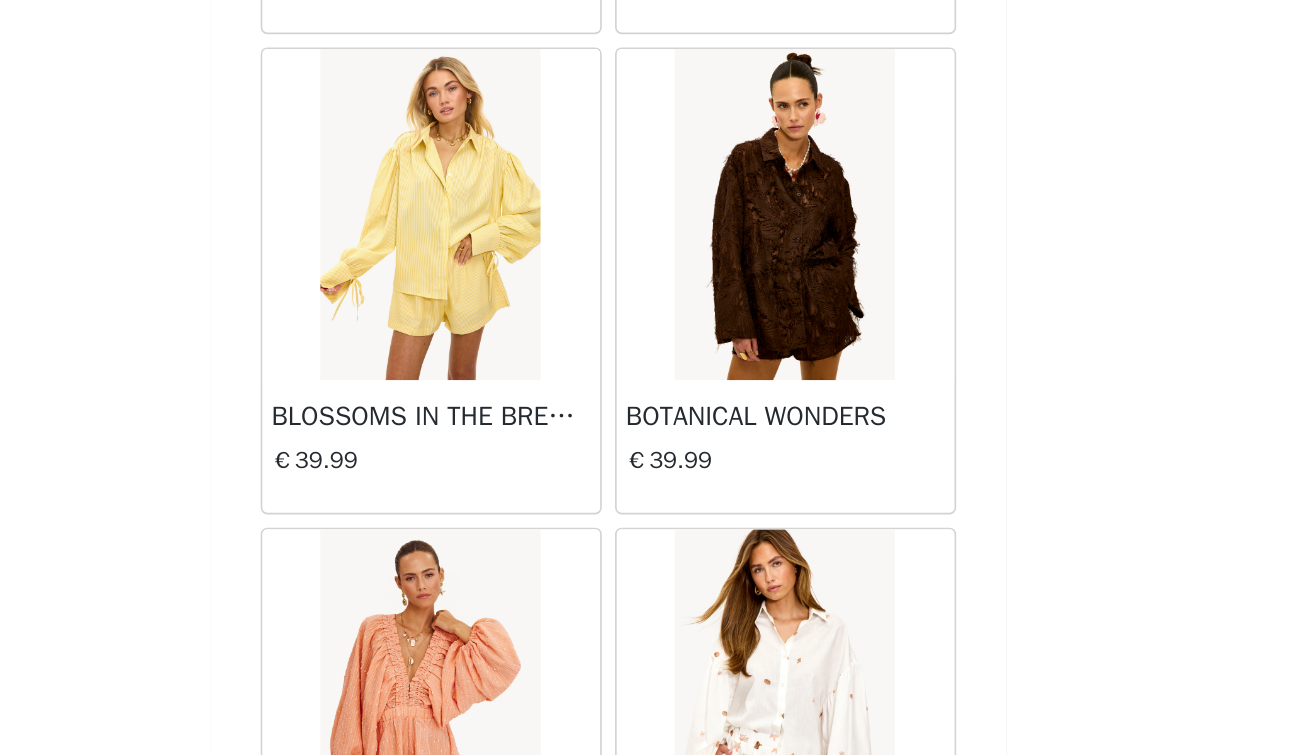 click at bounding box center [547, 378] 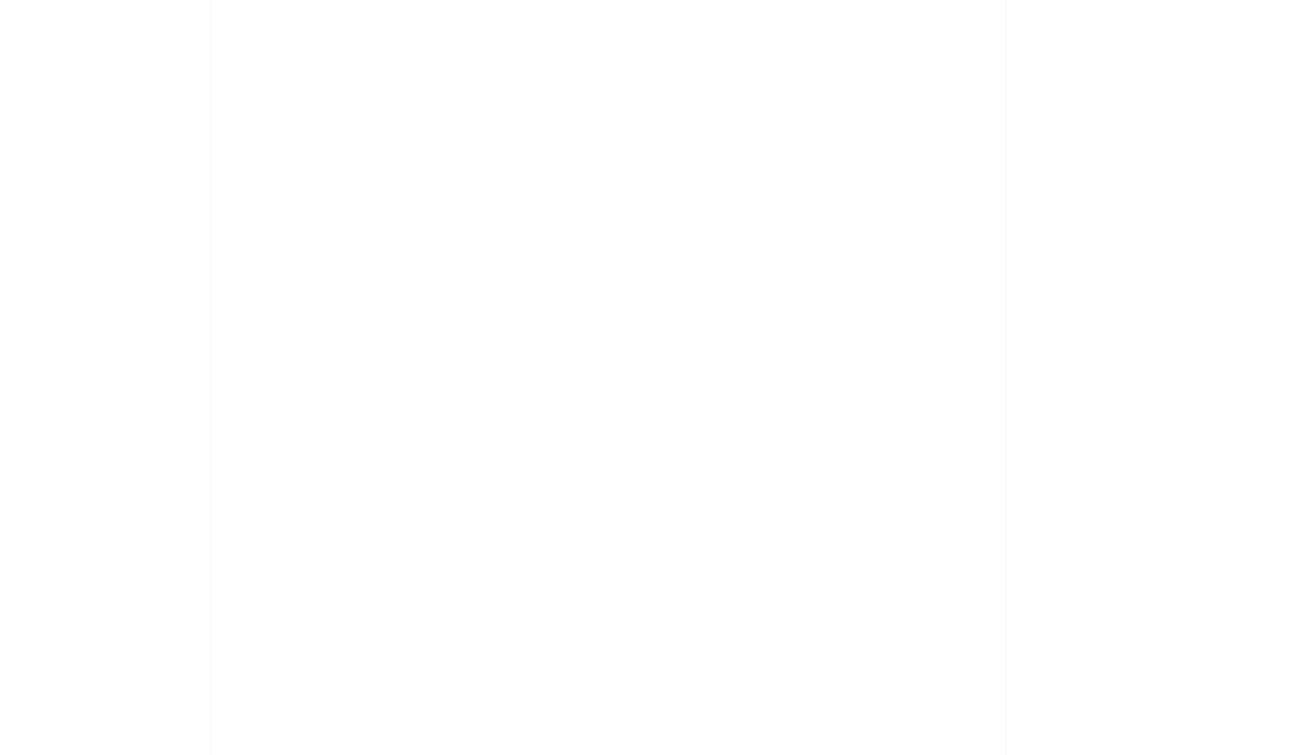 scroll, scrollTop: 0, scrollLeft: 0, axis: both 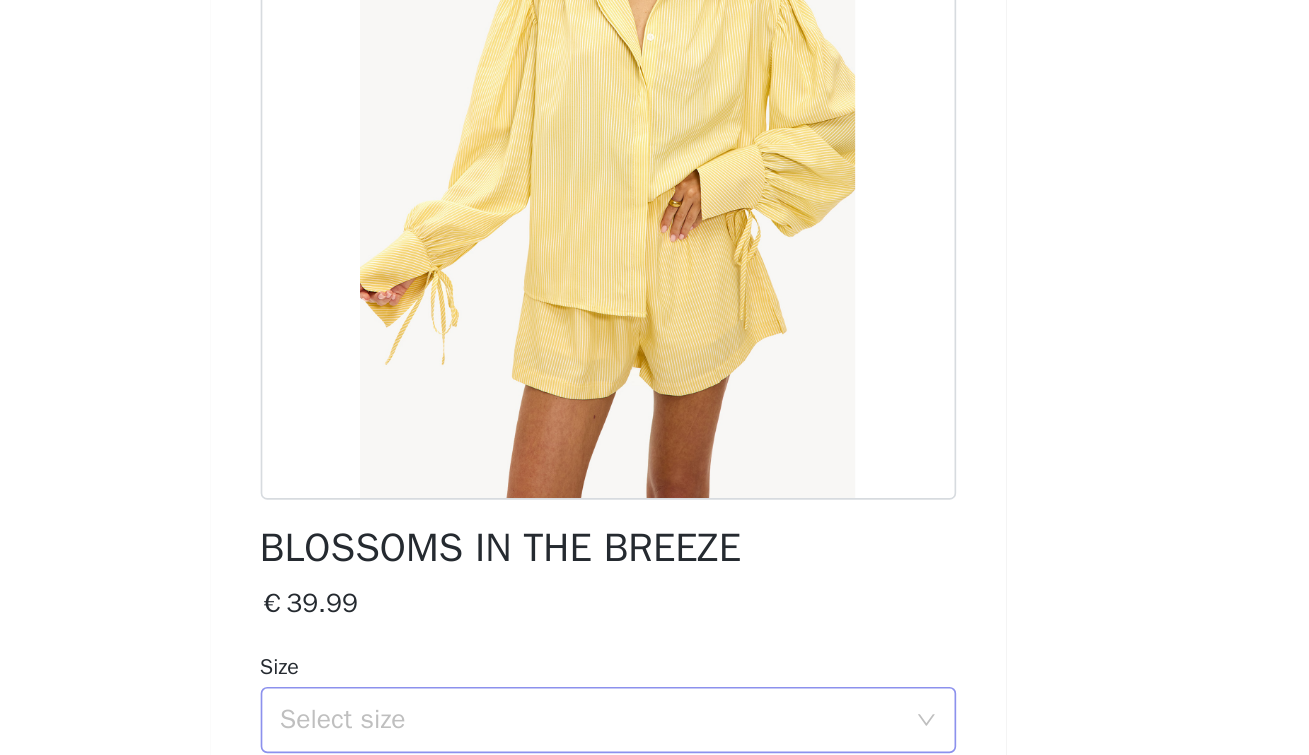 click on "Select size" at bounding box center (644, 683) 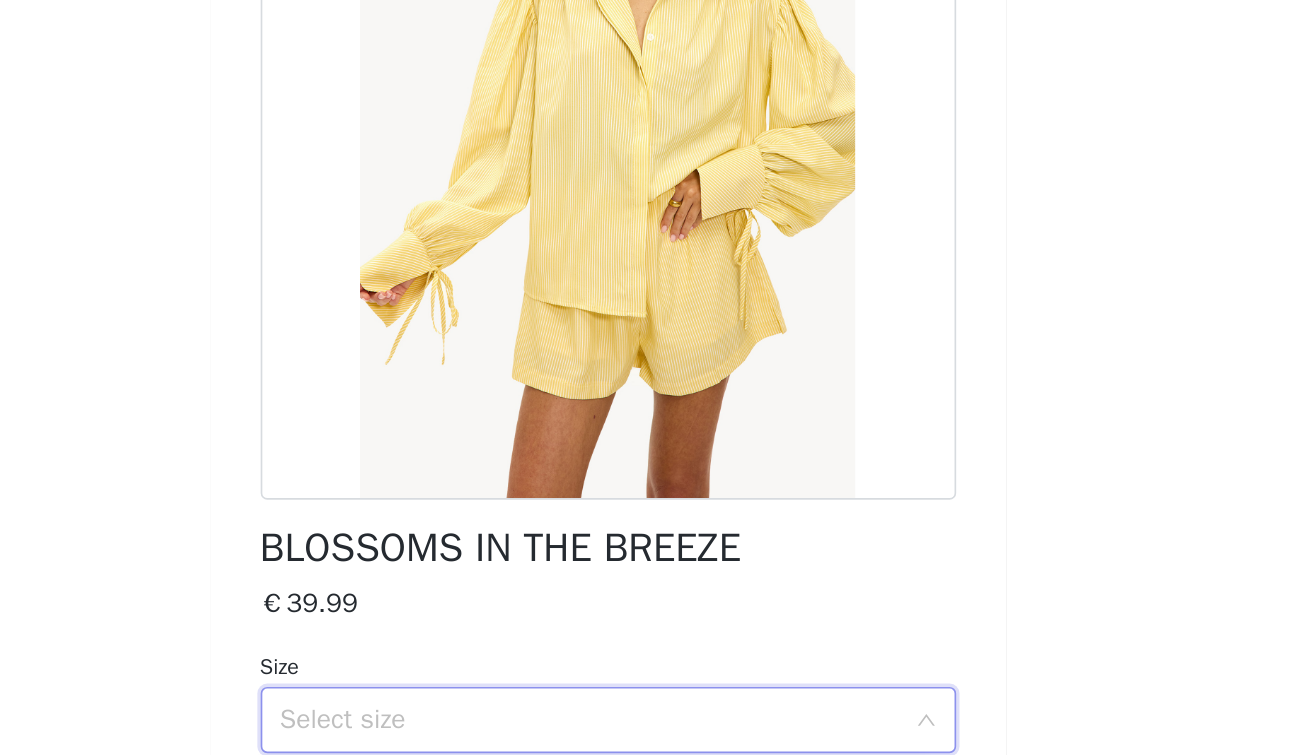 click on "Select size" at bounding box center [648, 683] 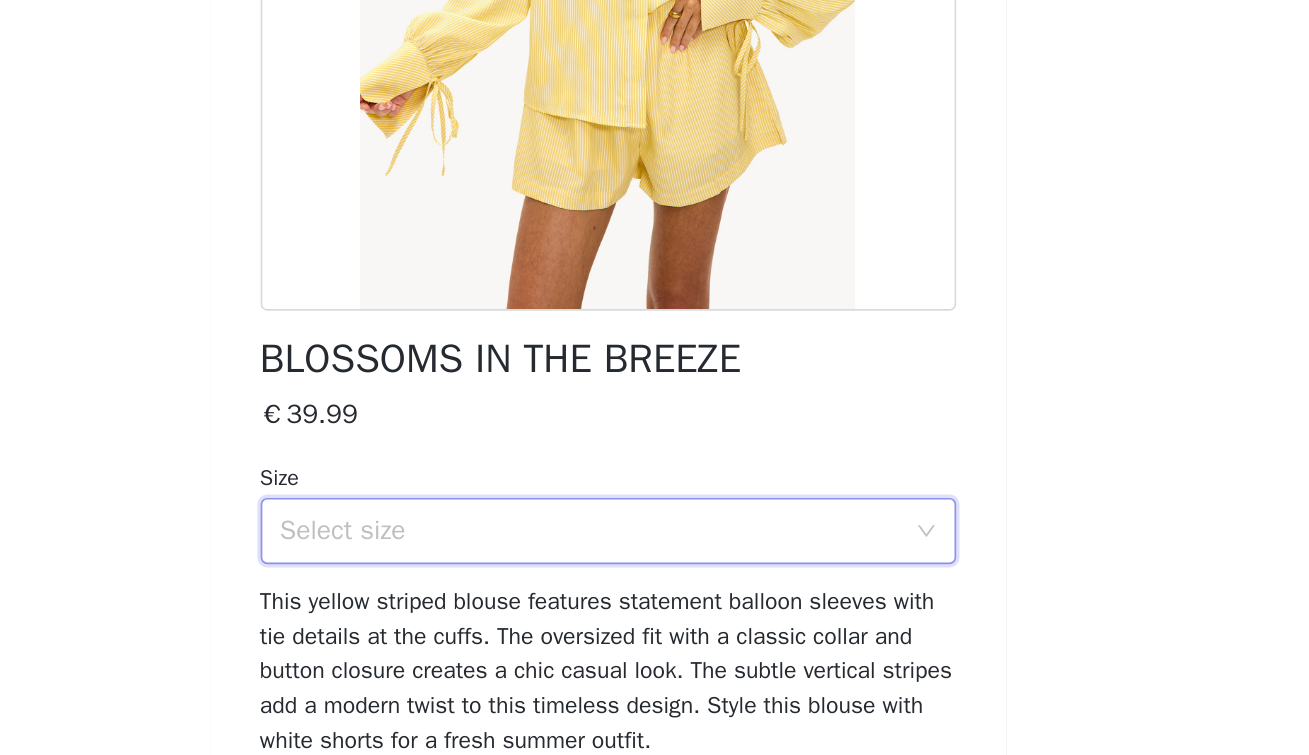 scroll, scrollTop: 124, scrollLeft: 0, axis: vertical 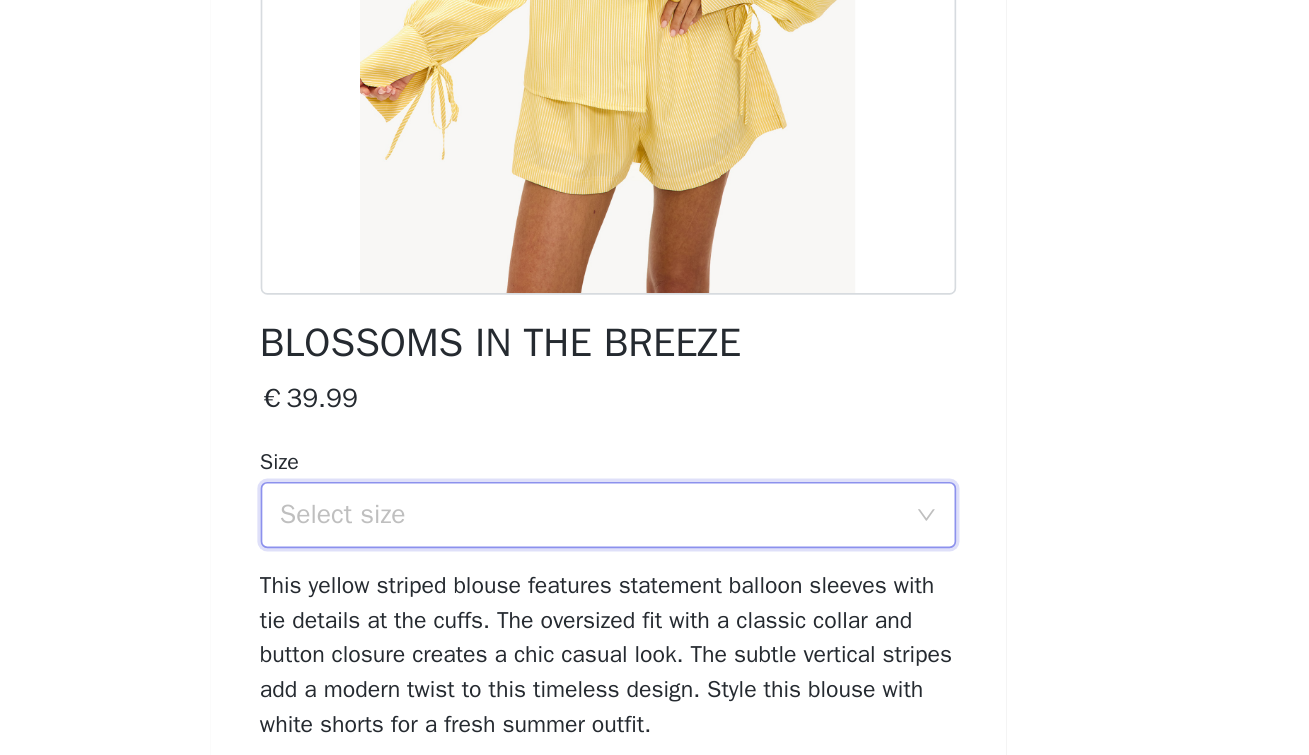 click on "Select size" at bounding box center [644, 559] 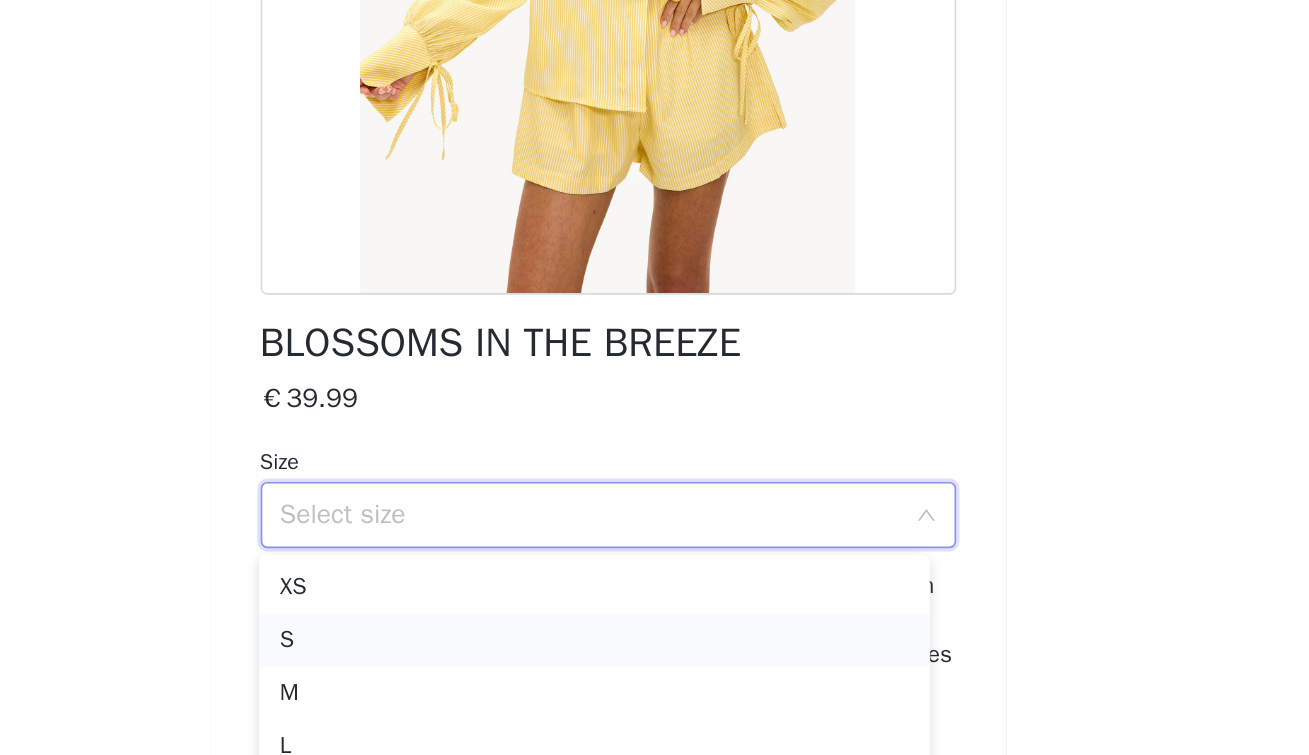 click on "S" at bounding box center [646, 635] 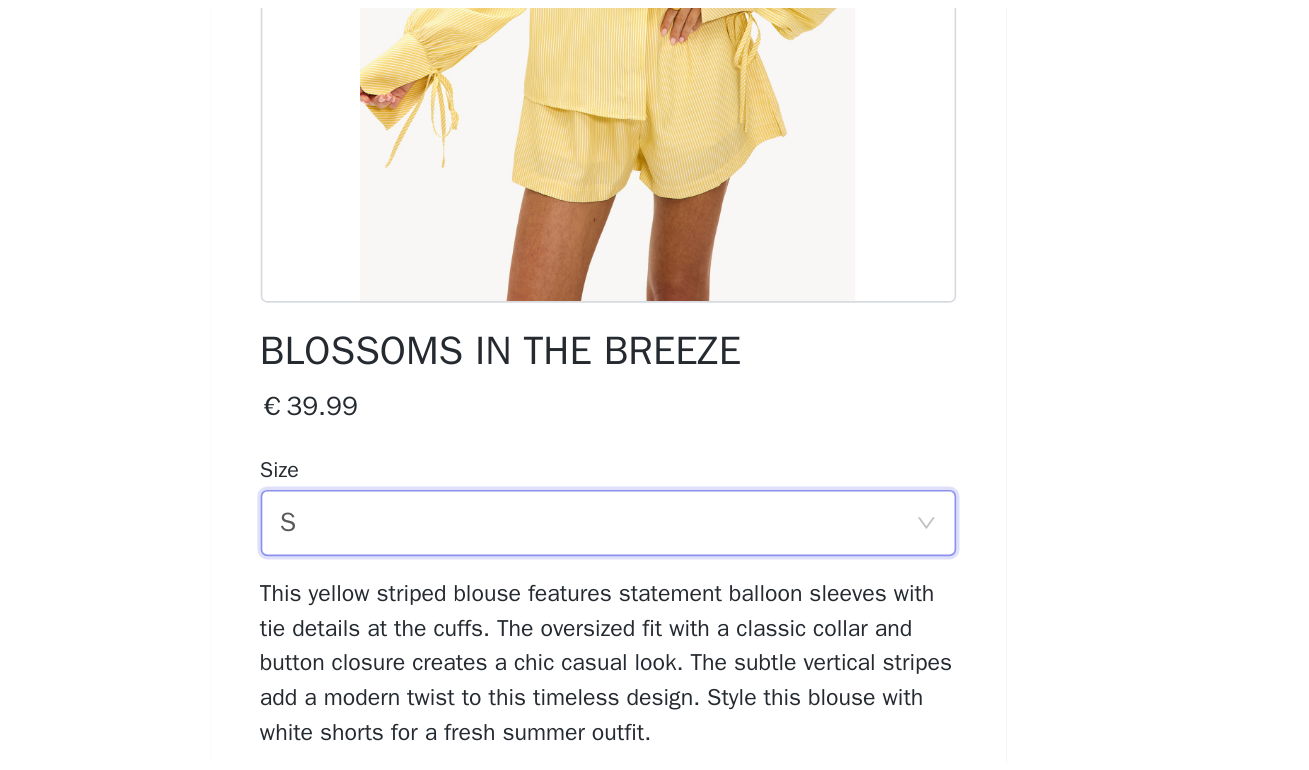 scroll, scrollTop: 225, scrollLeft: 0, axis: vertical 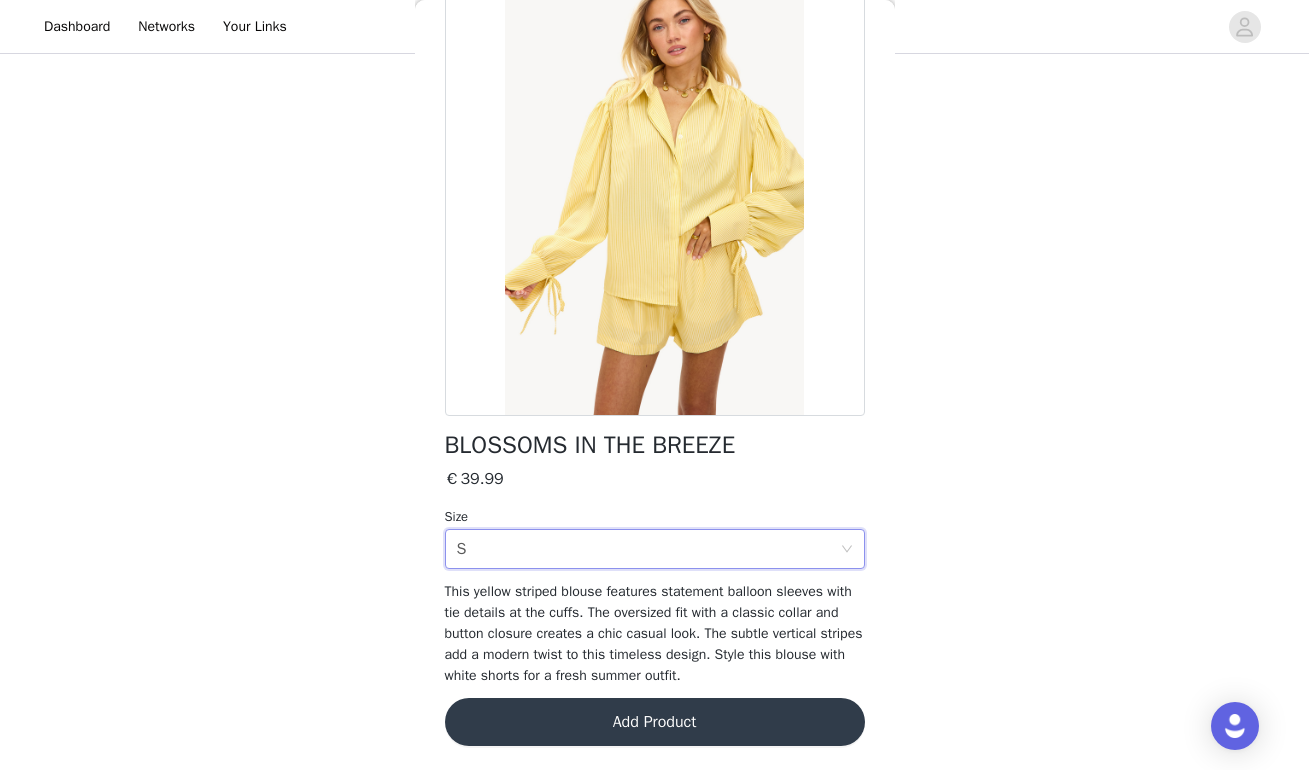 click on "Add Product" at bounding box center [655, 722] 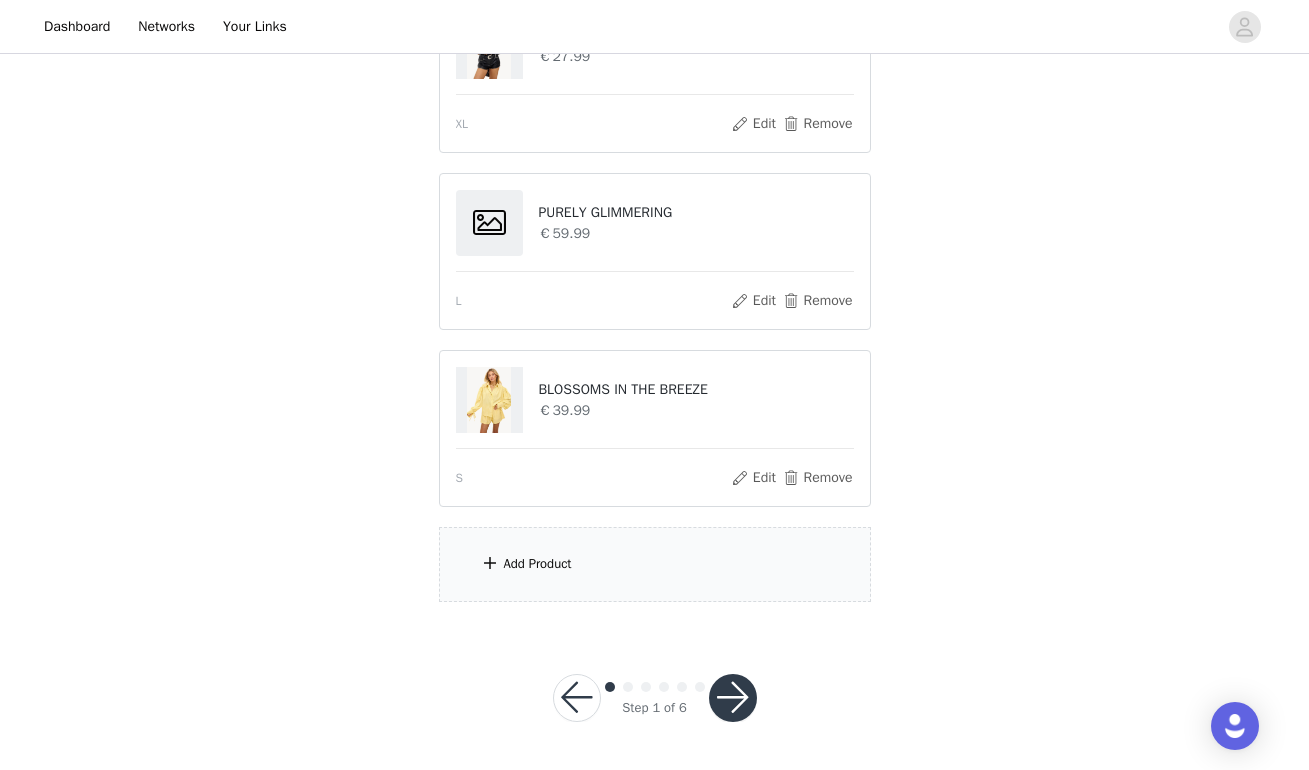 scroll, scrollTop: 456, scrollLeft: 0, axis: vertical 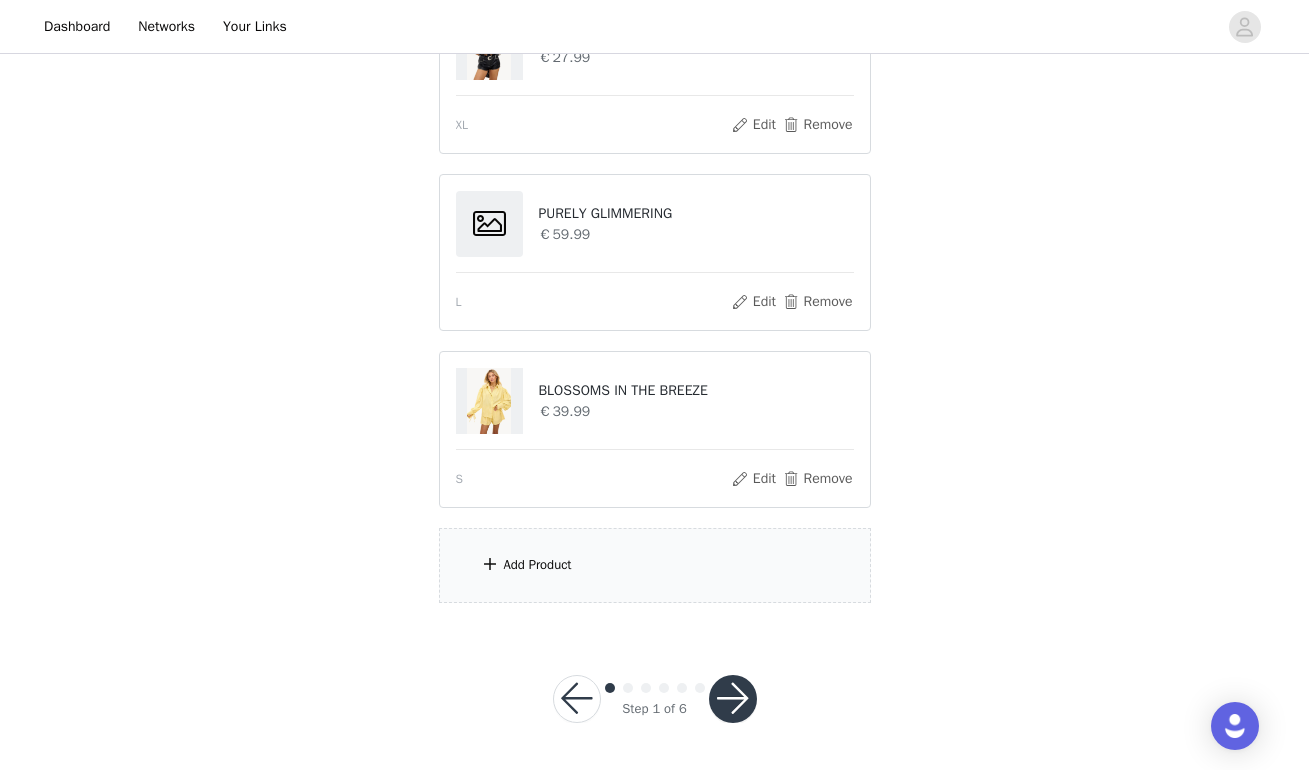 click on "Add Product" at bounding box center [655, 565] 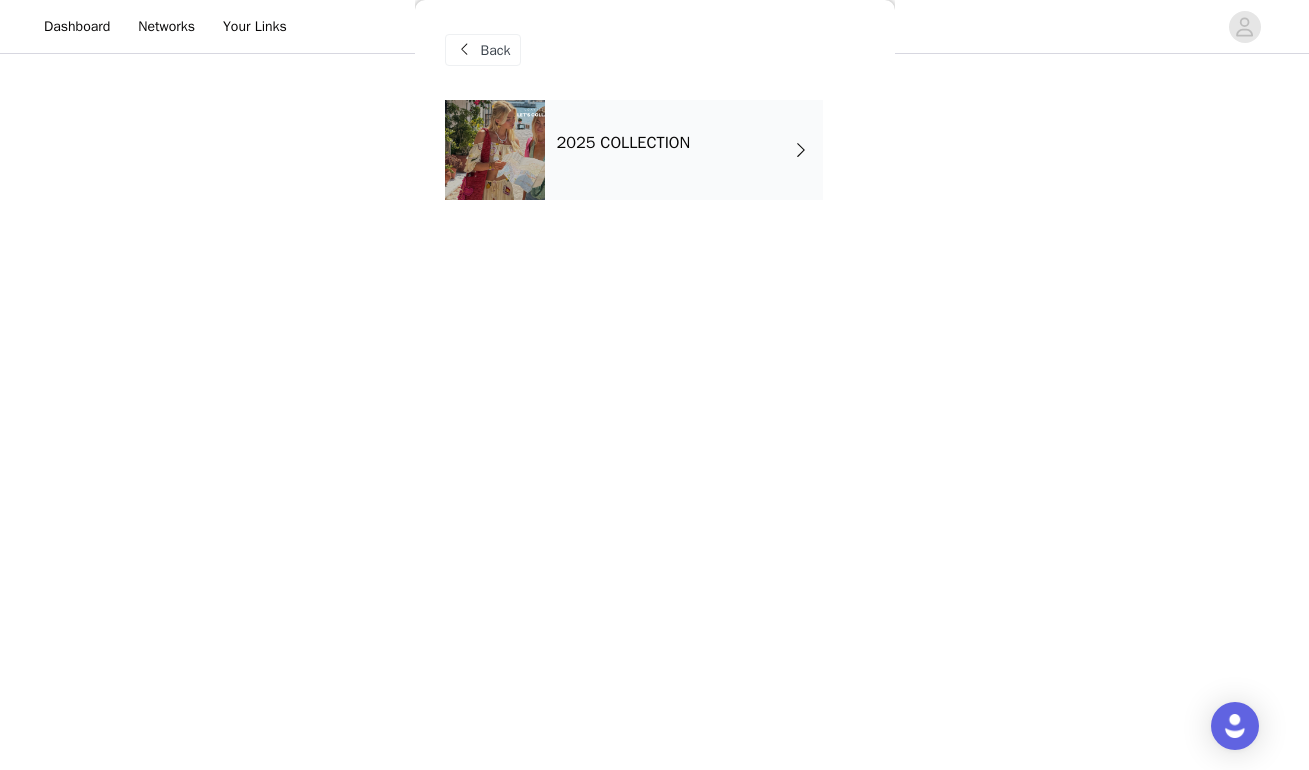 click on "2025 COLLECTION" at bounding box center [624, 143] 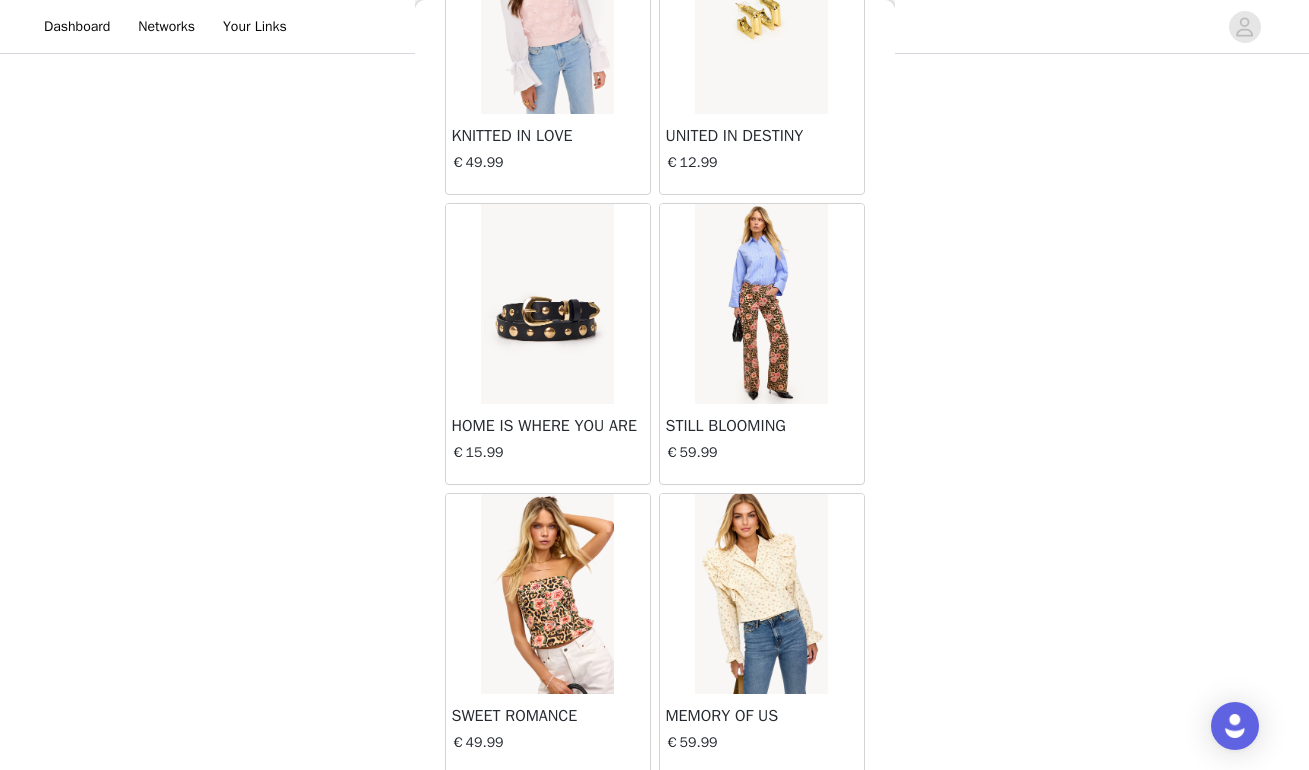 scroll, scrollTop: 1057, scrollLeft: 0, axis: vertical 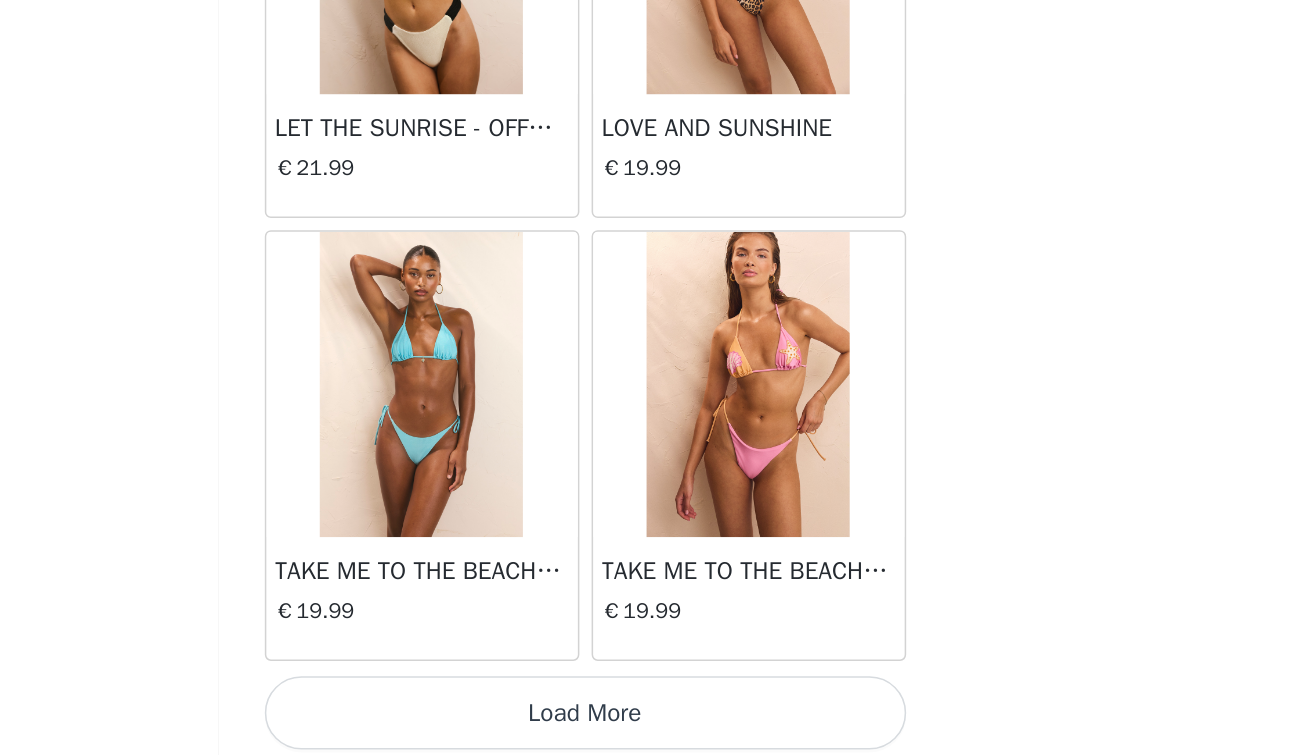 click on "Load More" at bounding box center (655, 721) 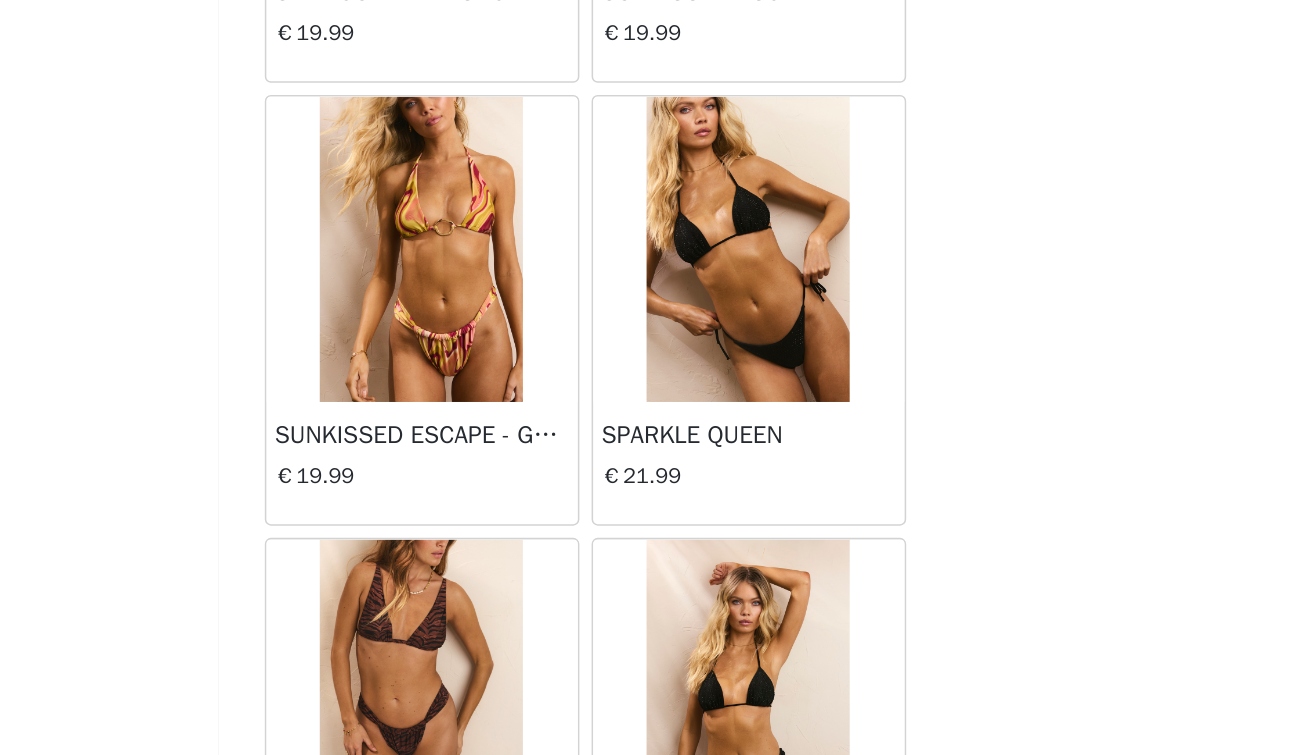 scroll, scrollTop: 2994, scrollLeft: 0, axis: vertical 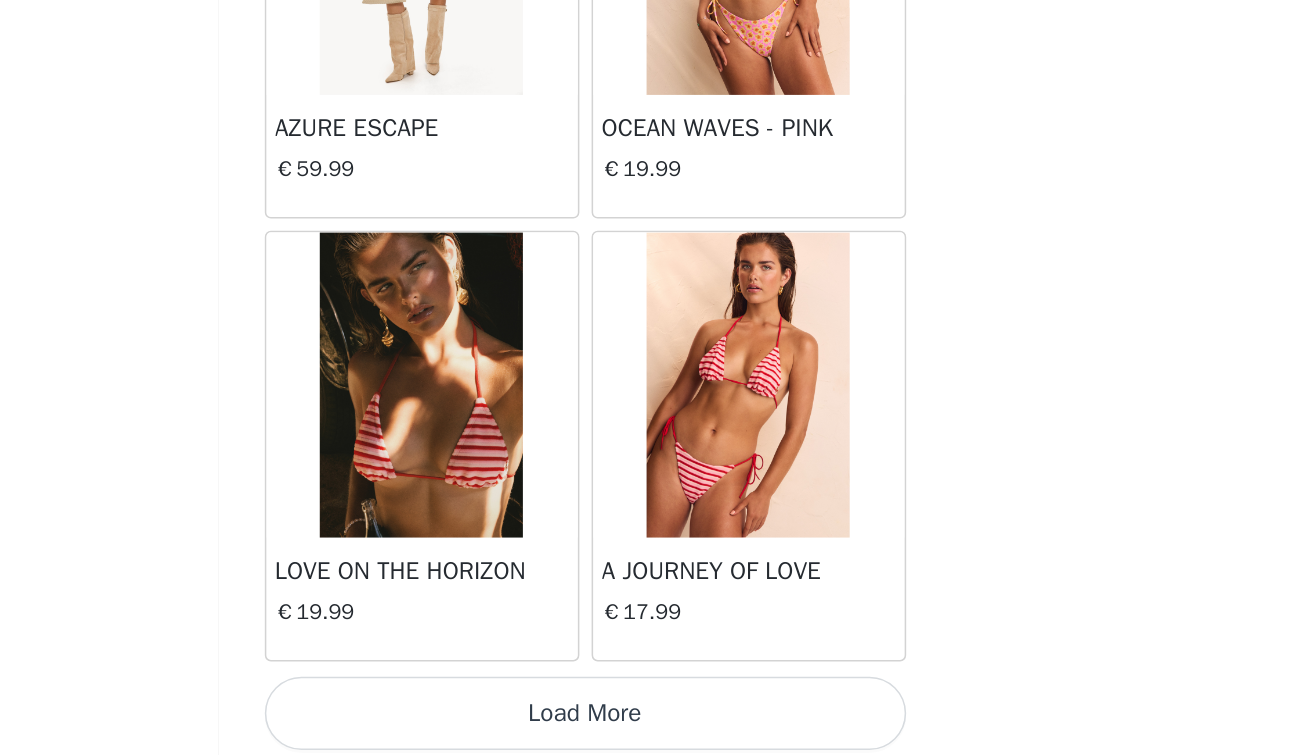 click on "Load More" at bounding box center [655, 721] 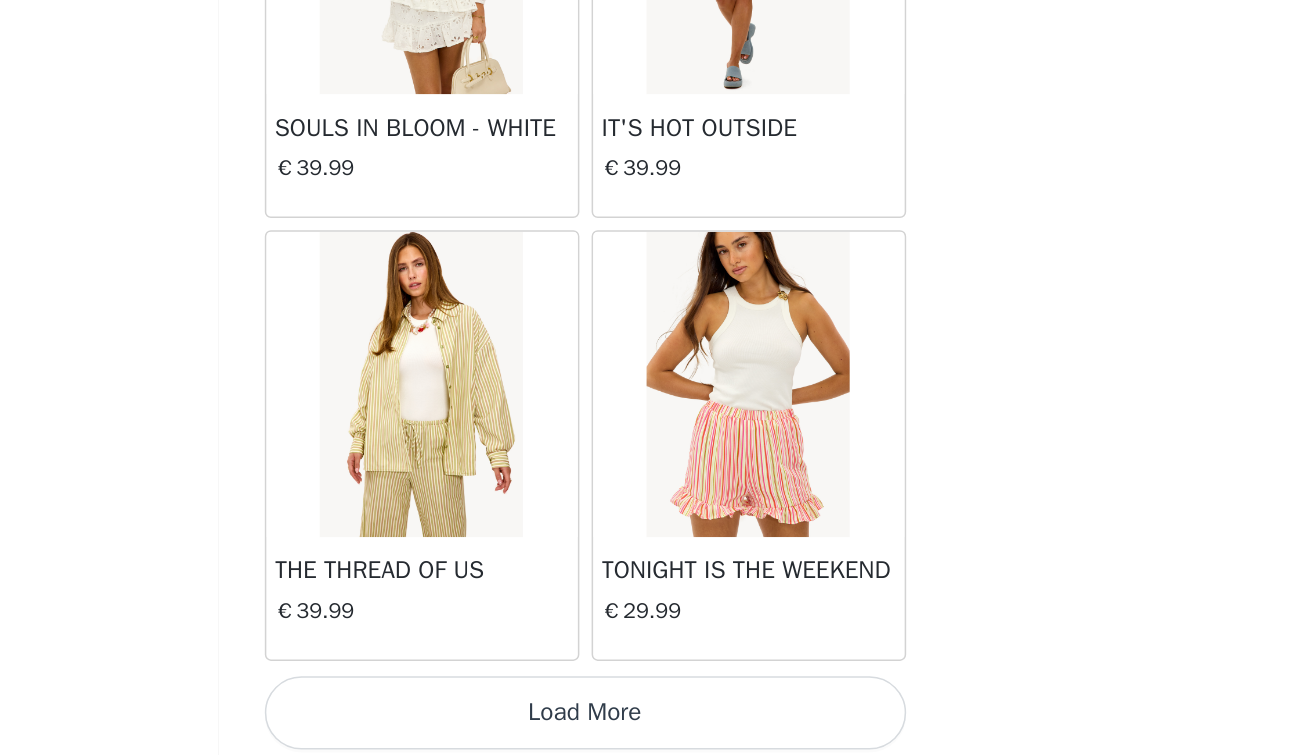 scroll, scrollTop: 8105, scrollLeft: 0, axis: vertical 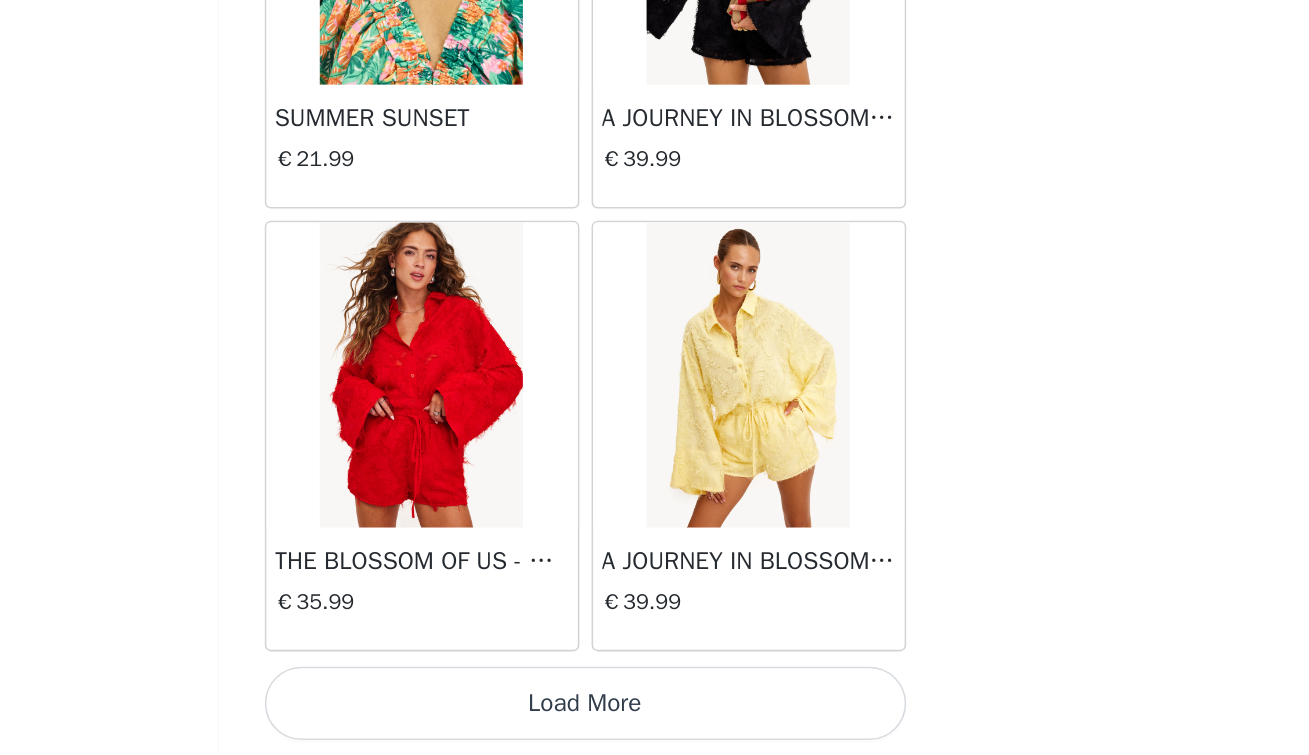 click on "Load More" at bounding box center (655, 721) 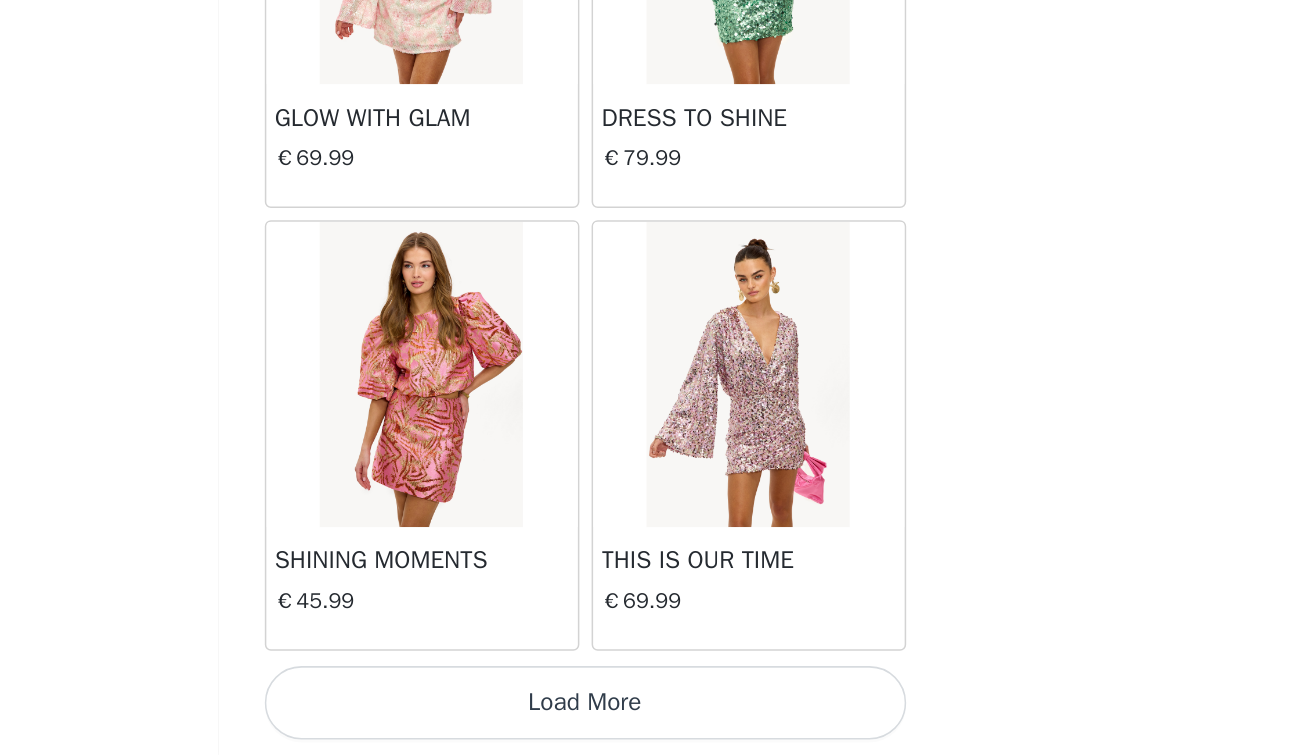 scroll, scrollTop: 13905, scrollLeft: 0, axis: vertical 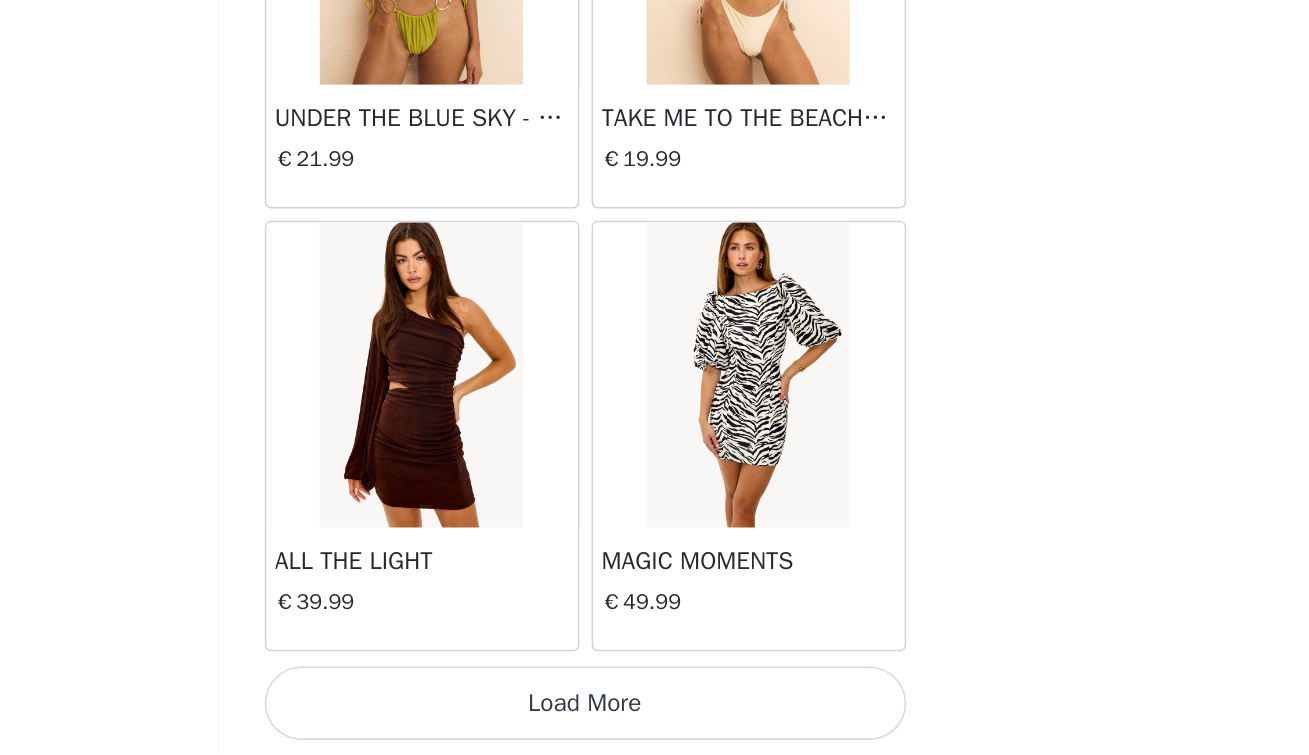click on "Load More" at bounding box center (655, 721) 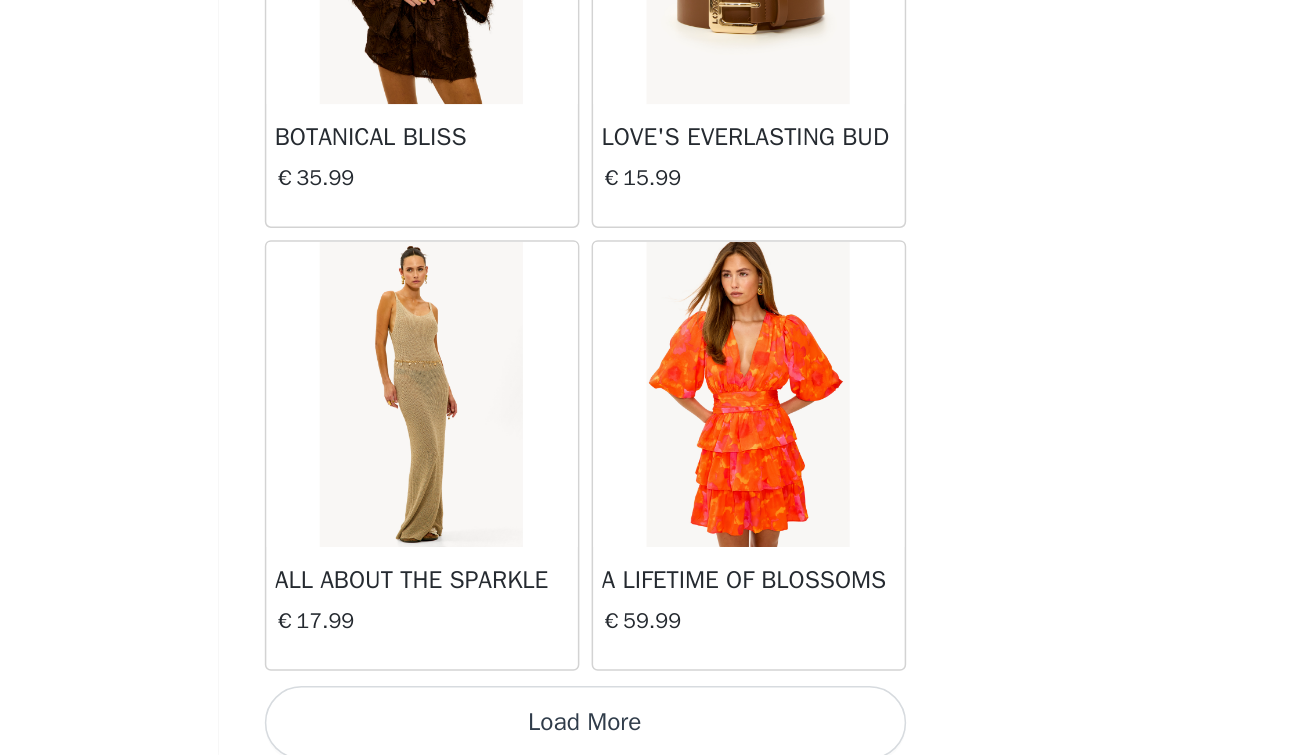 scroll, scrollTop: 19705, scrollLeft: 0, axis: vertical 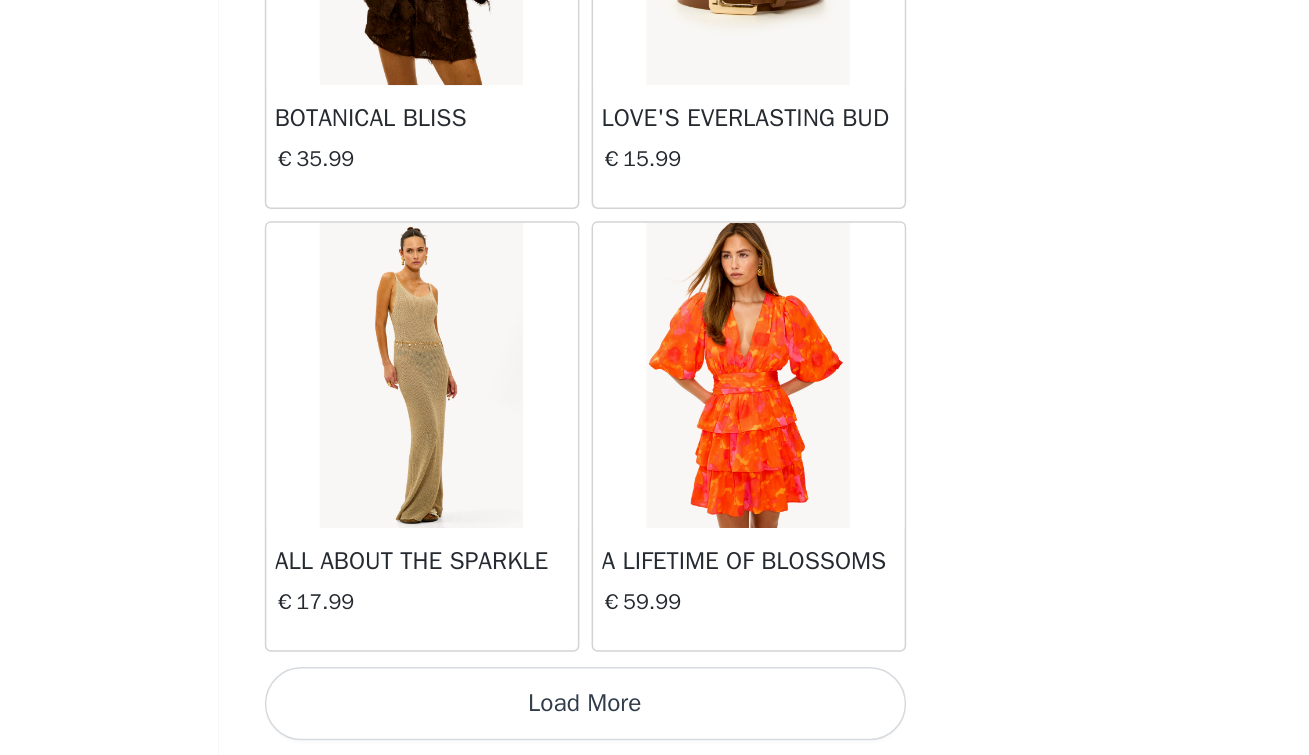 click on "Load More" at bounding box center [655, 721] 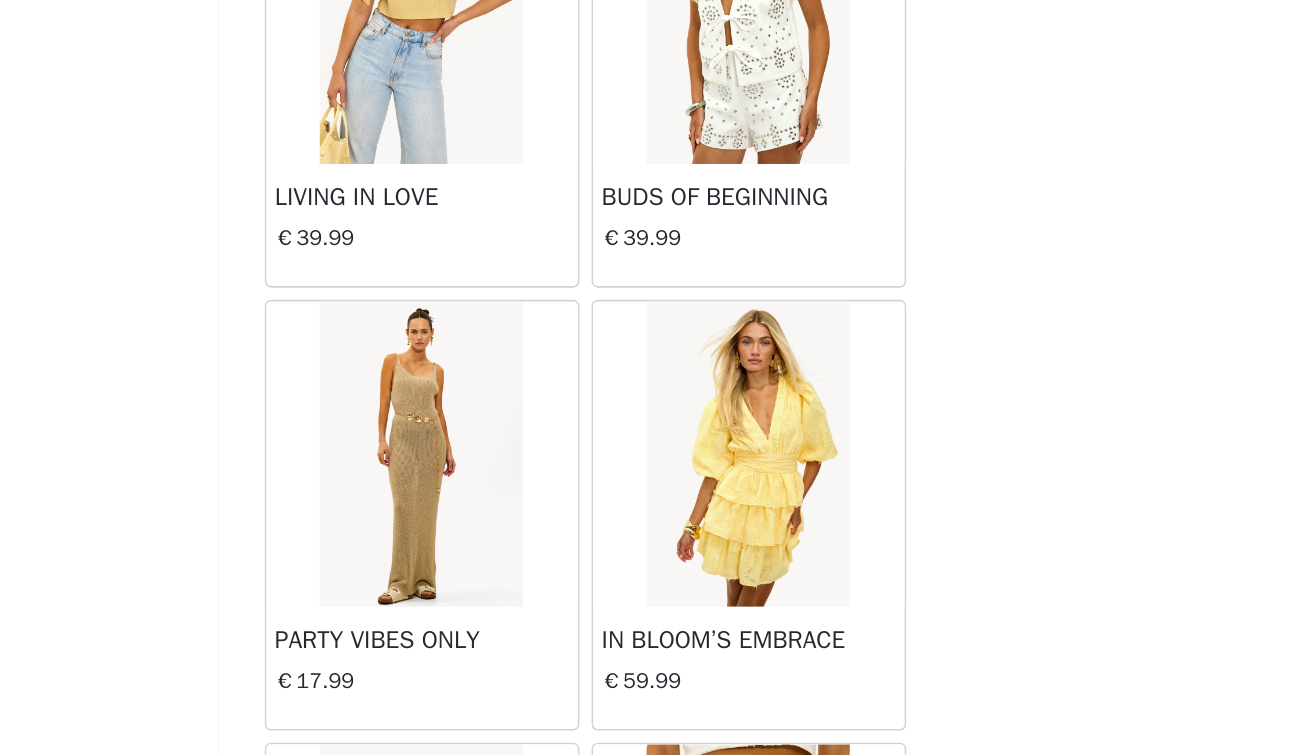 scroll, scrollTop: 20231, scrollLeft: 0, axis: vertical 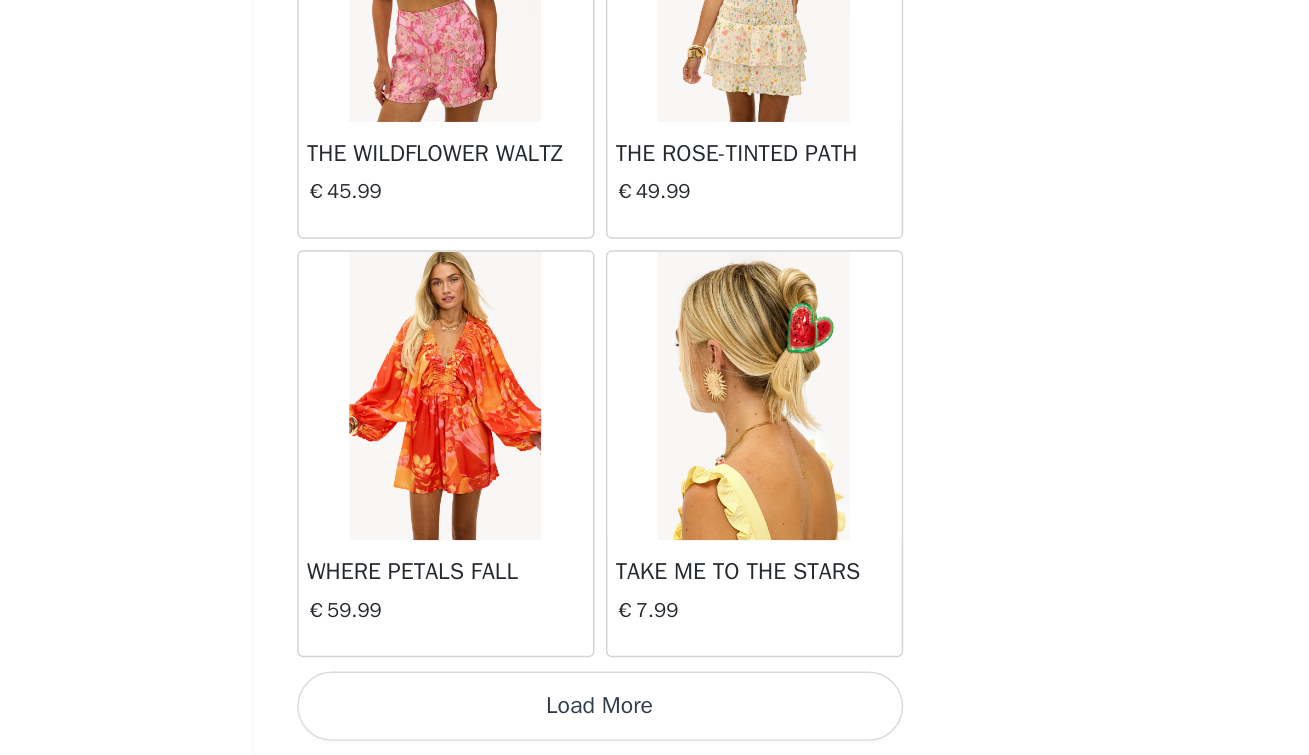 click on "Load More" at bounding box center [655, 721] 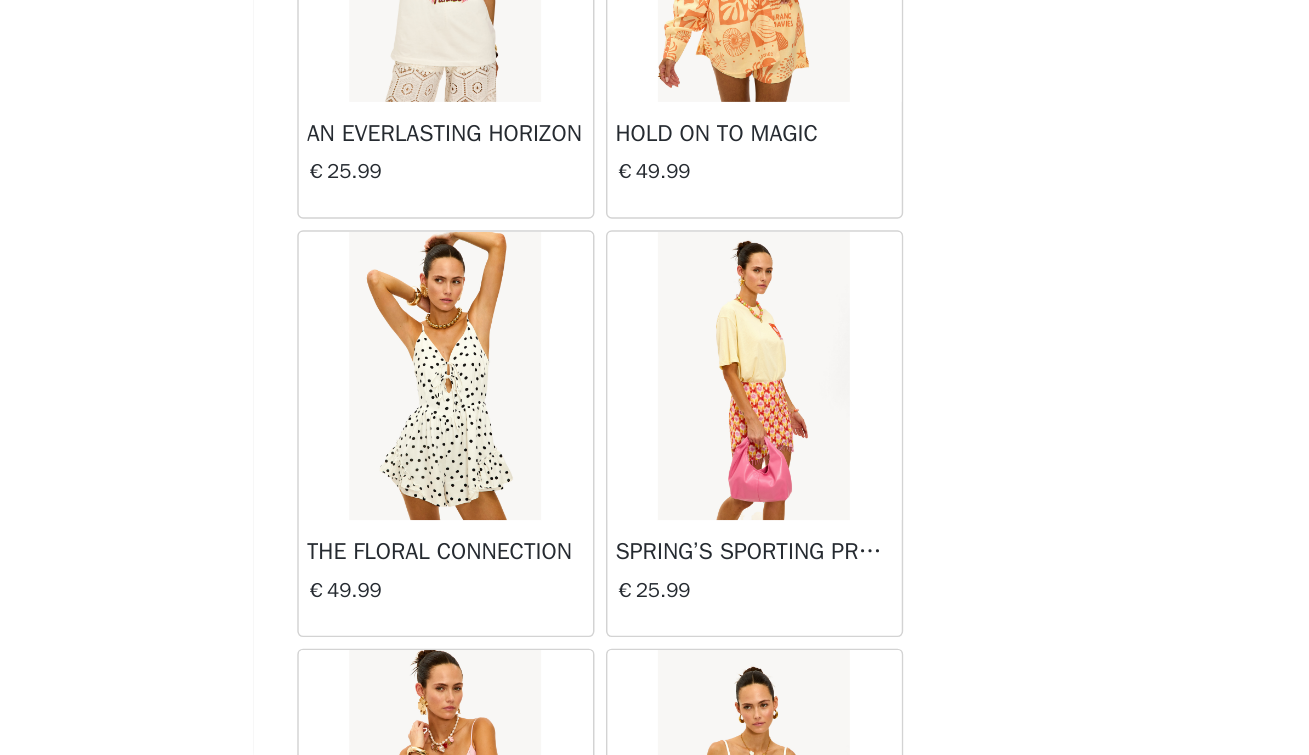 scroll, scrollTop: 24940, scrollLeft: 0, axis: vertical 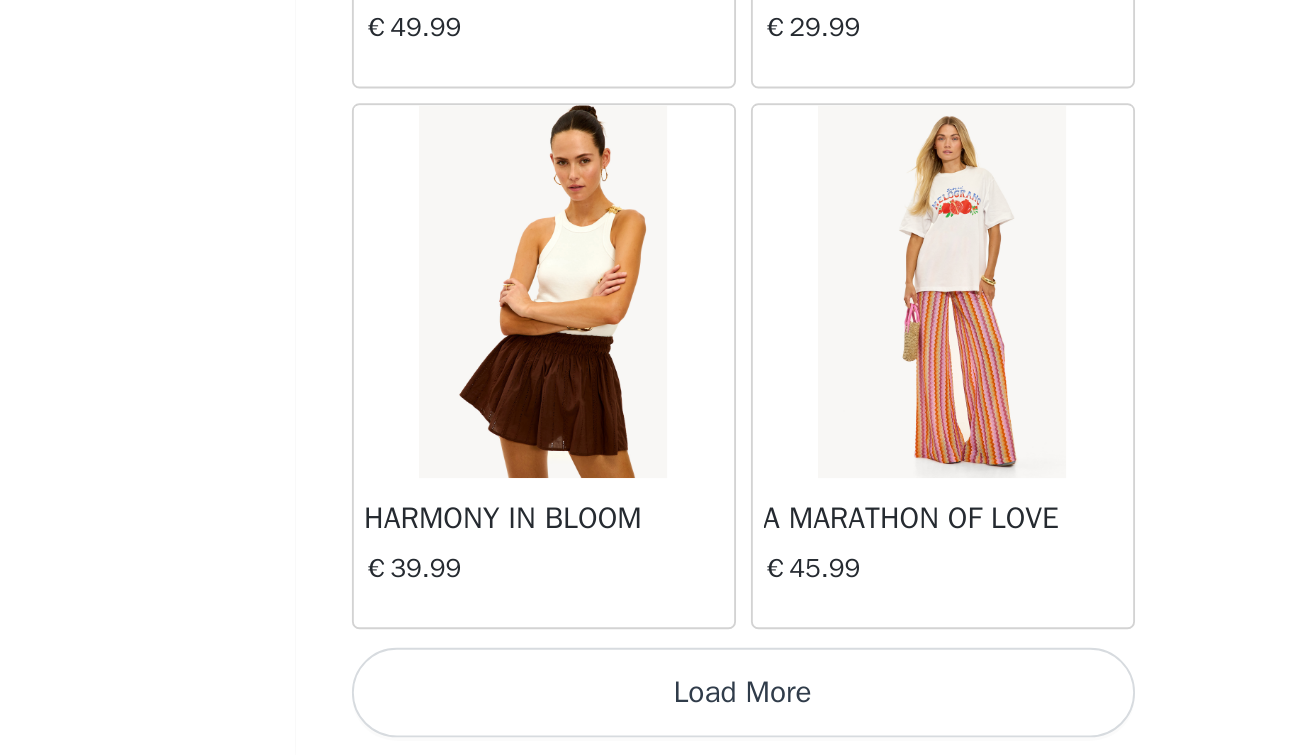 click on "Load More" at bounding box center (655, 721) 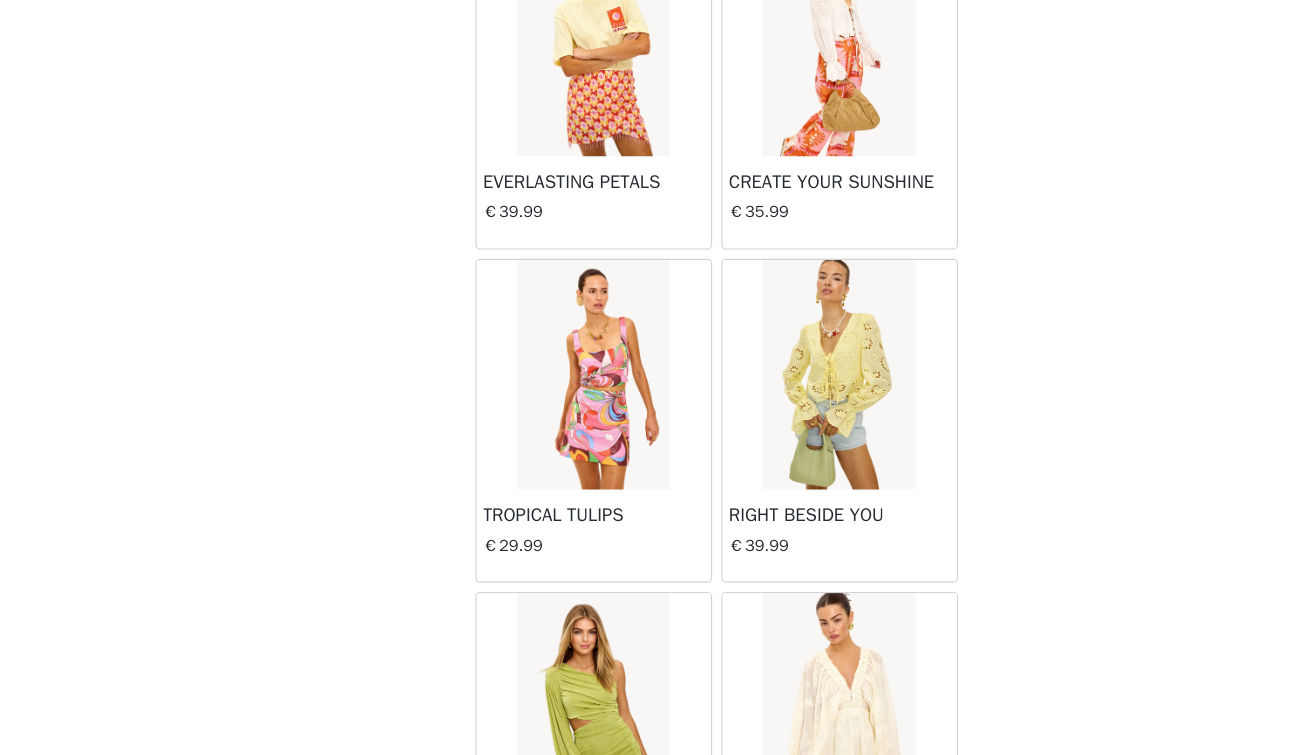scroll, scrollTop: 27921, scrollLeft: 0, axis: vertical 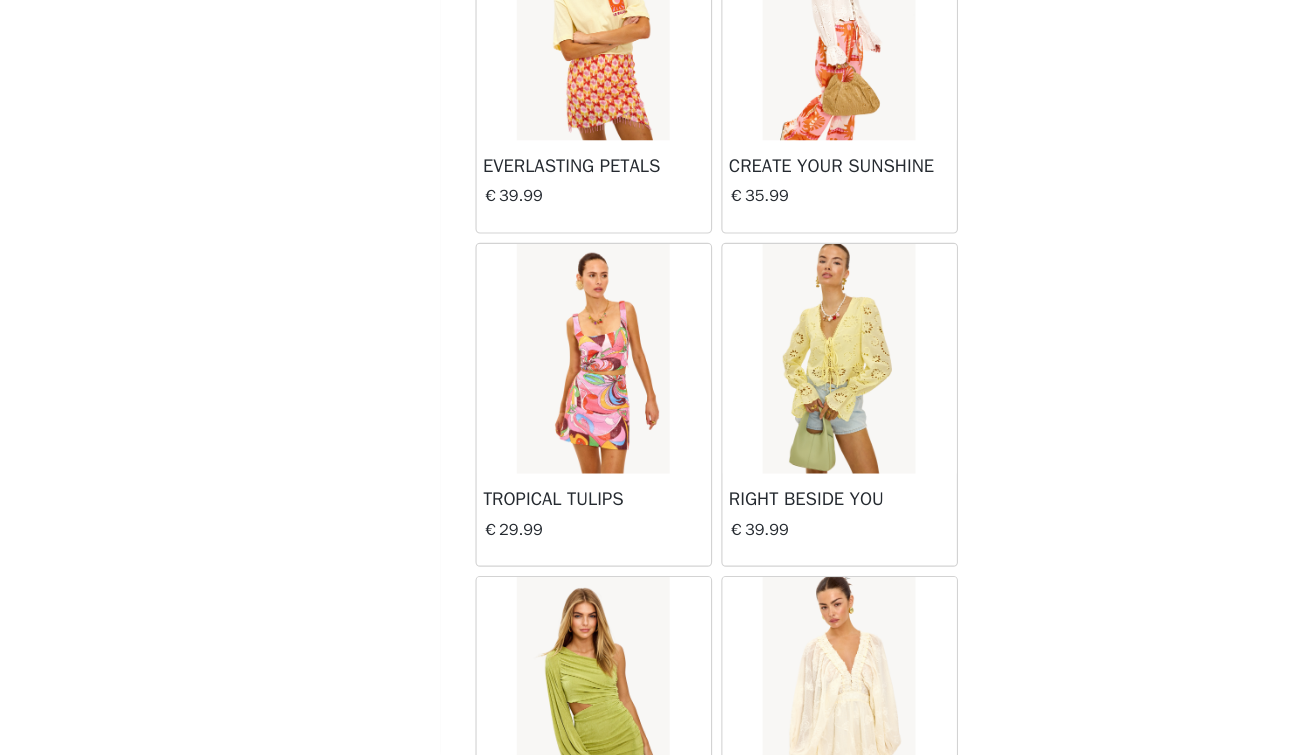 click at bounding box center (761, 410) 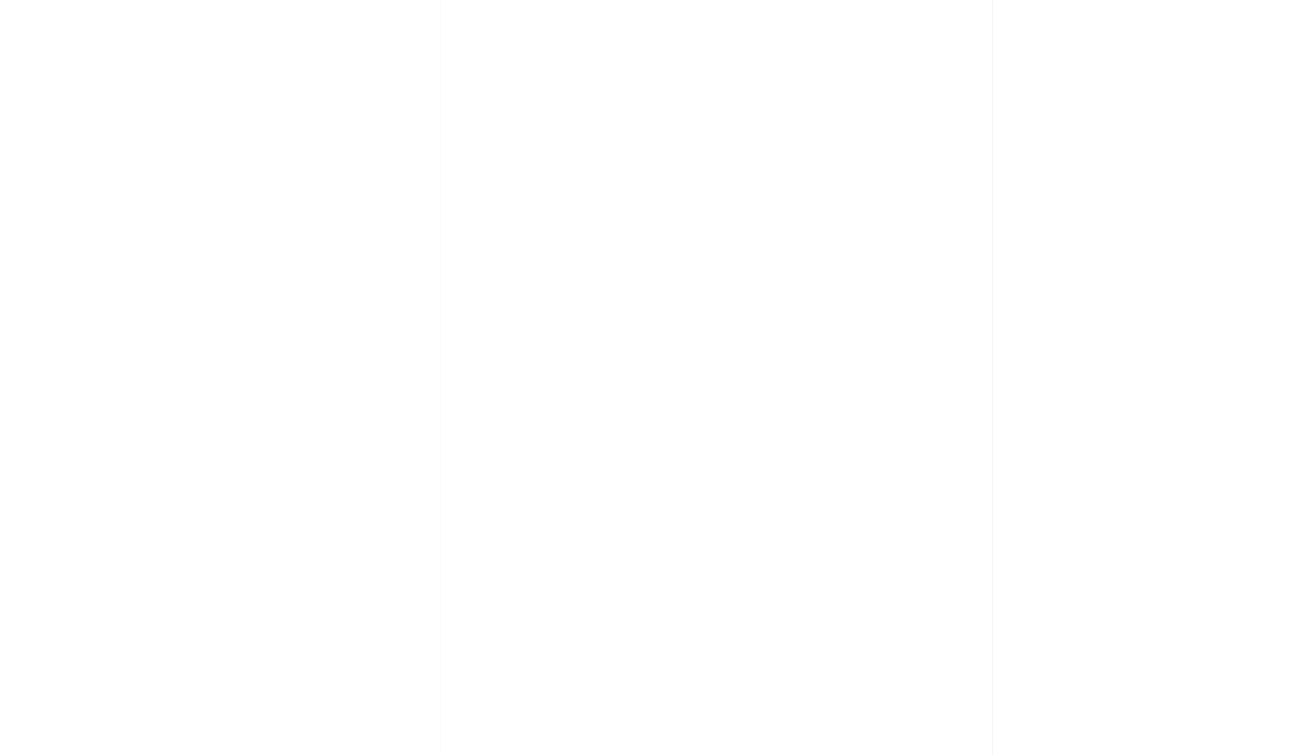 scroll, scrollTop: 0, scrollLeft: 0, axis: both 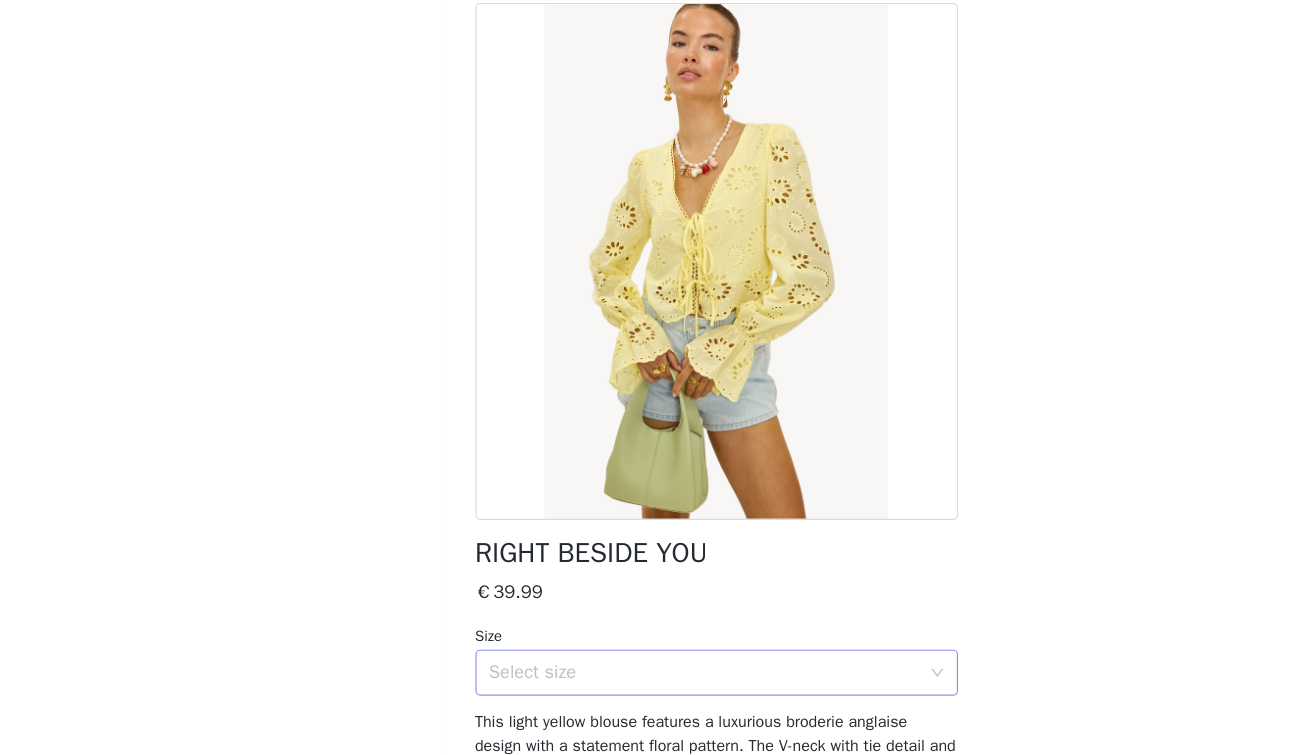click on "Select size" at bounding box center (644, 683) 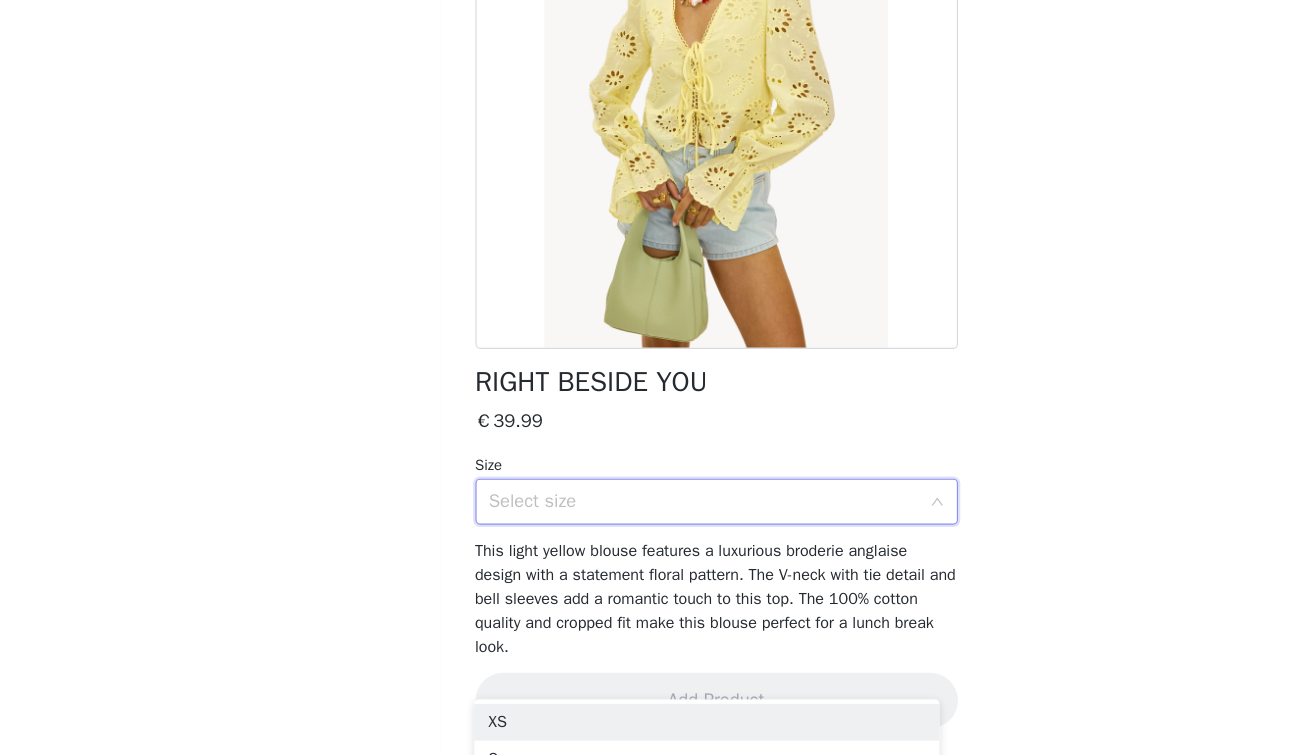 scroll, scrollTop: 148, scrollLeft: 0, axis: vertical 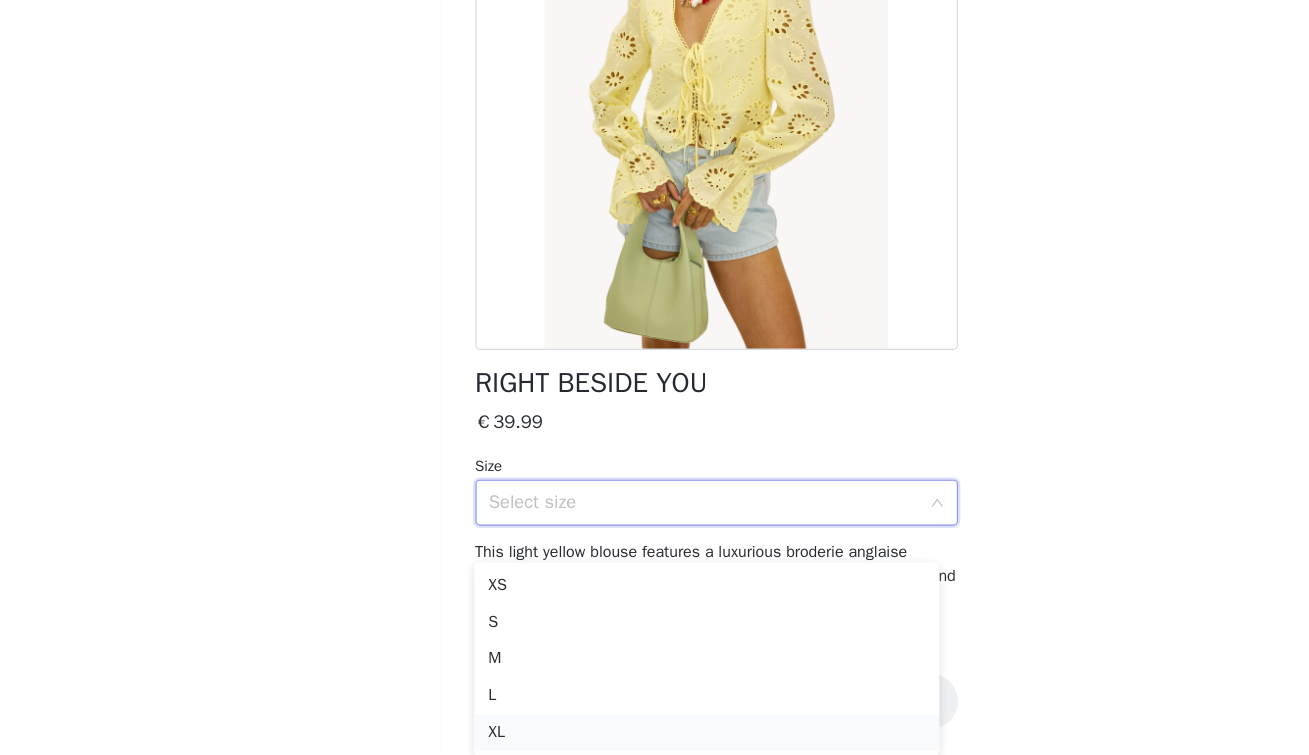 click on "XL" at bounding box center [646, 735] 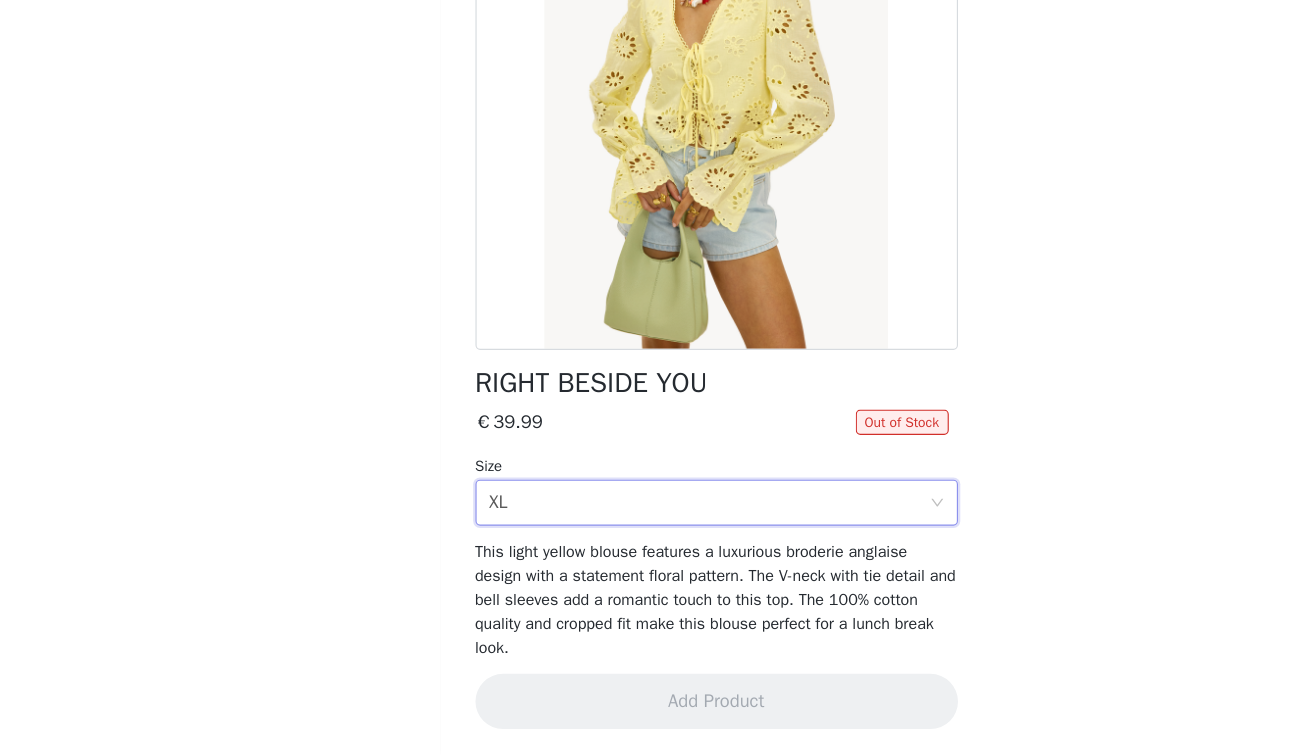 scroll, scrollTop: 471, scrollLeft: 0, axis: vertical 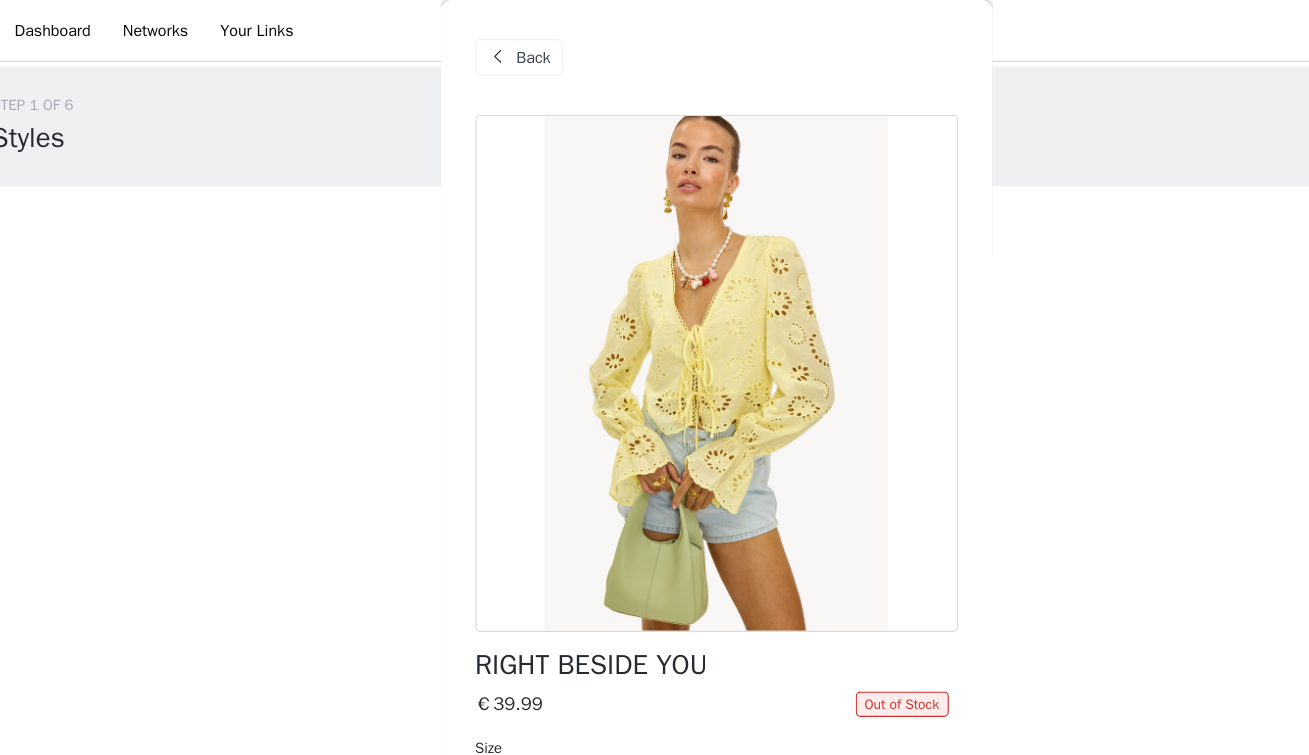 click on "Back" at bounding box center (496, 50) 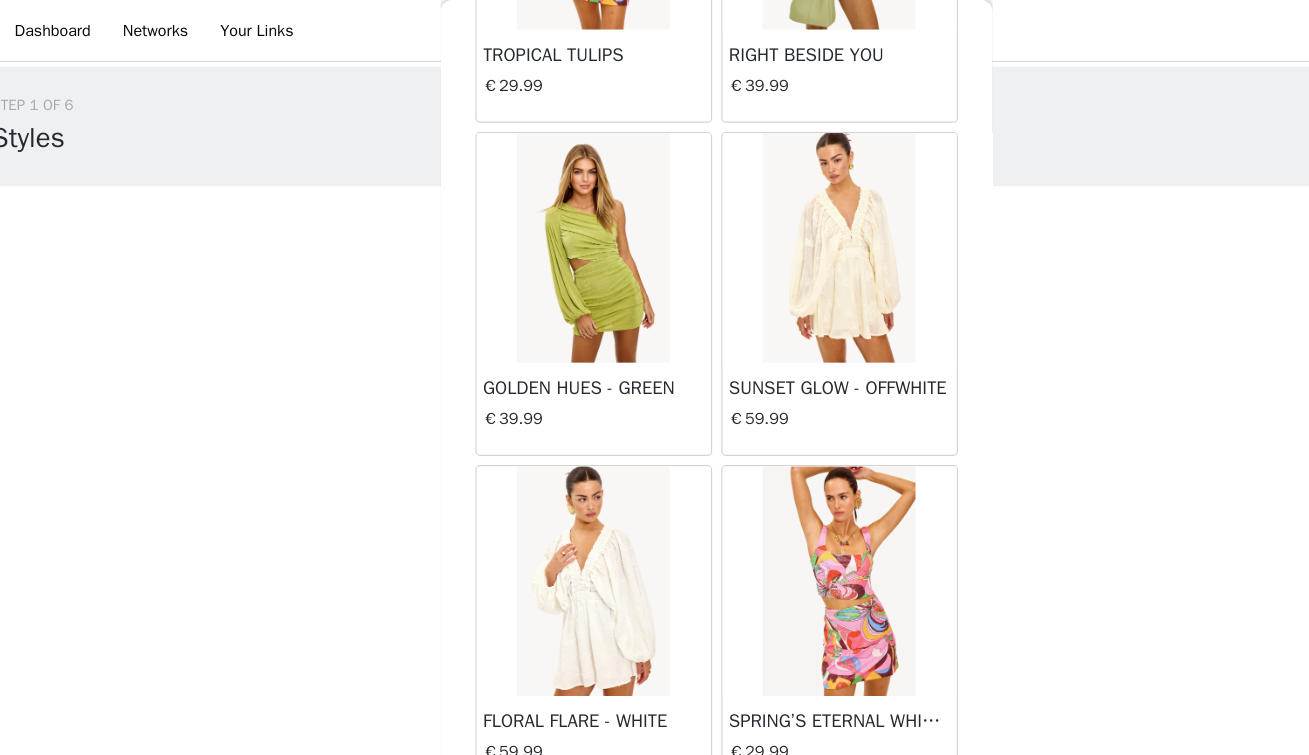 scroll, scrollTop: 28405, scrollLeft: 0, axis: vertical 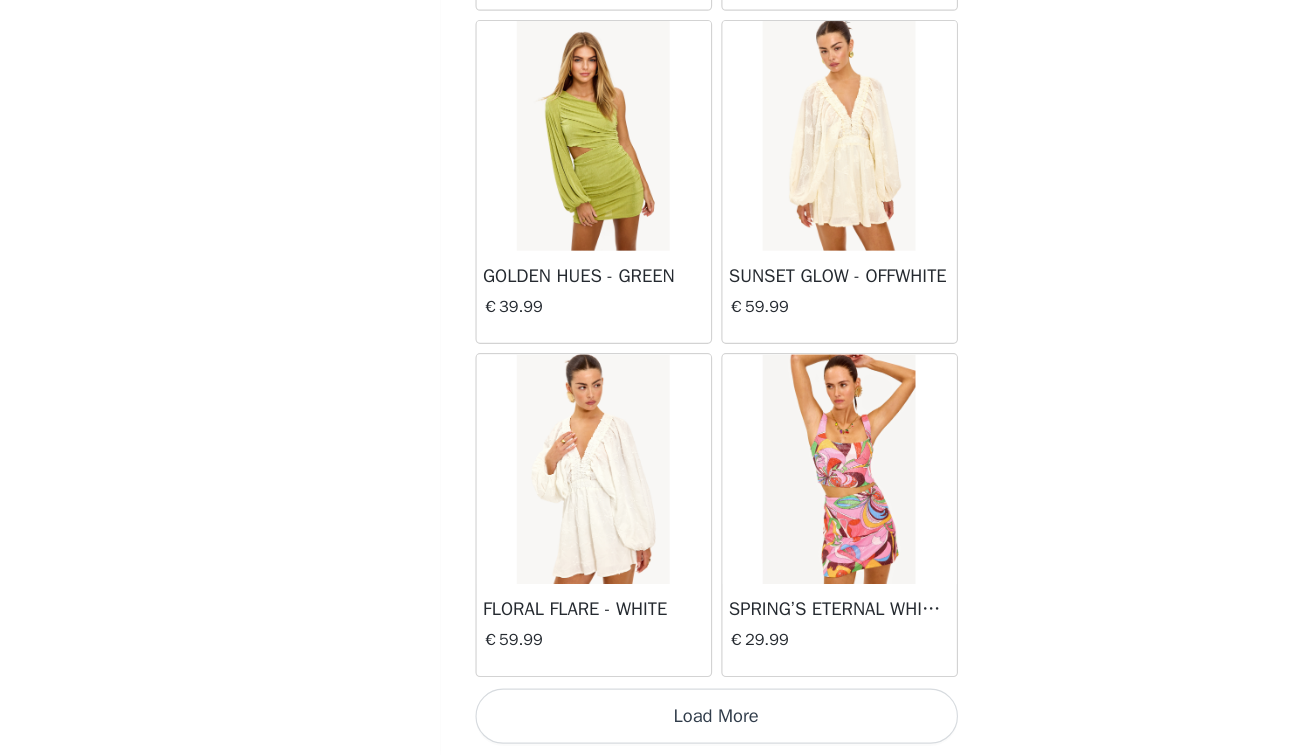 click on "Load More" at bounding box center (655, 721) 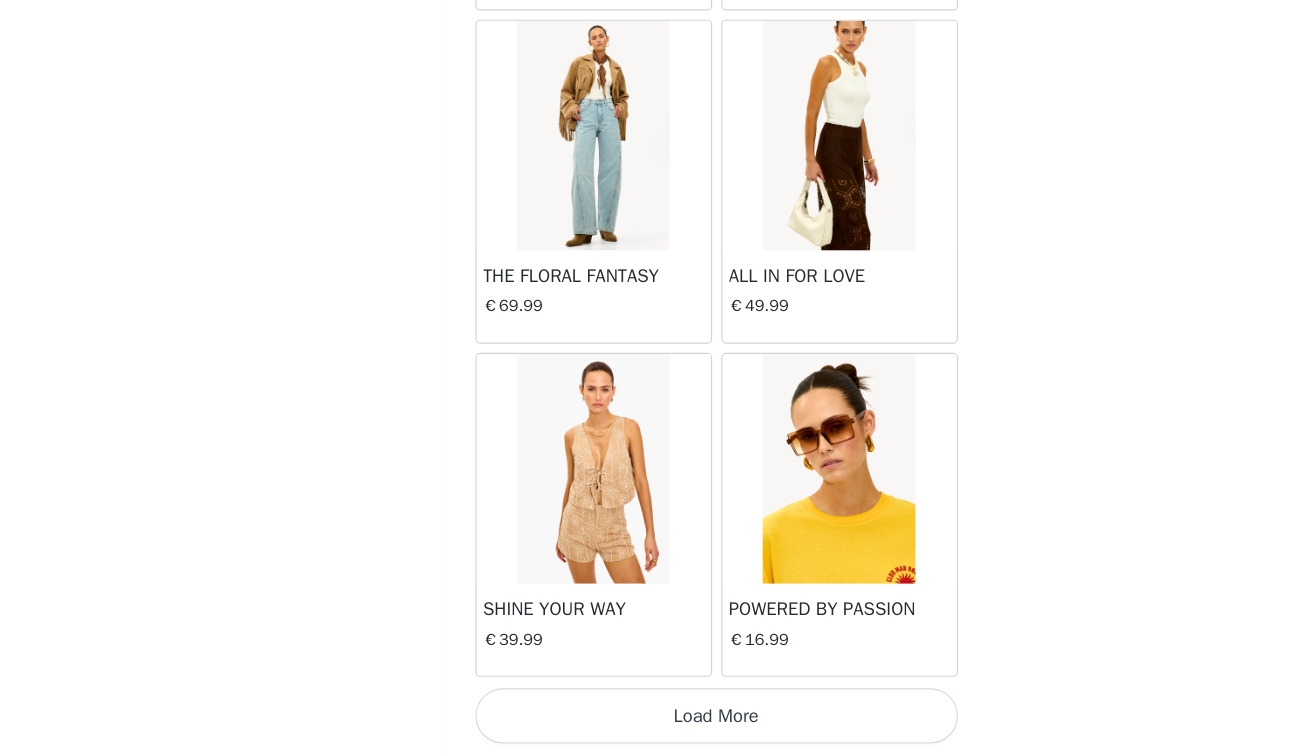 click on "Load More" at bounding box center [655, 721] 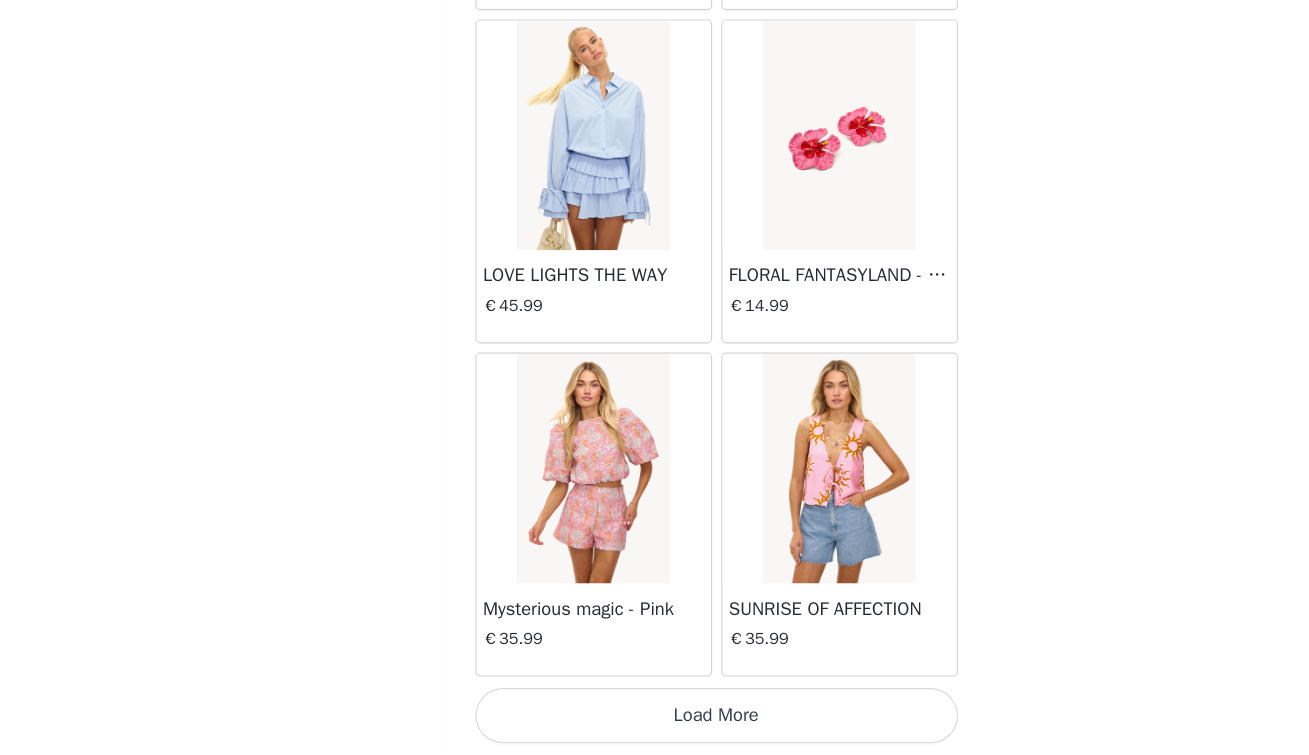 scroll, scrollTop: 34205, scrollLeft: 0, axis: vertical 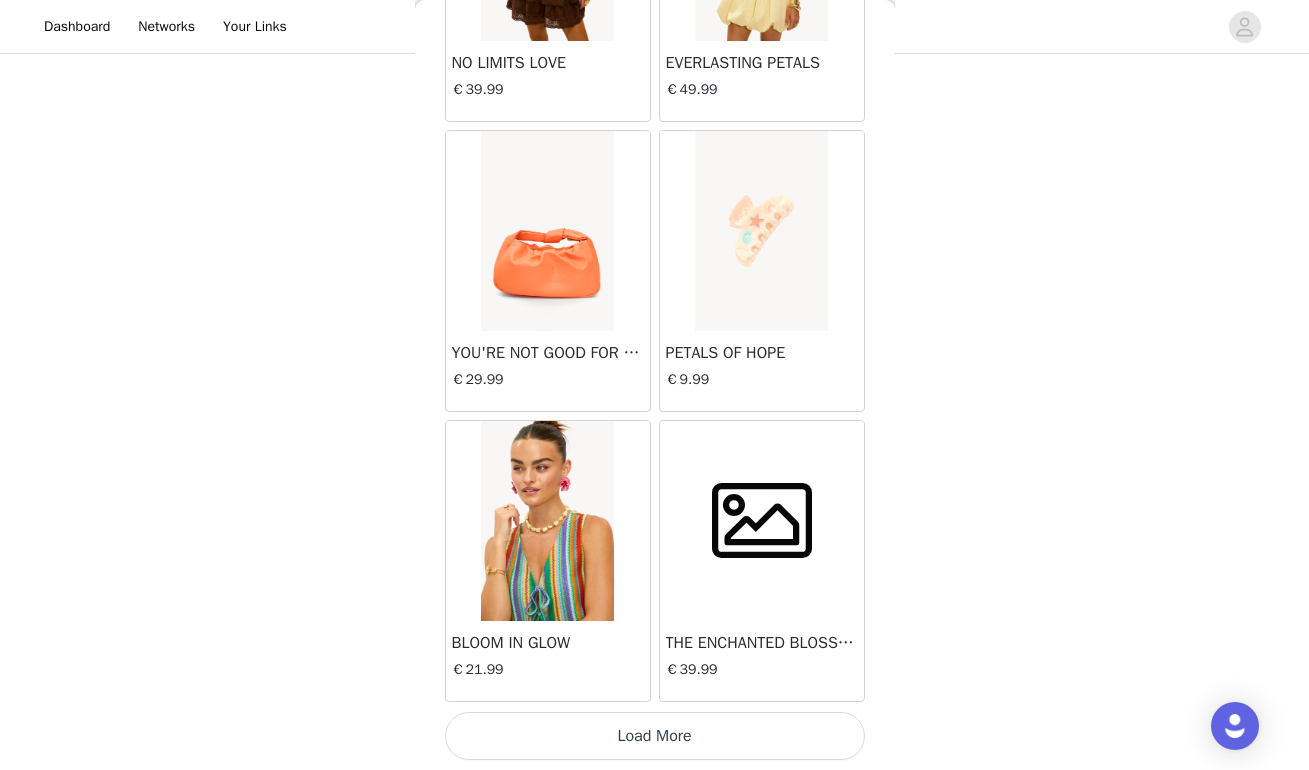 click on "Load More" at bounding box center [655, 736] 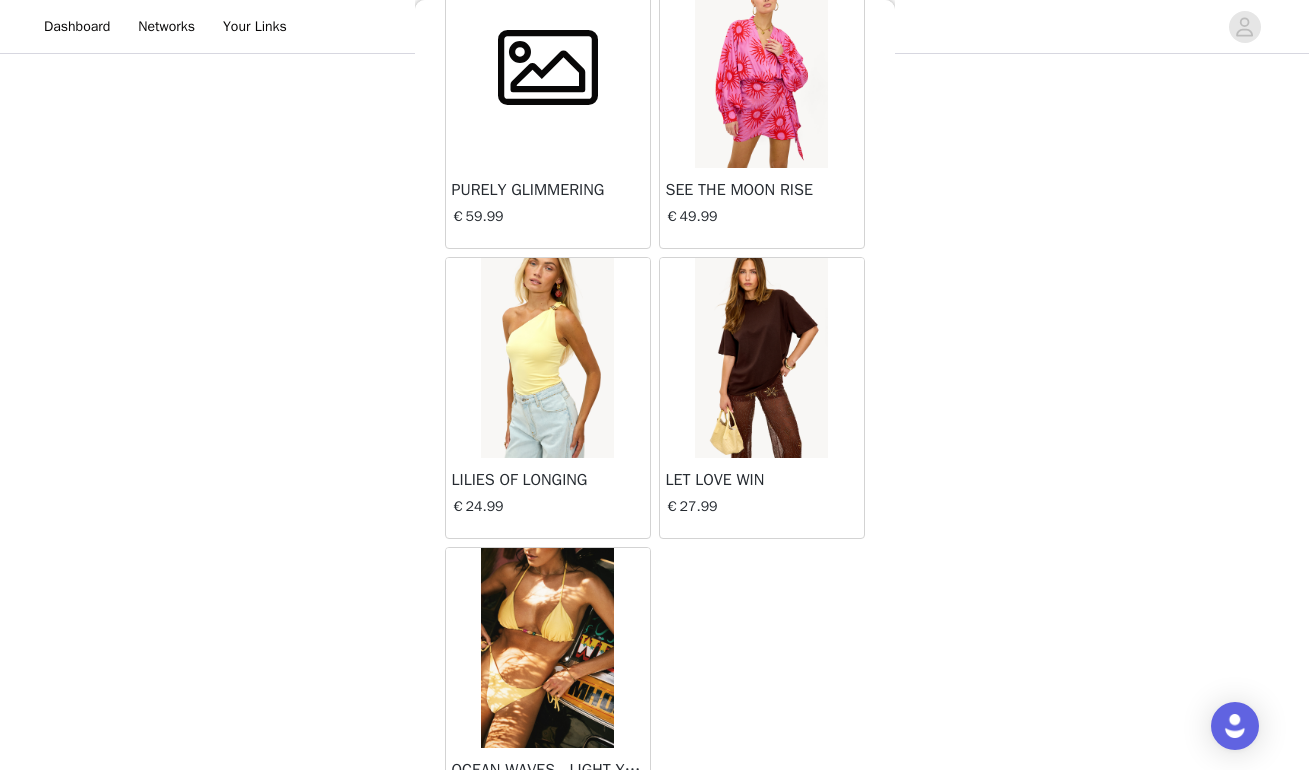 scroll, scrollTop: 38416, scrollLeft: 0, axis: vertical 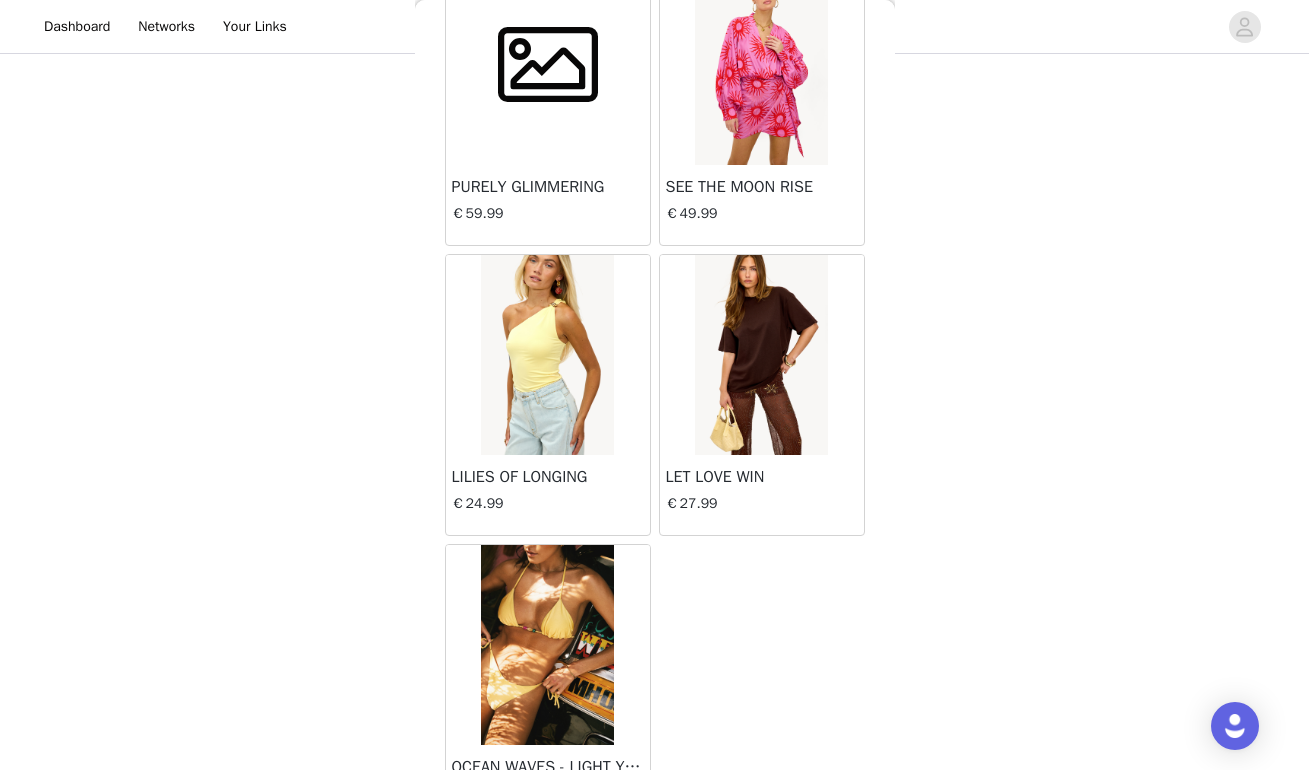 click at bounding box center [547, 355] 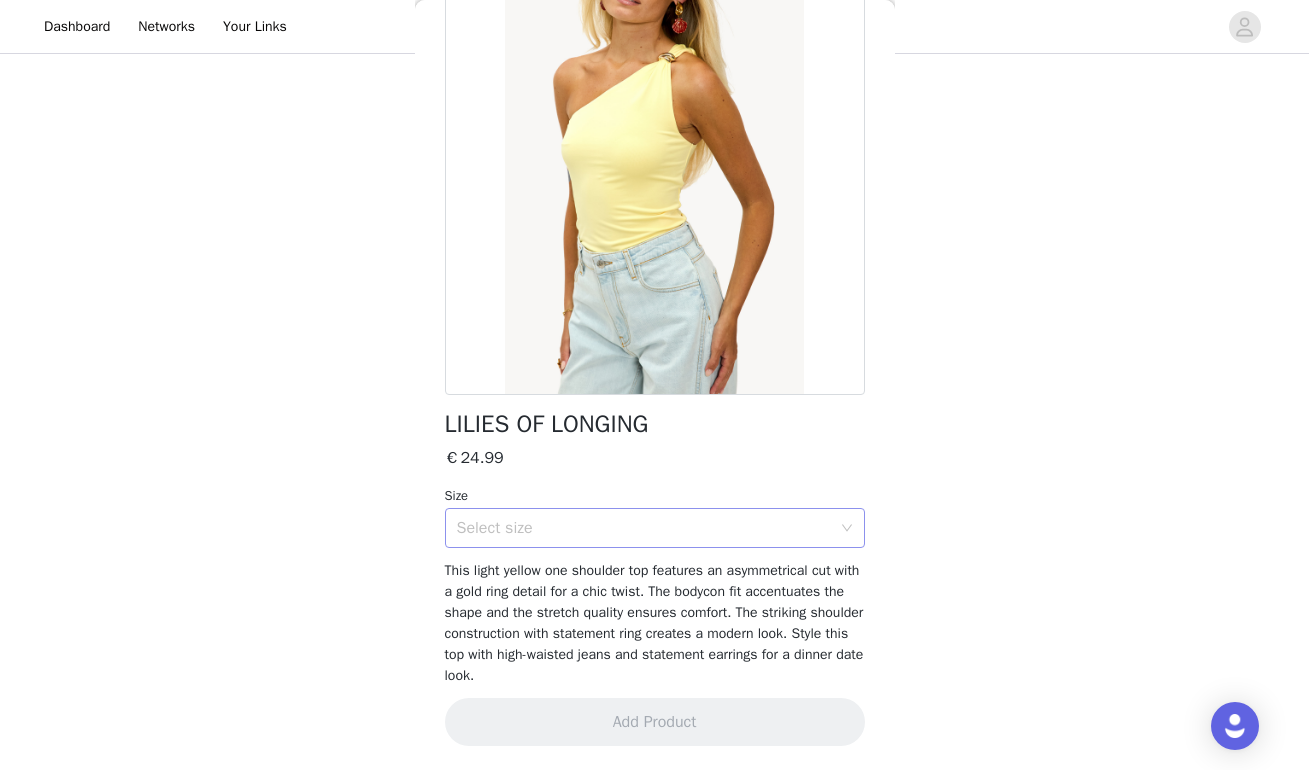 scroll, scrollTop: 154, scrollLeft: 0, axis: vertical 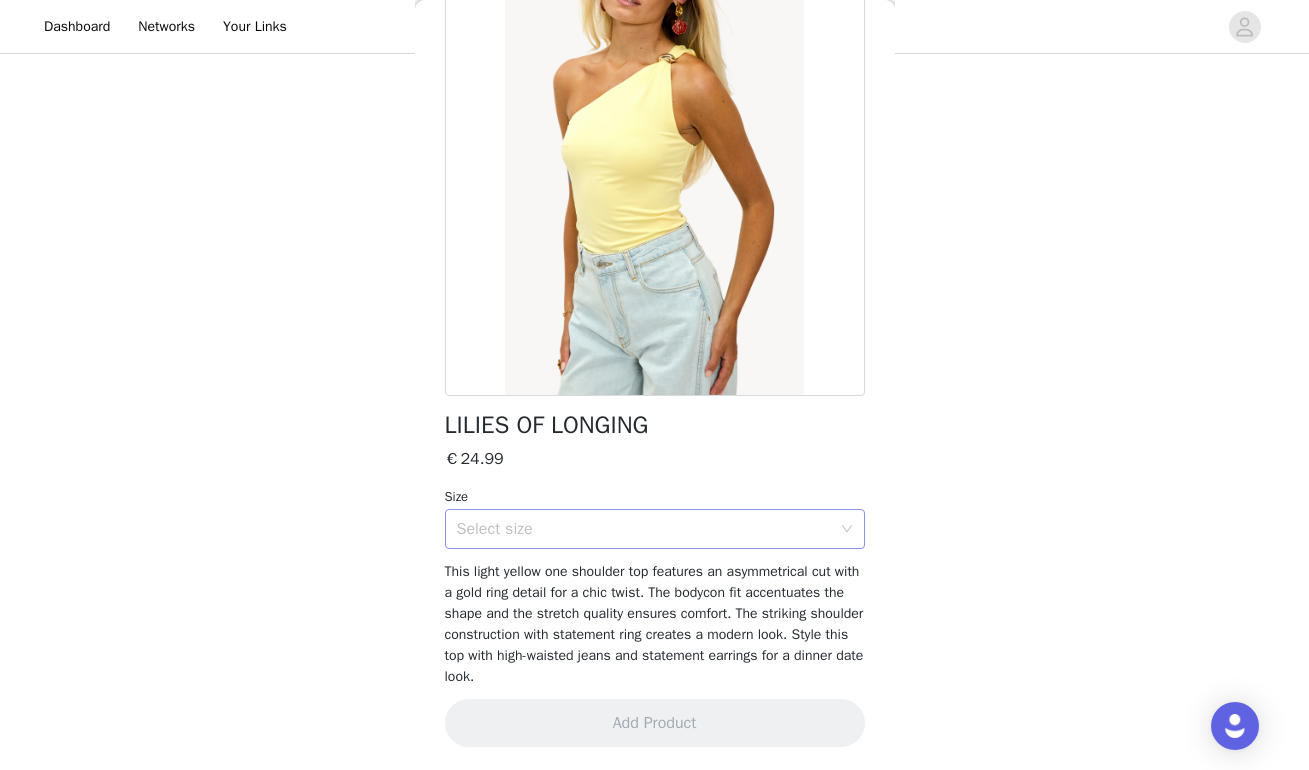click on "Select size" at bounding box center [644, 529] 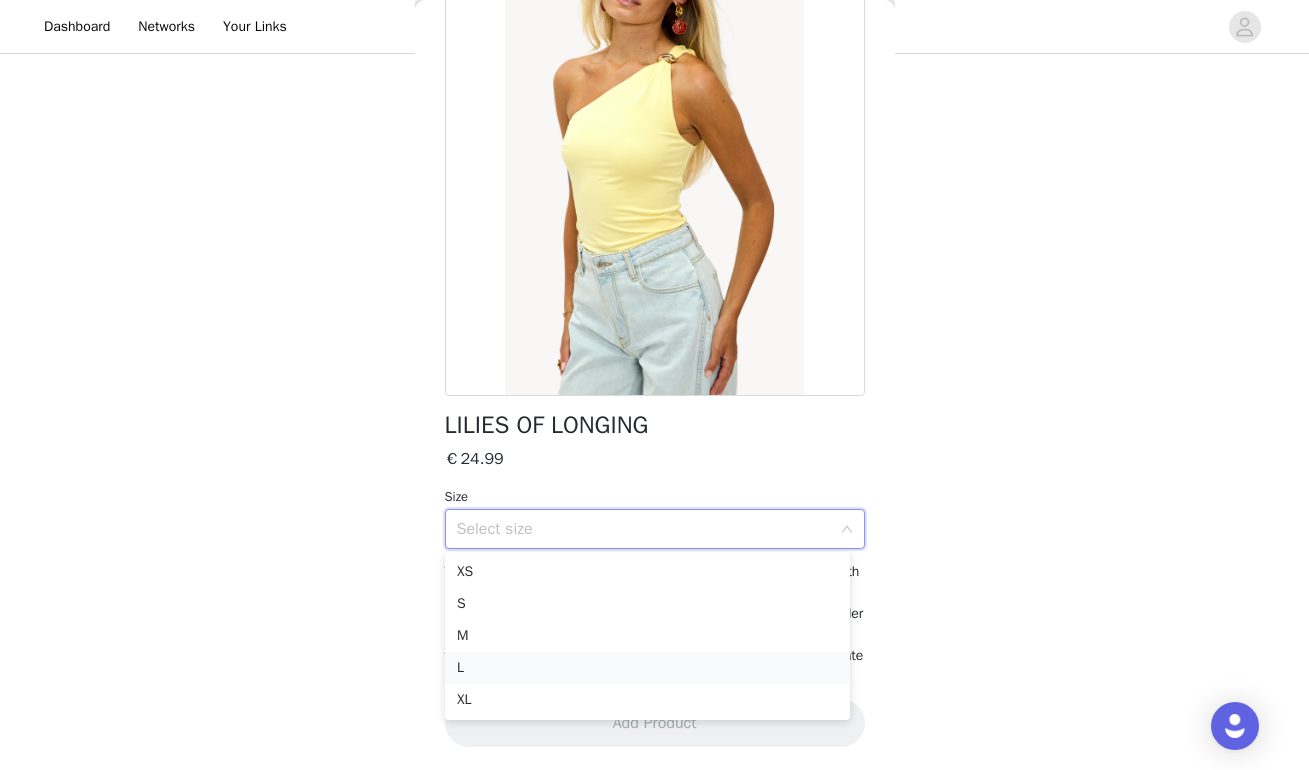 click on "L" at bounding box center [647, 668] 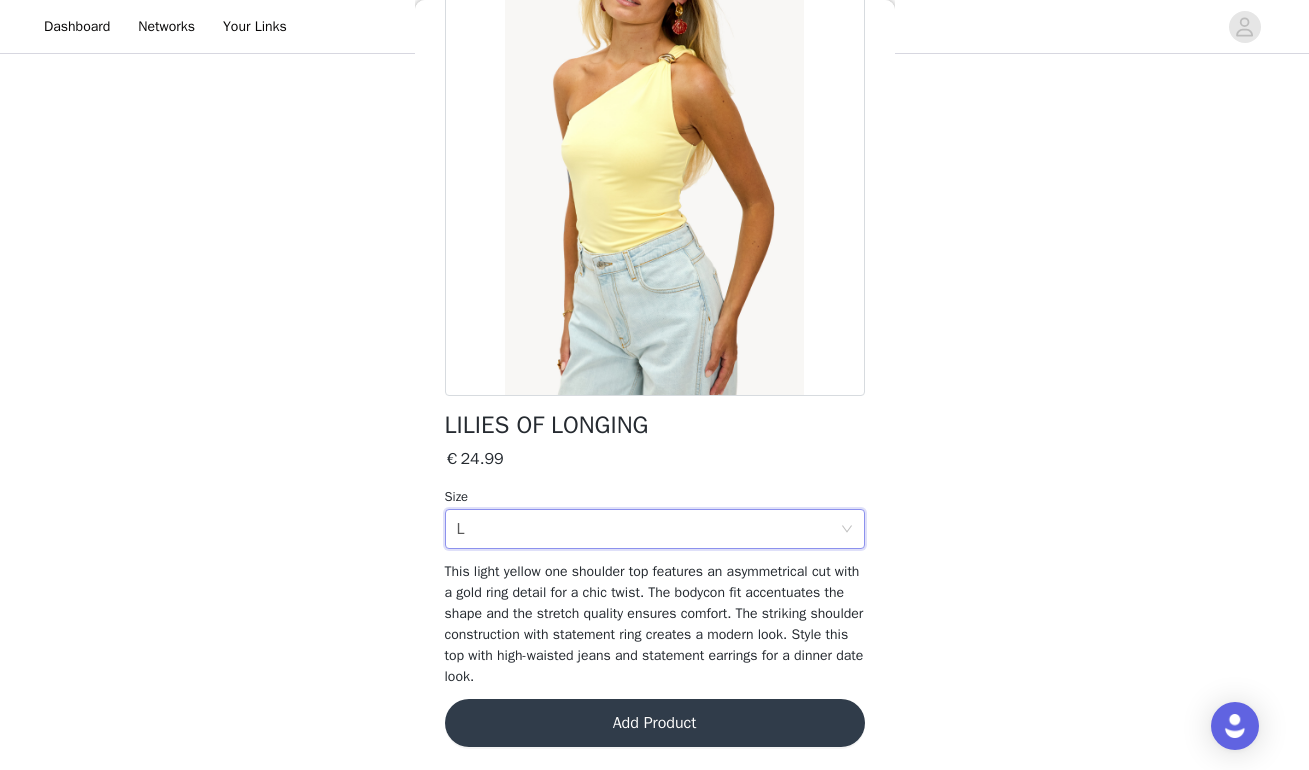 click on "Add Product" at bounding box center (655, 723) 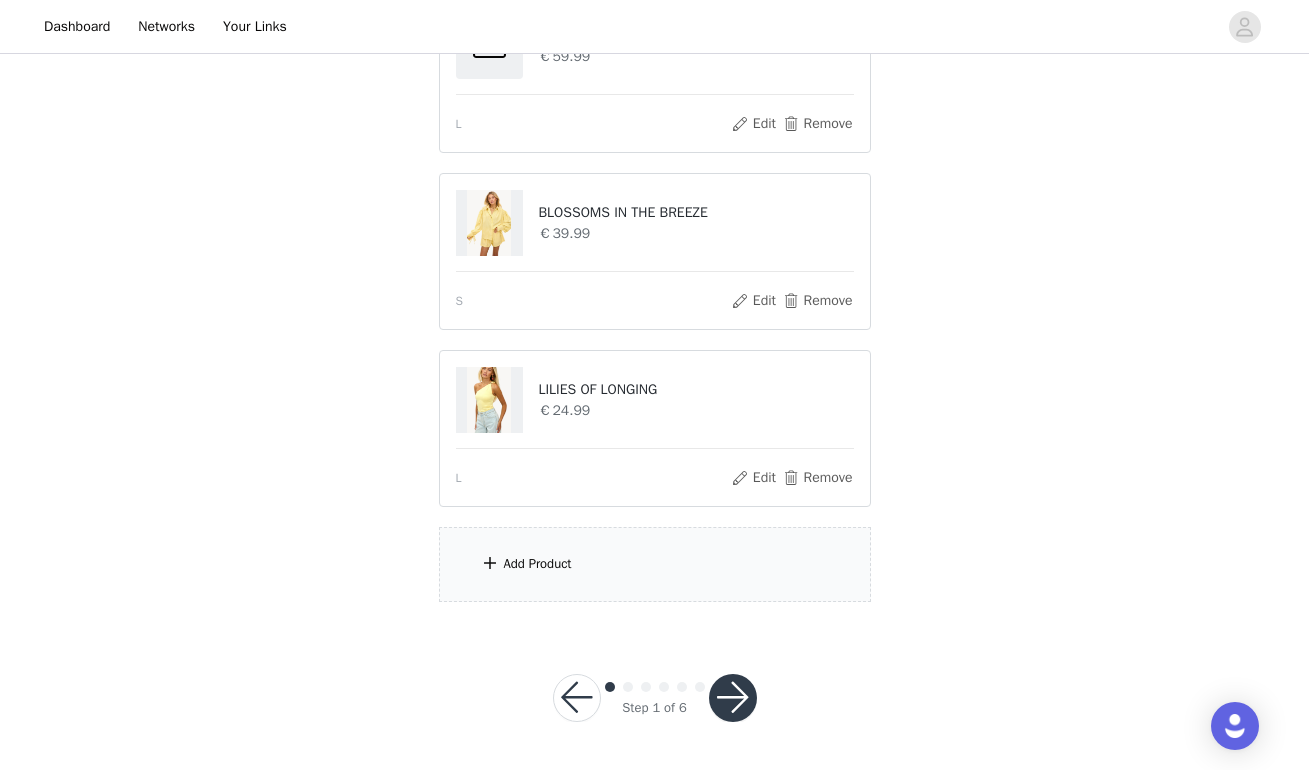 scroll, scrollTop: 633, scrollLeft: 0, axis: vertical 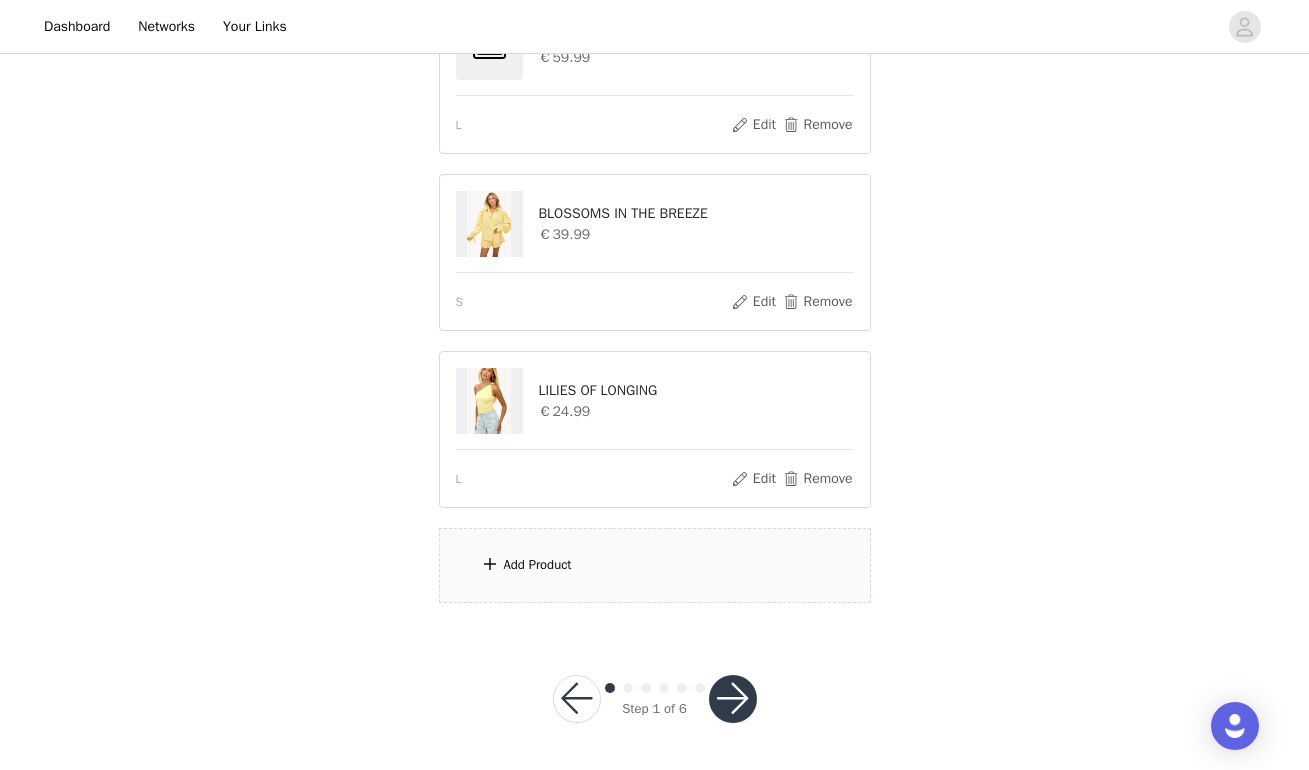 click on "Add Product" at bounding box center [538, 565] 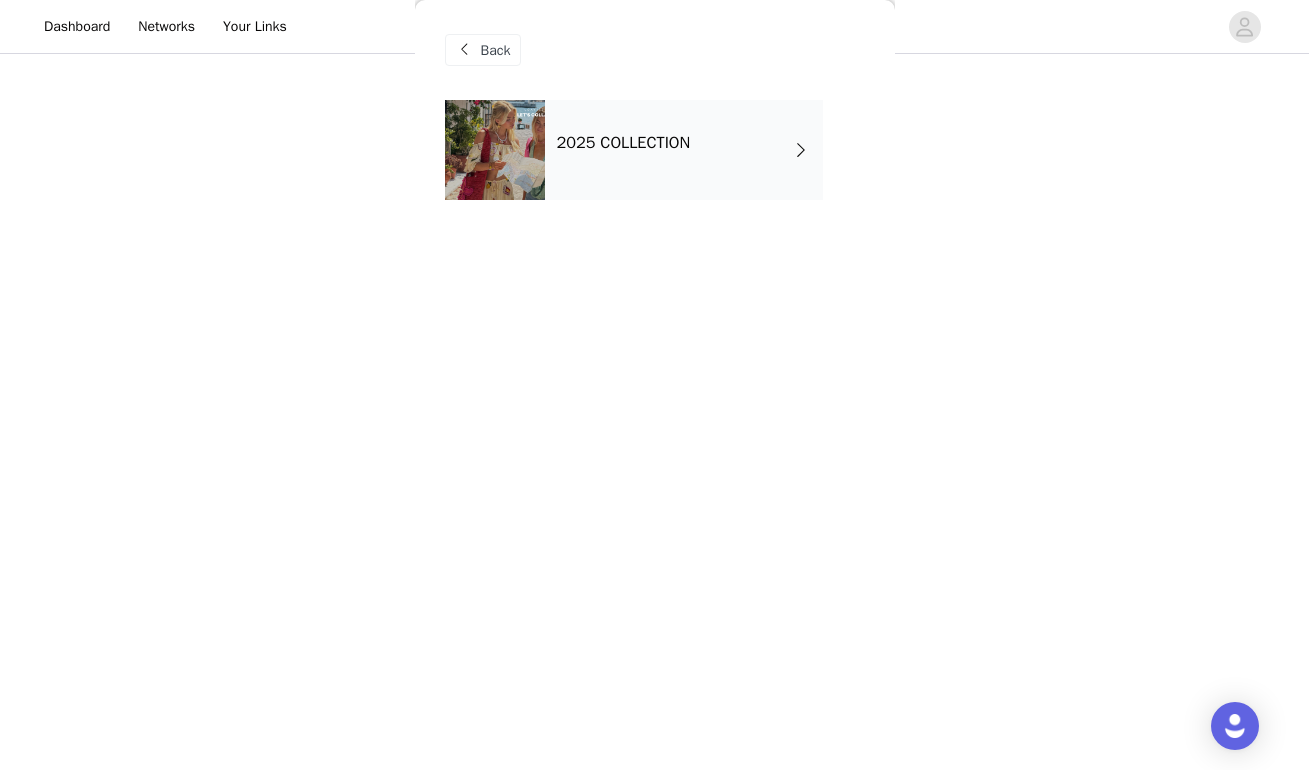 click on "2025 COLLECTION" at bounding box center [684, 150] 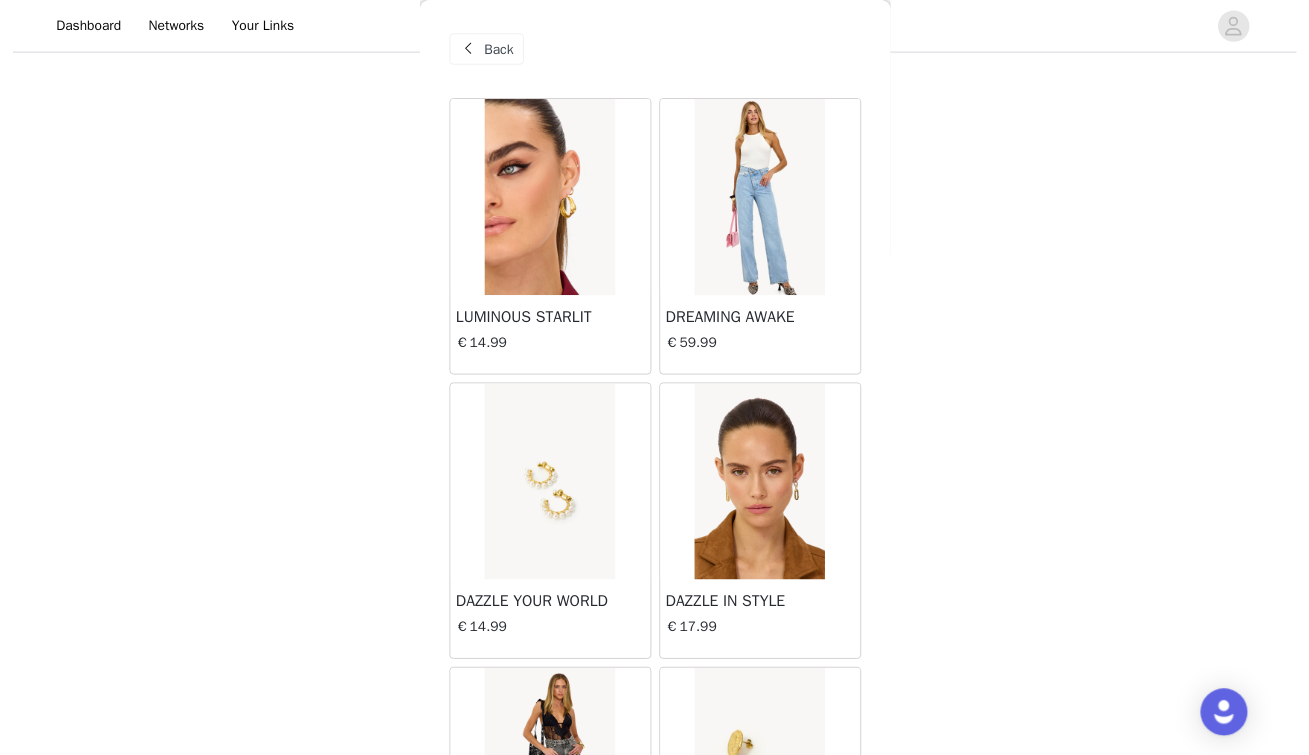 scroll, scrollTop: 481, scrollLeft: 0, axis: vertical 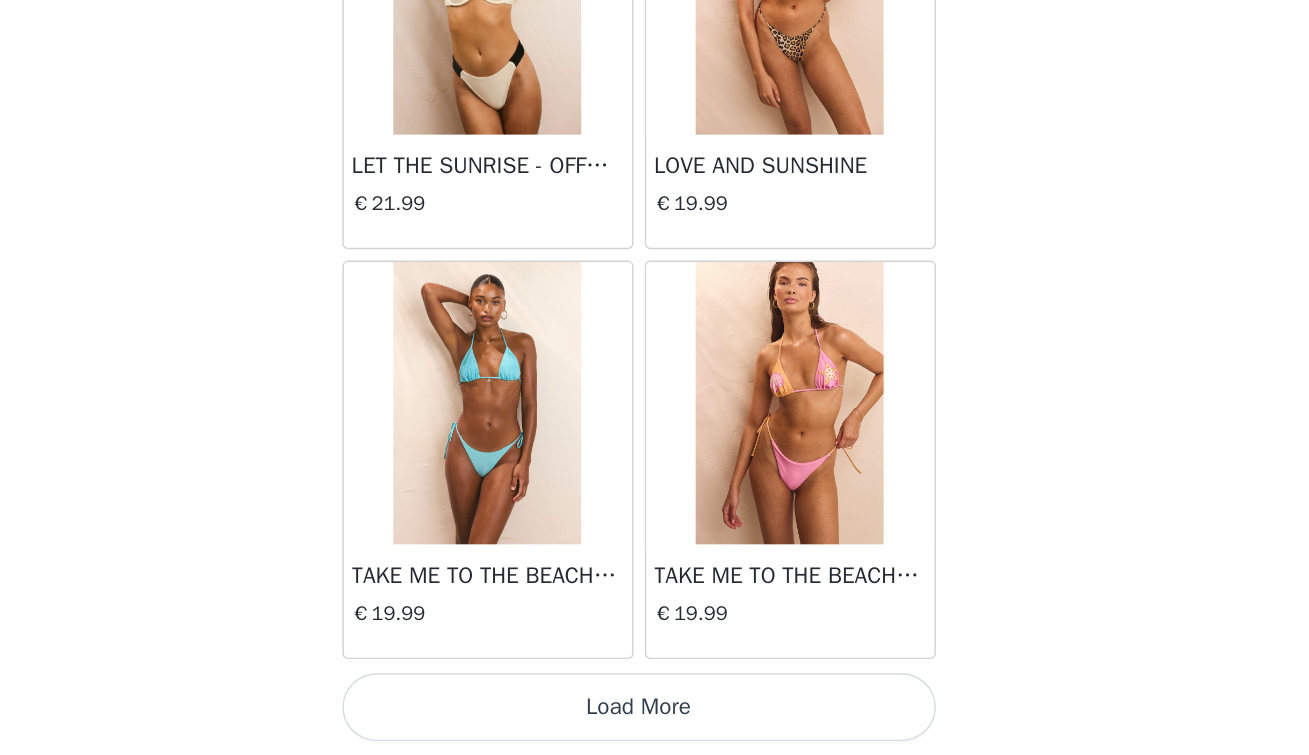 click on "Load More" at bounding box center [655, 721] 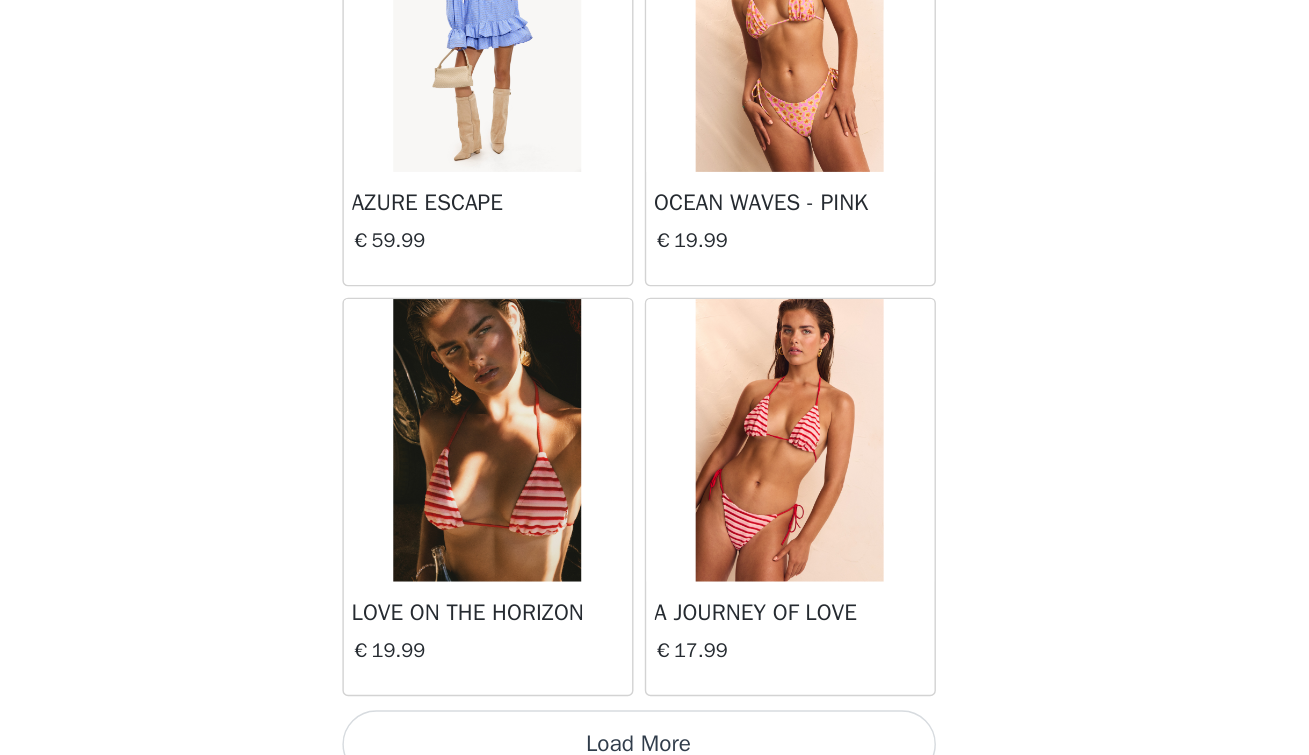 scroll, scrollTop: 5186, scrollLeft: 0, axis: vertical 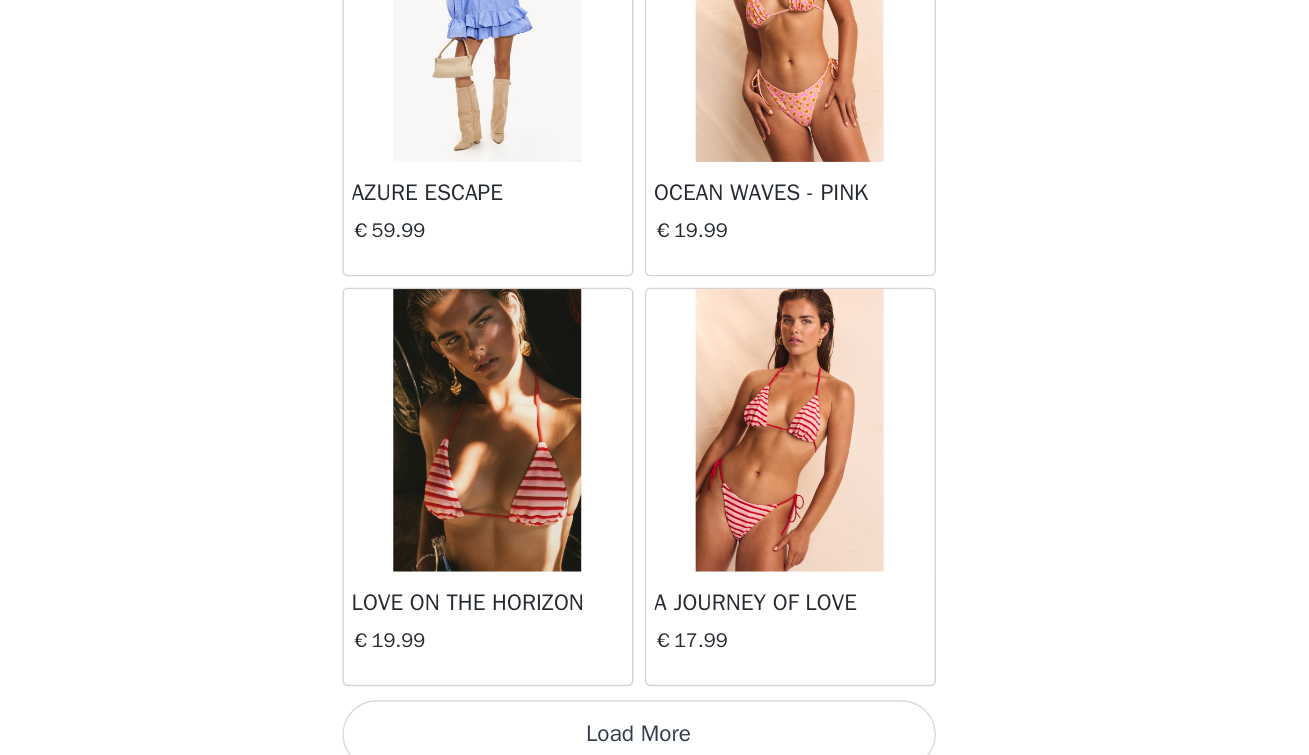 click on "Load More" at bounding box center (655, 740) 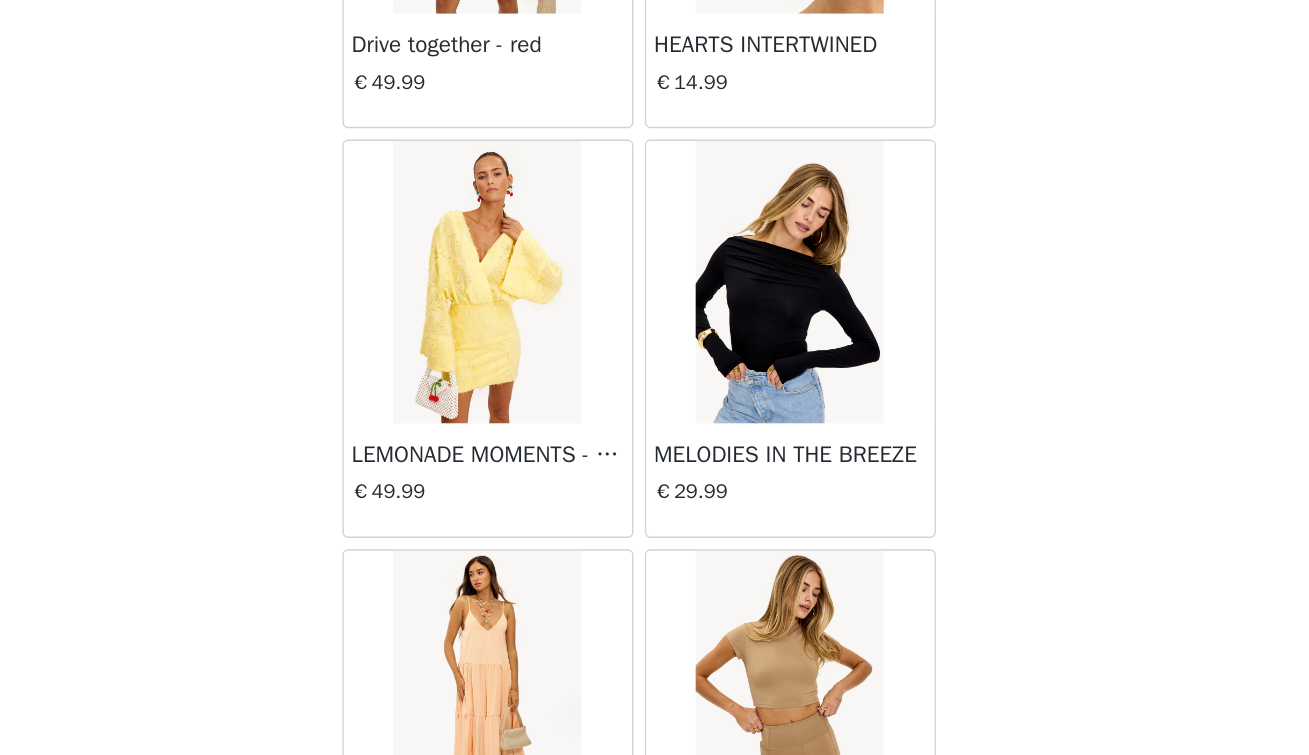 scroll, scrollTop: 7029, scrollLeft: 0, axis: vertical 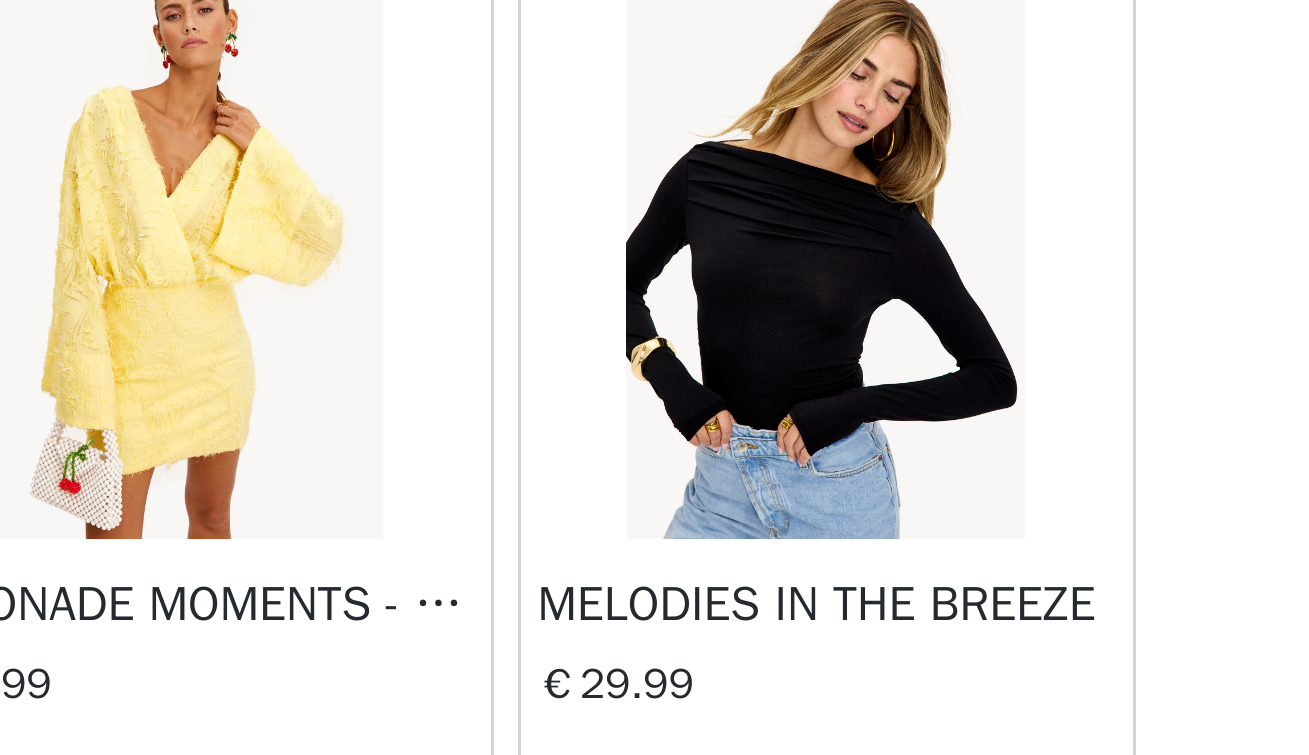 click at bounding box center [761, 583] 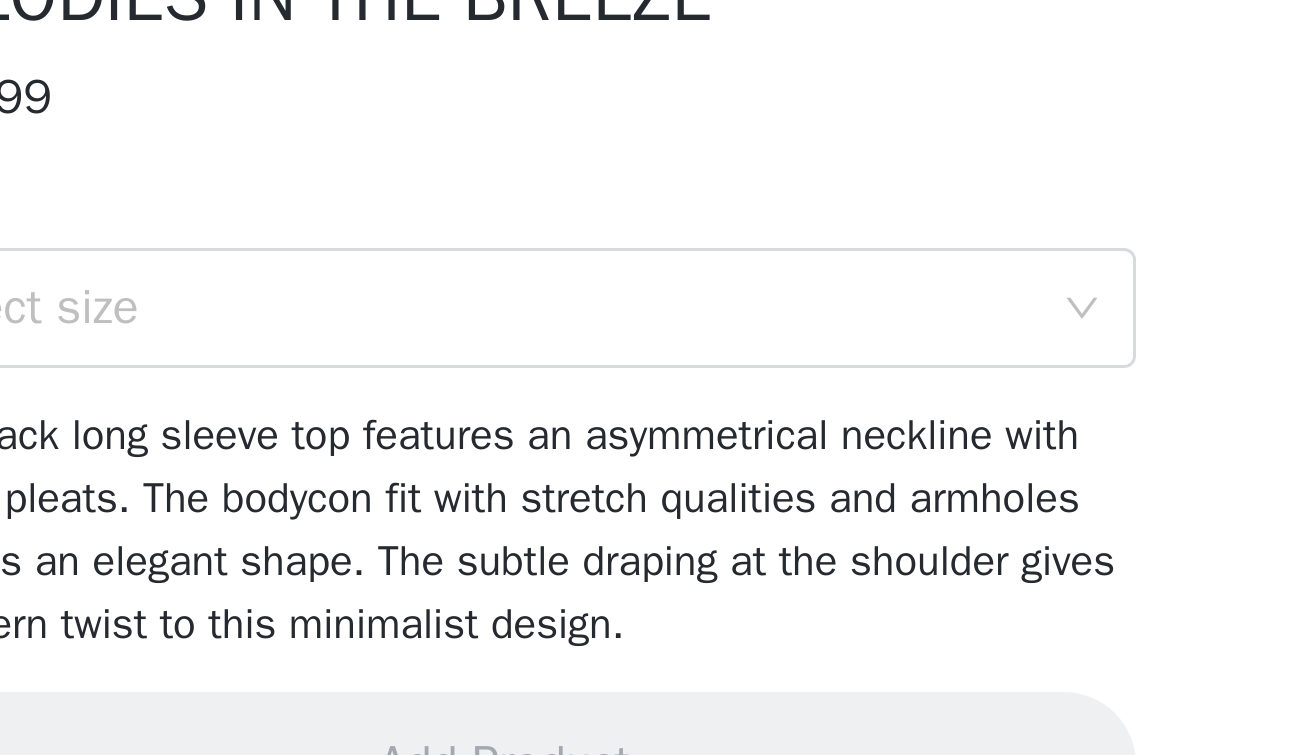 scroll, scrollTop: 71, scrollLeft: 0, axis: vertical 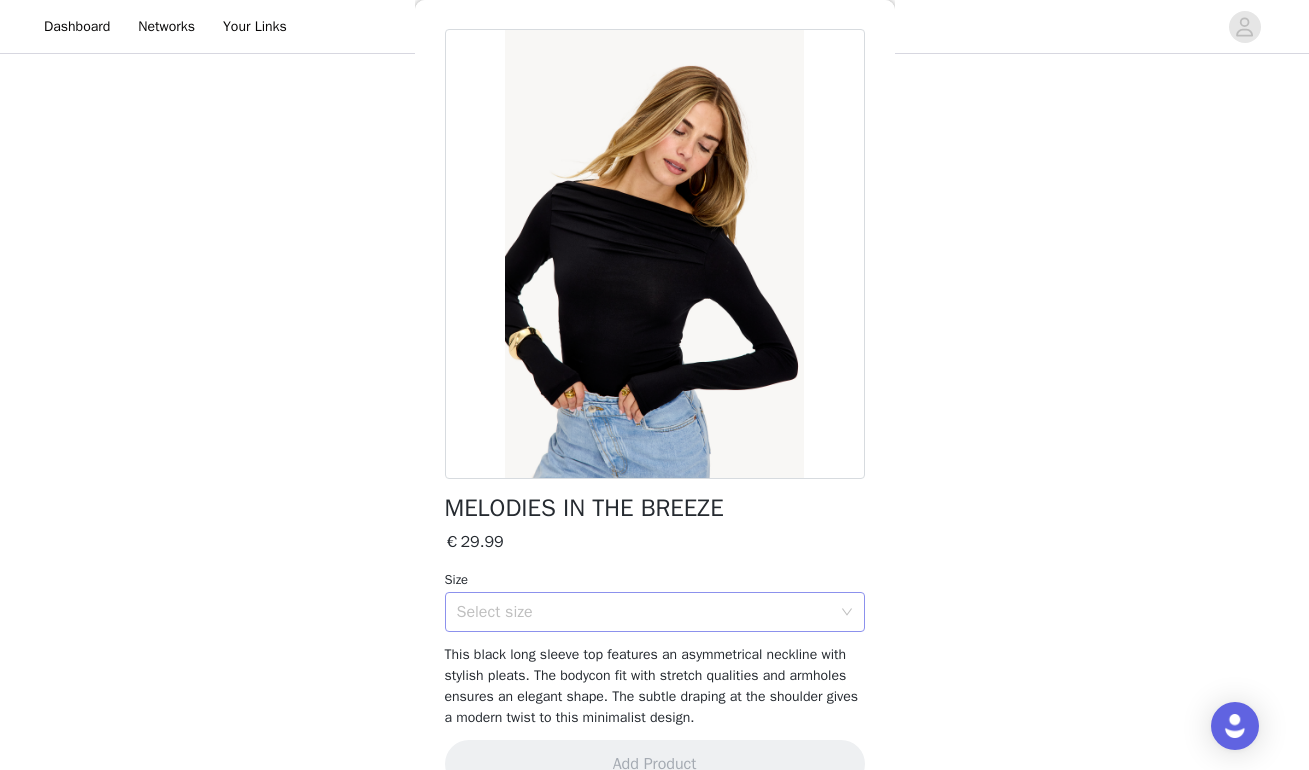 click on "Select size" at bounding box center (644, 612) 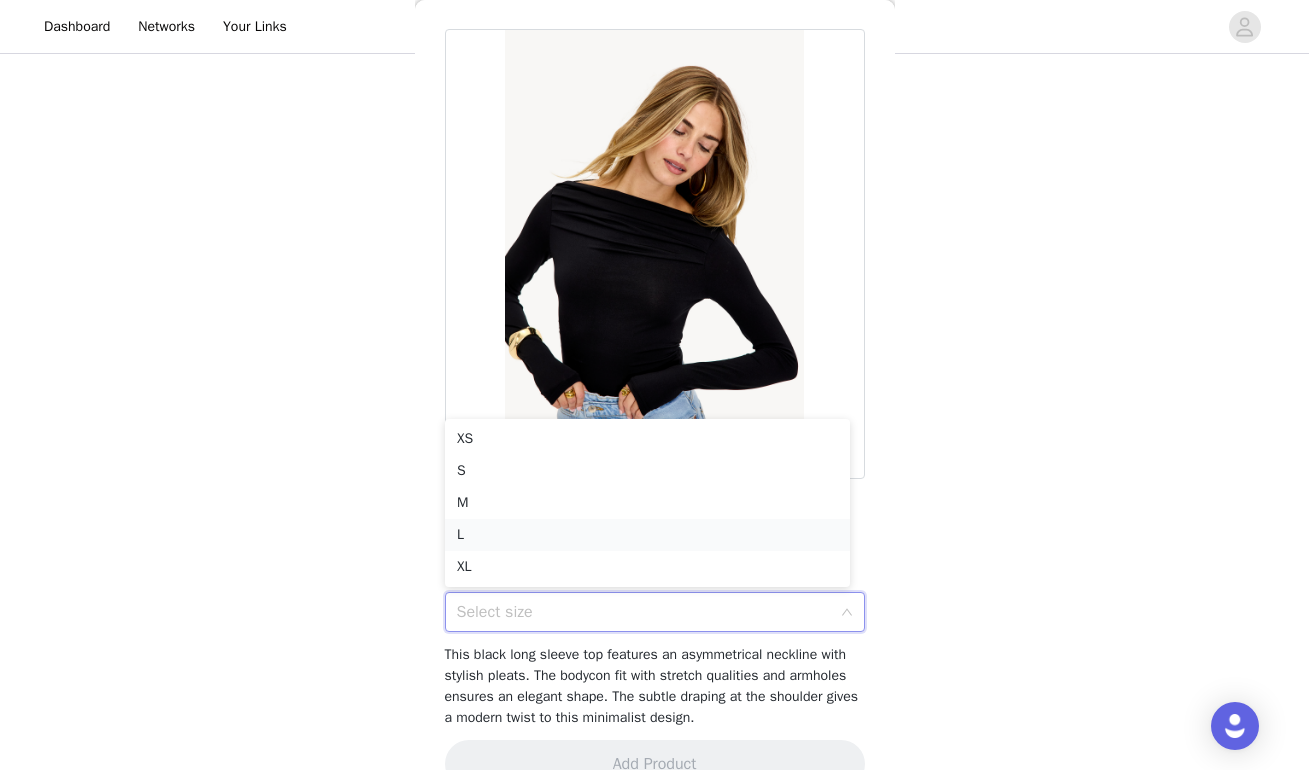 click on "L" at bounding box center (647, 535) 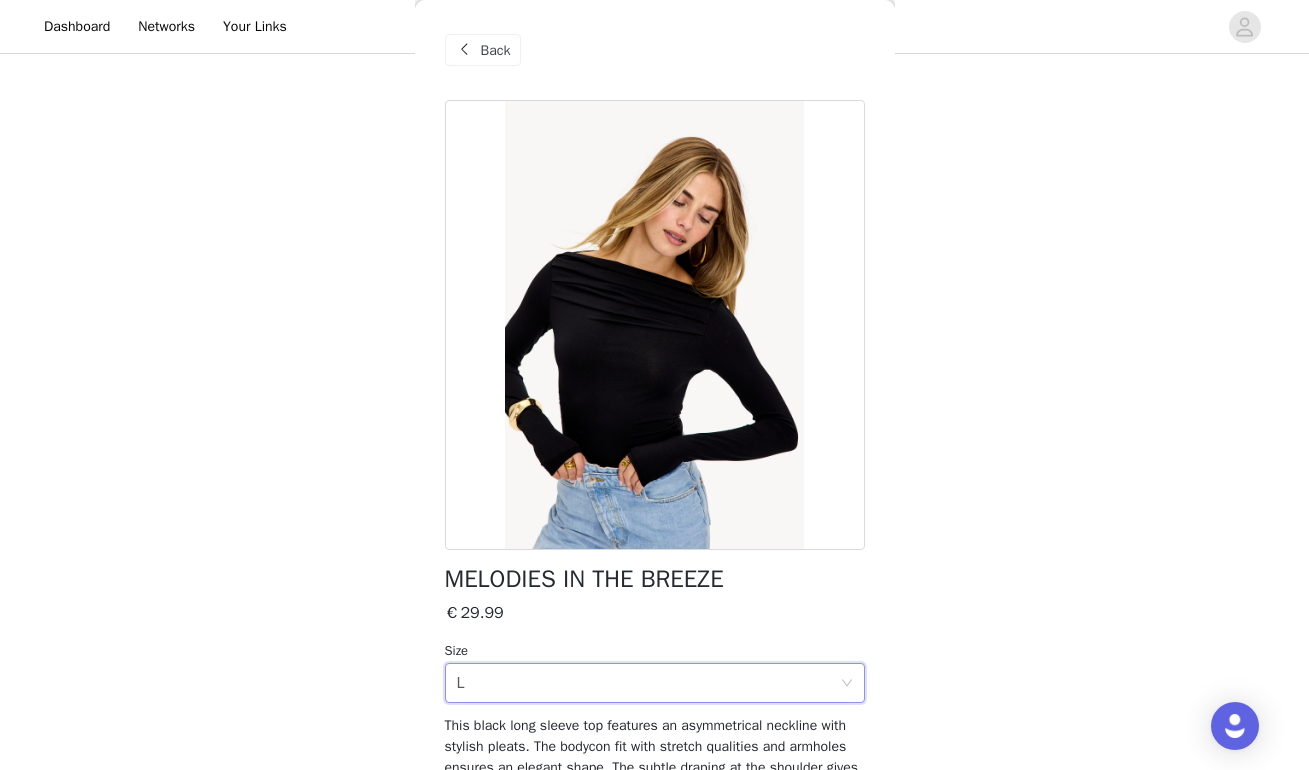scroll, scrollTop: 0, scrollLeft: 0, axis: both 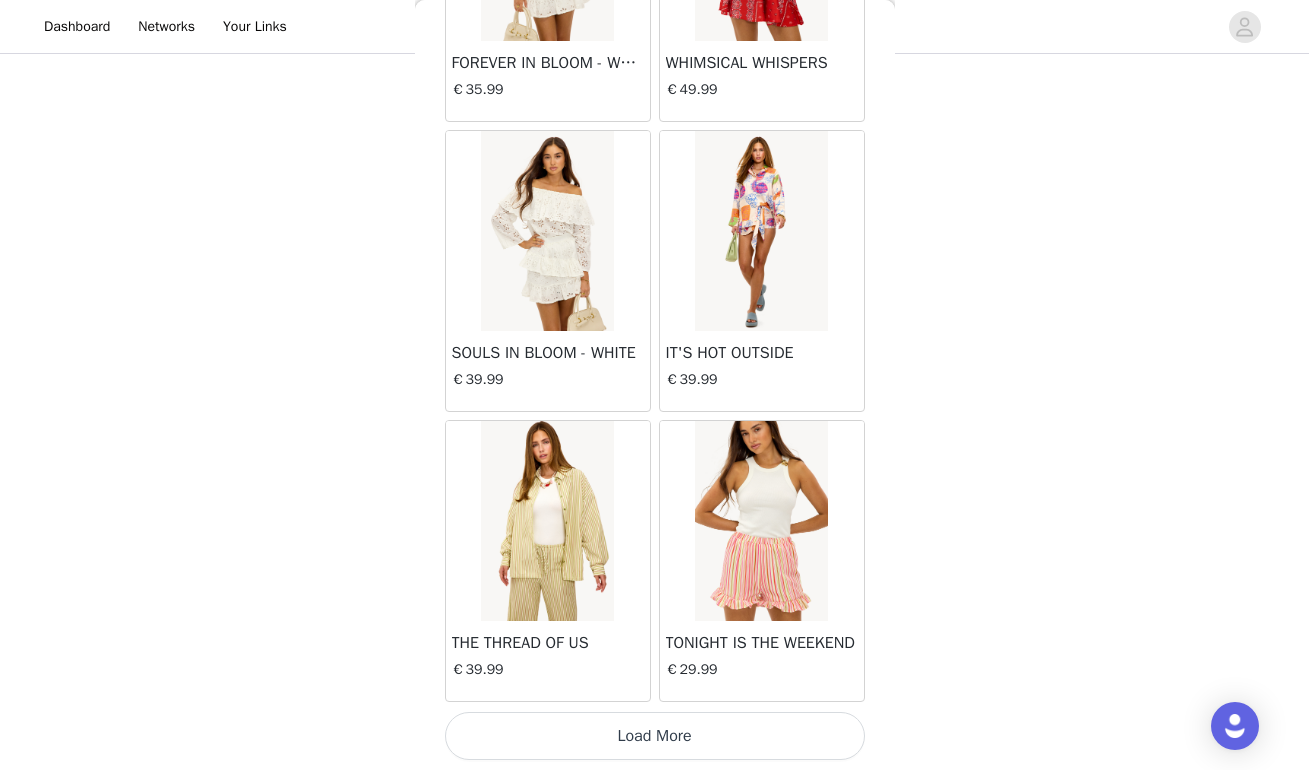click on "Load More" at bounding box center [655, 736] 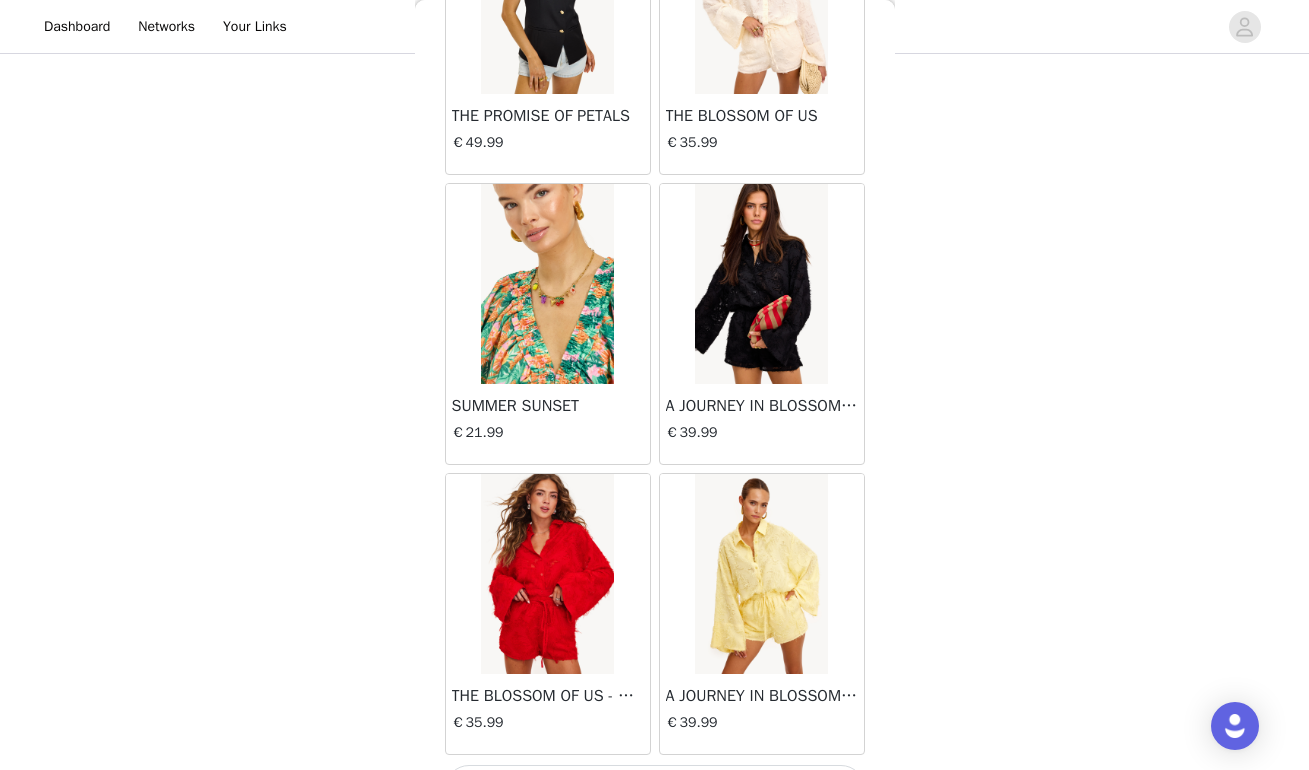 scroll, scrollTop: 10940, scrollLeft: 0, axis: vertical 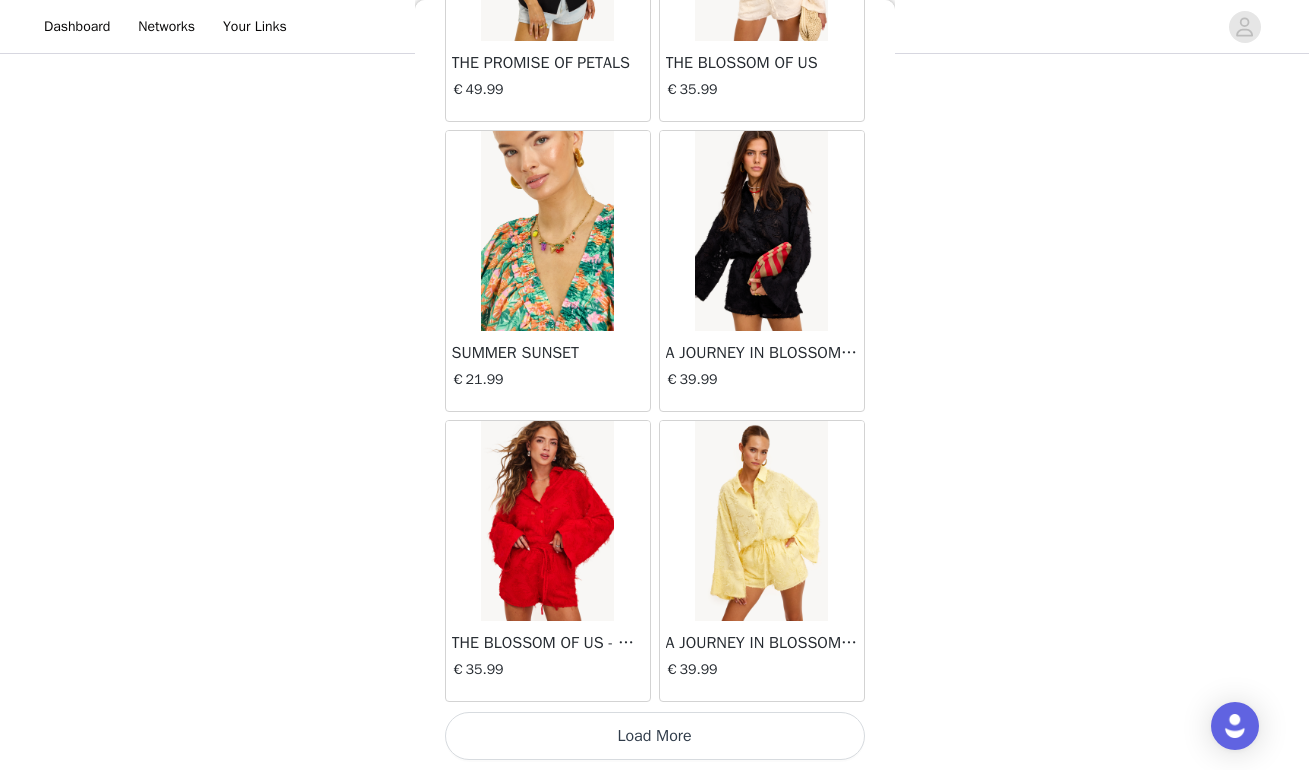 click on "Load More" at bounding box center [655, 736] 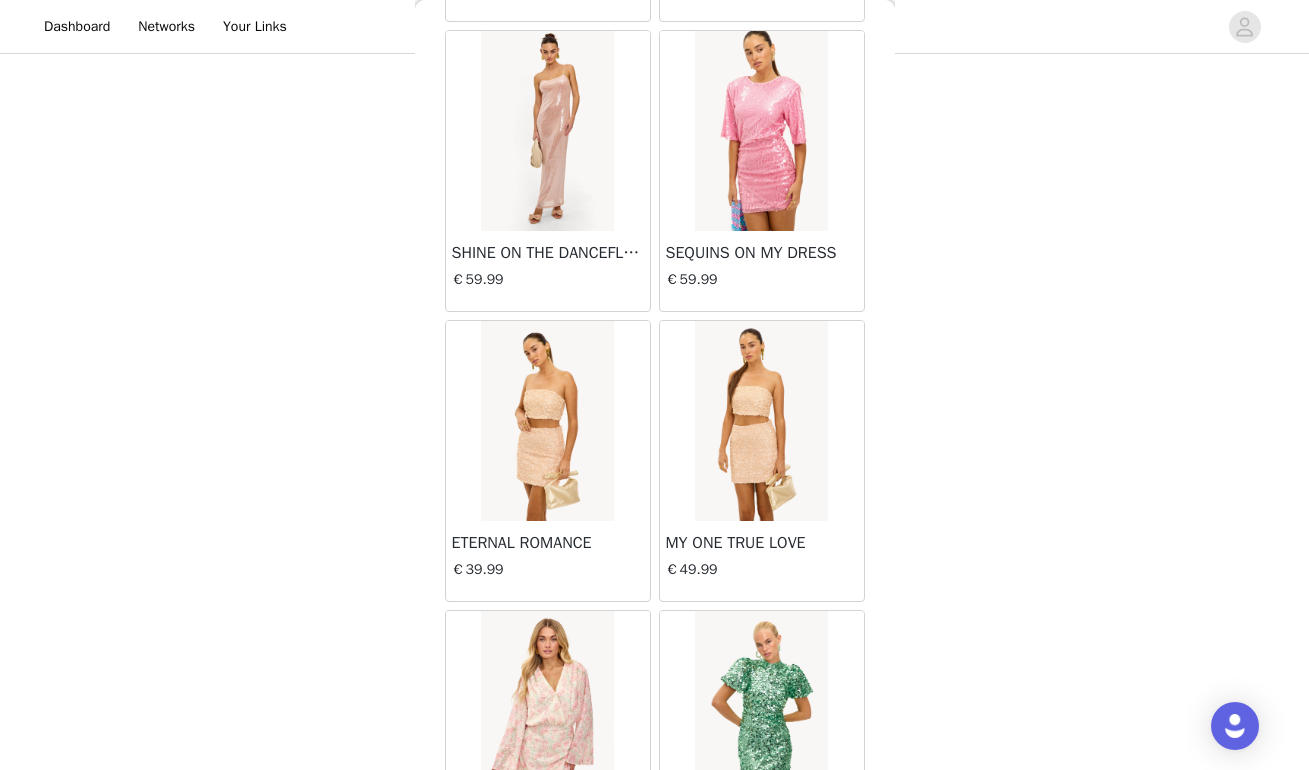 scroll, scrollTop: 13412, scrollLeft: 0, axis: vertical 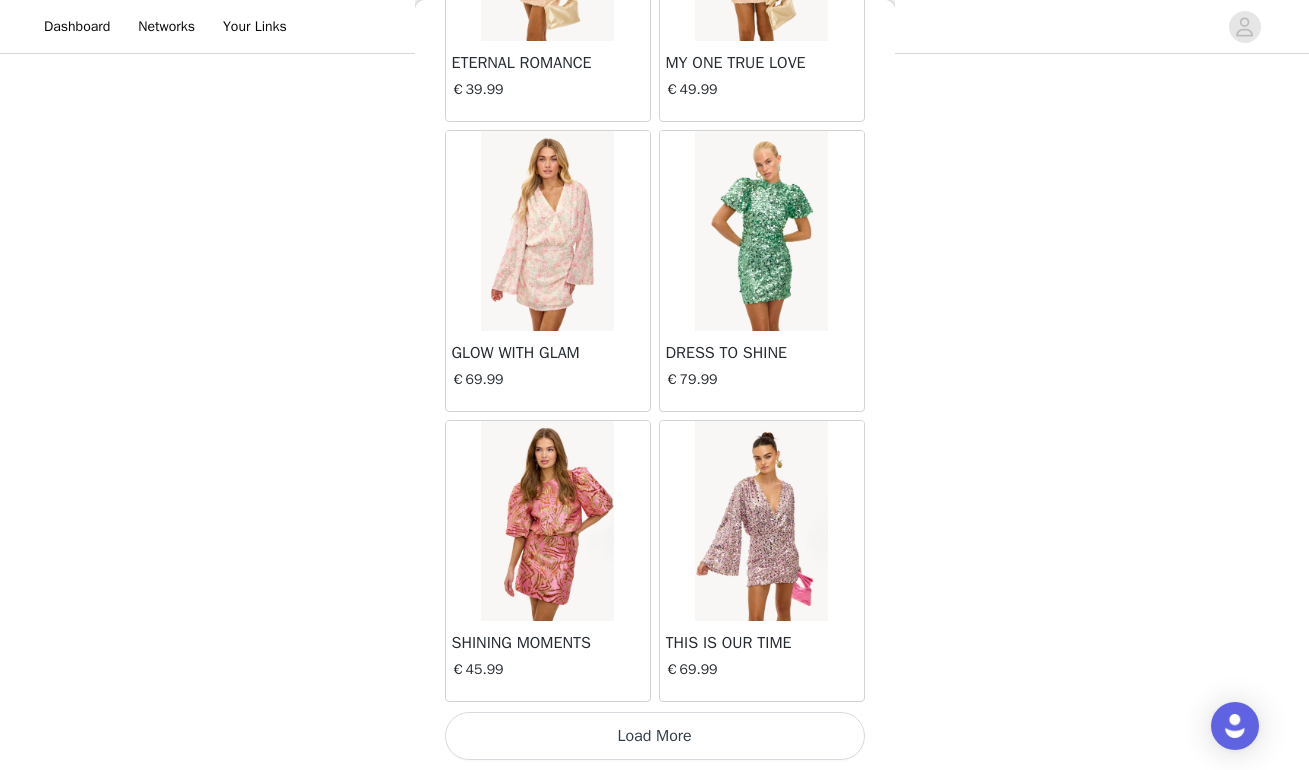click on "Load More" at bounding box center [655, 736] 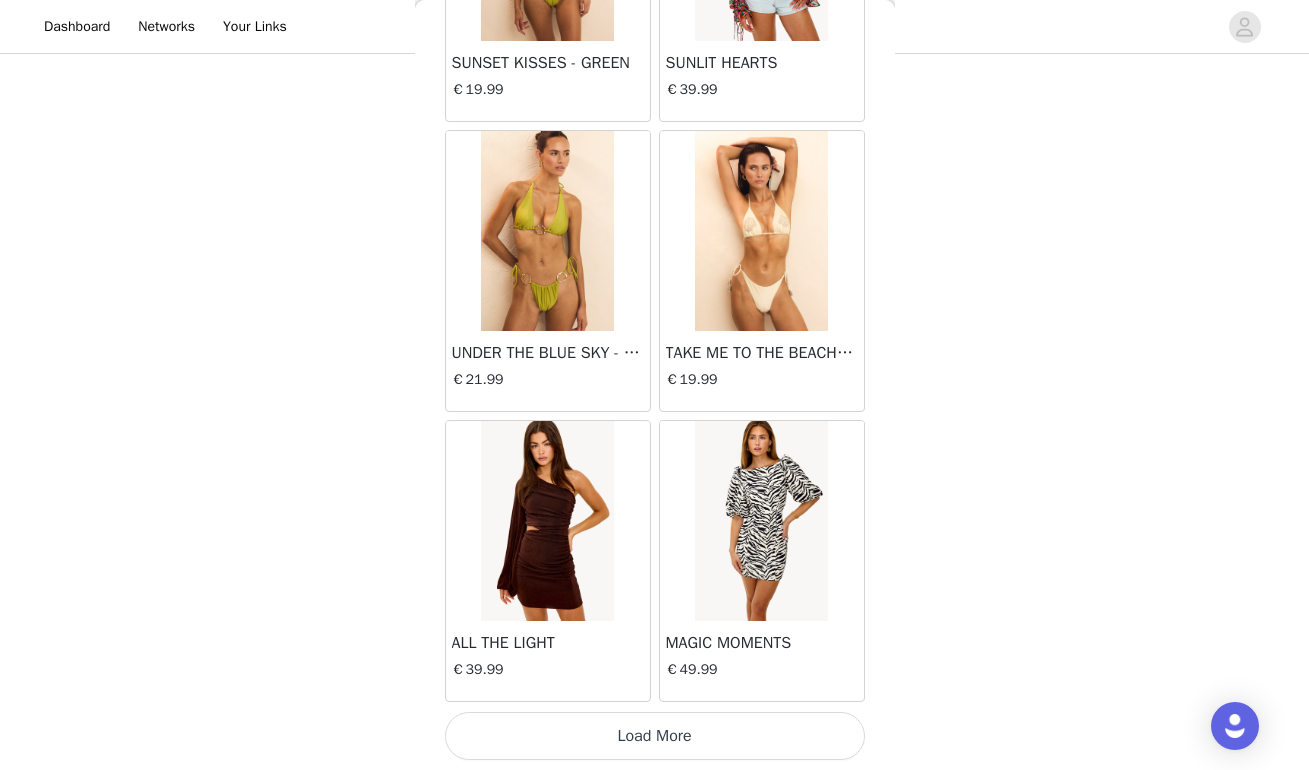scroll, scrollTop: 16790, scrollLeft: 0, axis: vertical 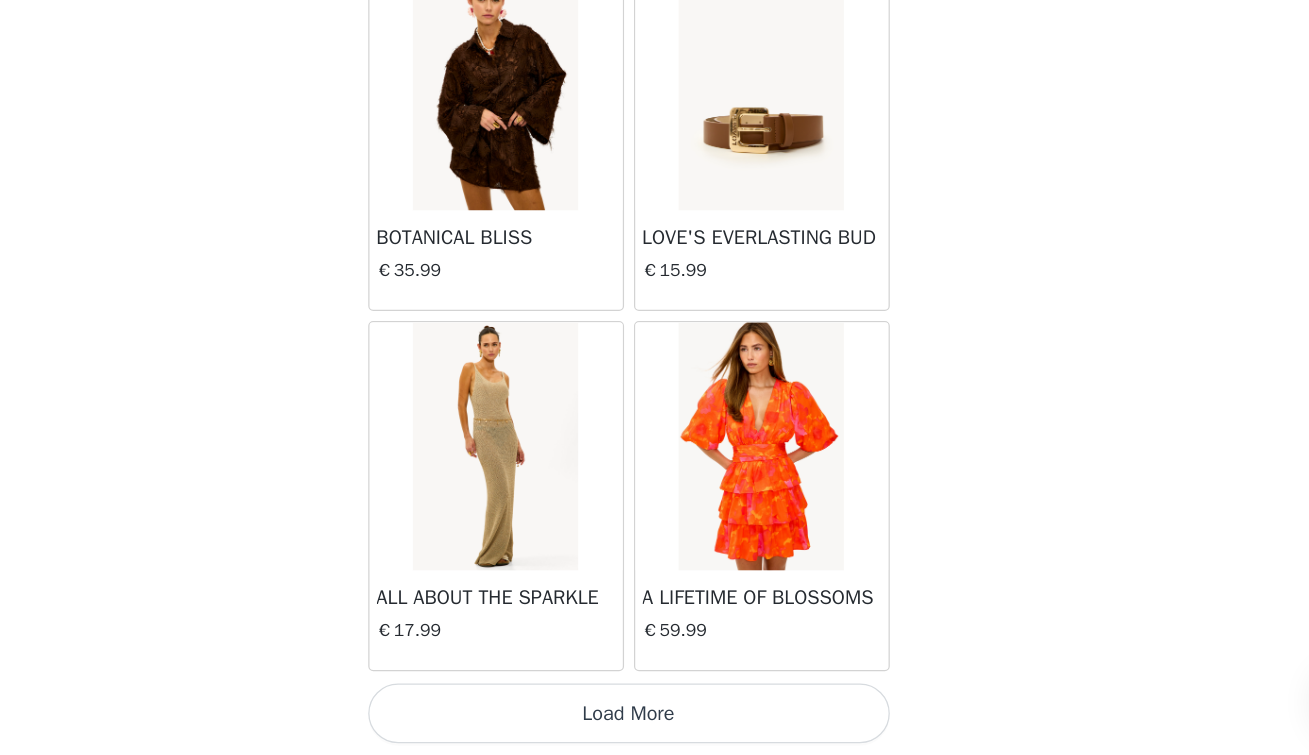 click on "Load More" at bounding box center [655, 721] 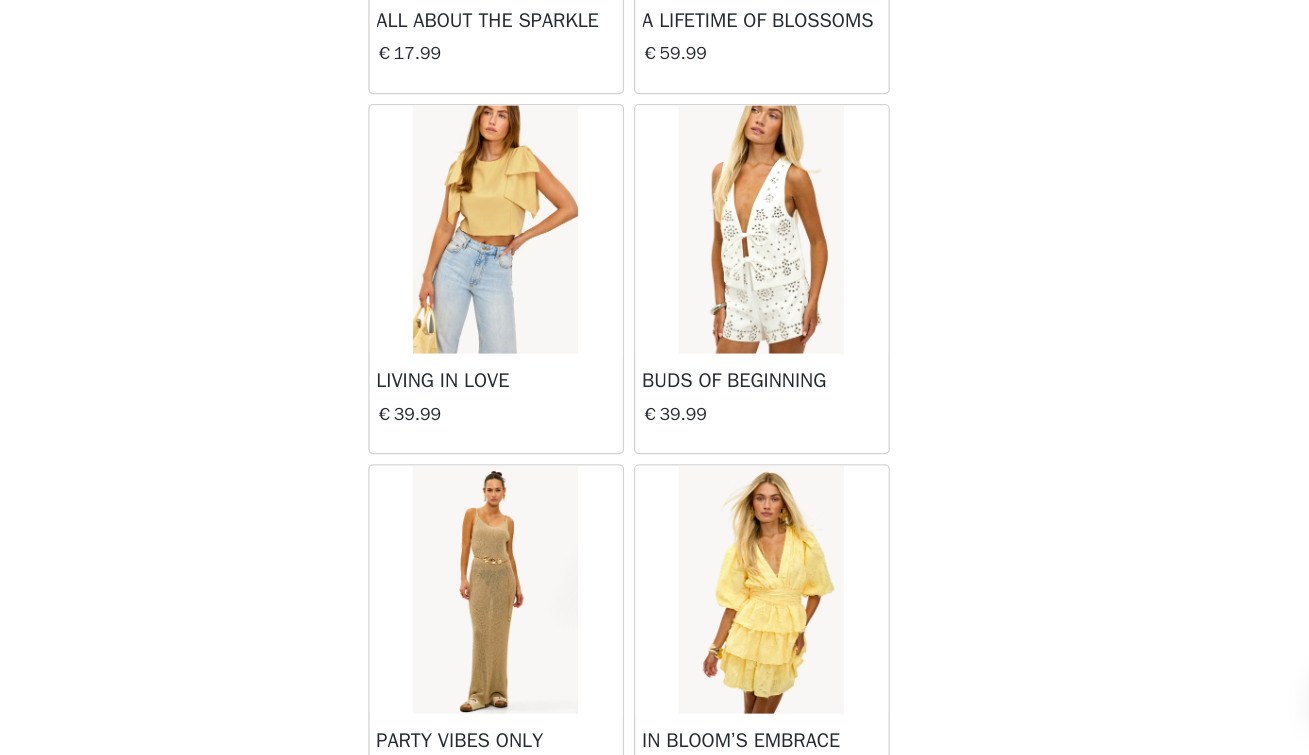 scroll, scrollTop: 20173, scrollLeft: 0, axis: vertical 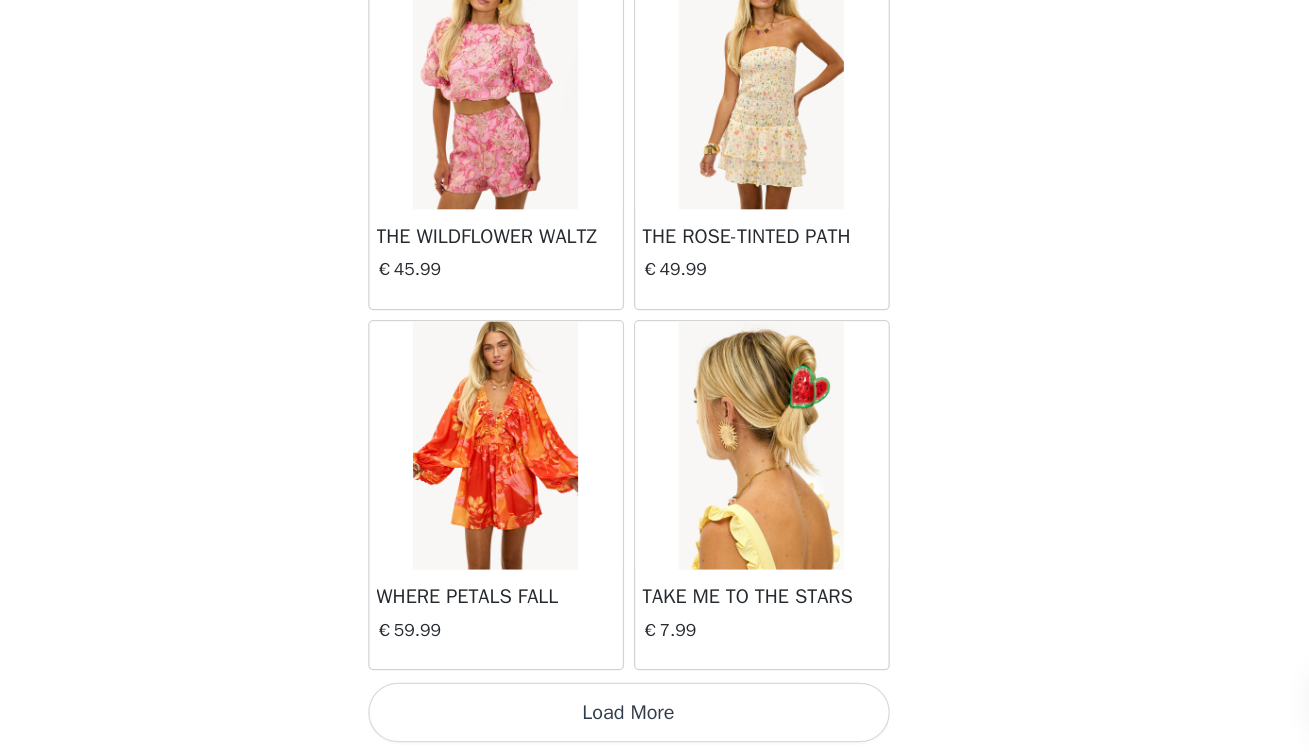 click on "Load More" at bounding box center [655, 721] 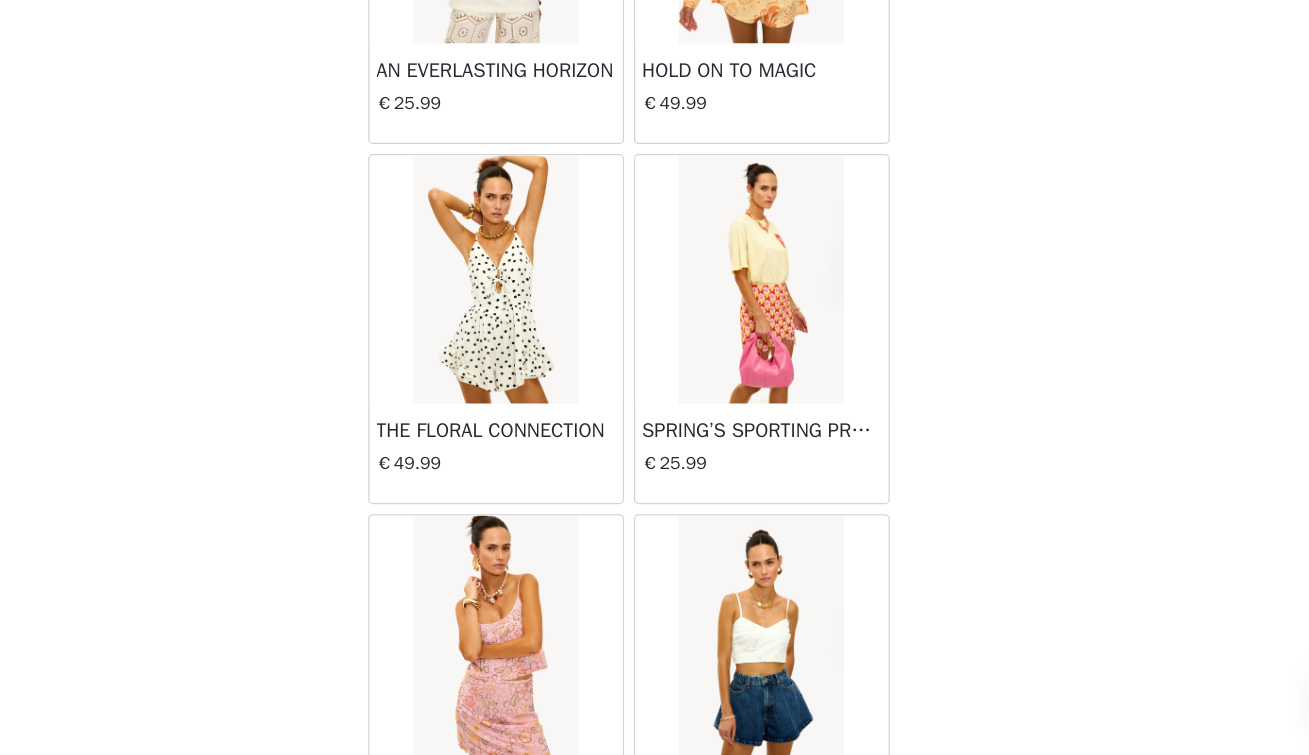 scroll, scrollTop: 25067, scrollLeft: 0, axis: vertical 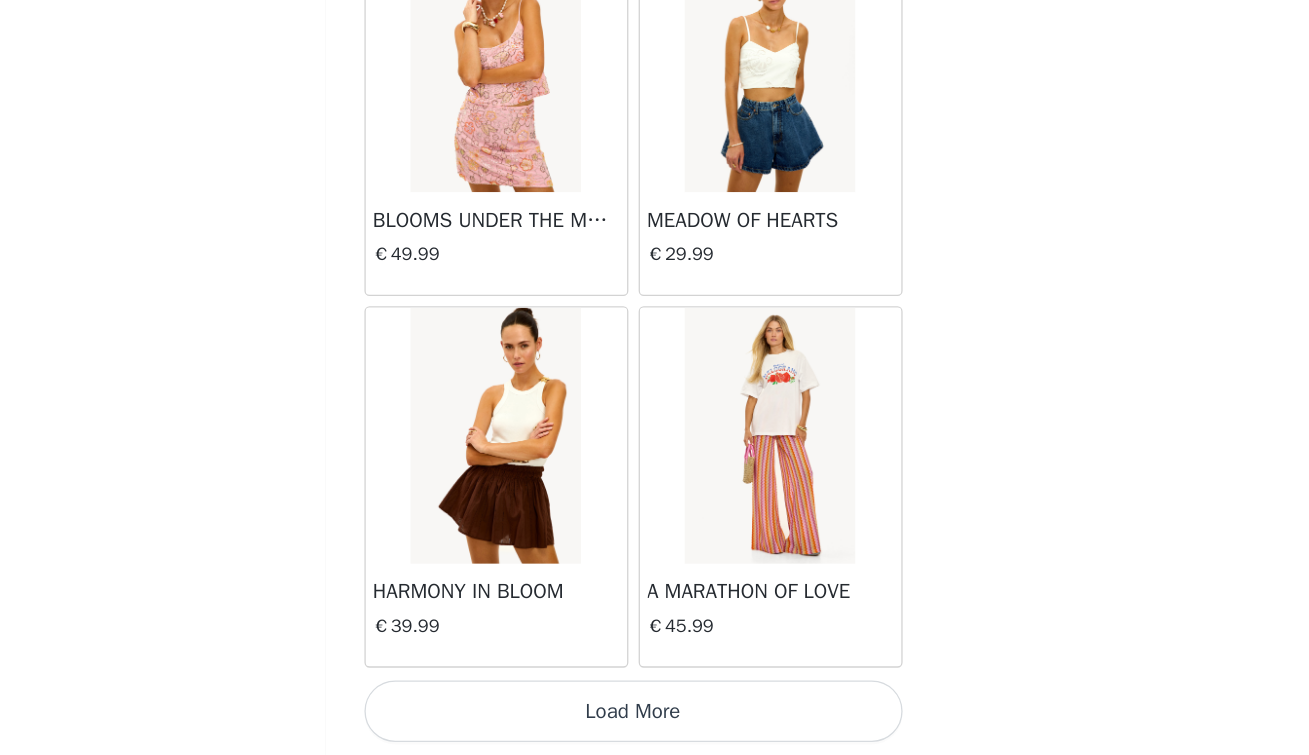 click on "Load More" at bounding box center [655, 721] 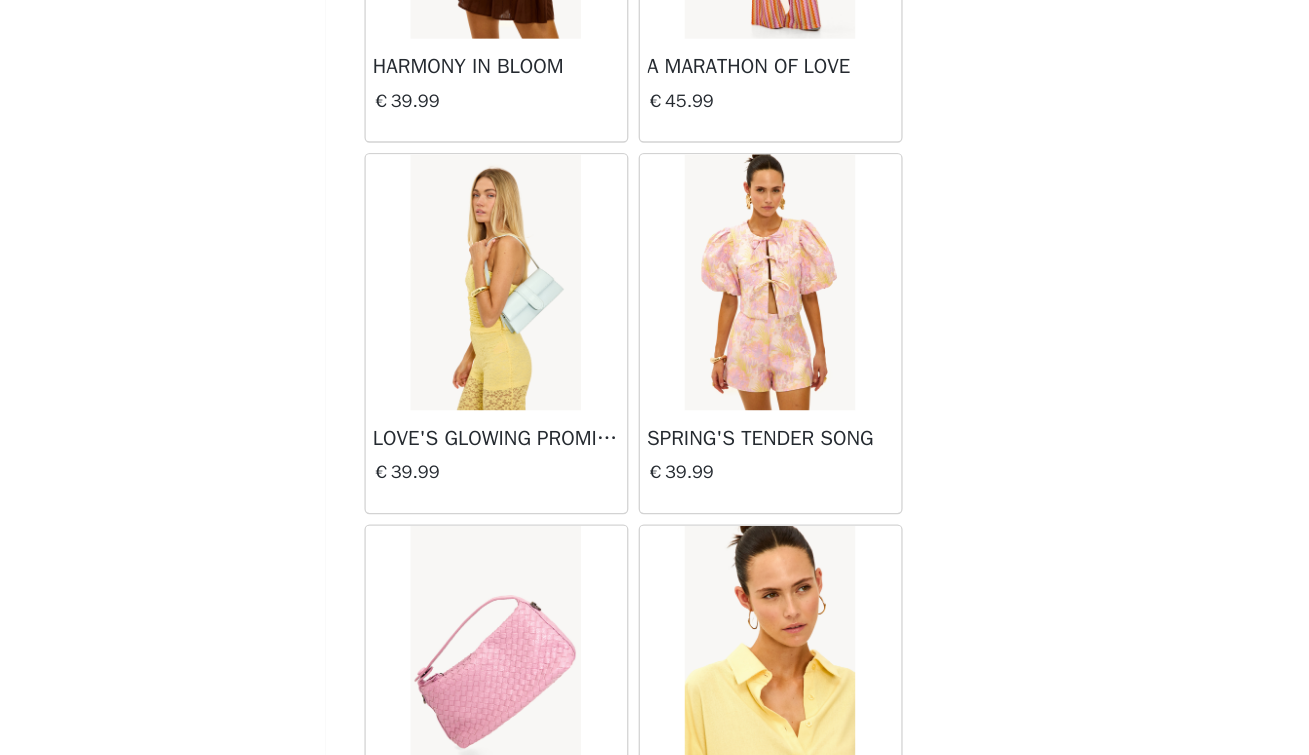 scroll, scrollTop: 25926, scrollLeft: 0, axis: vertical 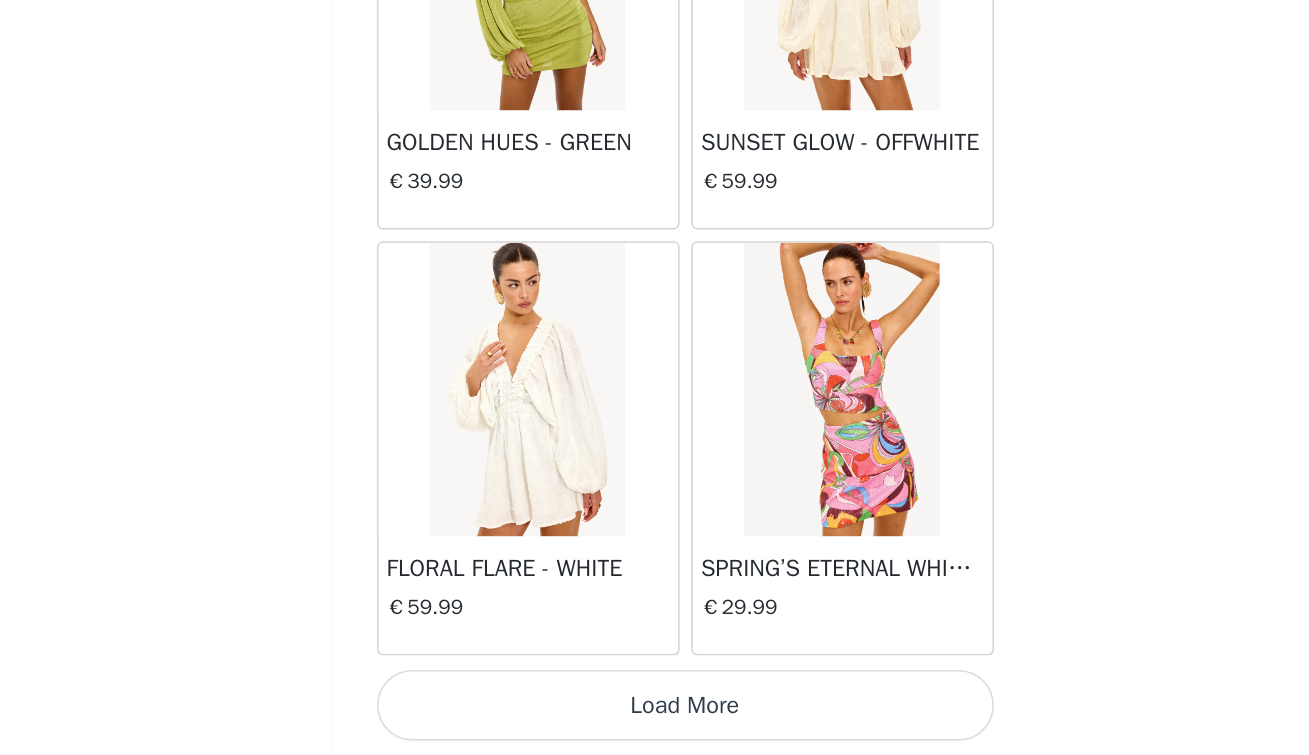click on "Load More" at bounding box center [655, 721] 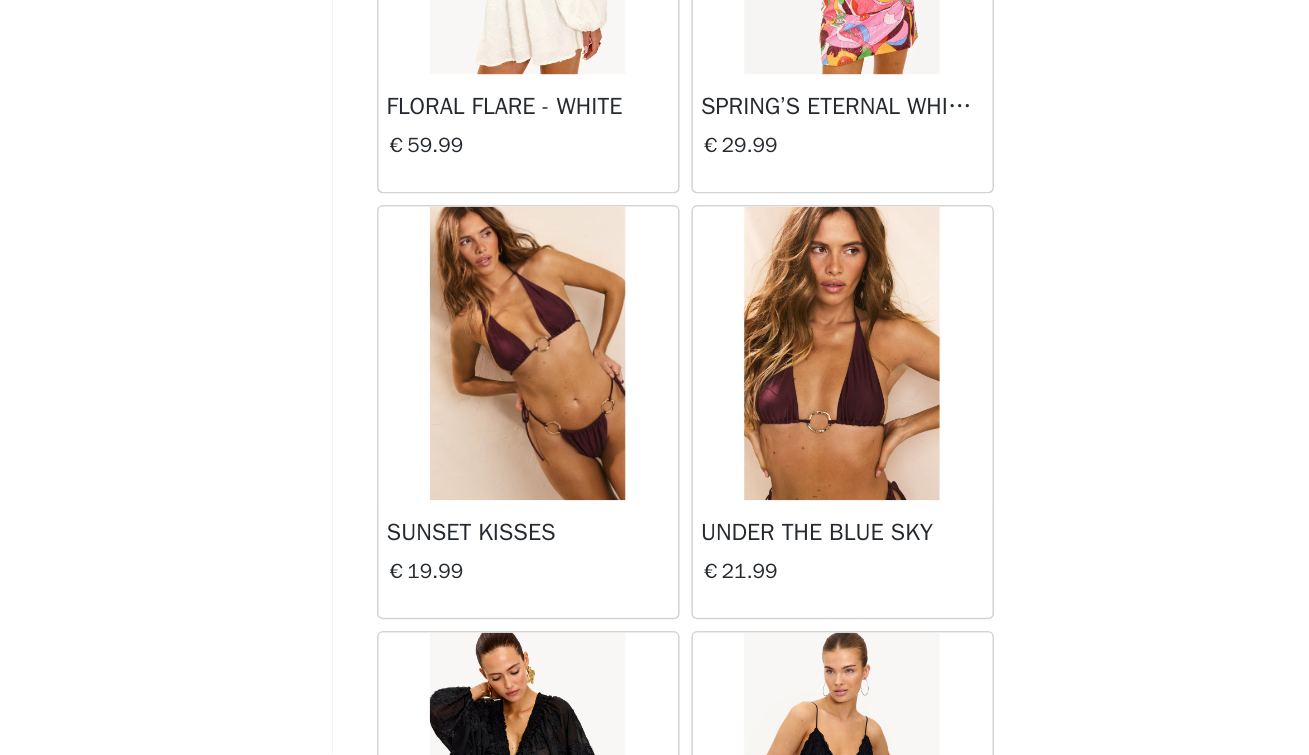 scroll, scrollTop: 28722, scrollLeft: 0, axis: vertical 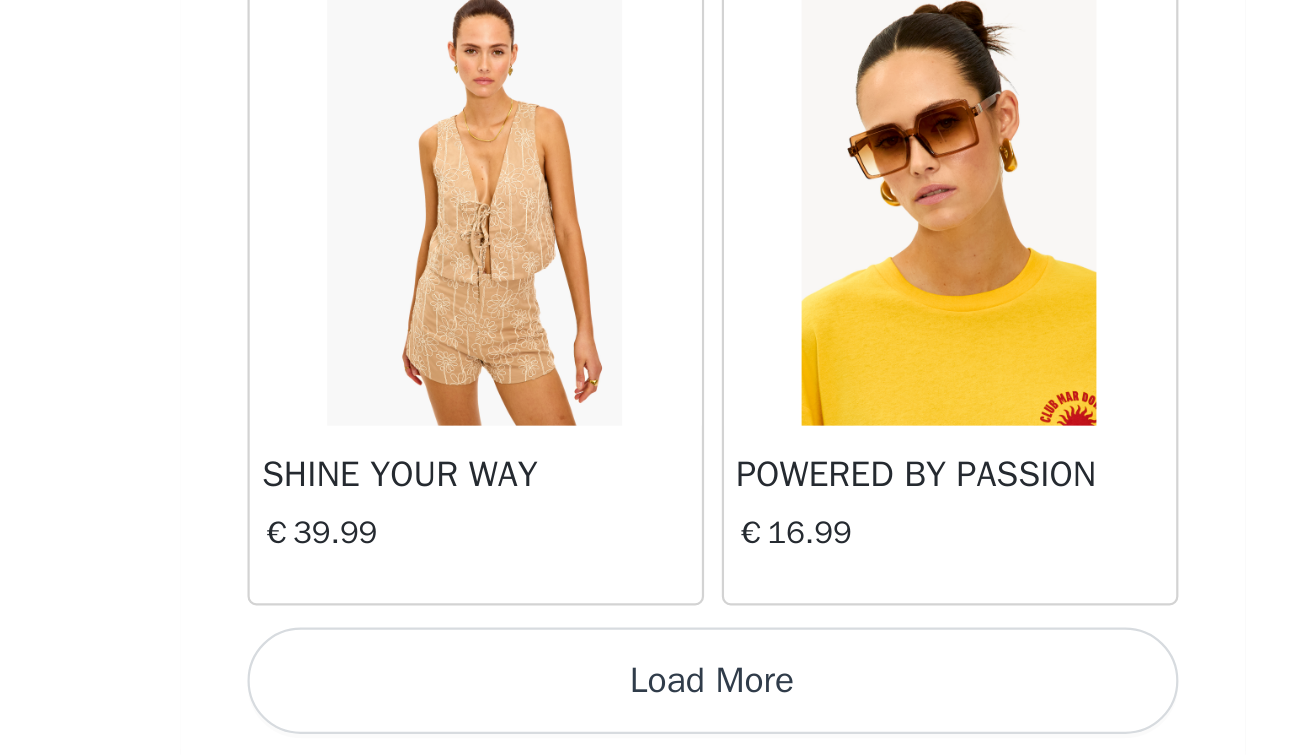 click on "Load More" at bounding box center [655, 721] 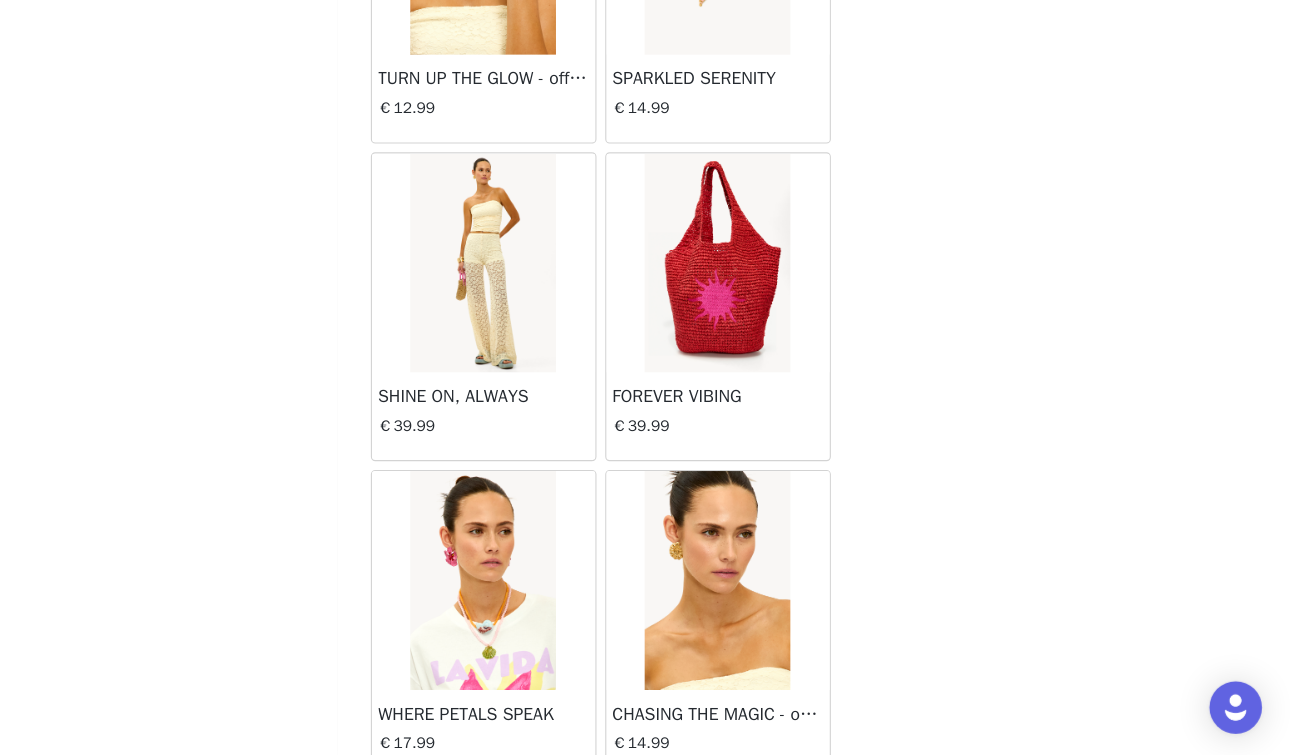 scroll, scrollTop: 32397, scrollLeft: 0, axis: vertical 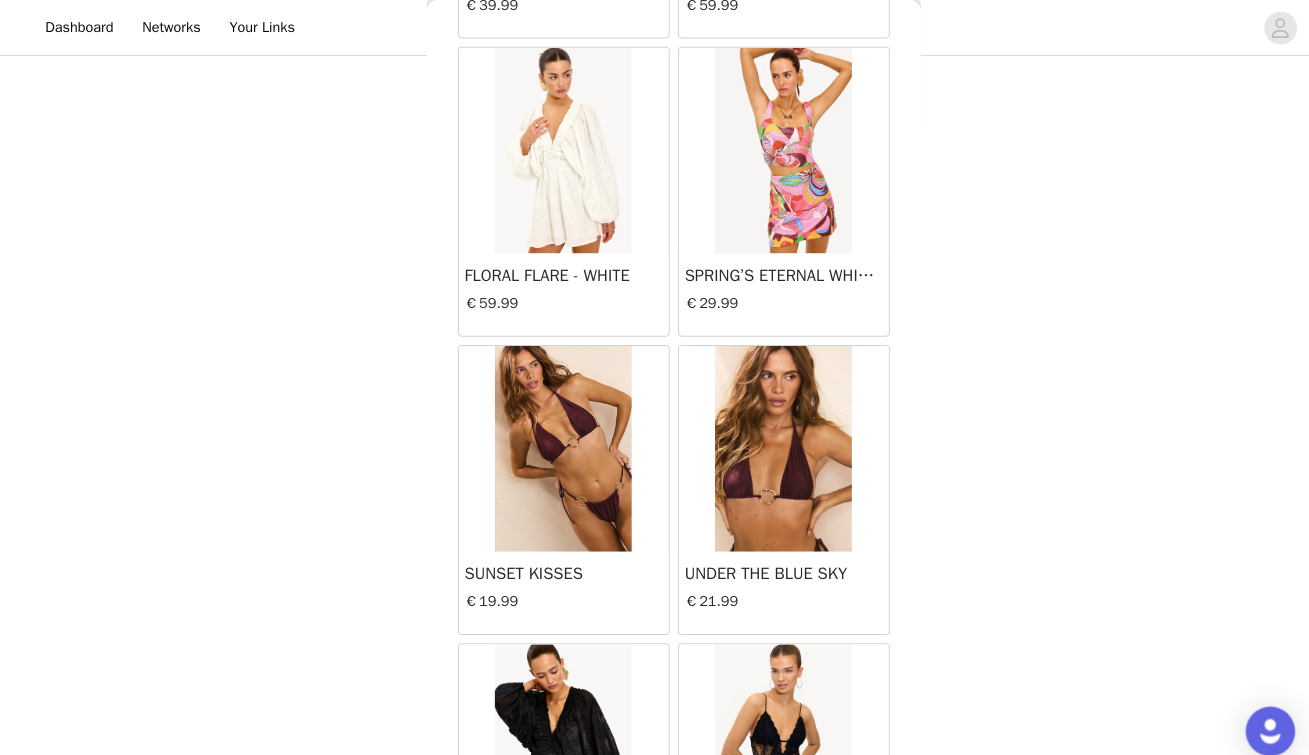 click at bounding box center (547, 436) 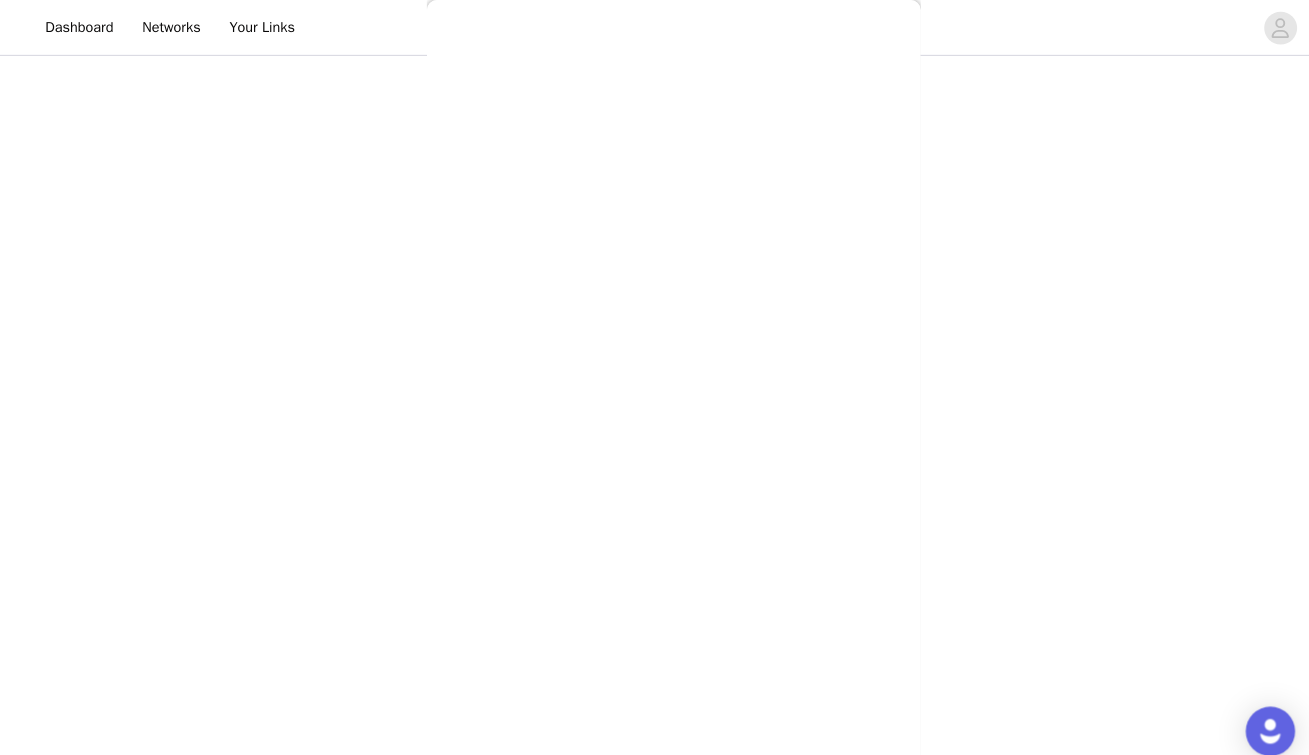 scroll, scrollTop: 0, scrollLeft: 0, axis: both 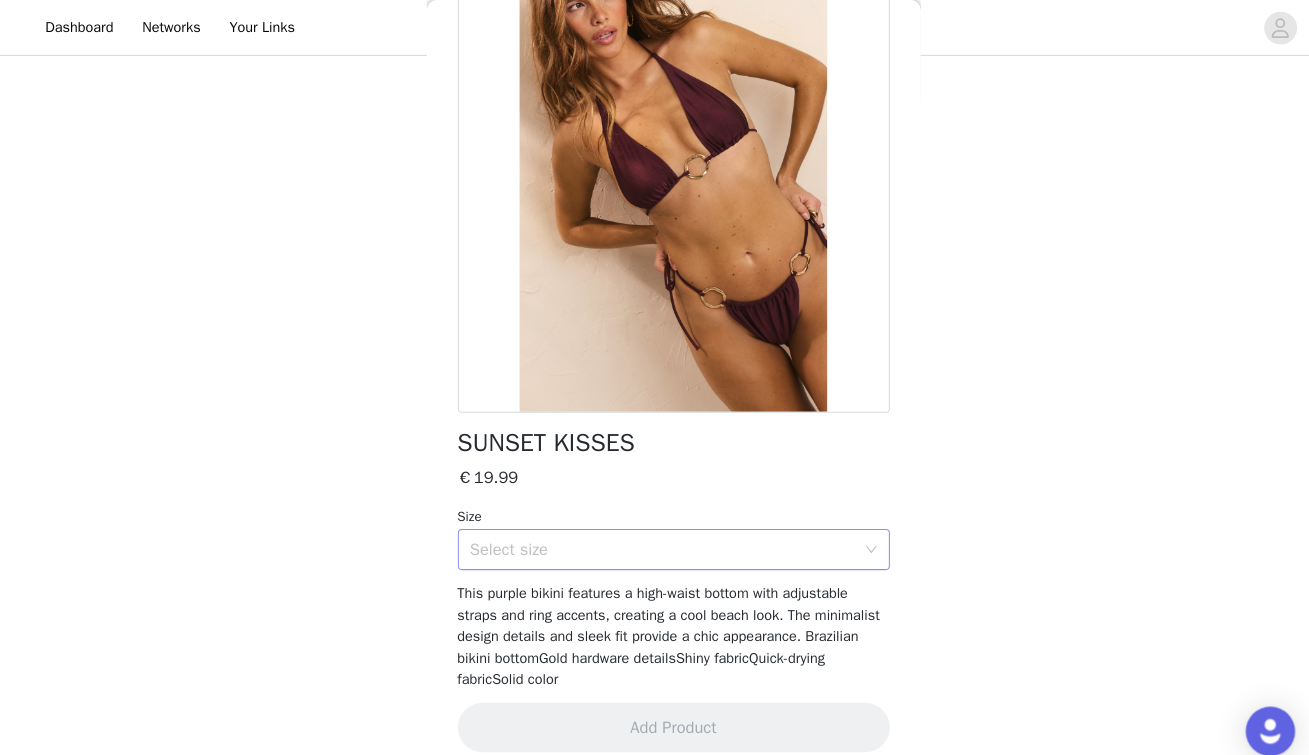 click on "Select size" at bounding box center (644, 534) 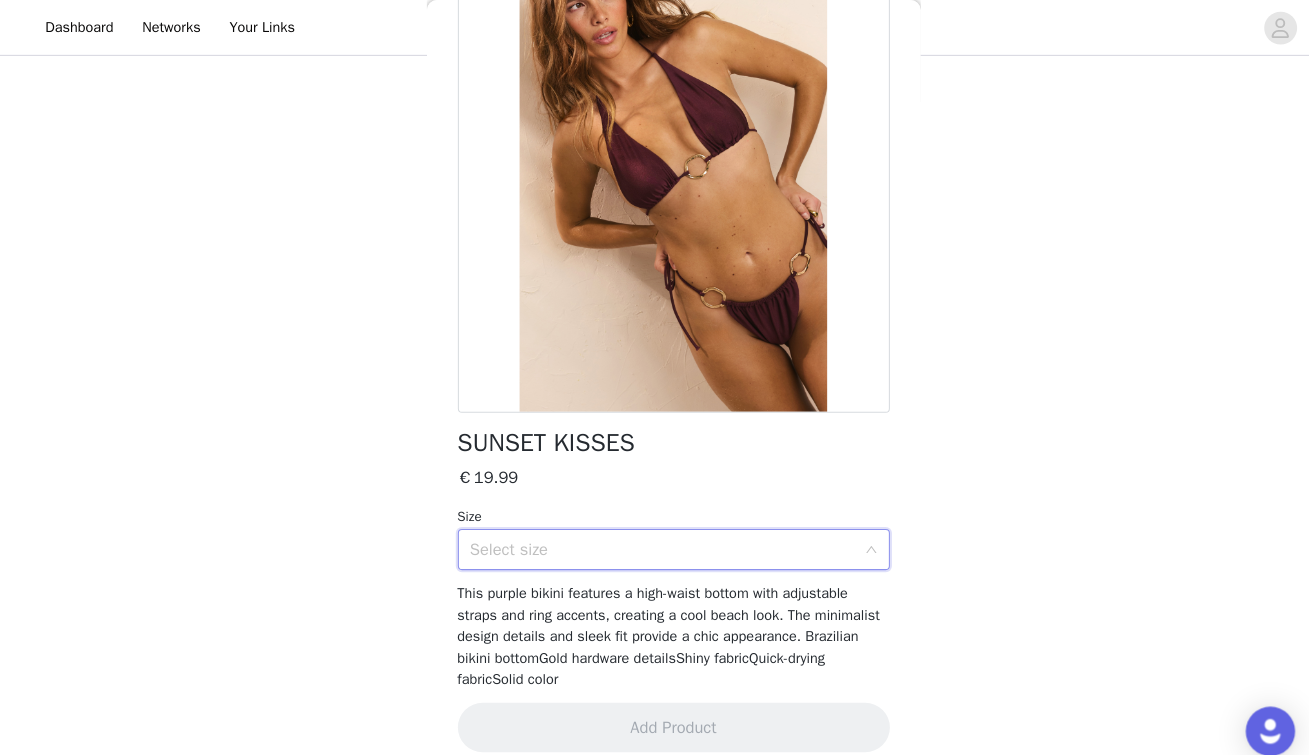 scroll, scrollTop: 148, scrollLeft: 0, axis: vertical 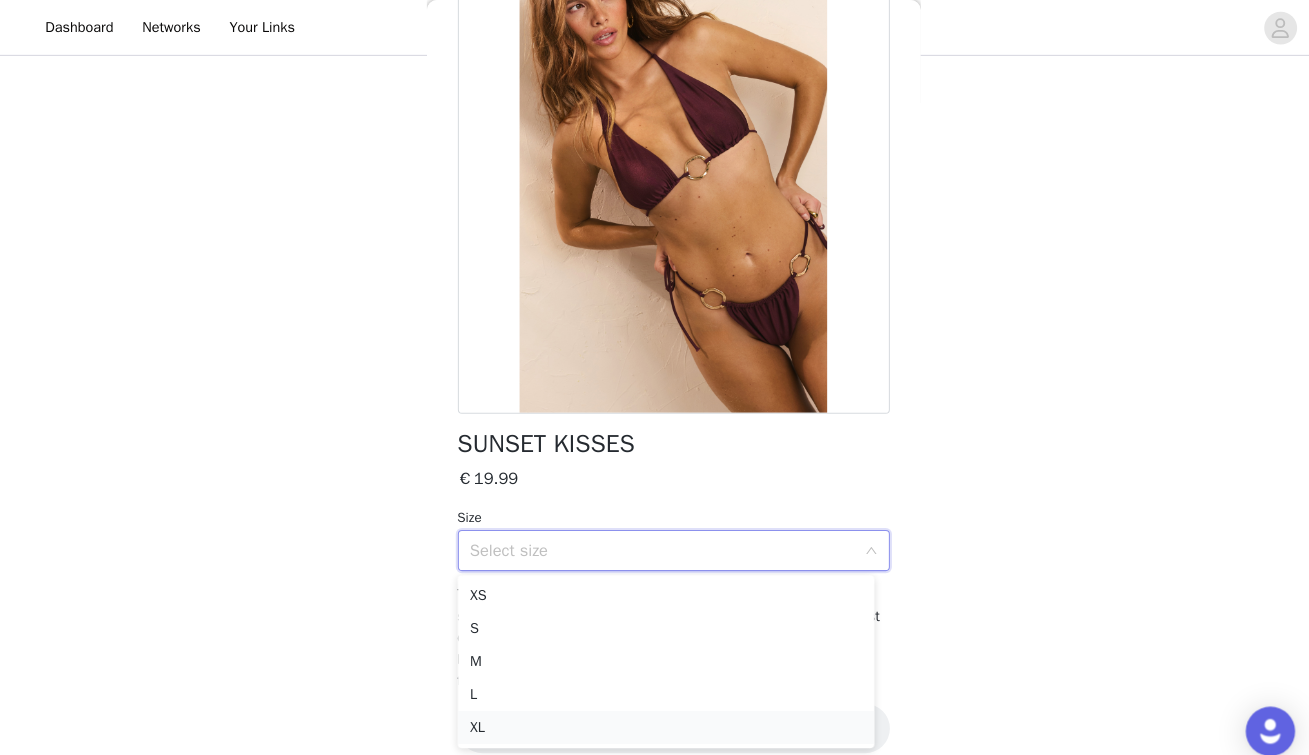 click on "XL" at bounding box center (647, 707) 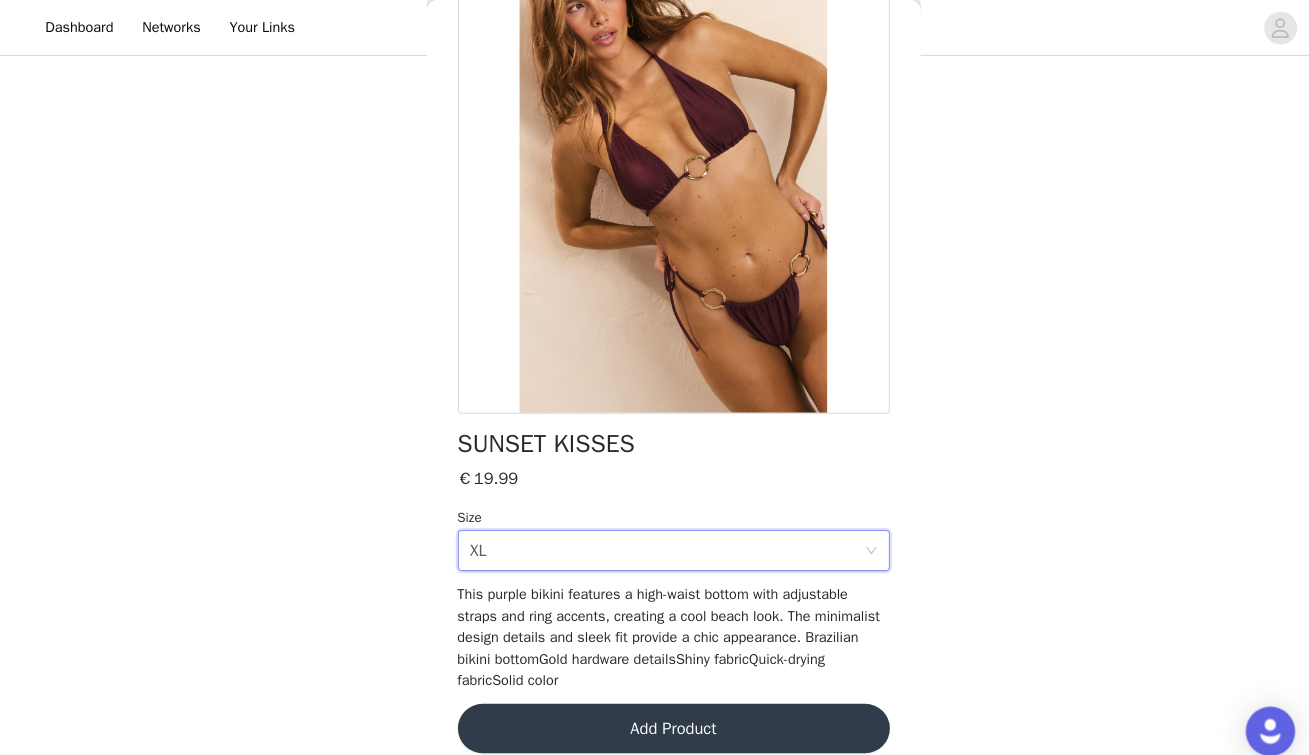 click on "Add Product" at bounding box center [655, 708] 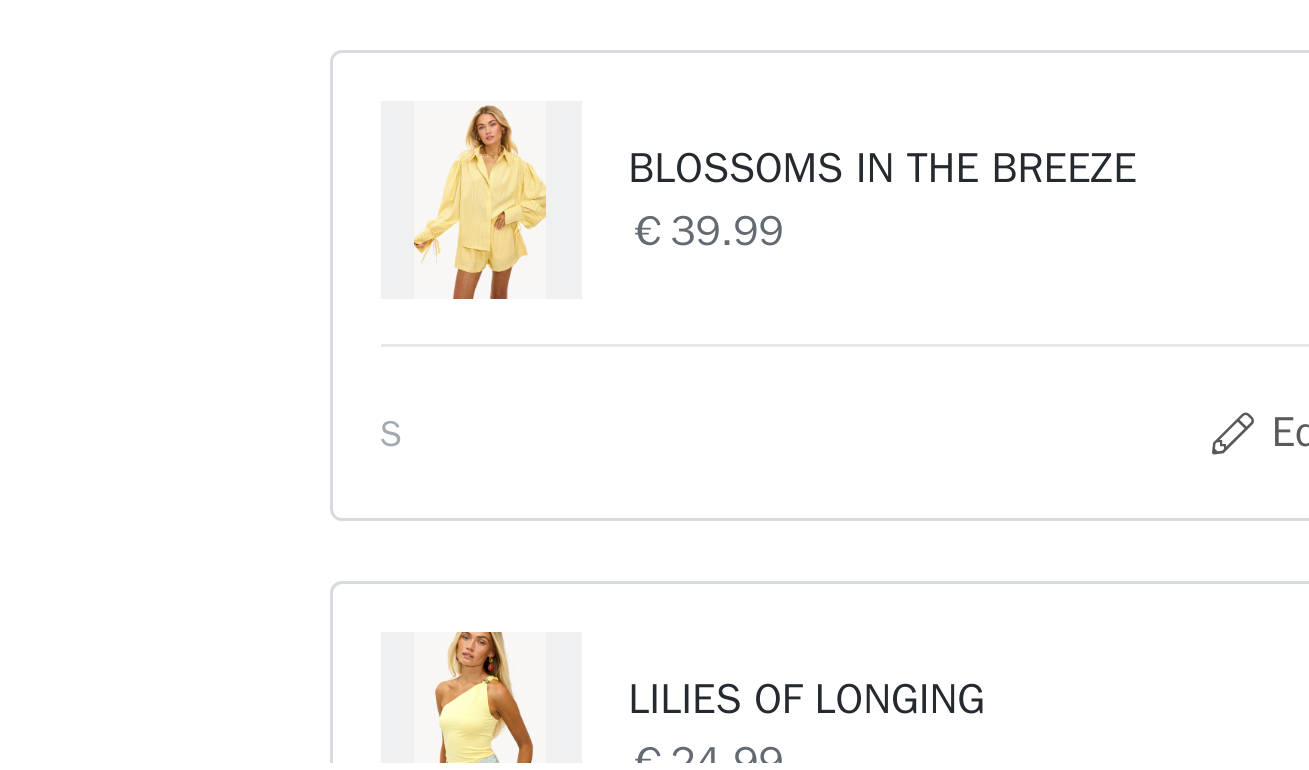 scroll, scrollTop: 627, scrollLeft: 0, axis: vertical 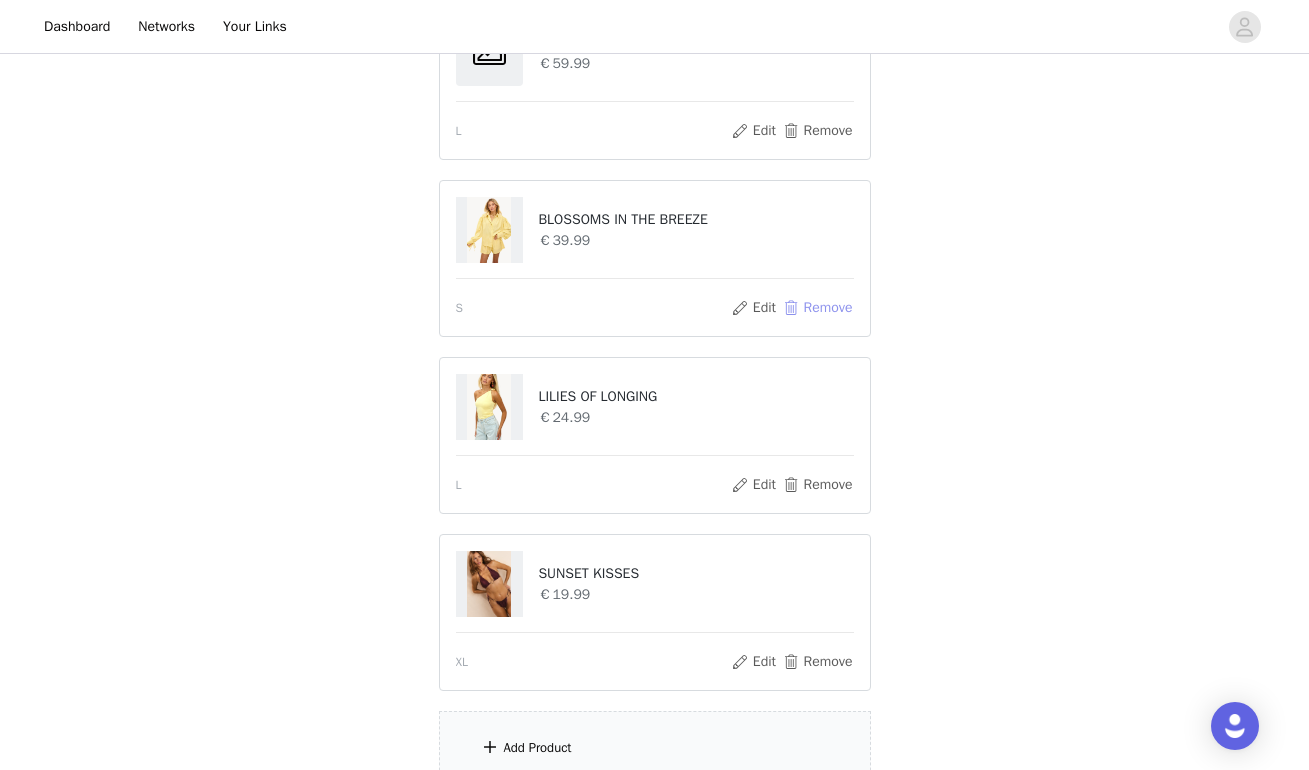 click on "Remove" at bounding box center (817, 308) 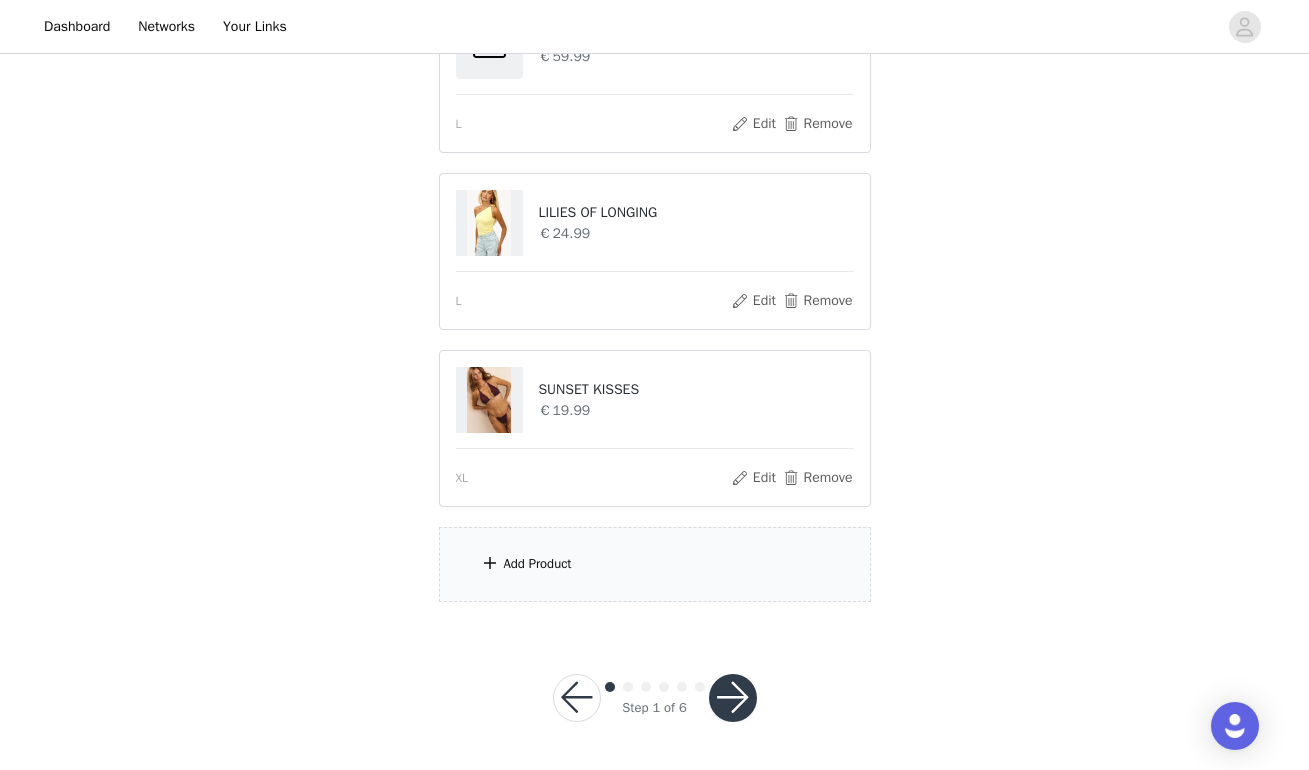 scroll, scrollTop: 633, scrollLeft: 0, axis: vertical 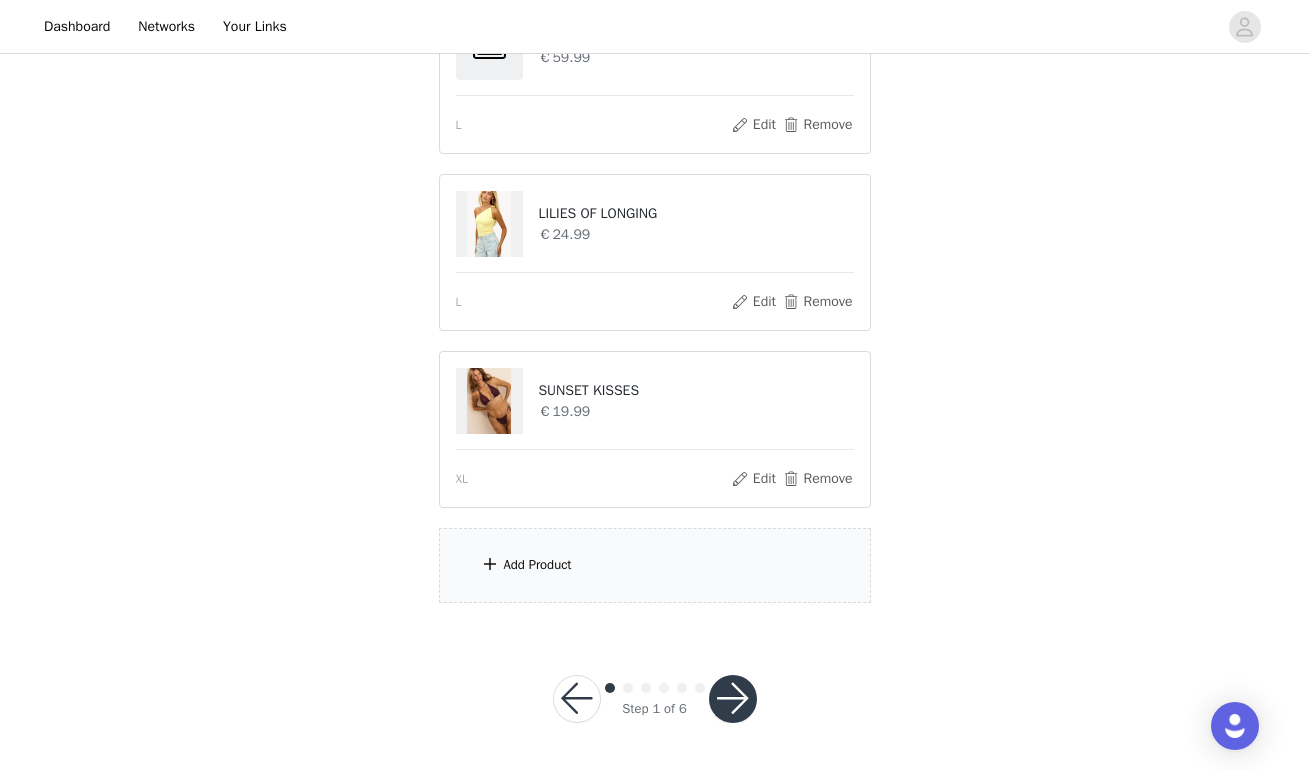 click on "Add Product" at bounding box center [655, 565] 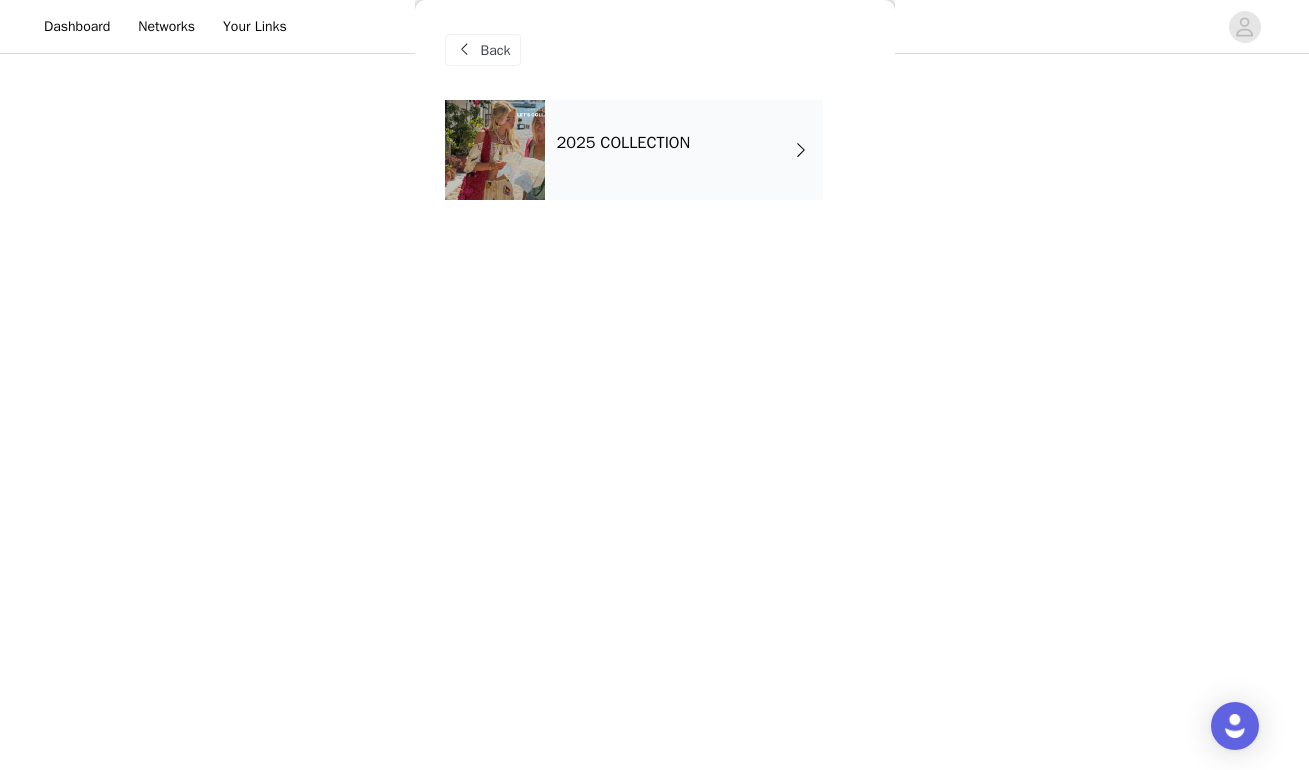 click on "2025 COLLECTION" at bounding box center (684, 150) 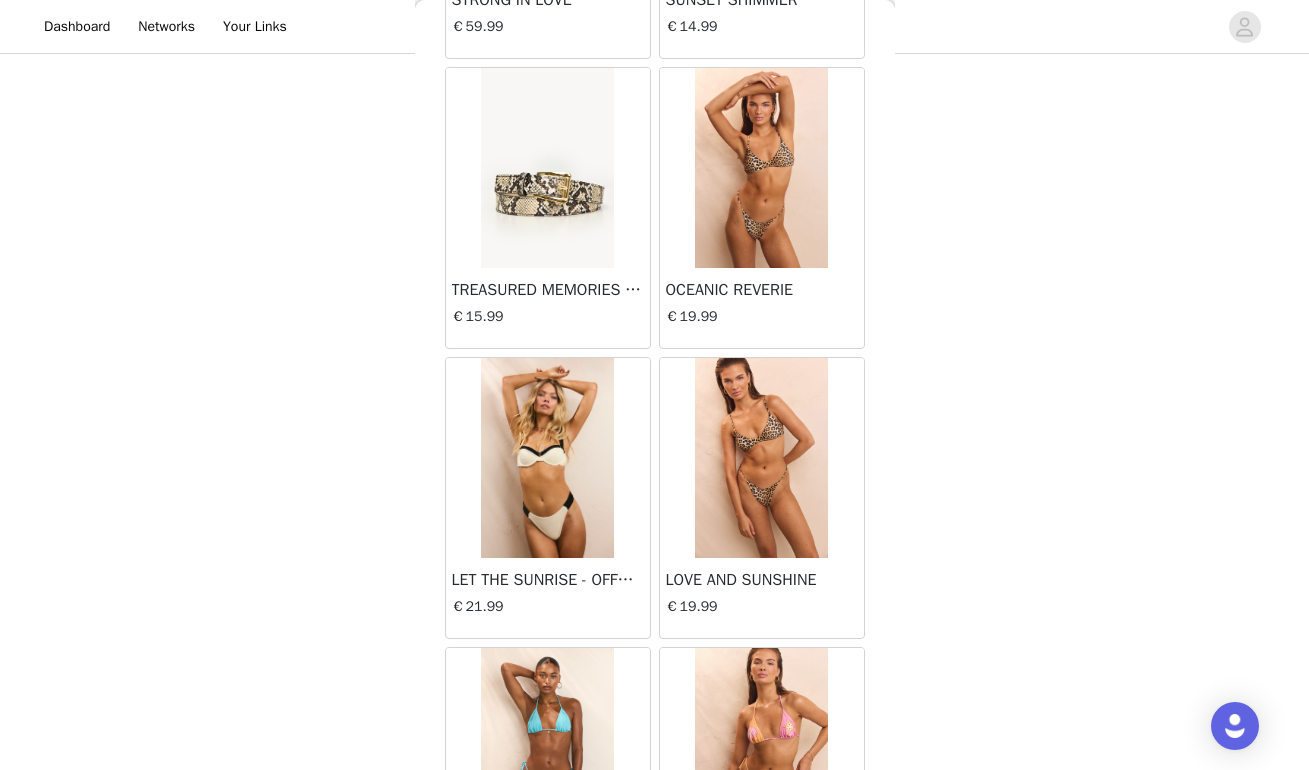 scroll, scrollTop: 2352, scrollLeft: 0, axis: vertical 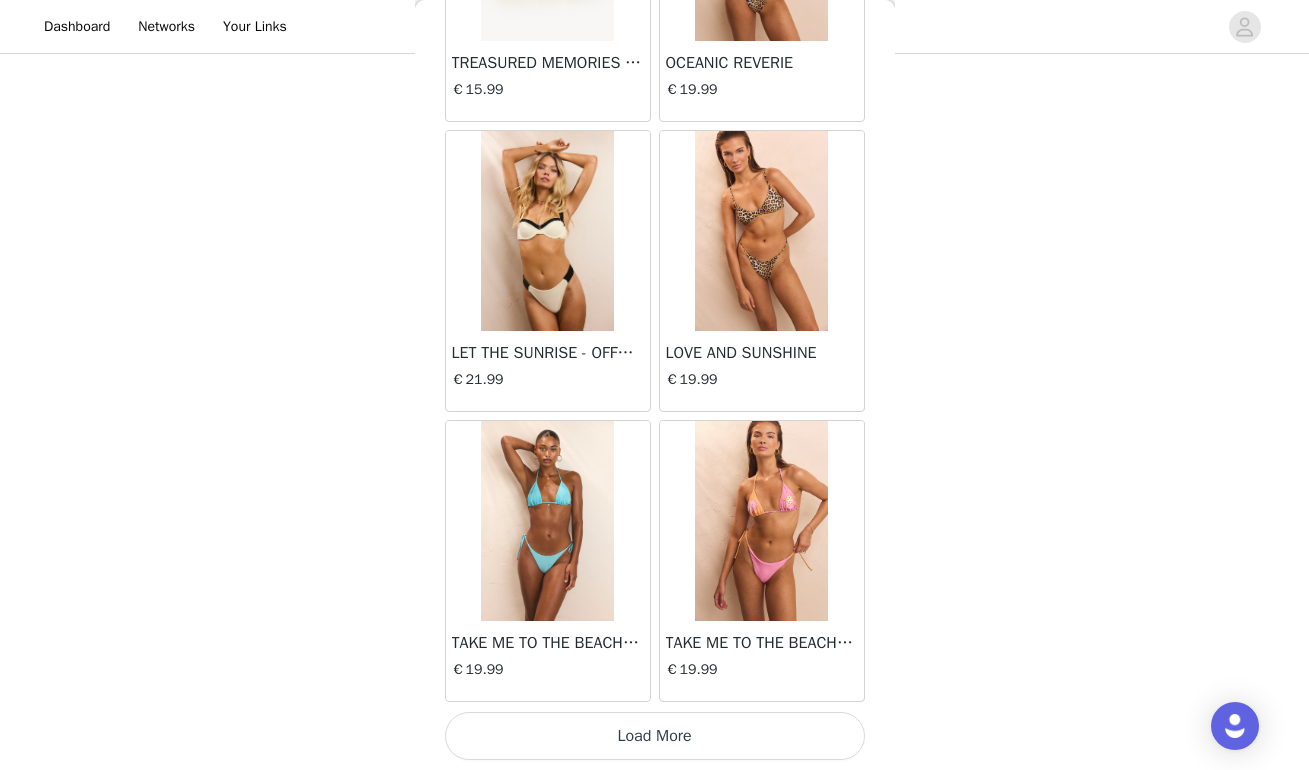 click on "Load More" at bounding box center [655, 736] 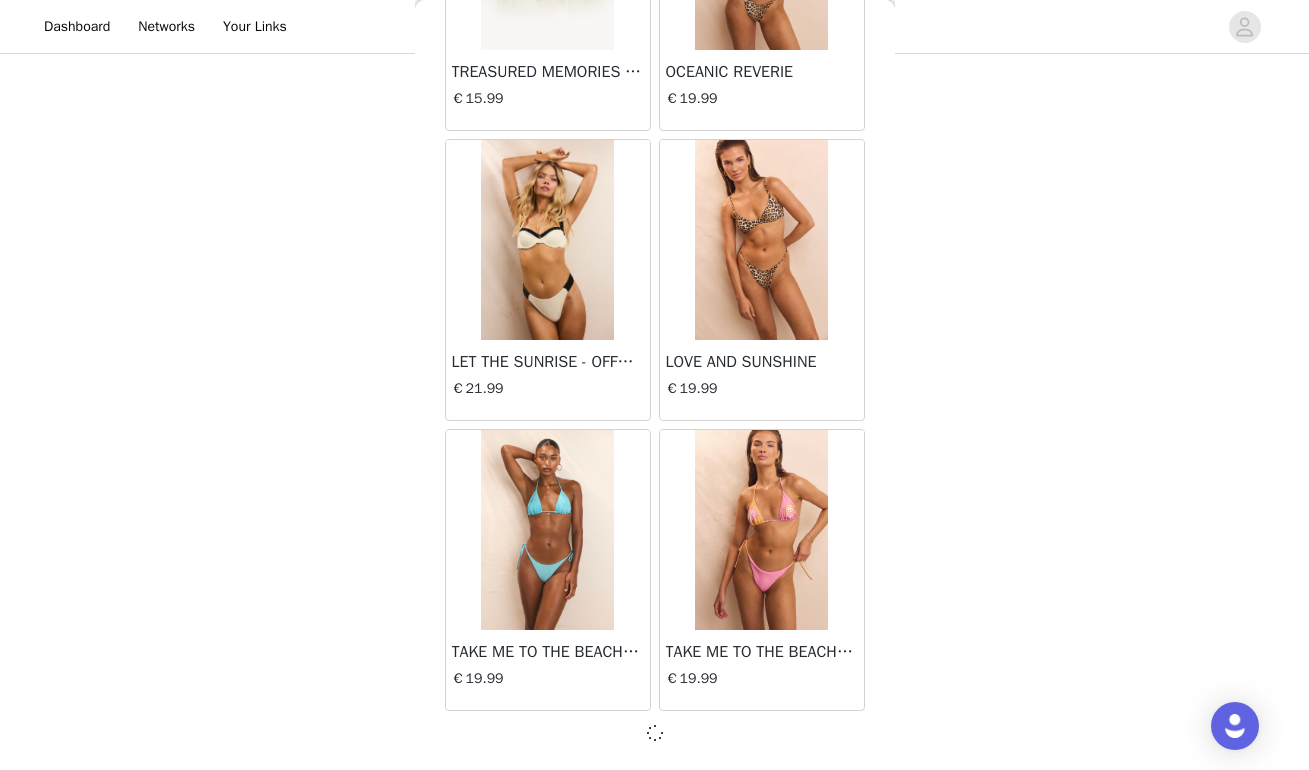 scroll, scrollTop: 2281, scrollLeft: 0, axis: vertical 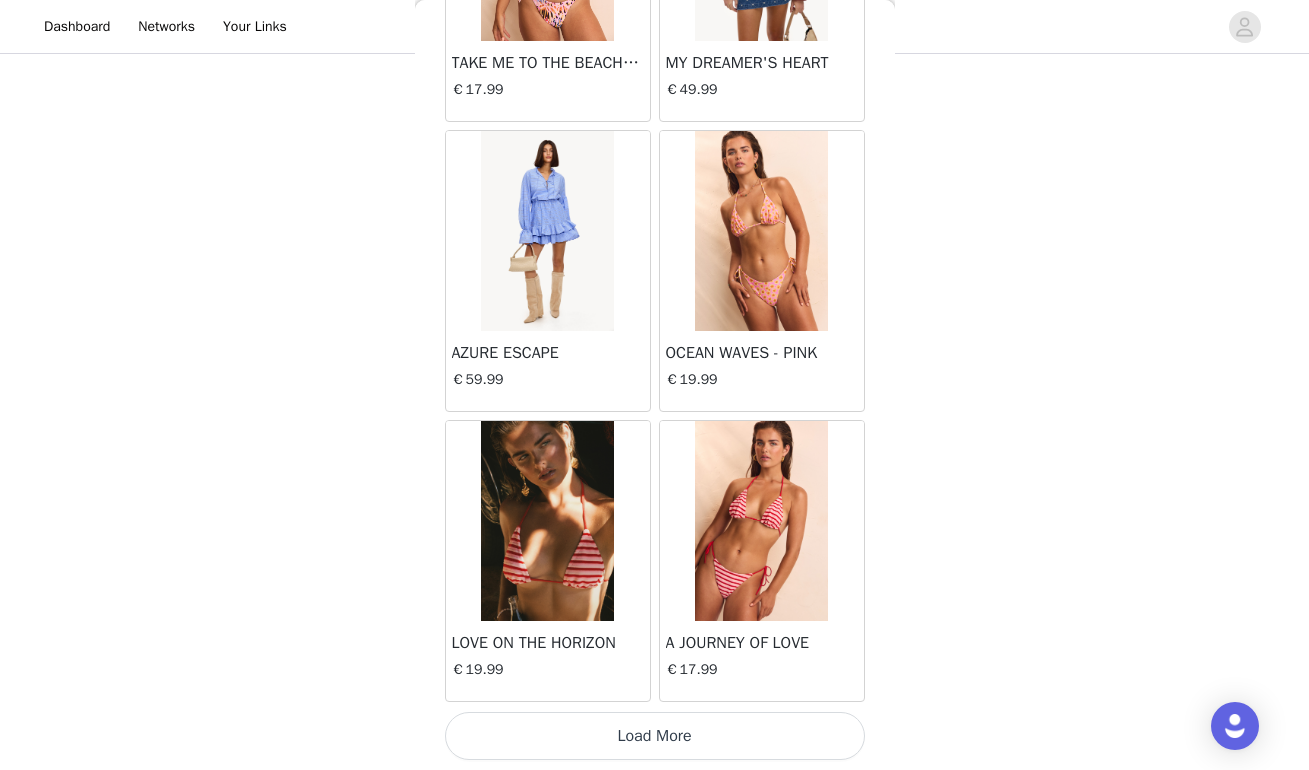 click on "Load More" at bounding box center [655, 736] 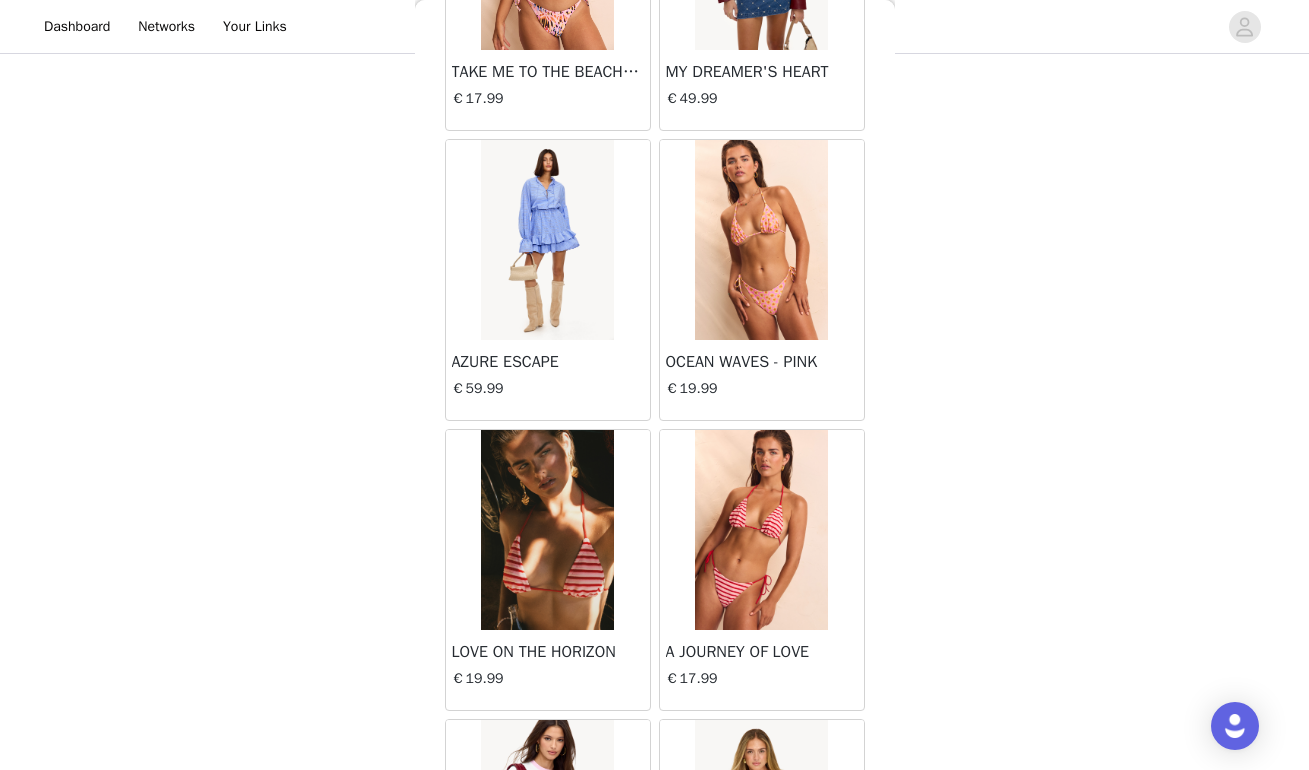 scroll, scrollTop: 633, scrollLeft: 0, axis: vertical 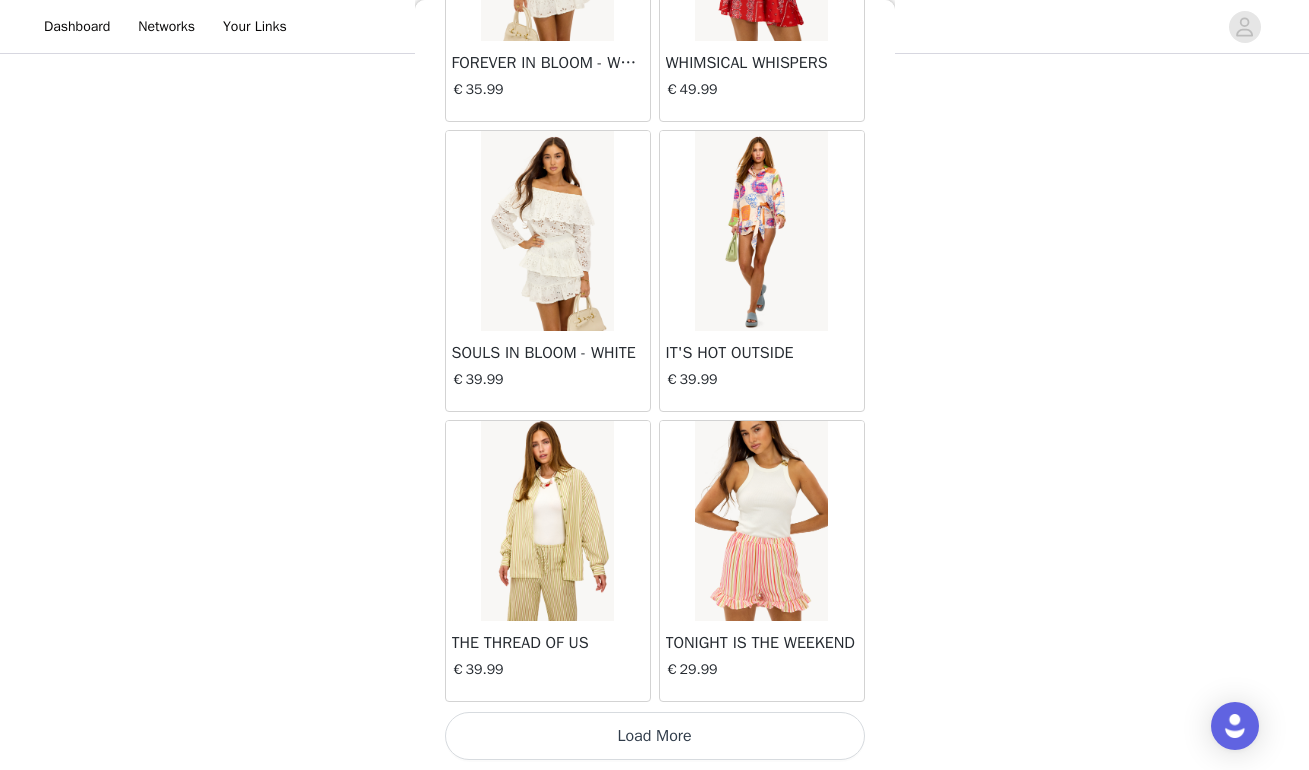 click on "Load More" at bounding box center [655, 736] 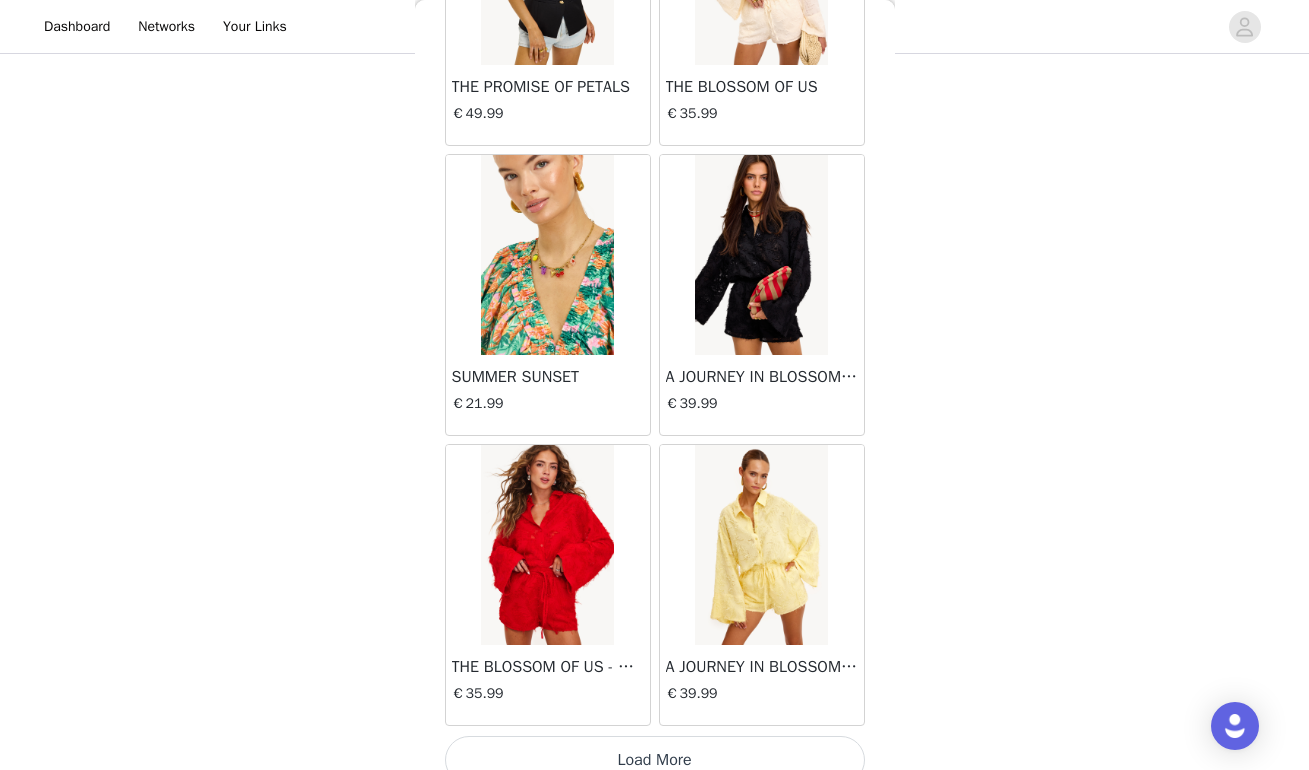 scroll, scrollTop: 10995, scrollLeft: 0, axis: vertical 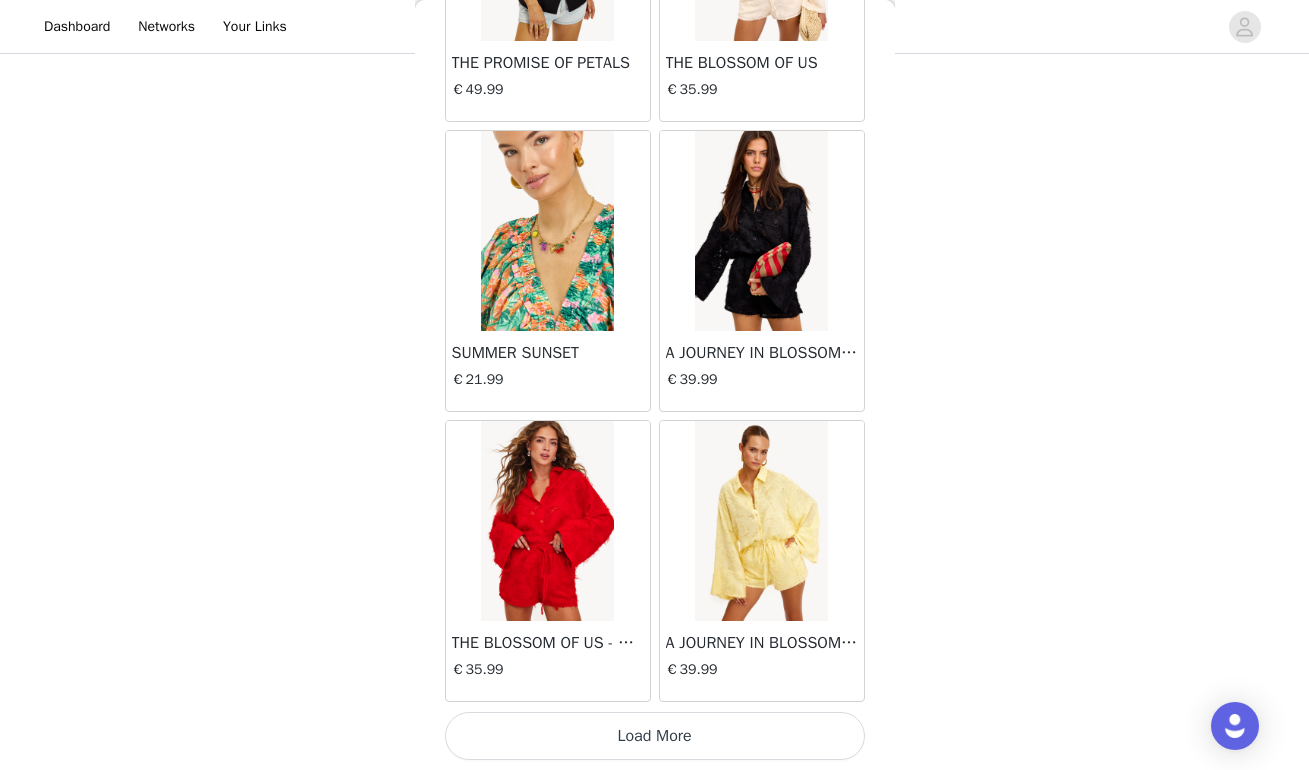 click on "Load More" at bounding box center [655, 736] 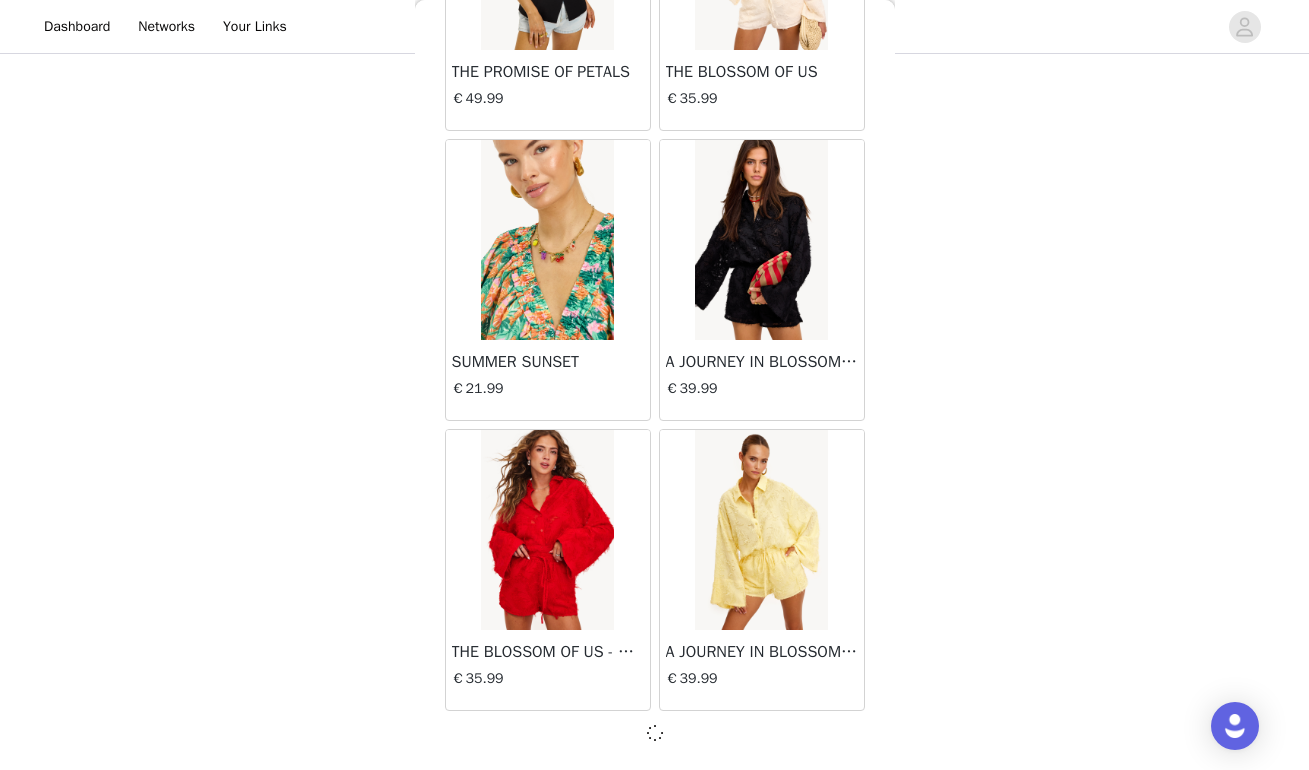 scroll, scrollTop: 10981, scrollLeft: 0, axis: vertical 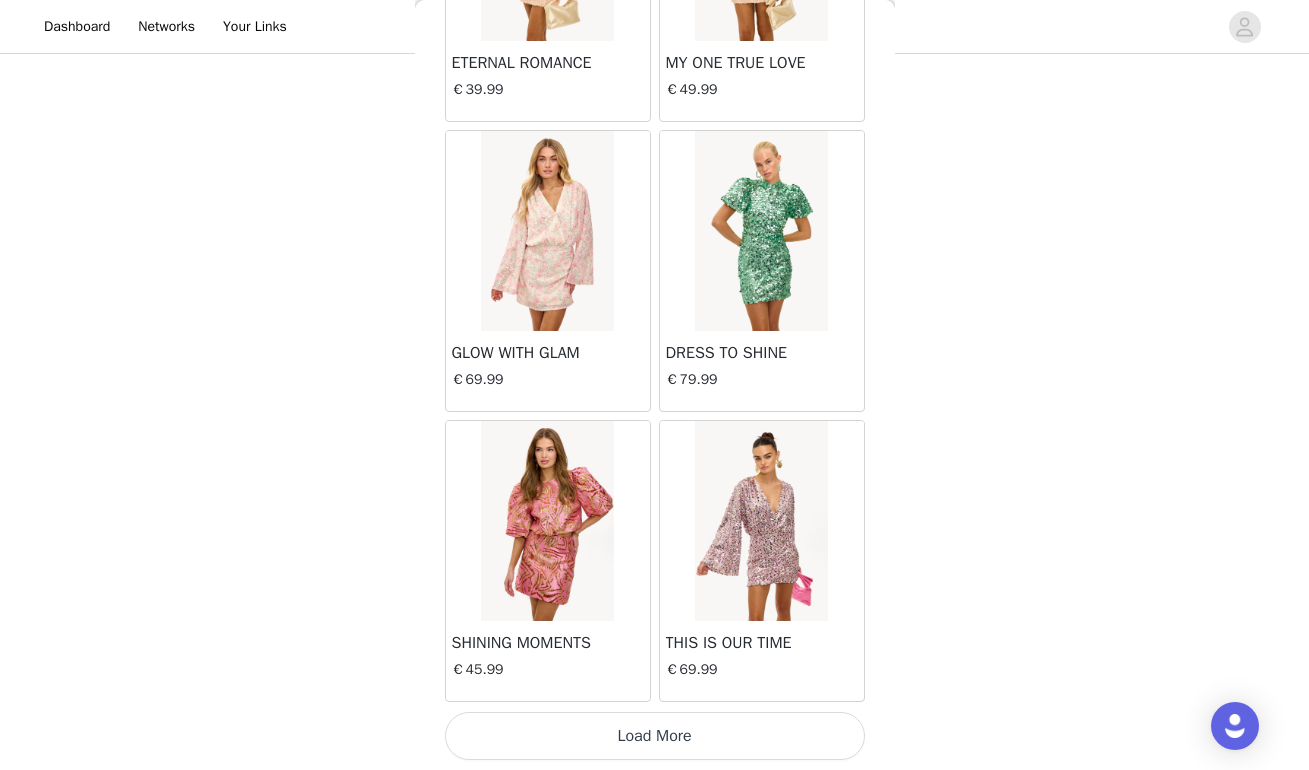 click on "Load More" at bounding box center (655, 736) 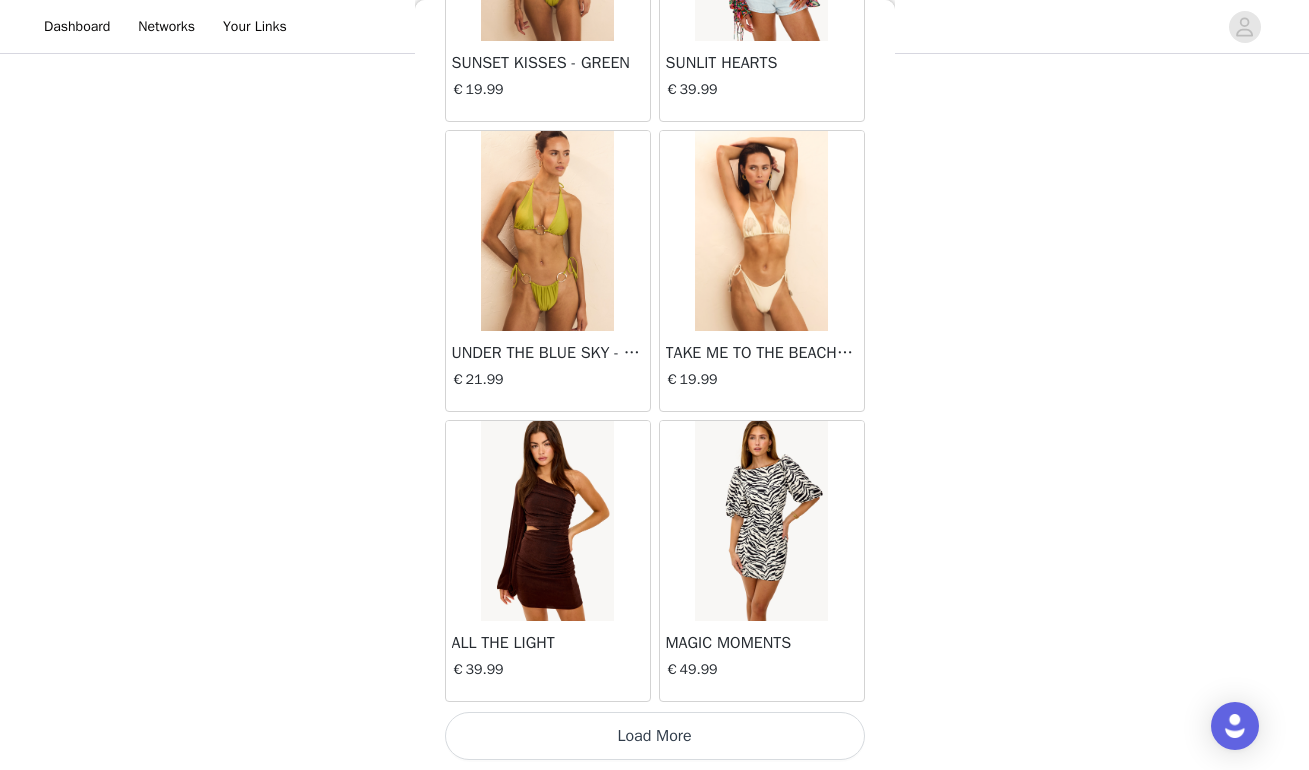 scroll, scrollTop: 16790, scrollLeft: 0, axis: vertical 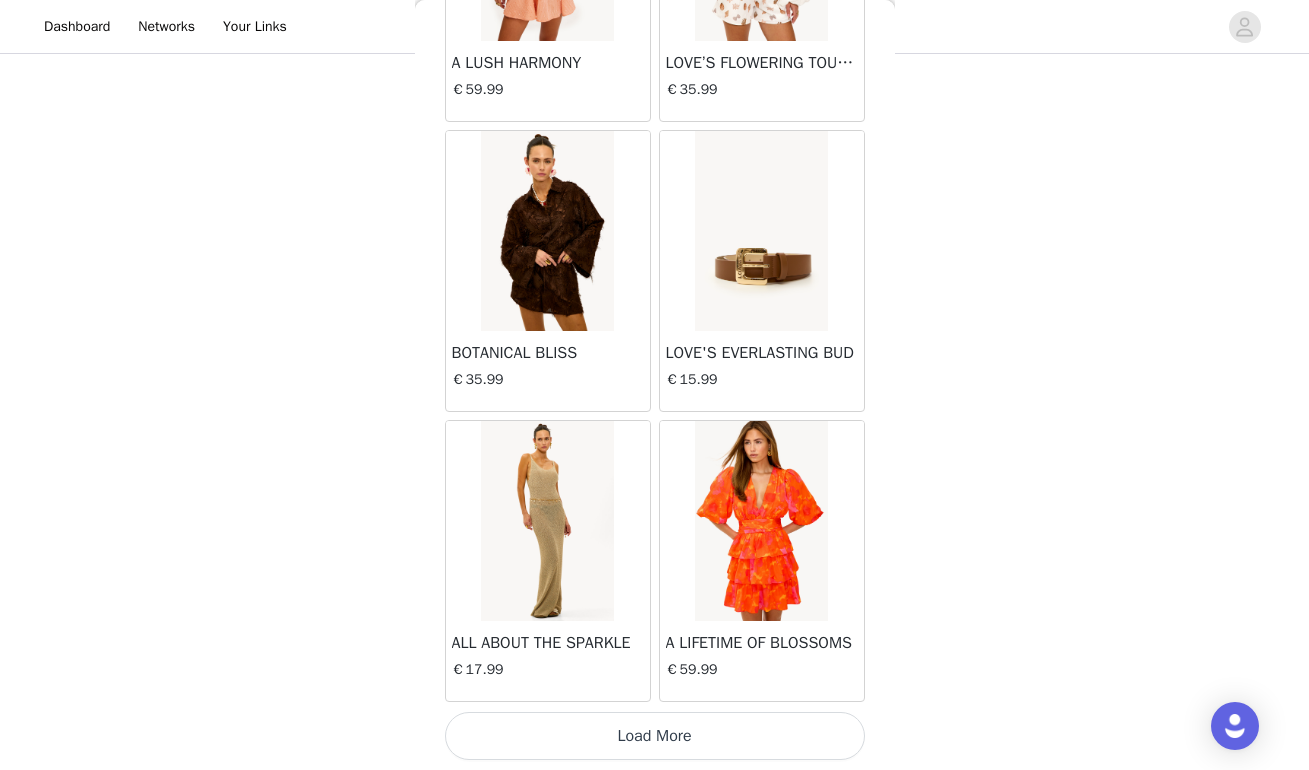 click on "Load More" at bounding box center [655, 736] 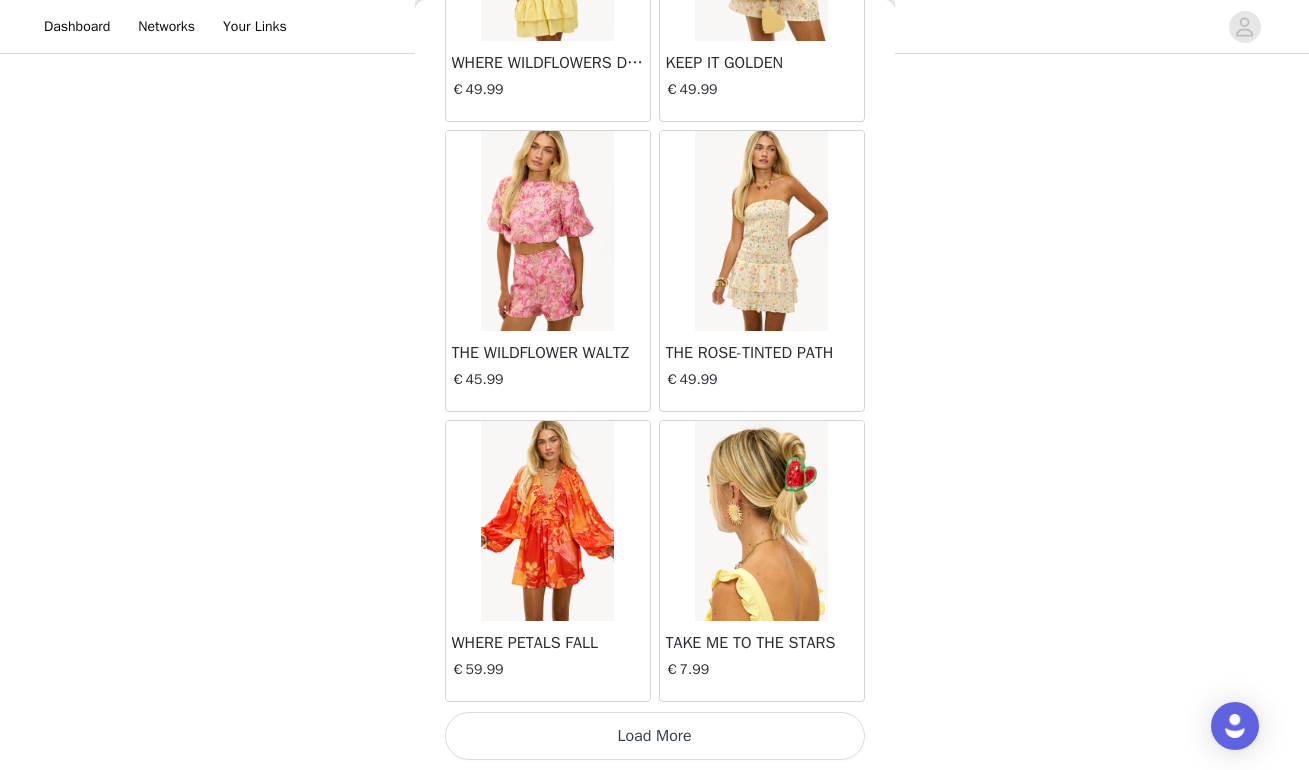 click on "Load More" at bounding box center [655, 736] 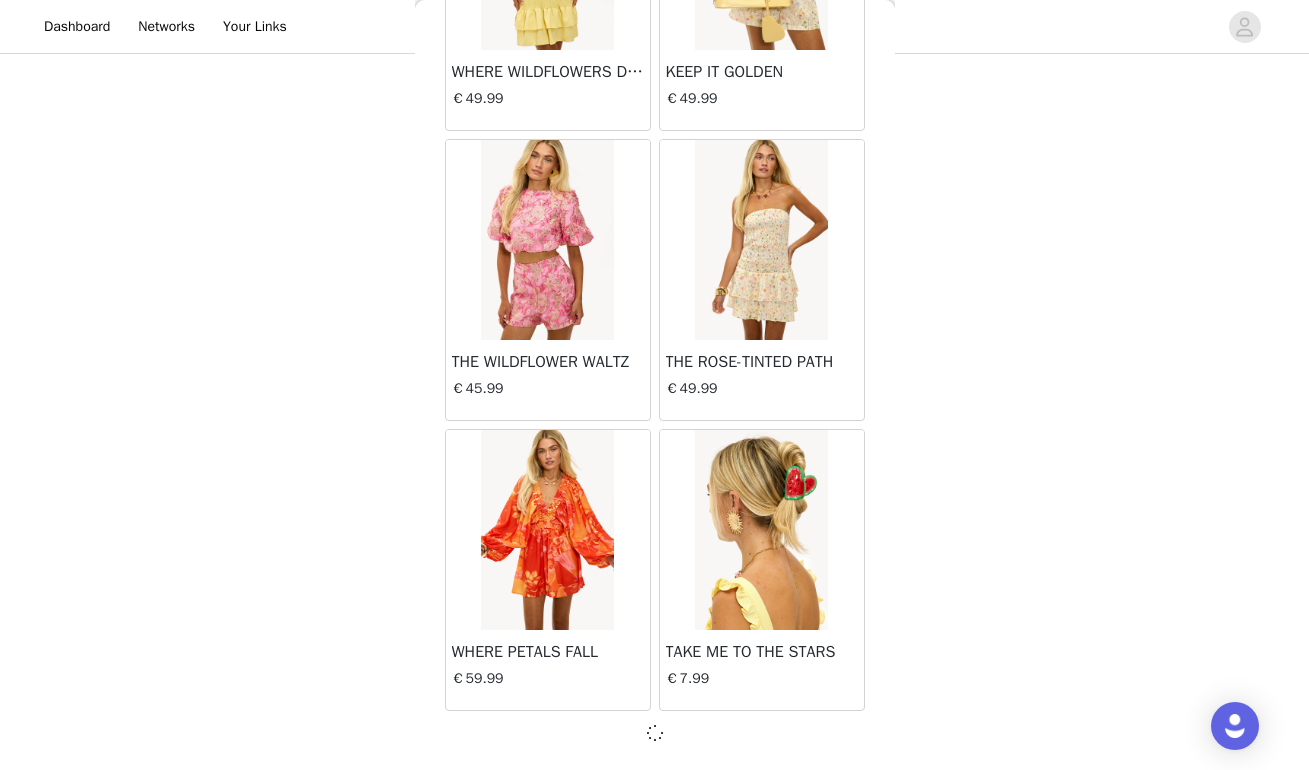 scroll, scrollTop: 22581, scrollLeft: 0, axis: vertical 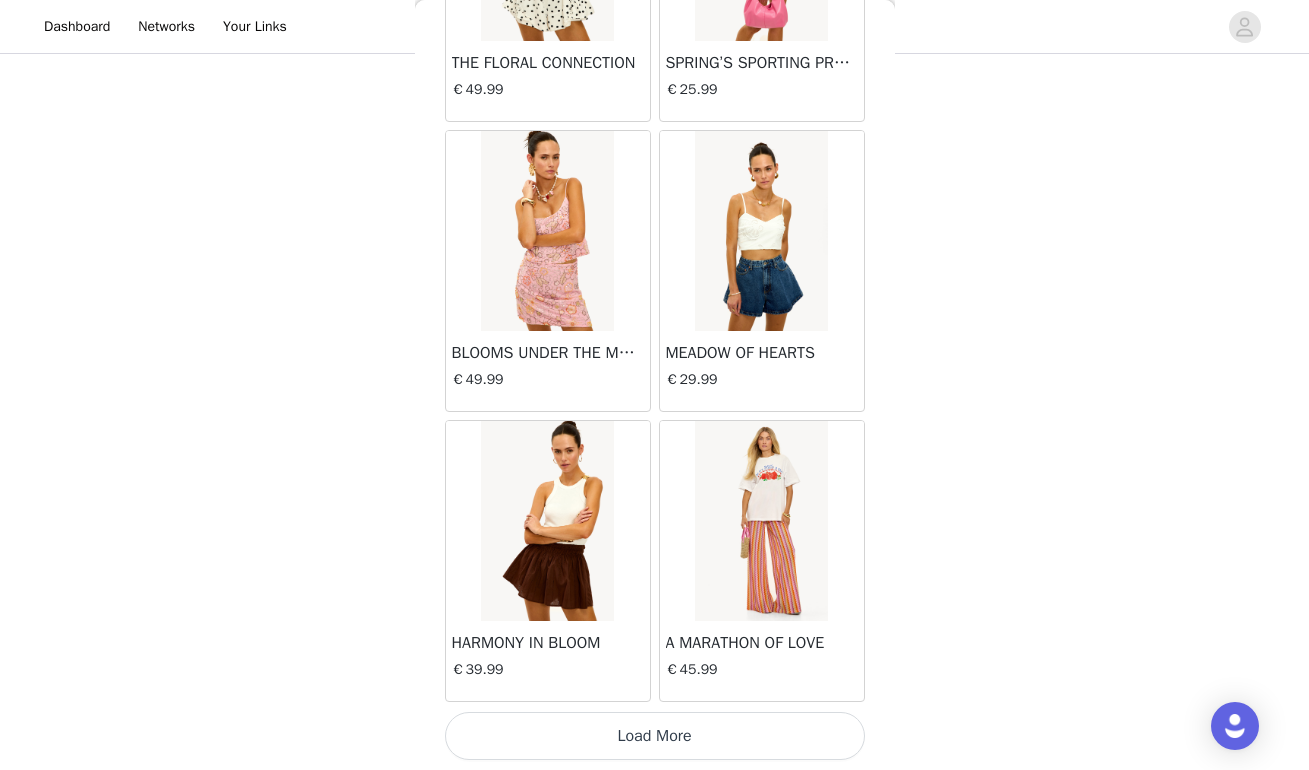 click on "Load More" at bounding box center (655, 736) 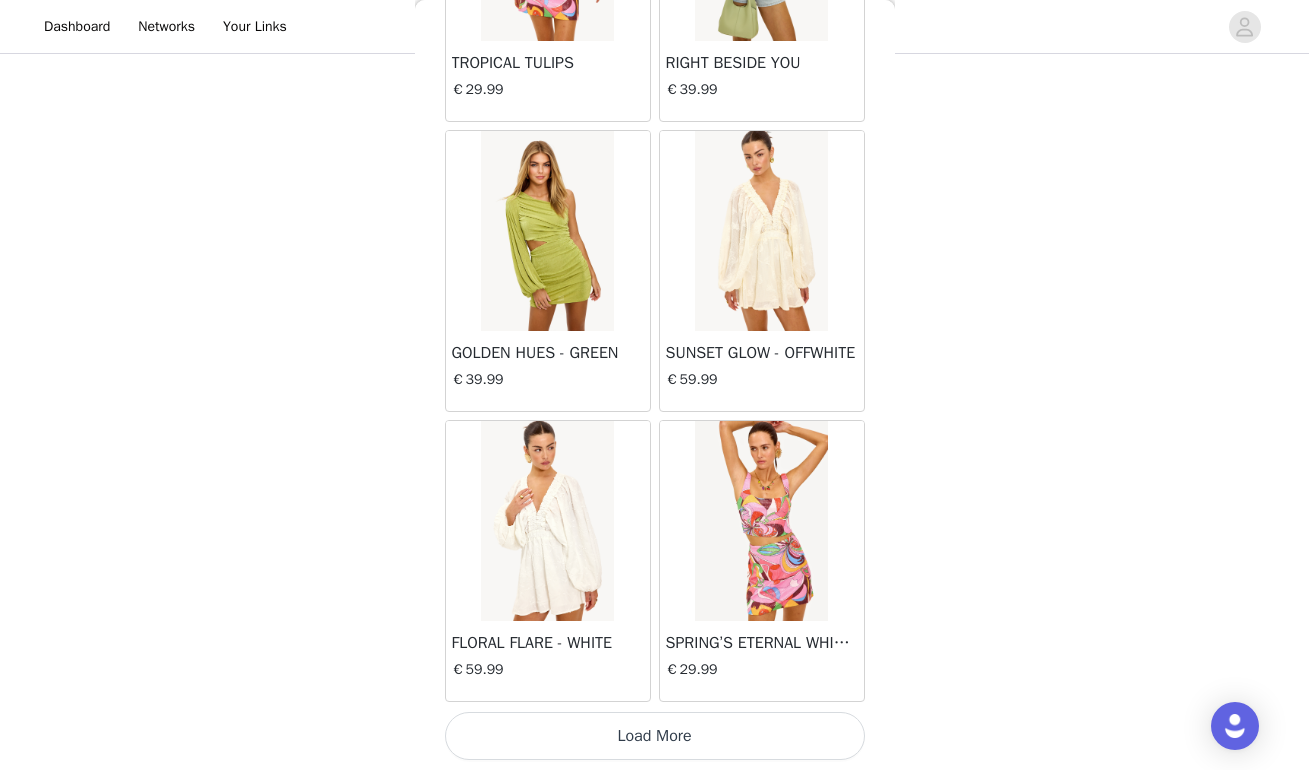 scroll, scrollTop: 28390, scrollLeft: 0, axis: vertical 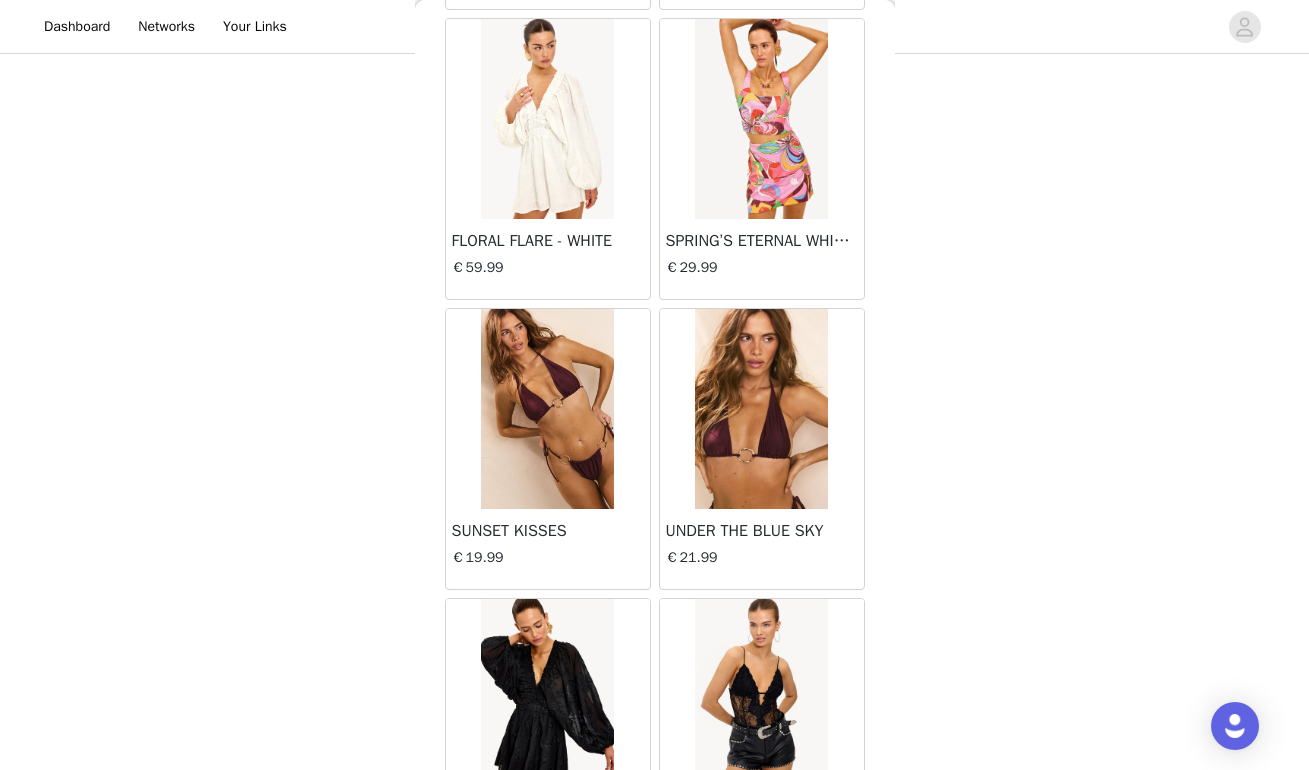 click at bounding box center [761, 409] 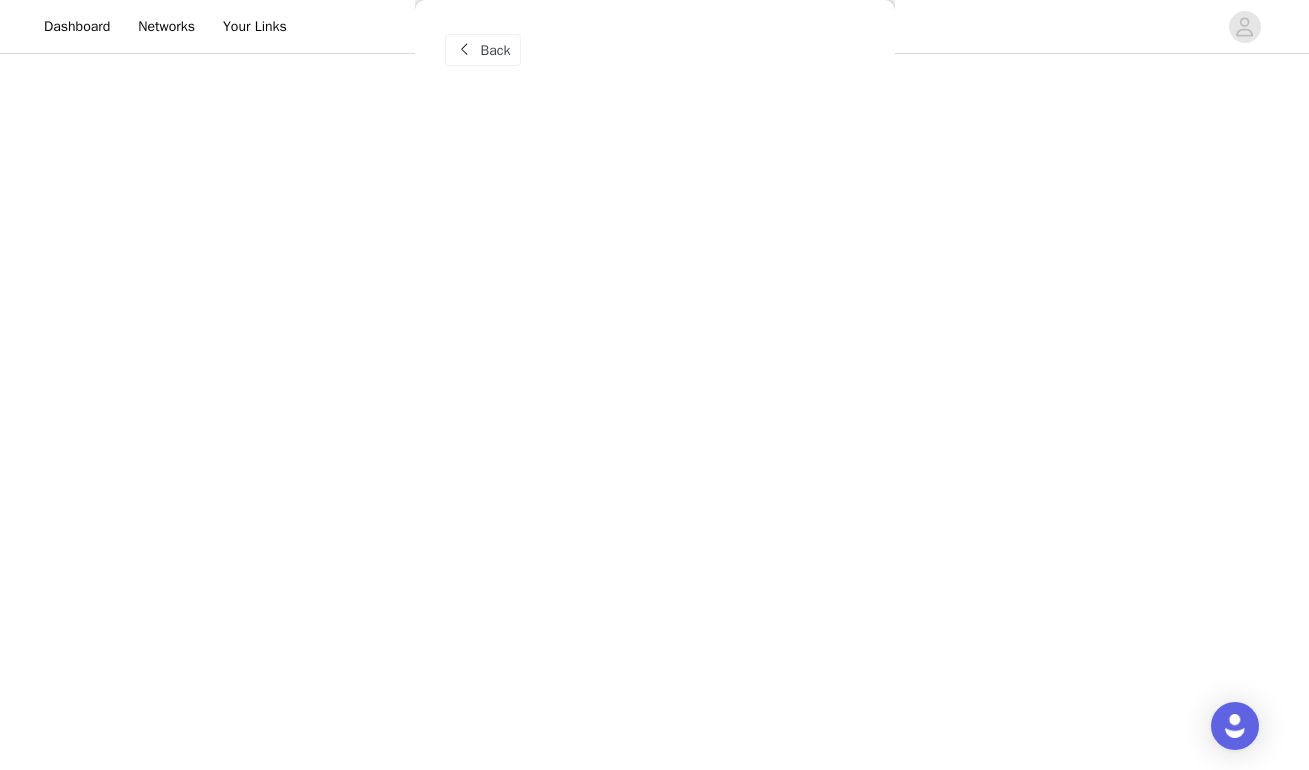 scroll, scrollTop: 0, scrollLeft: 0, axis: both 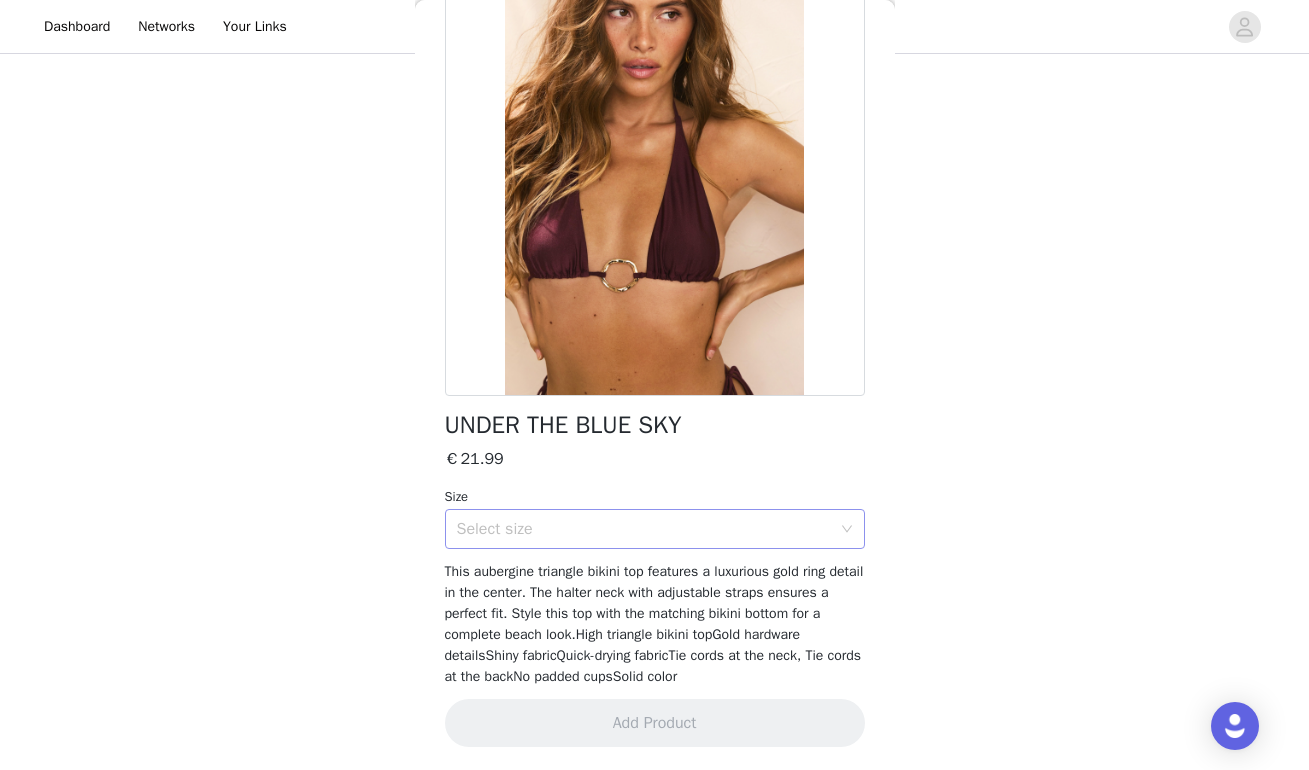click on "Select size" at bounding box center [648, 529] 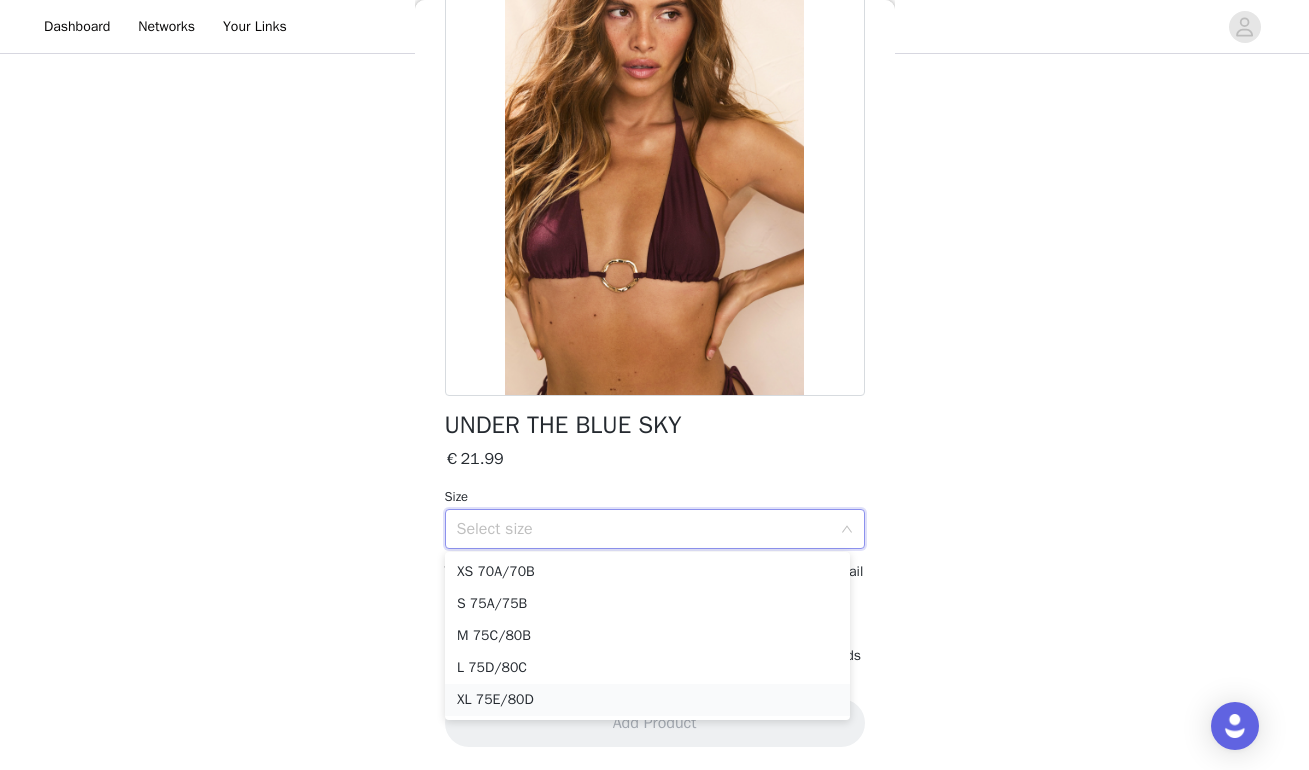 click on "XL 75E/80D" at bounding box center (647, 700) 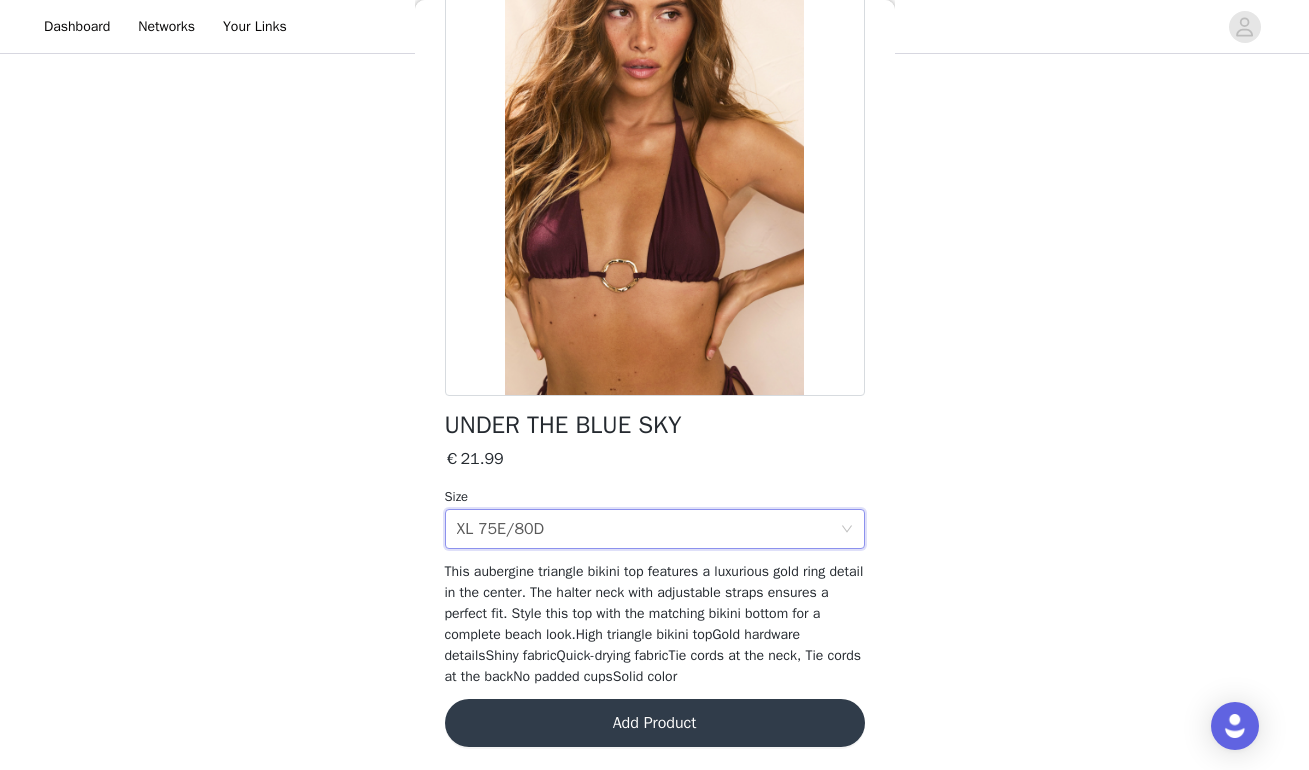 click on "Add Product" at bounding box center (655, 723) 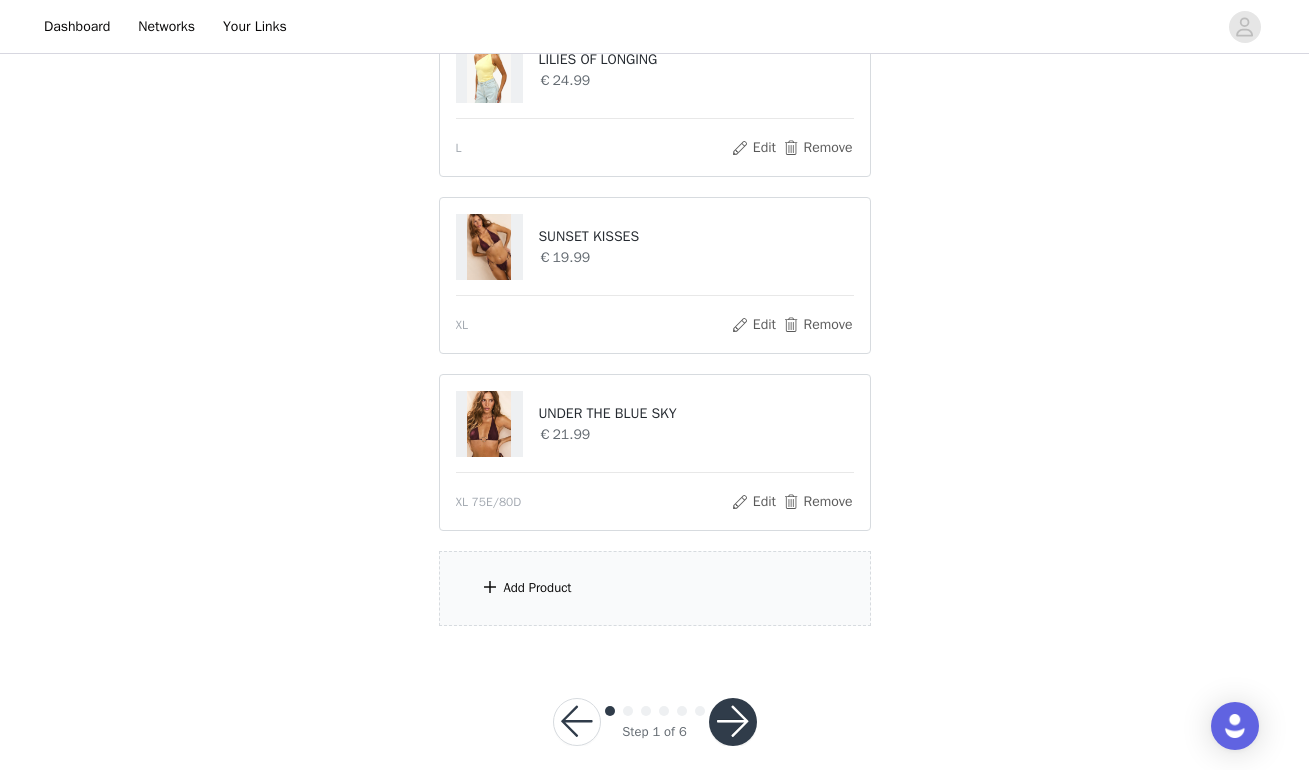 scroll, scrollTop: 795, scrollLeft: 0, axis: vertical 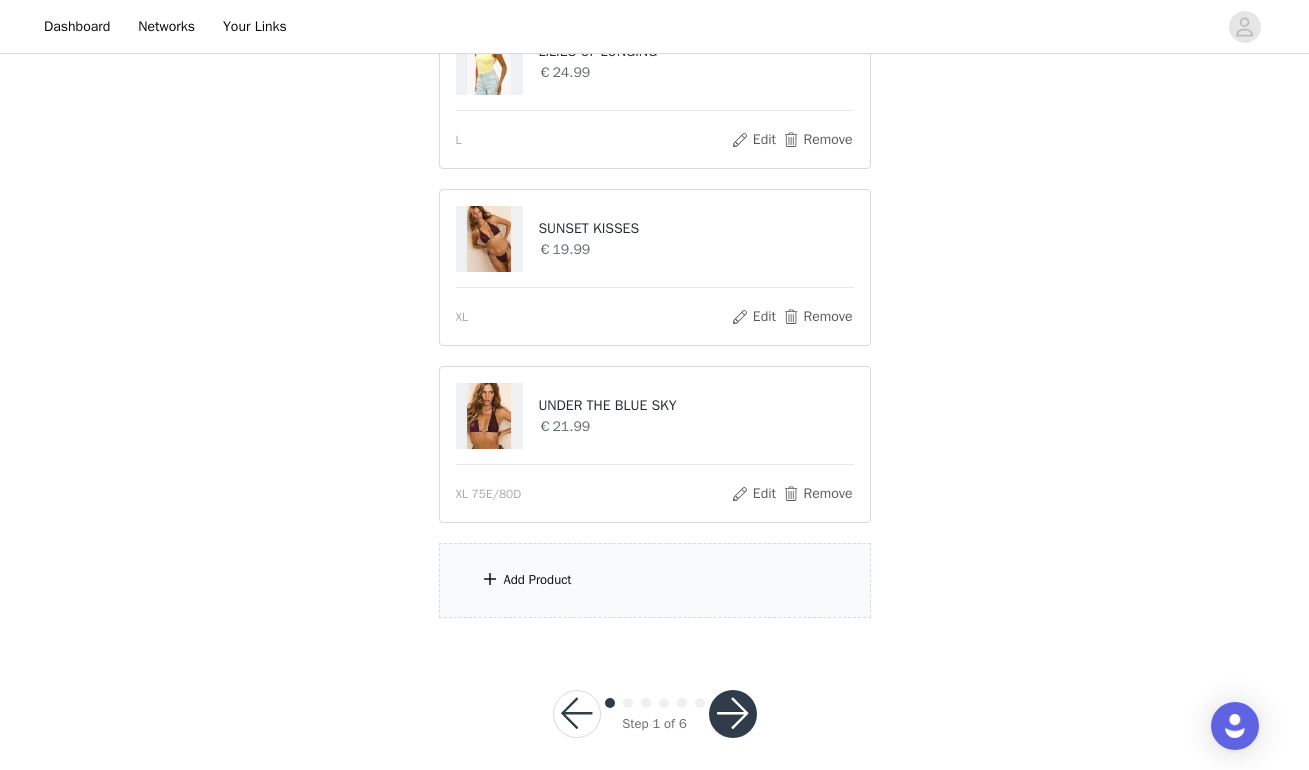 click at bounding box center (733, 714) 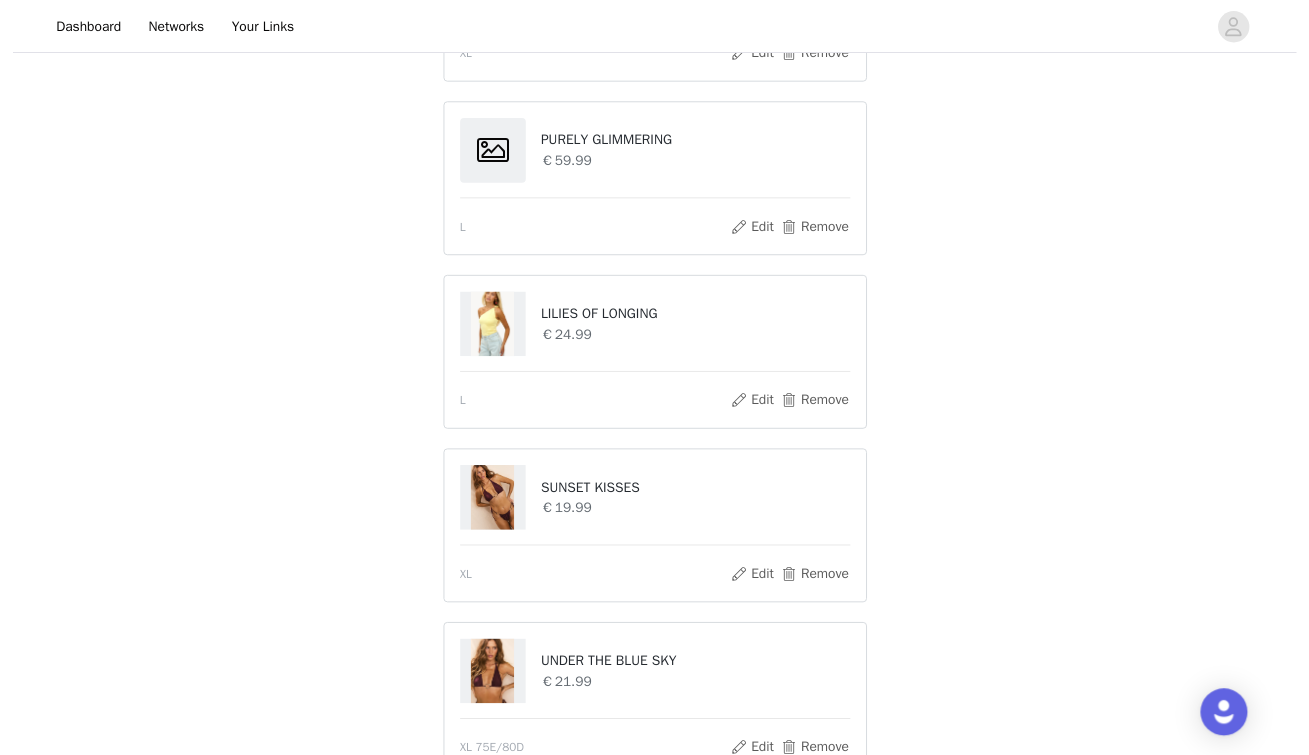 scroll, scrollTop: 318, scrollLeft: 0, axis: vertical 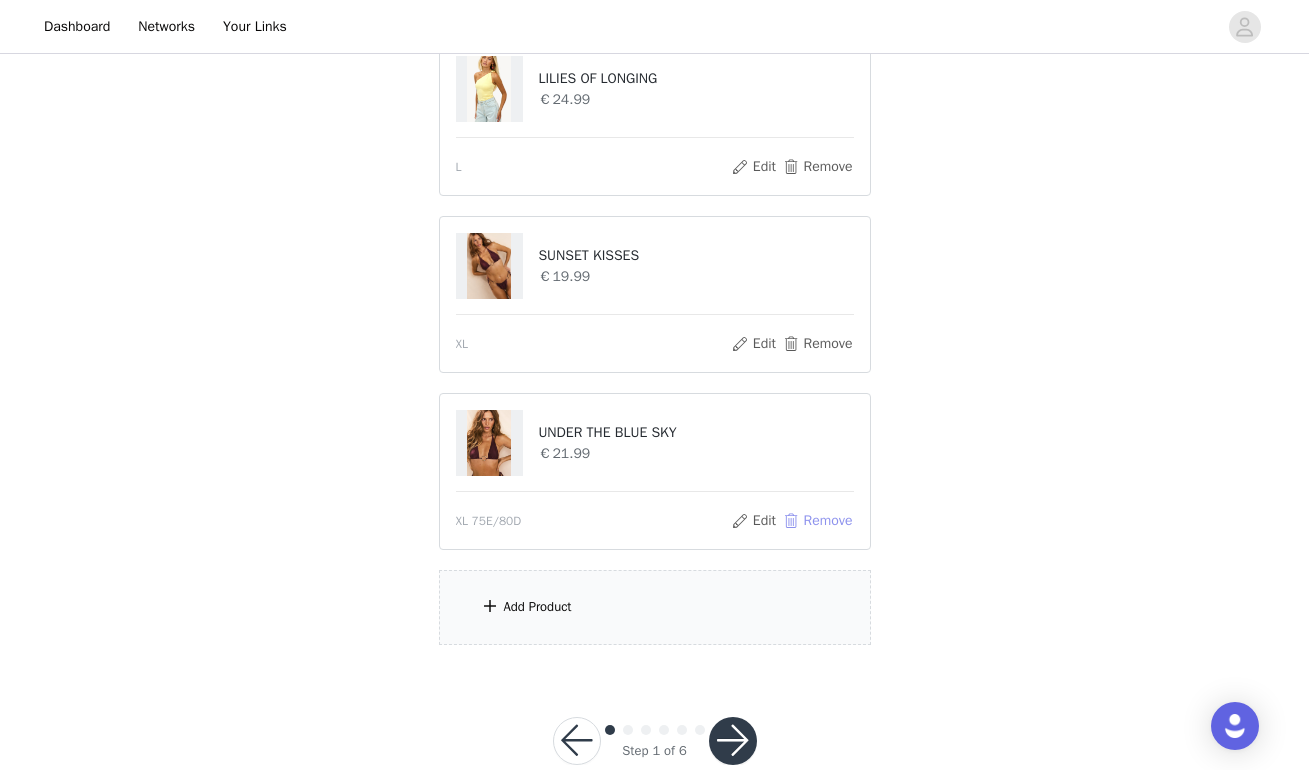 click on "Remove" at bounding box center [817, 521] 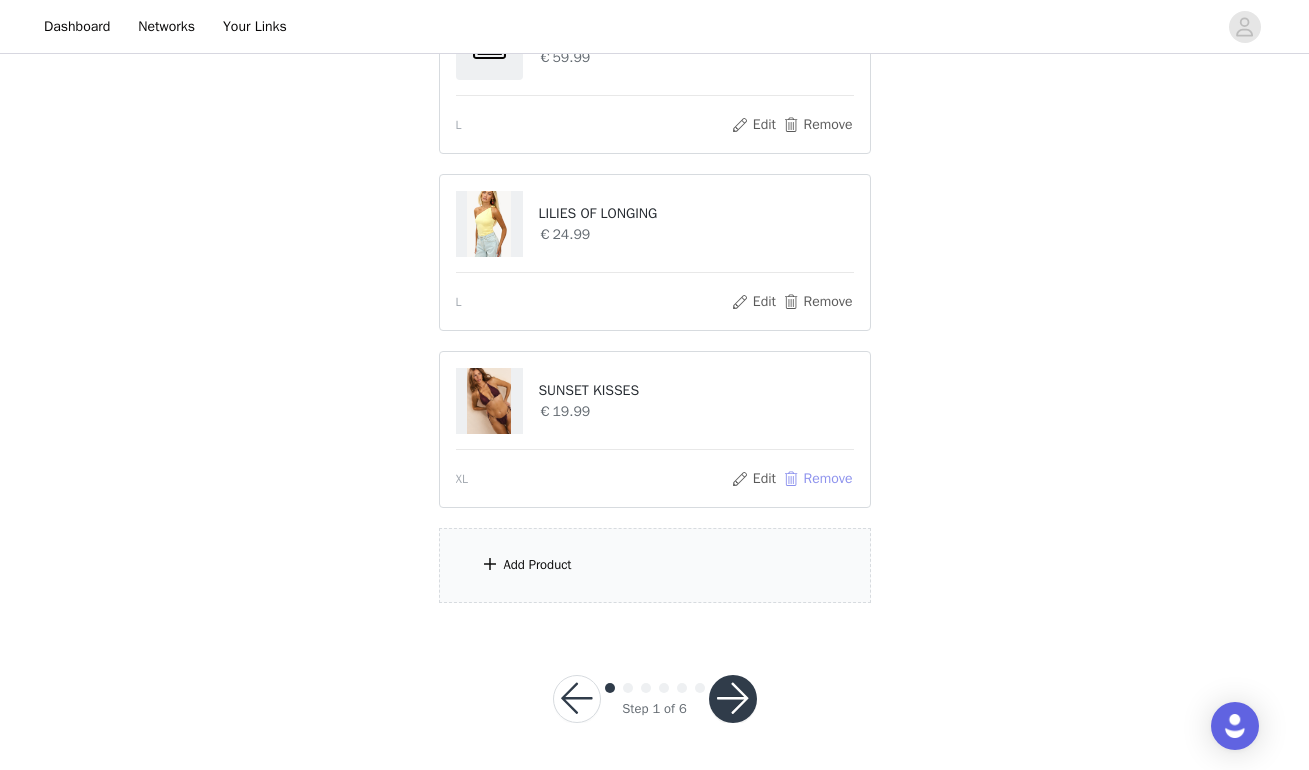 click on "Remove" at bounding box center [817, 479] 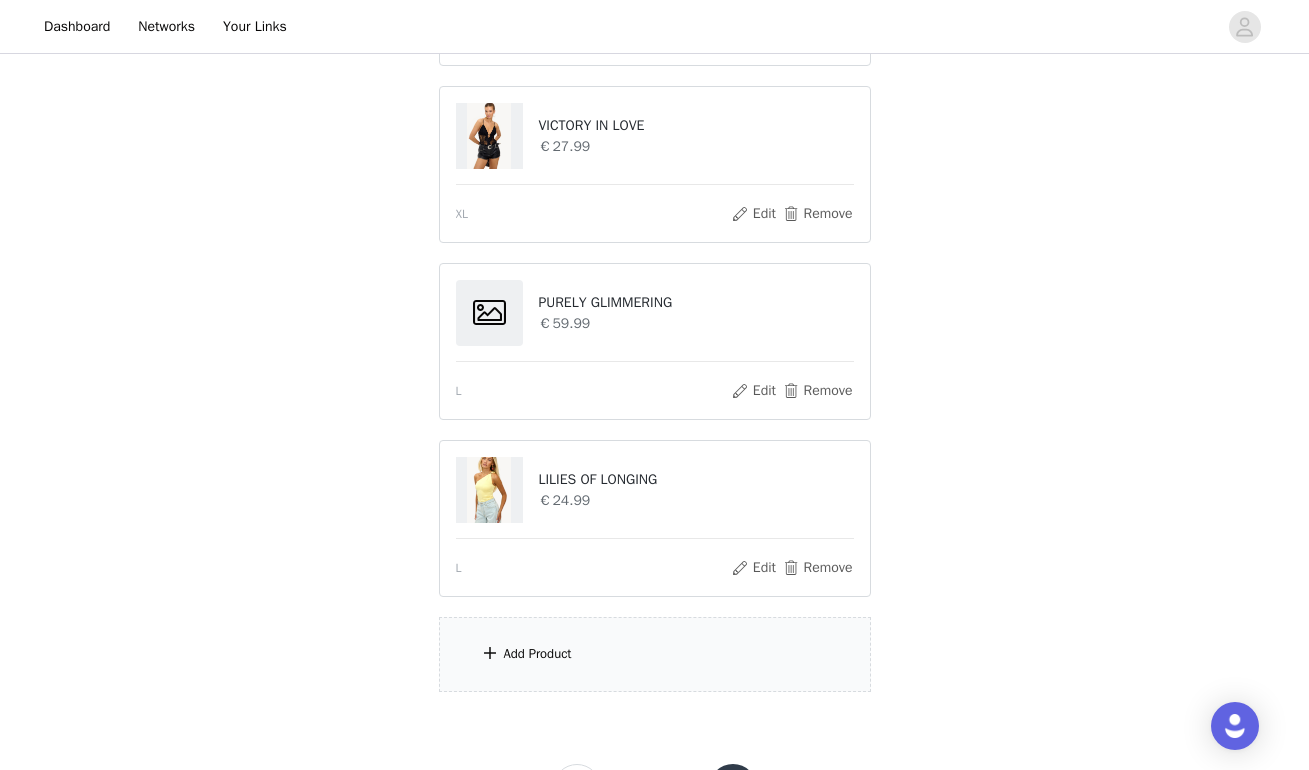 scroll, scrollTop: 453, scrollLeft: 0, axis: vertical 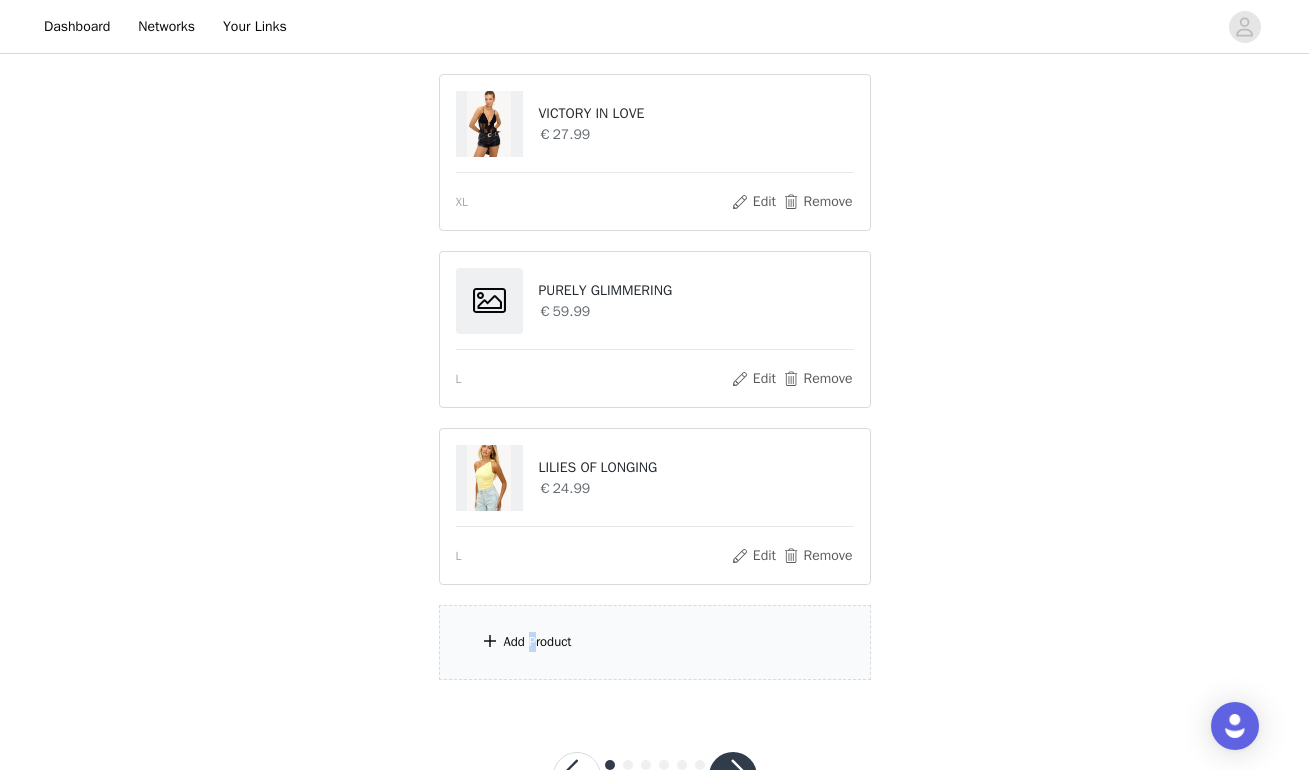 click on "Add Product" at bounding box center (538, 642) 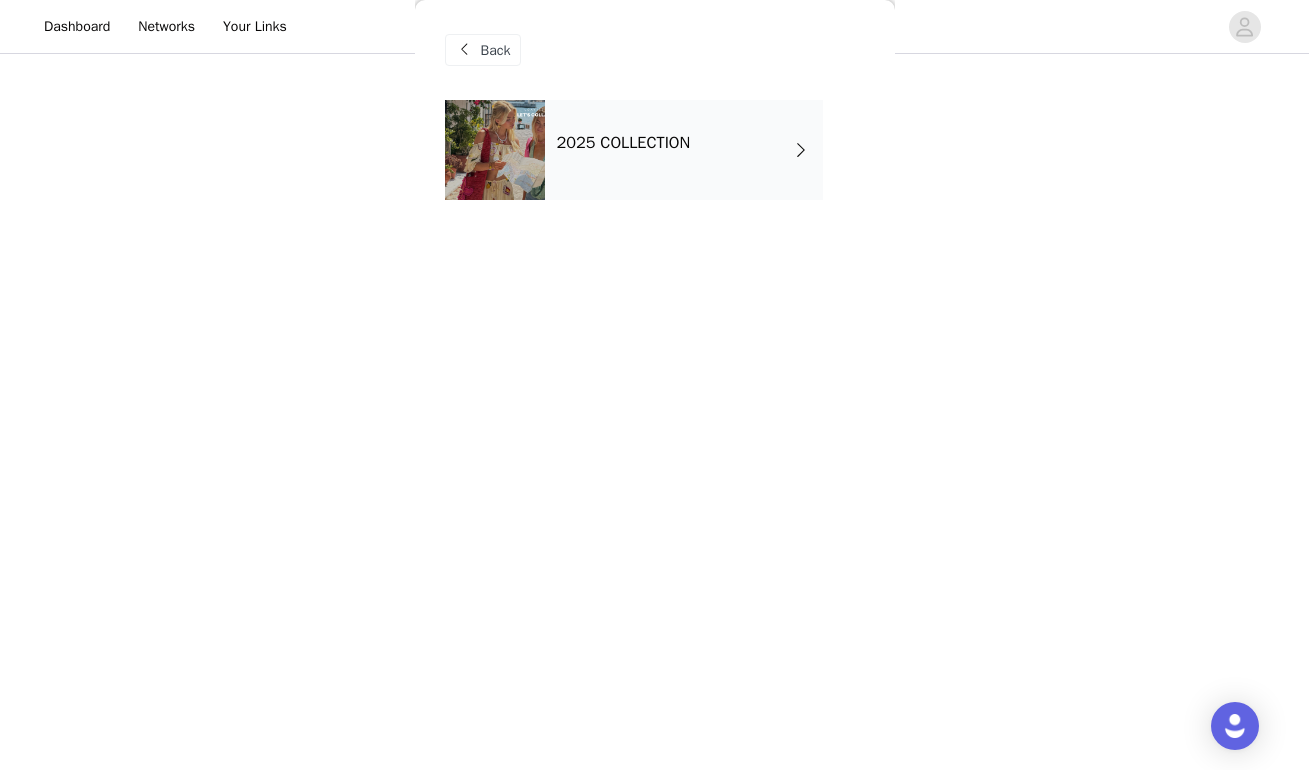 click on "2025 COLLECTION" at bounding box center [684, 150] 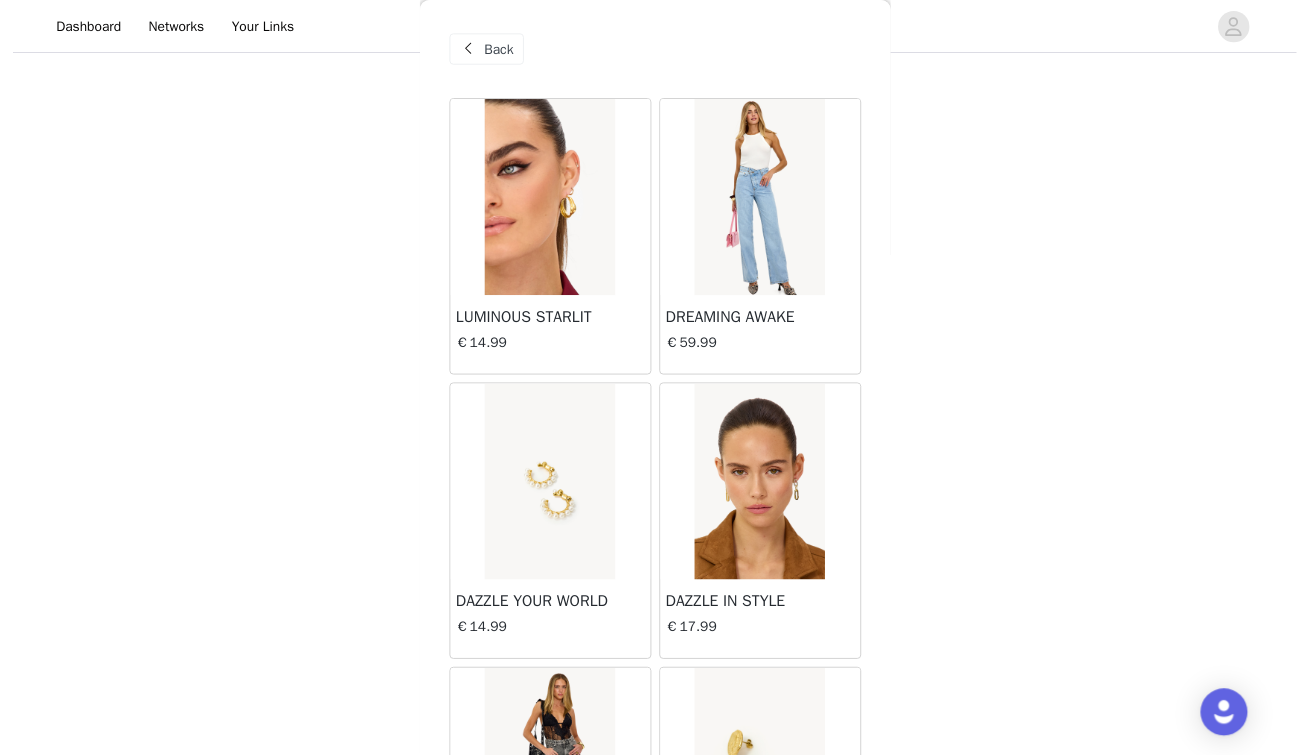 scroll, scrollTop: 236, scrollLeft: 0, axis: vertical 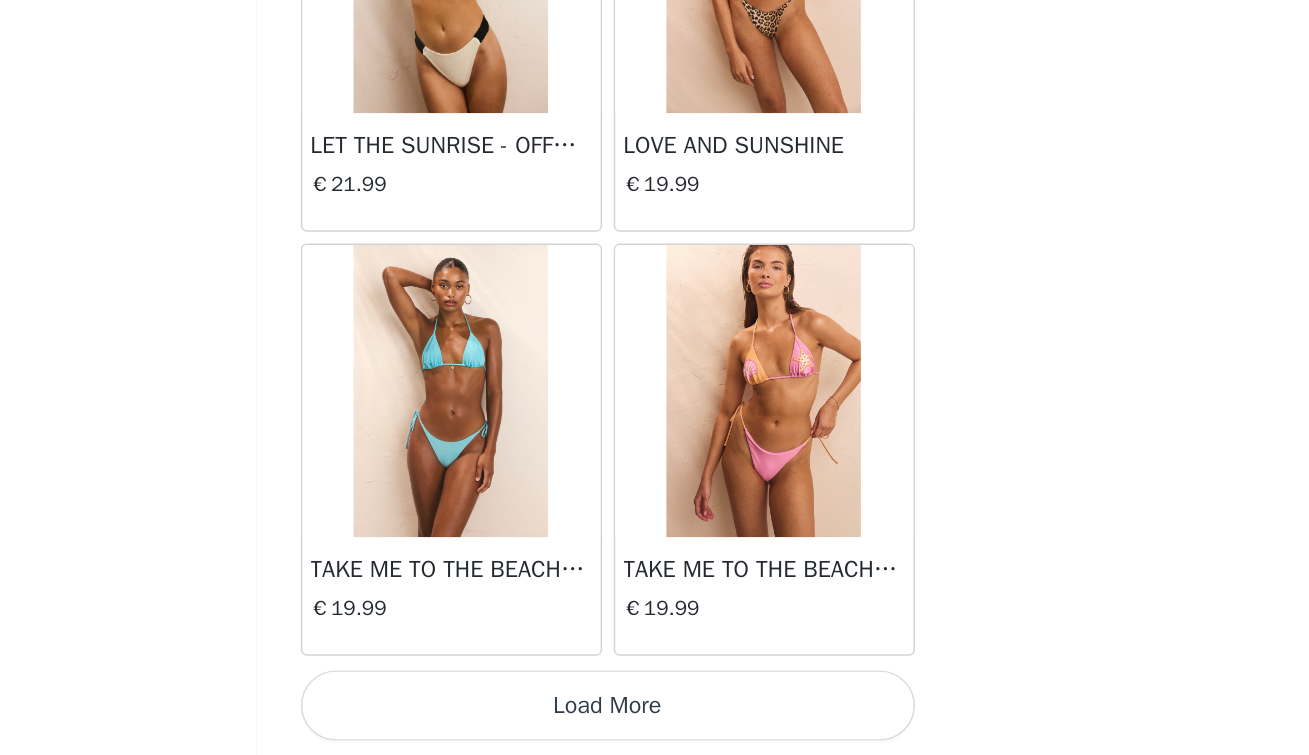 click on "Load More" at bounding box center [655, 721] 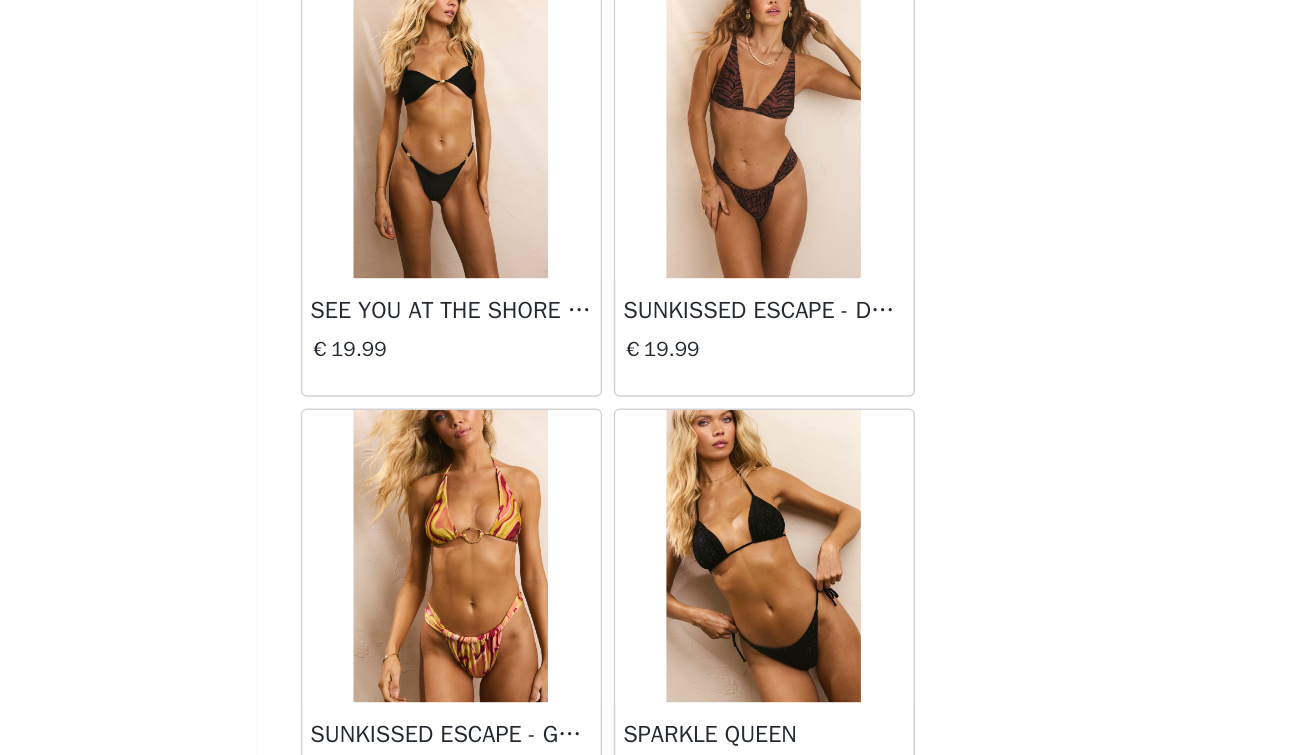 scroll, scrollTop: 2773, scrollLeft: 0, axis: vertical 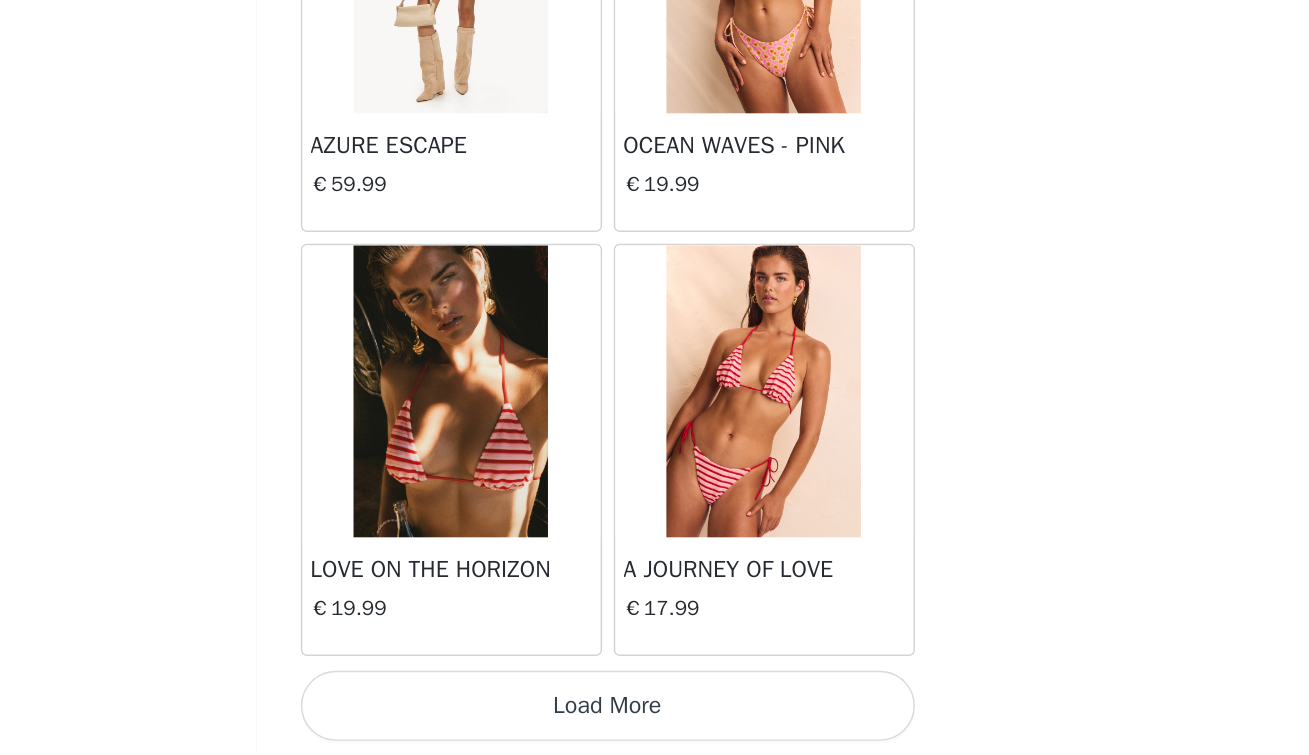 click on "Load More" at bounding box center (655, 721) 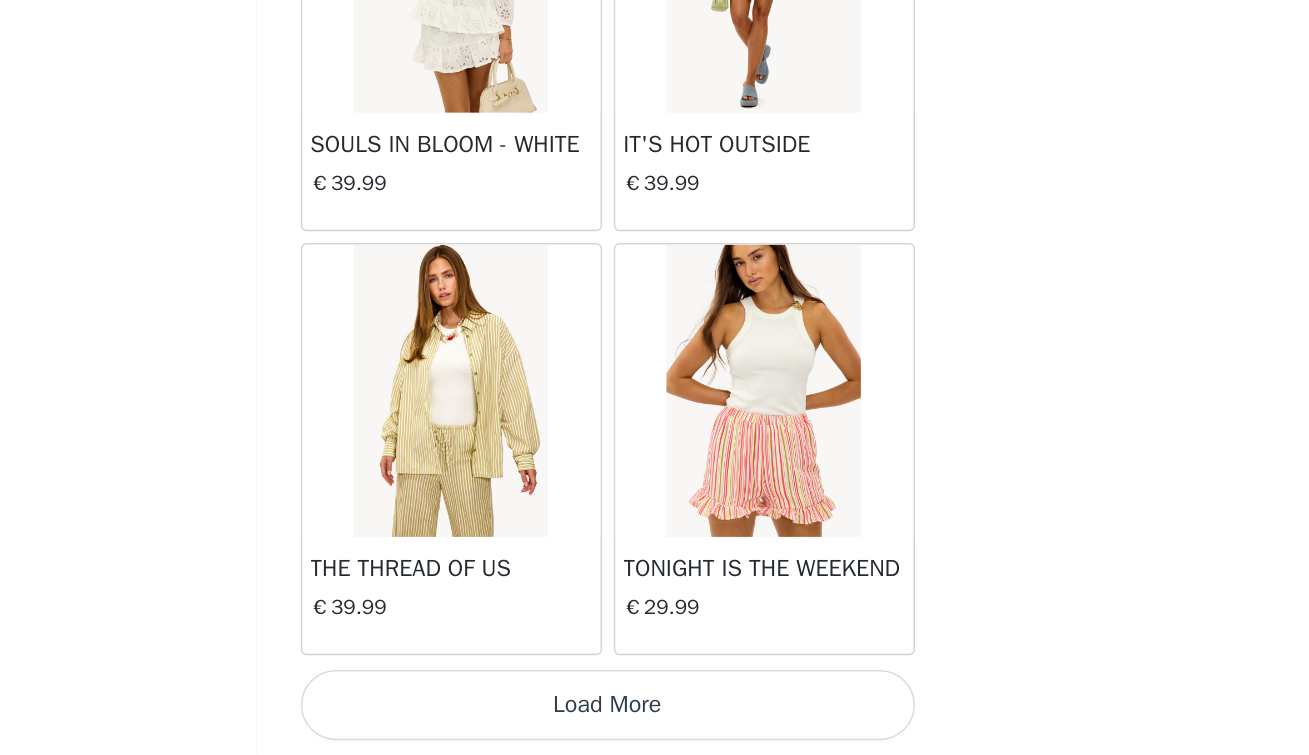 scroll, scrollTop: 8105, scrollLeft: 0, axis: vertical 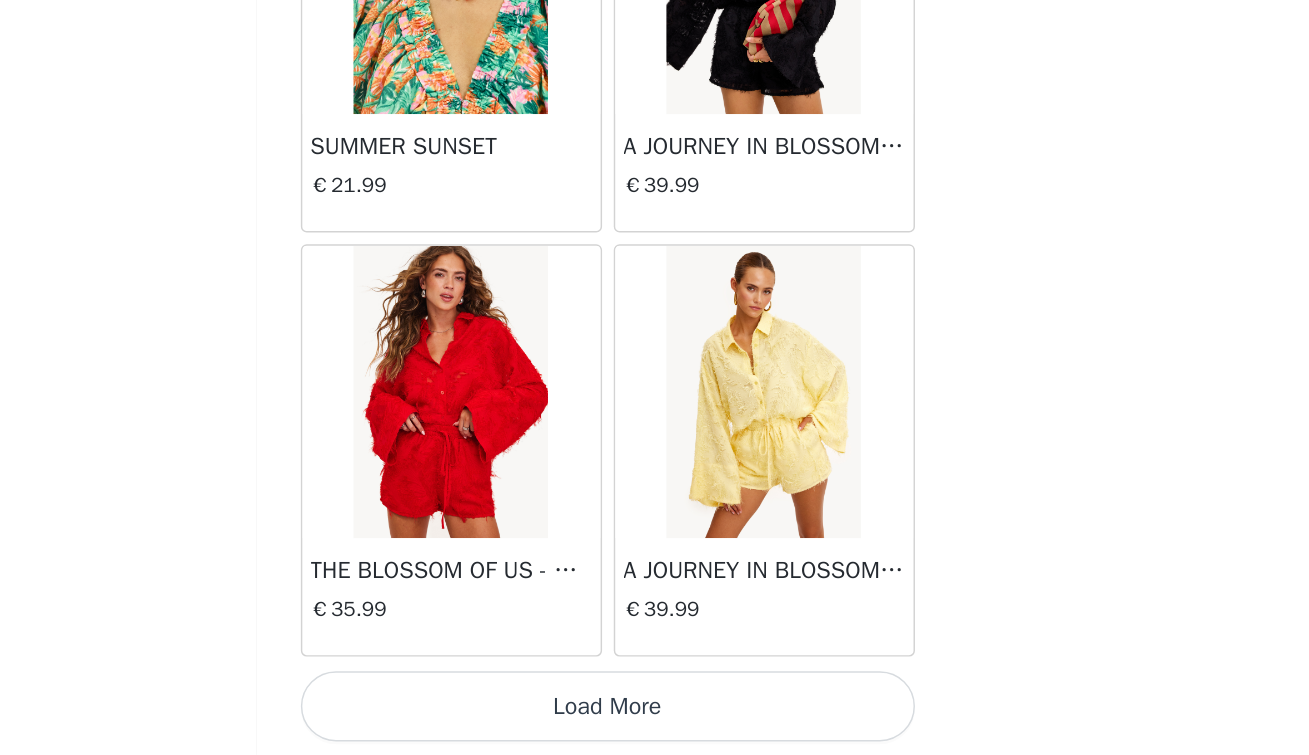 click on "Load More" at bounding box center [655, 721] 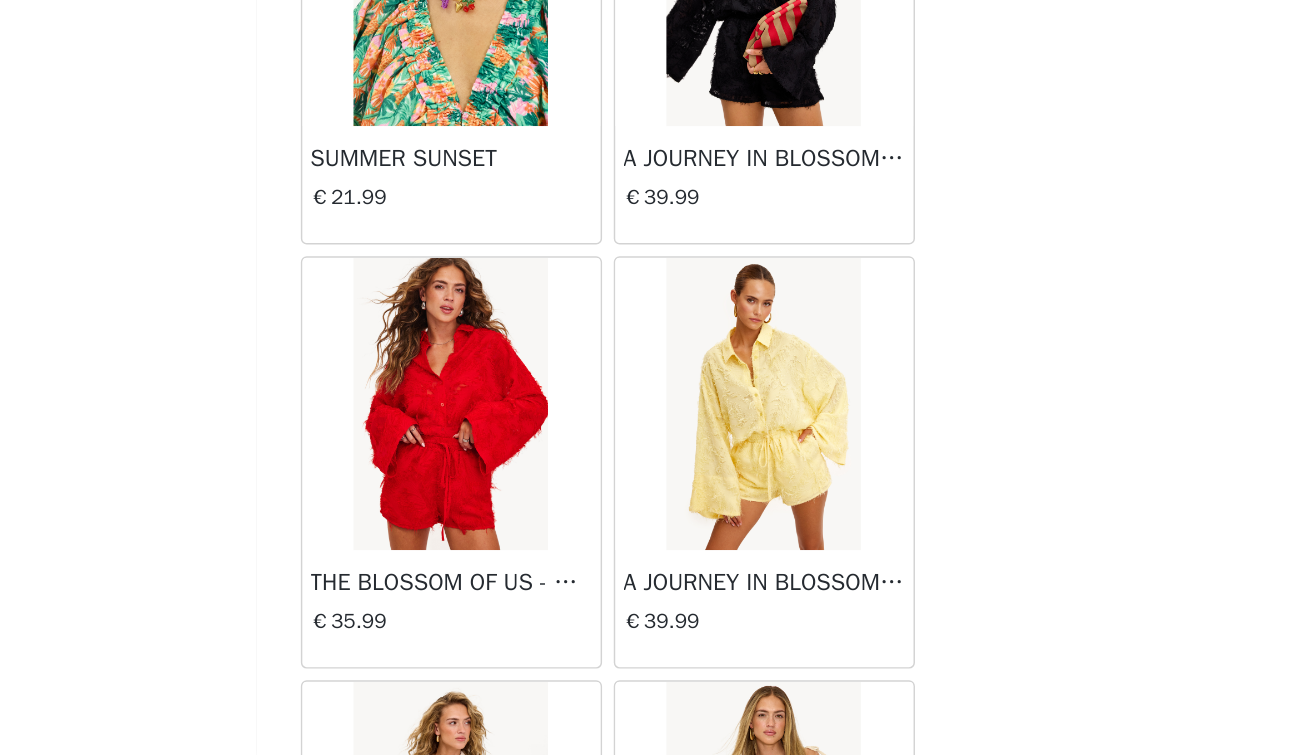 scroll, scrollTop: 545, scrollLeft: 0, axis: vertical 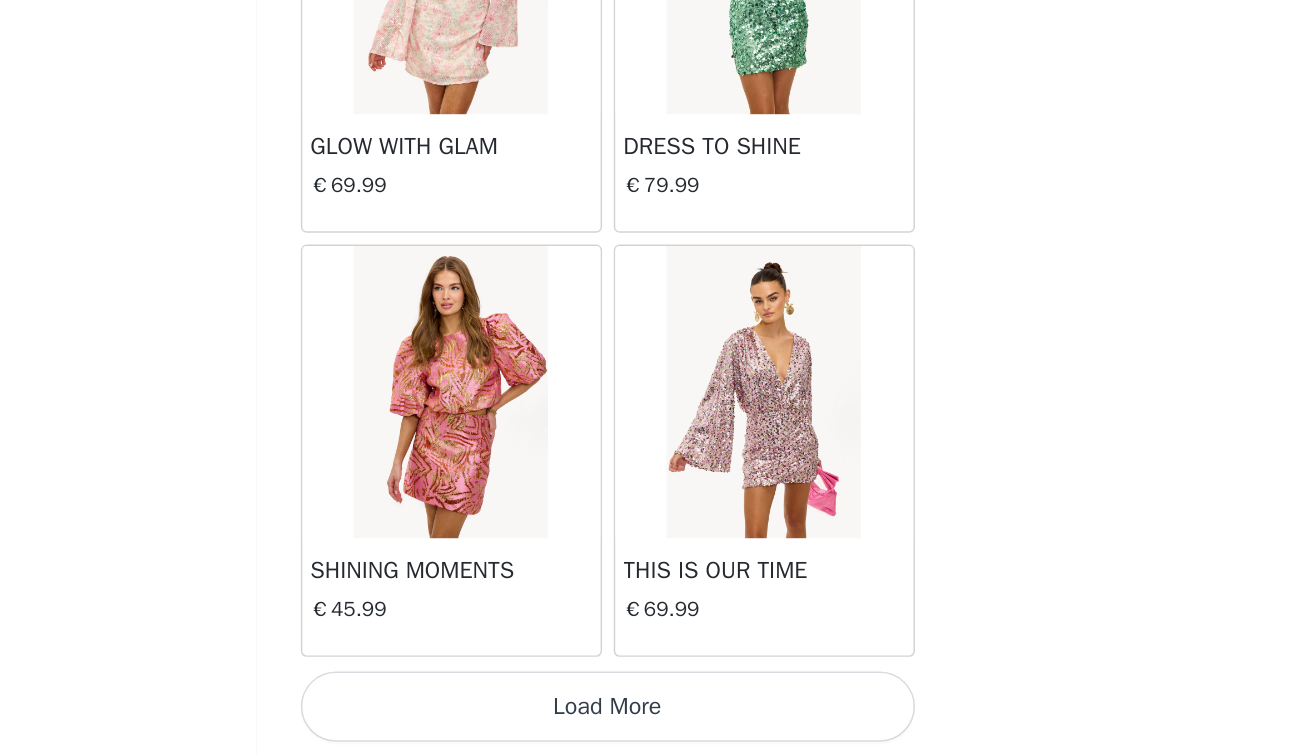 click on "Load More" at bounding box center [655, 721] 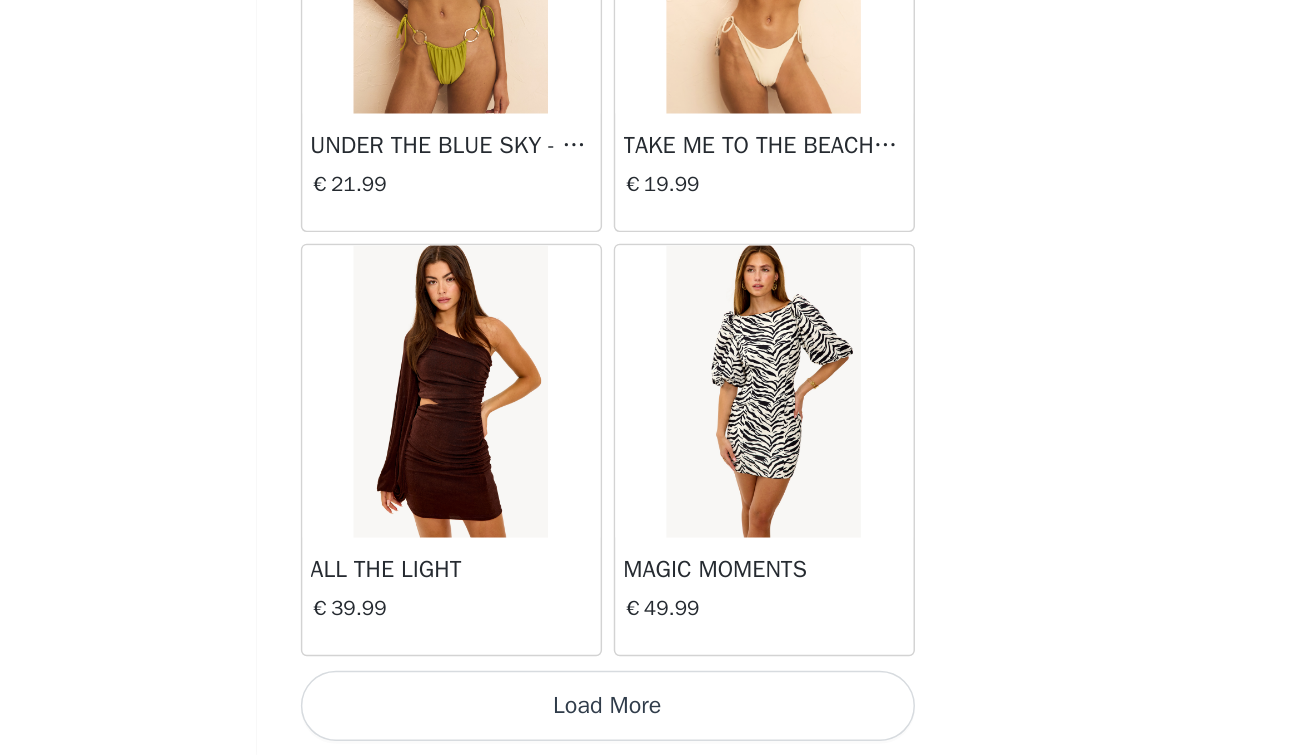 scroll, scrollTop: 16805, scrollLeft: 0, axis: vertical 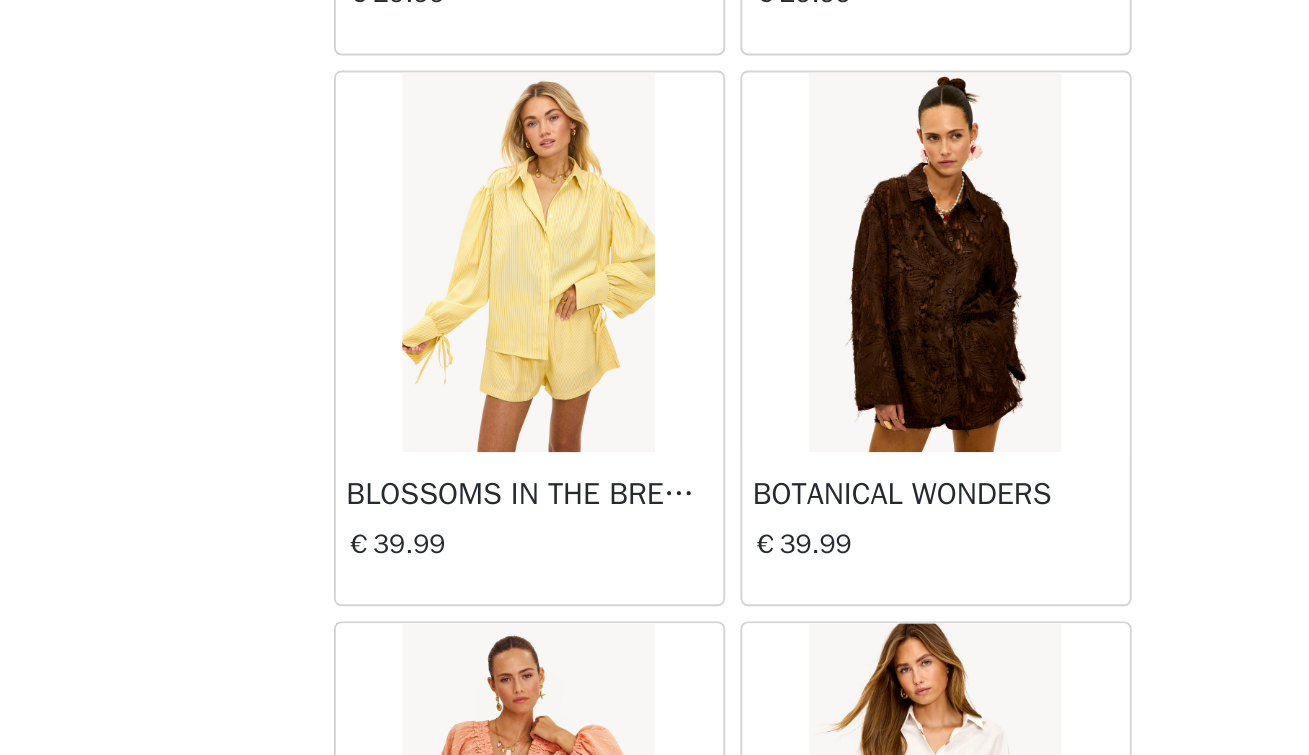 click at bounding box center (761, 404) 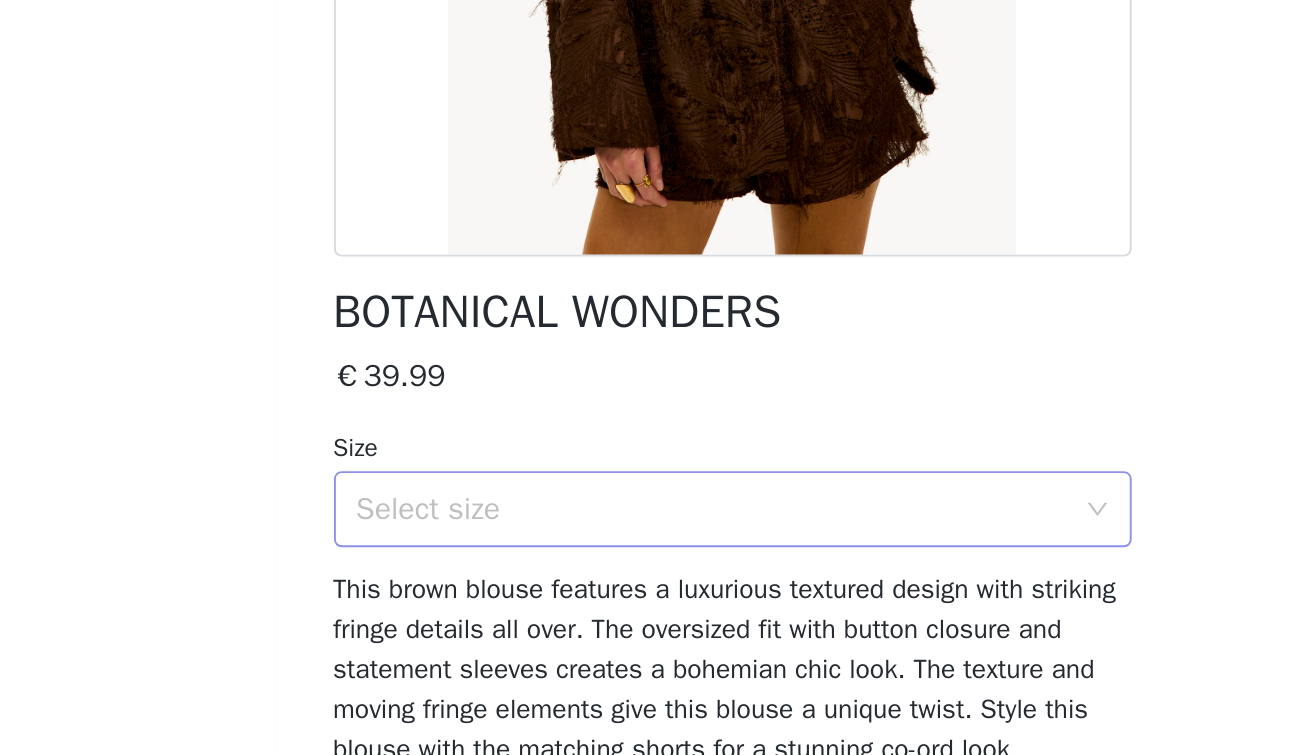 scroll, scrollTop: 169, scrollLeft: 0, axis: vertical 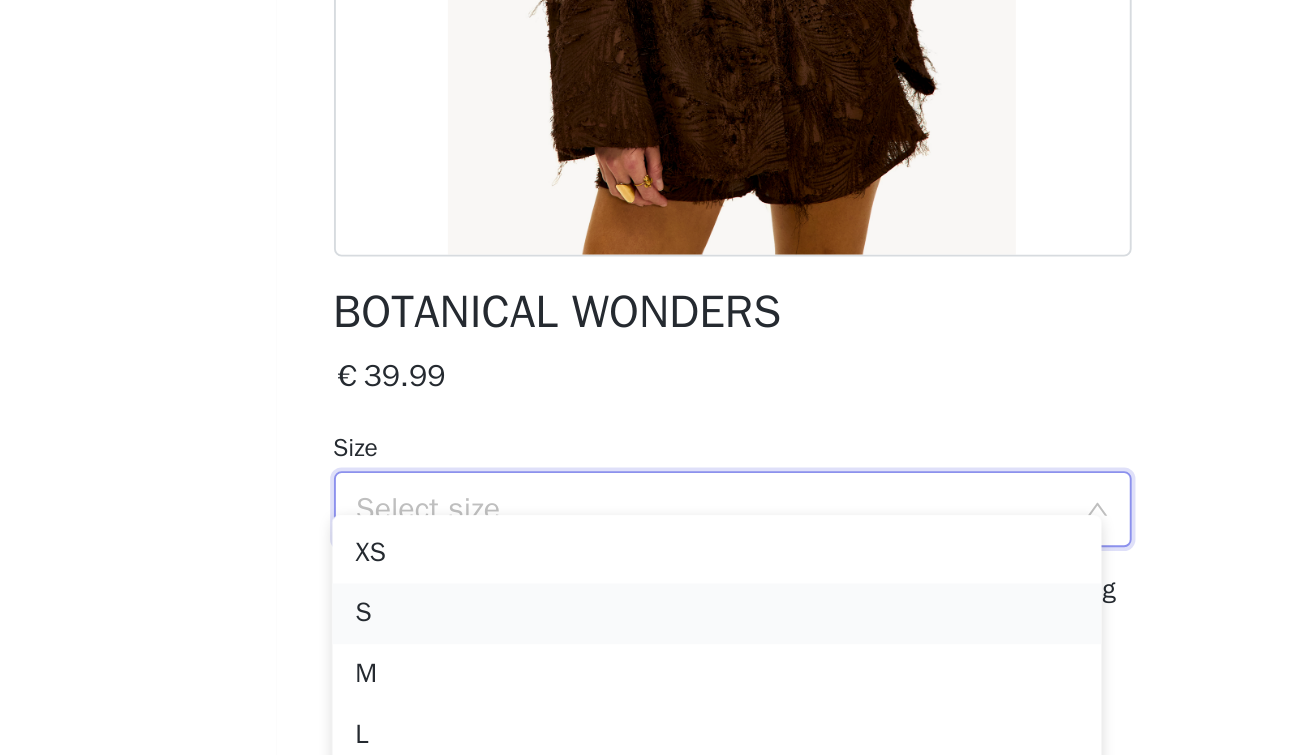 click on "S" at bounding box center (646, 589) 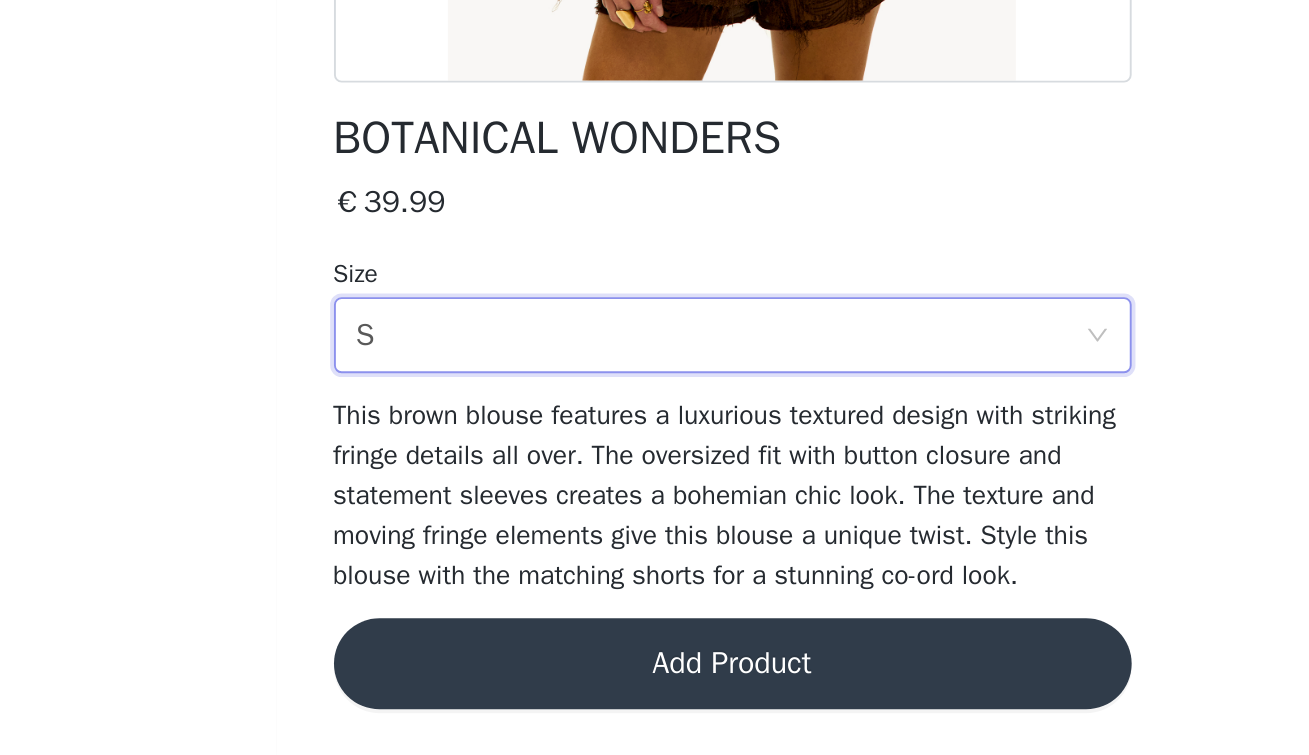scroll, scrollTop: 545, scrollLeft: 0, axis: vertical 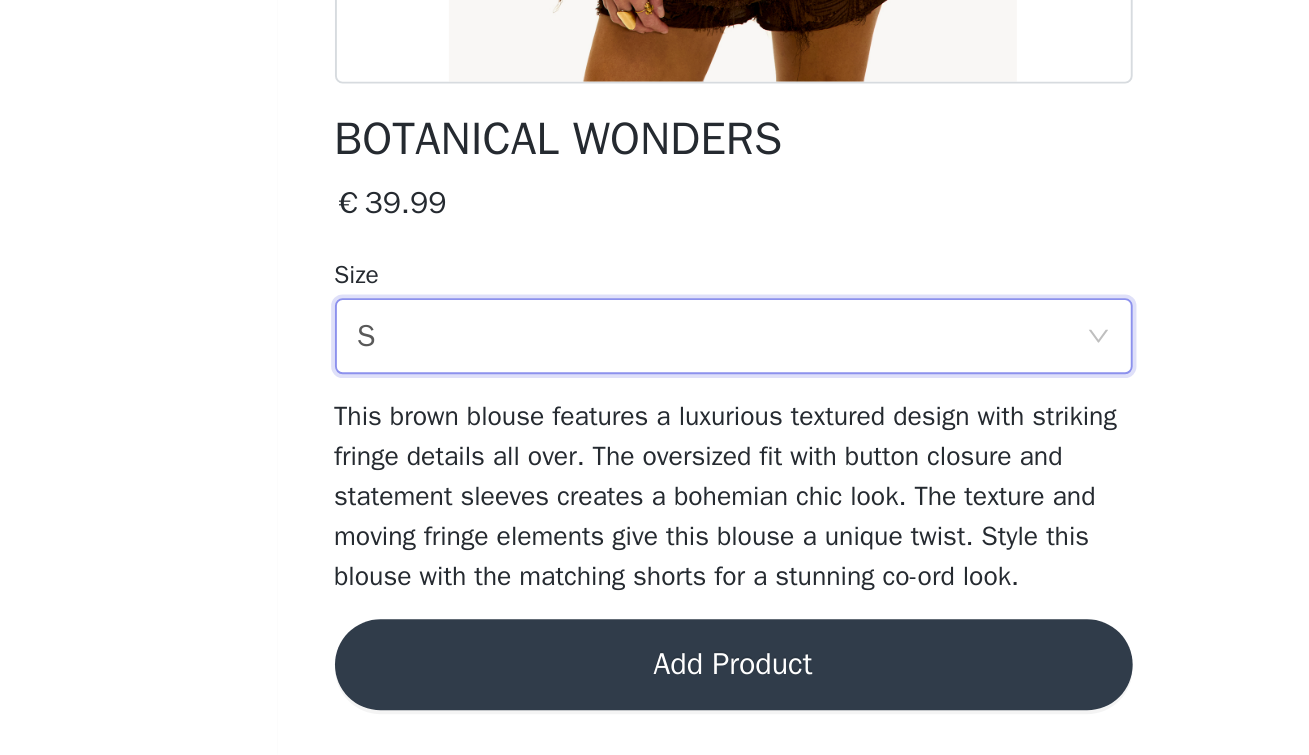 click on "Add Product" at bounding box center [655, 707] 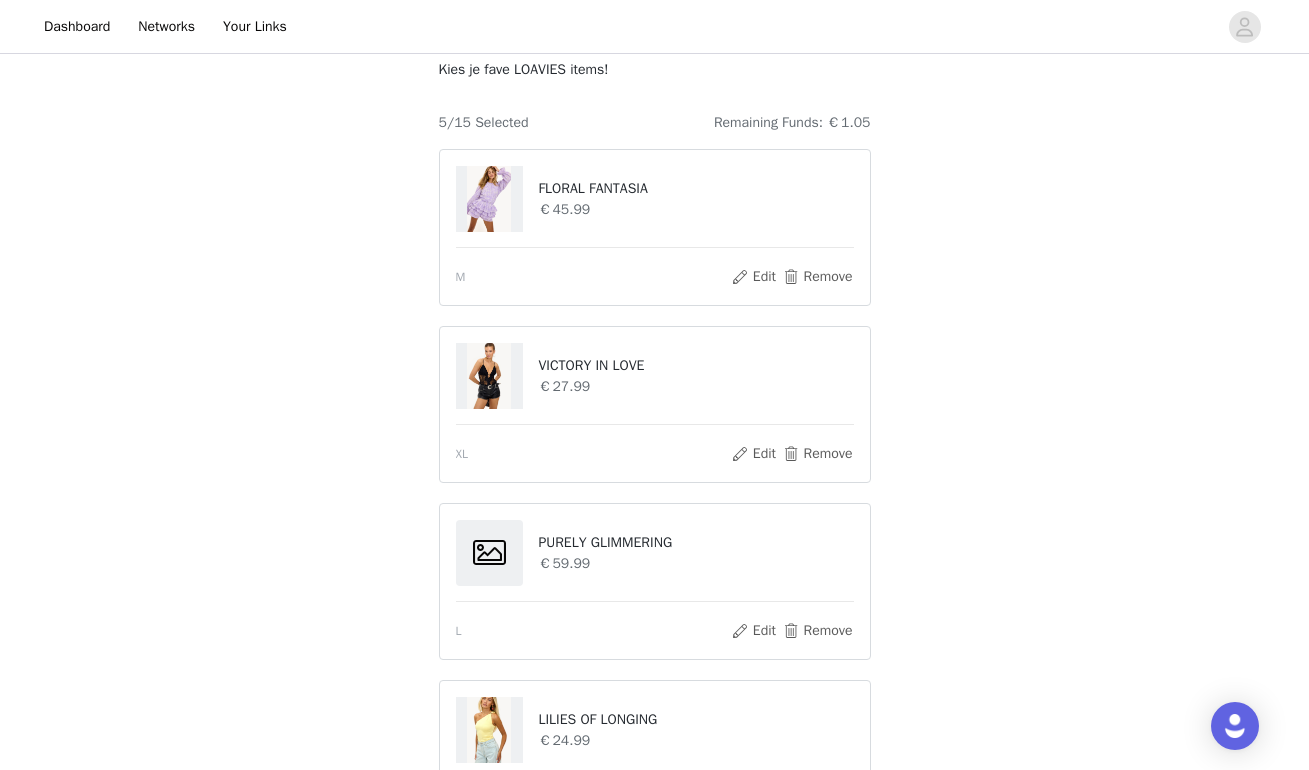scroll, scrollTop: 182, scrollLeft: 0, axis: vertical 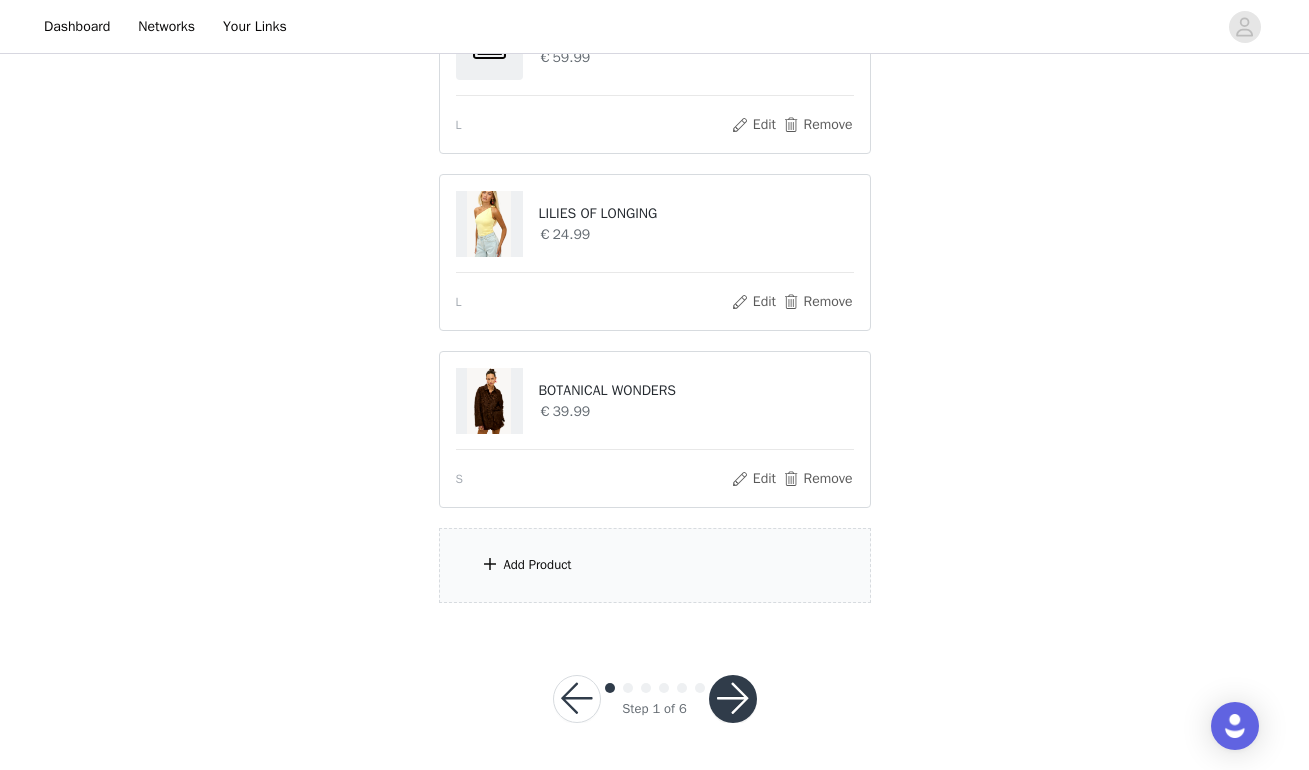 click at bounding box center [733, 699] 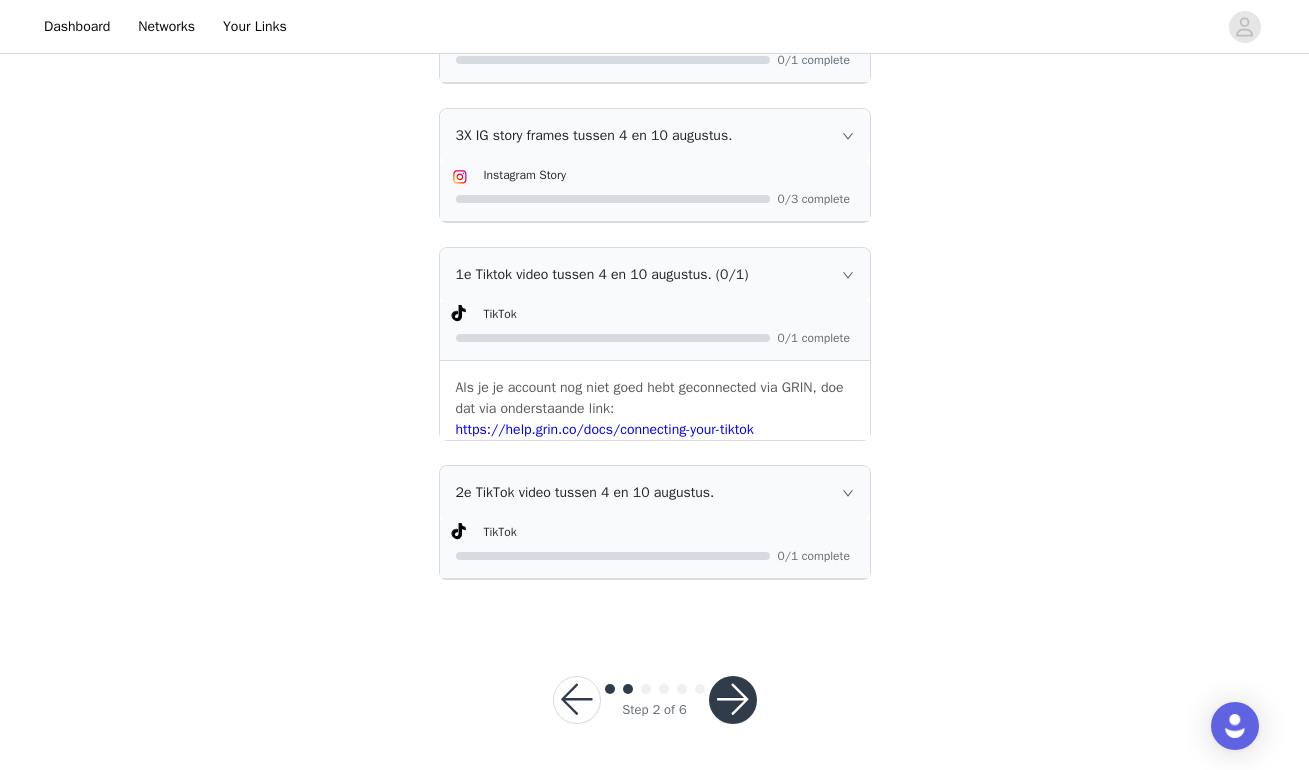 scroll, scrollTop: 976, scrollLeft: 0, axis: vertical 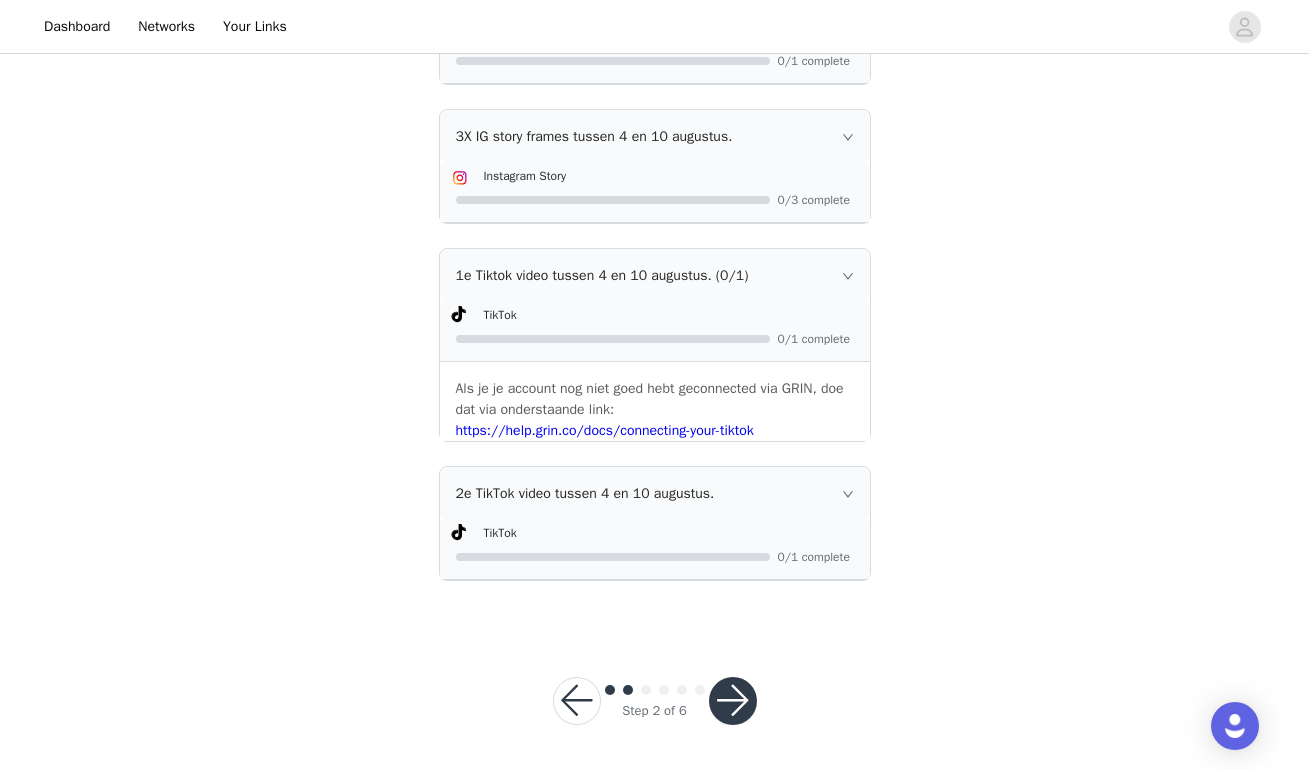 click at bounding box center [733, 701] 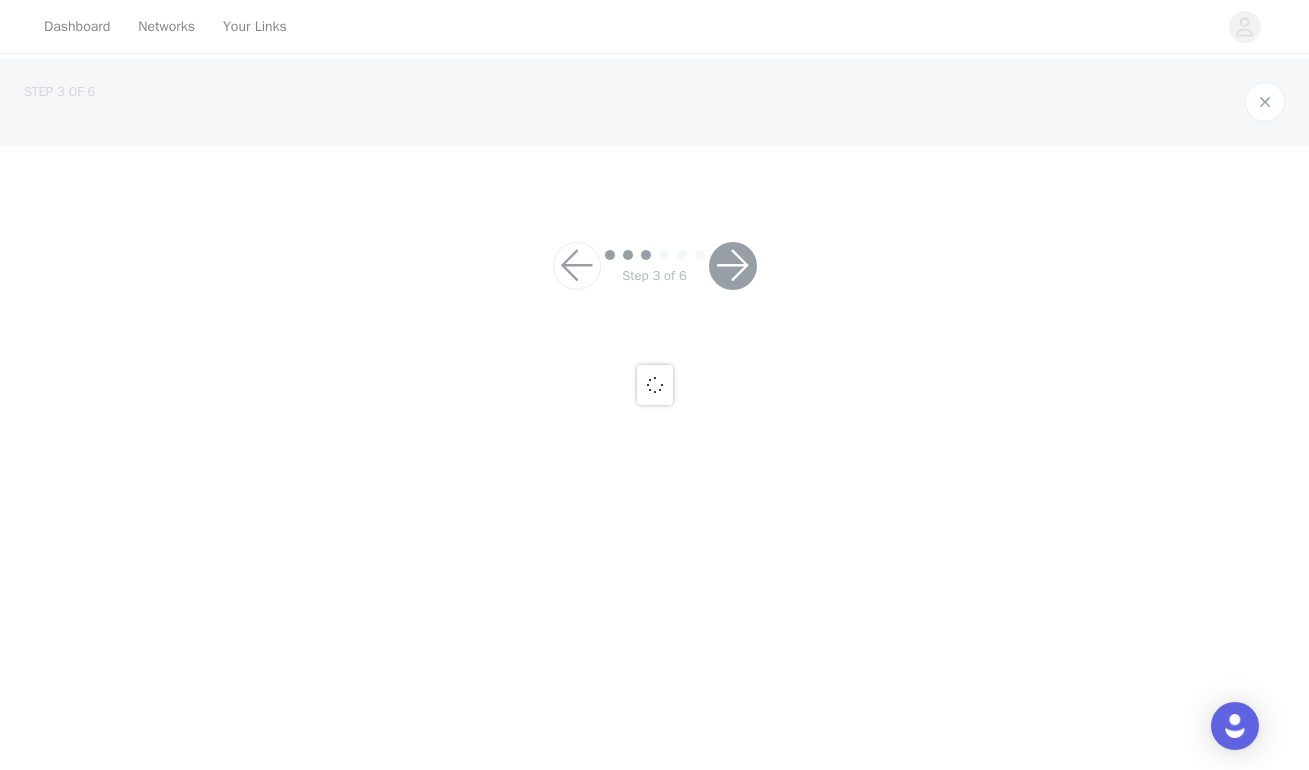 scroll, scrollTop: 0, scrollLeft: 0, axis: both 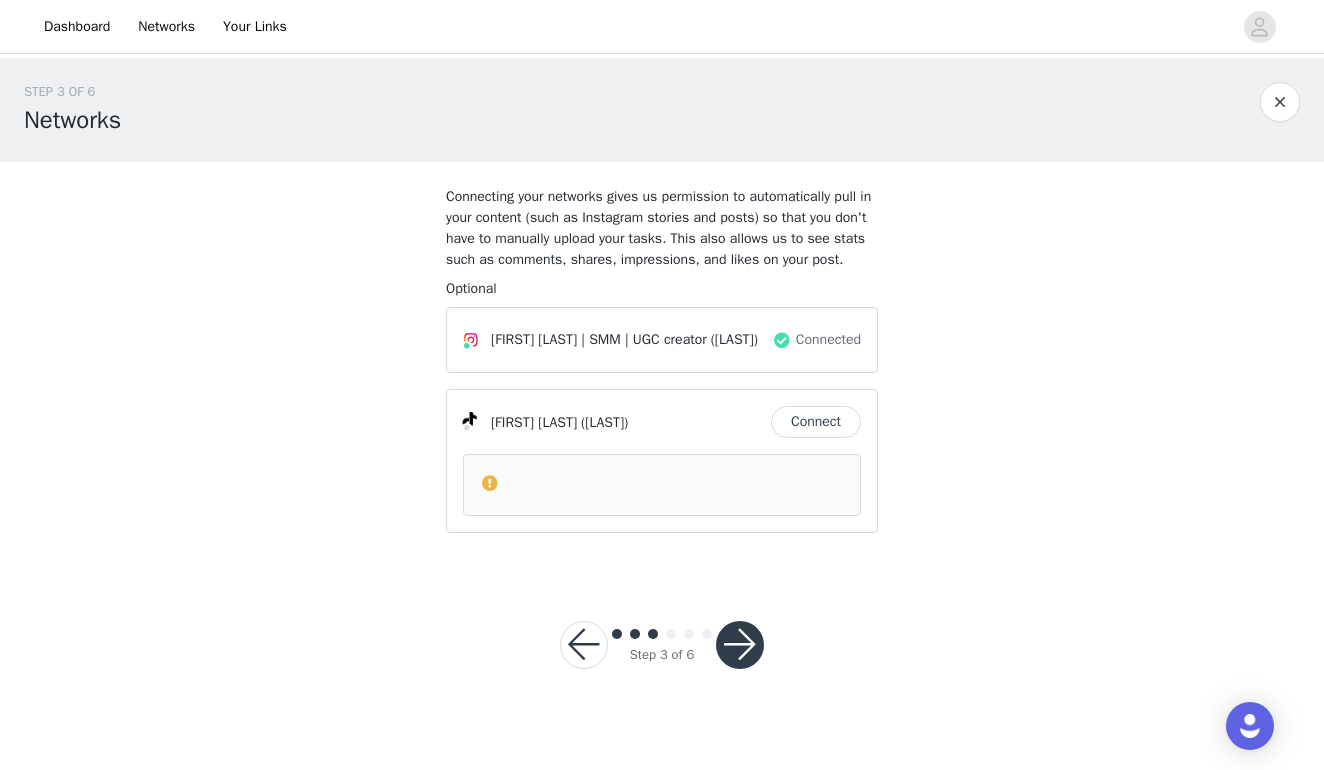 click on "Connect" at bounding box center [816, 422] 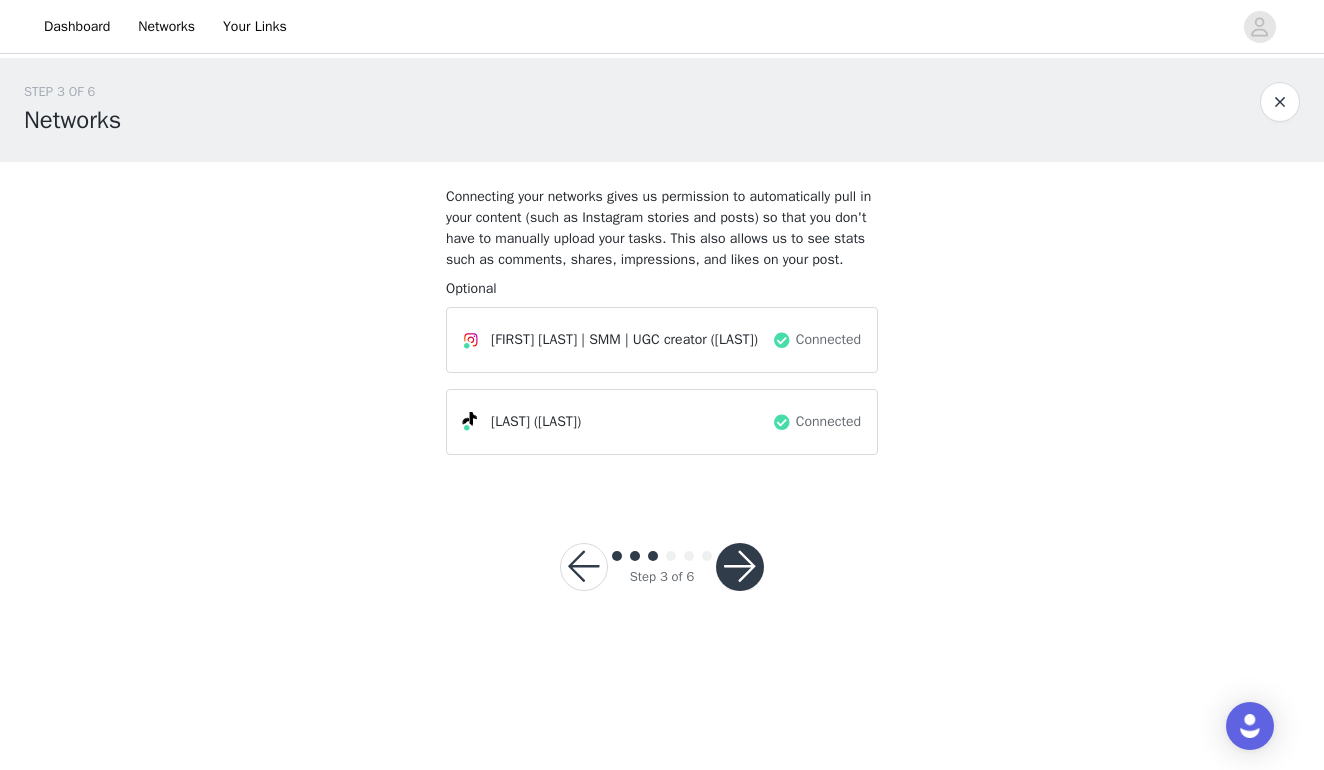 click at bounding box center (740, 567) 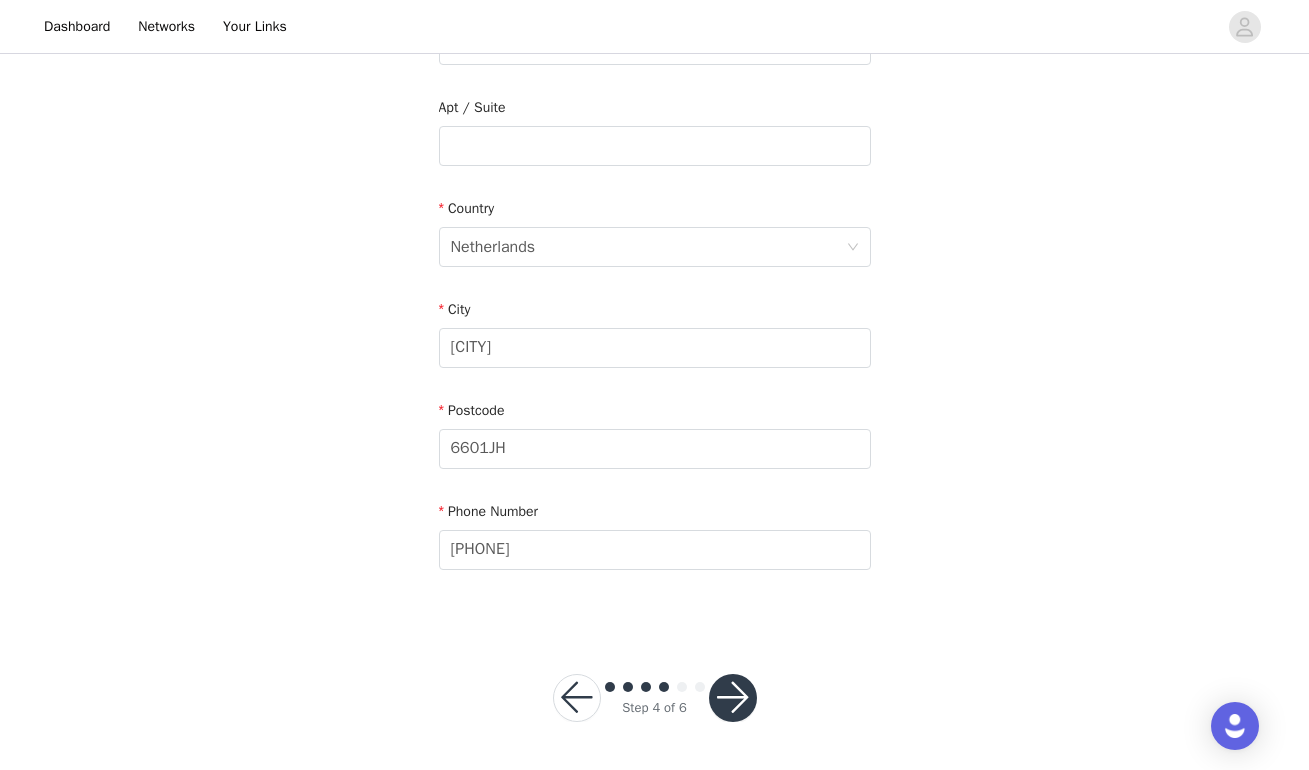scroll, scrollTop: 513, scrollLeft: 0, axis: vertical 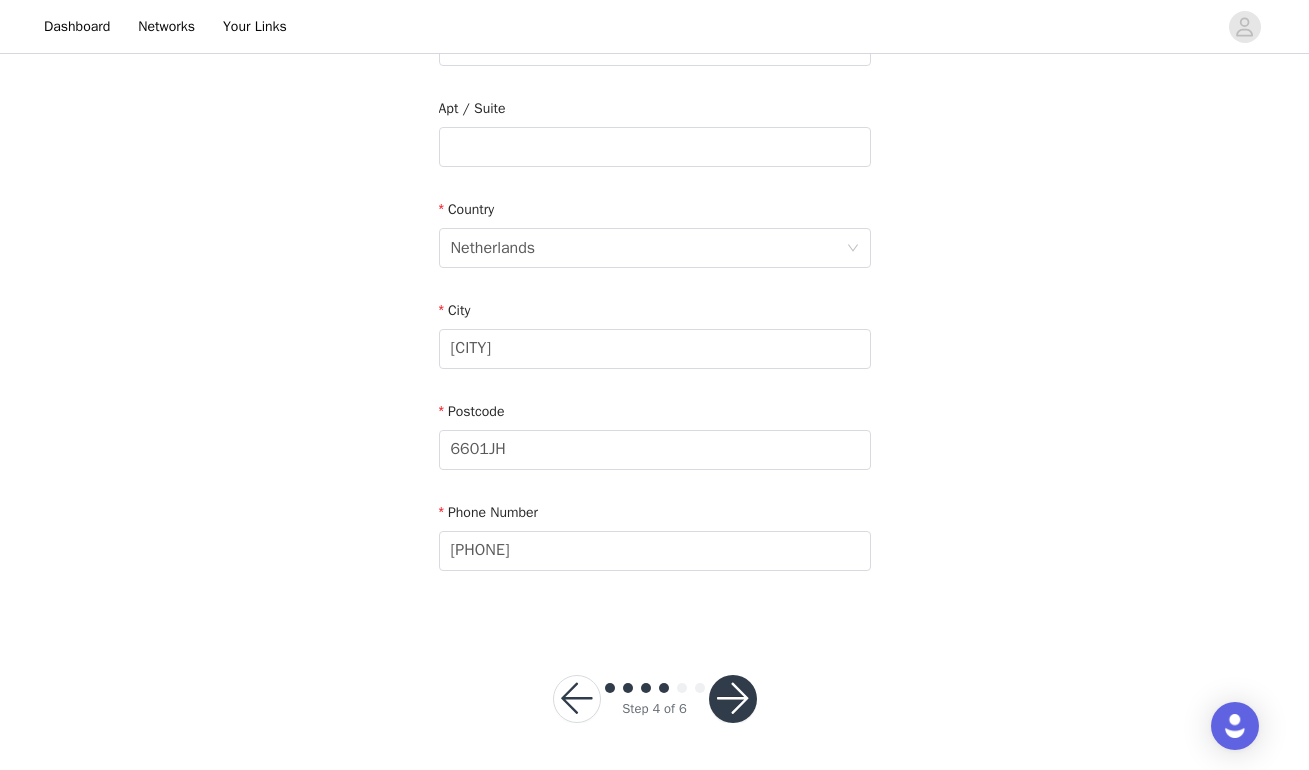 click at bounding box center (733, 699) 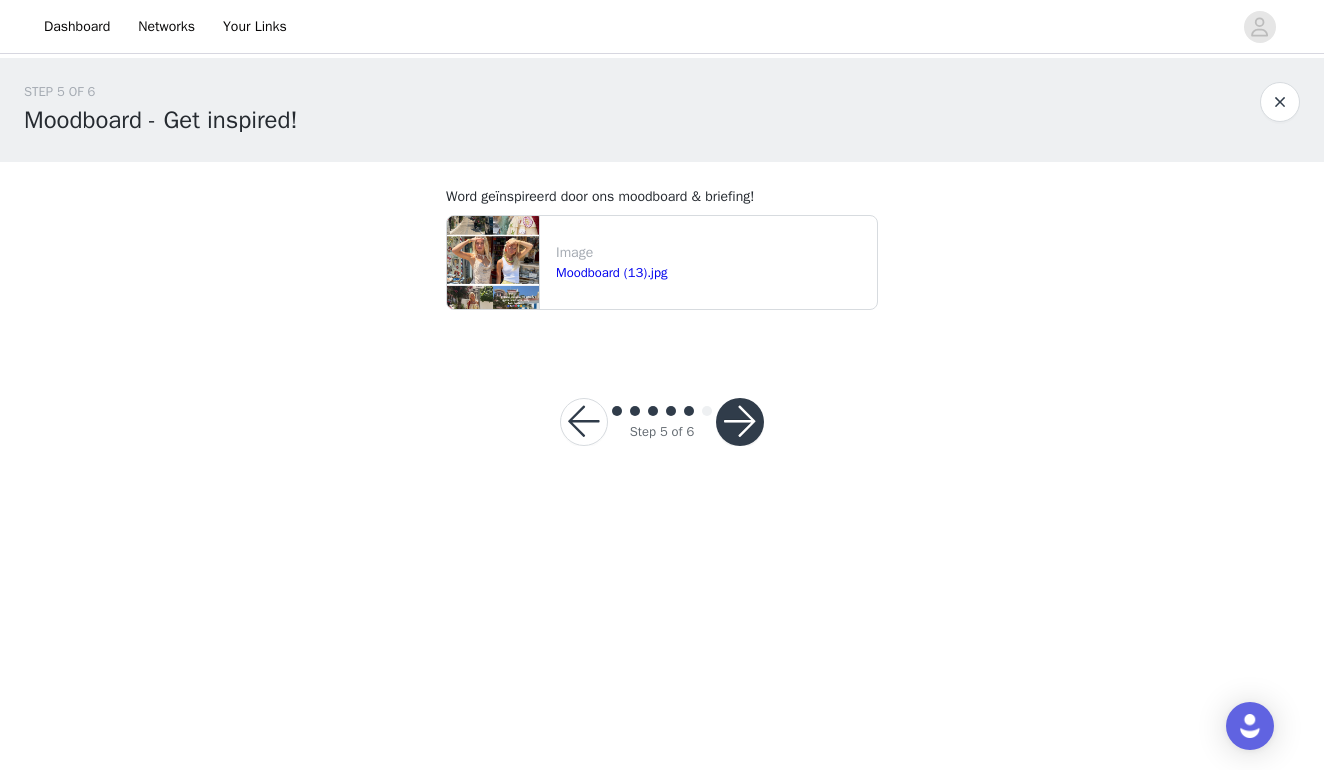 click at bounding box center (740, 422) 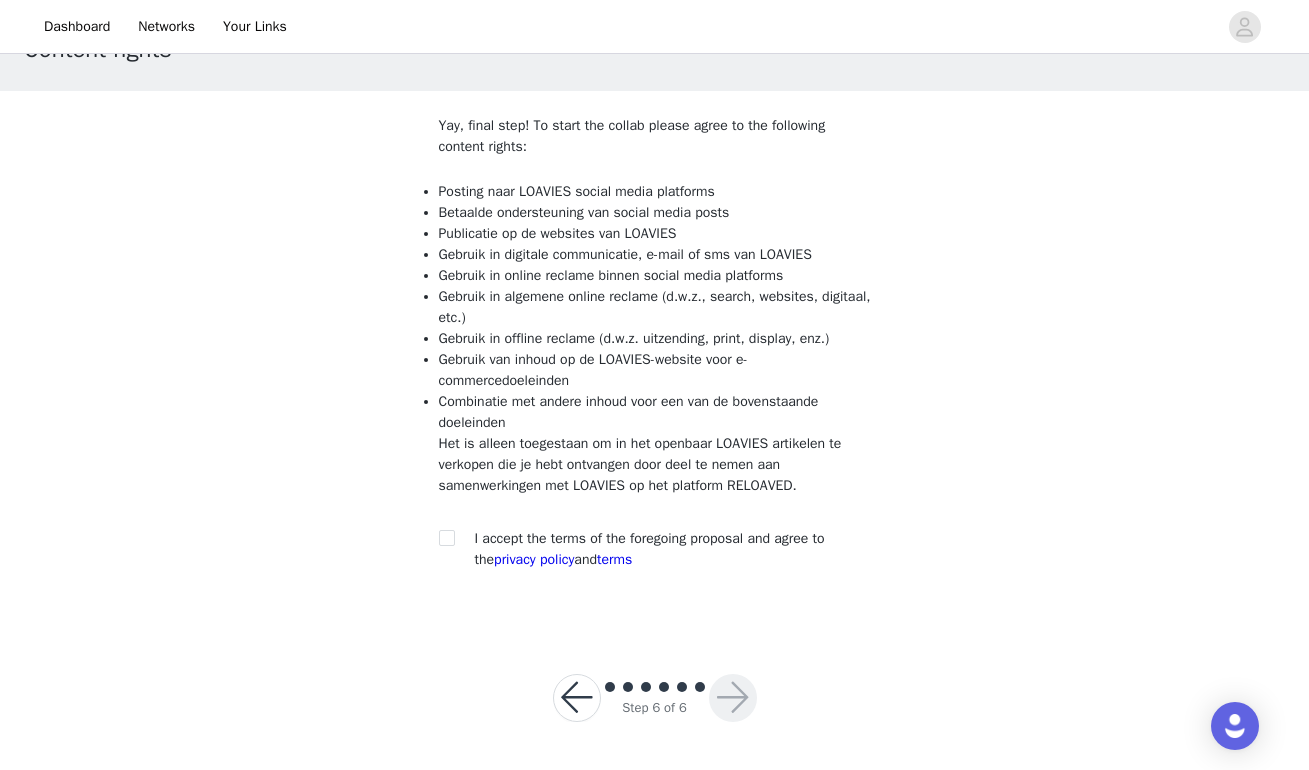 scroll, scrollTop: 70, scrollLeft: 0, axis: vertical 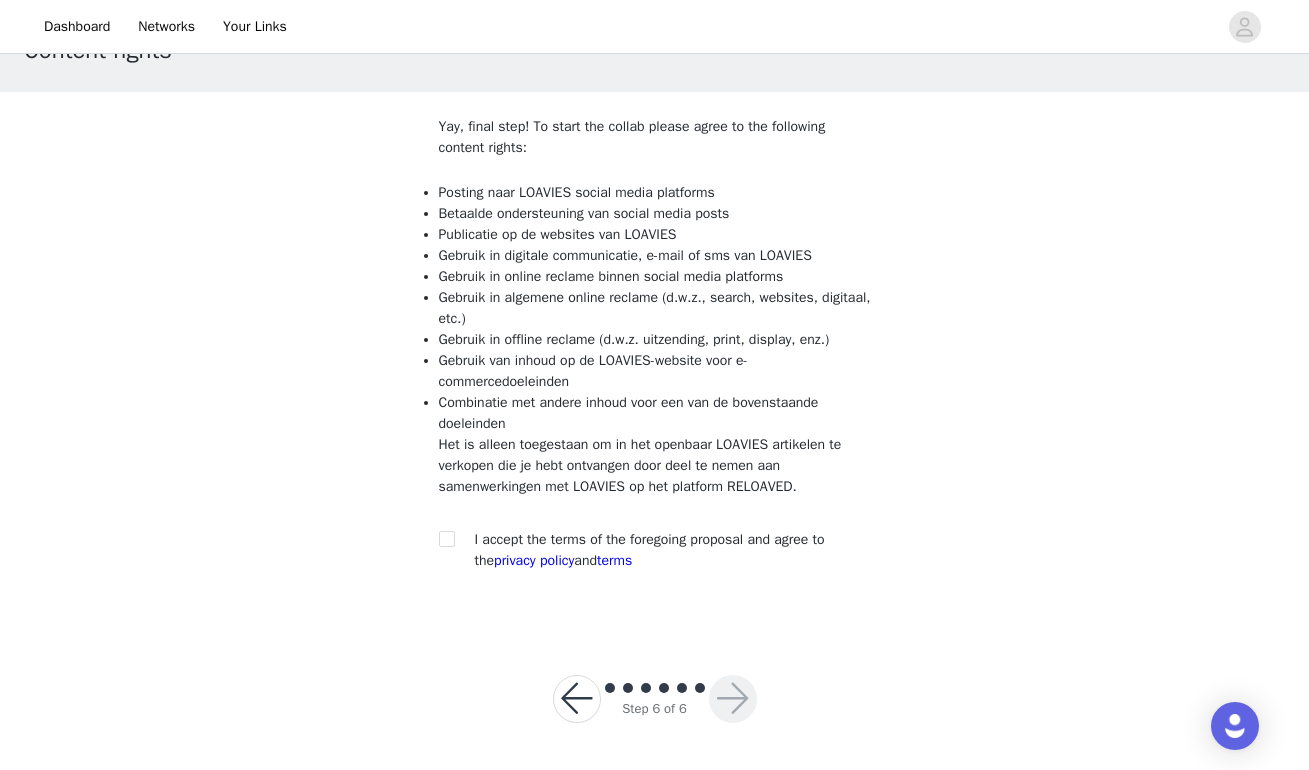 click on "I accept the terms of the foregoing proposal and agree to the
privacy policy
and
terms" at bounding box center (655, 550) 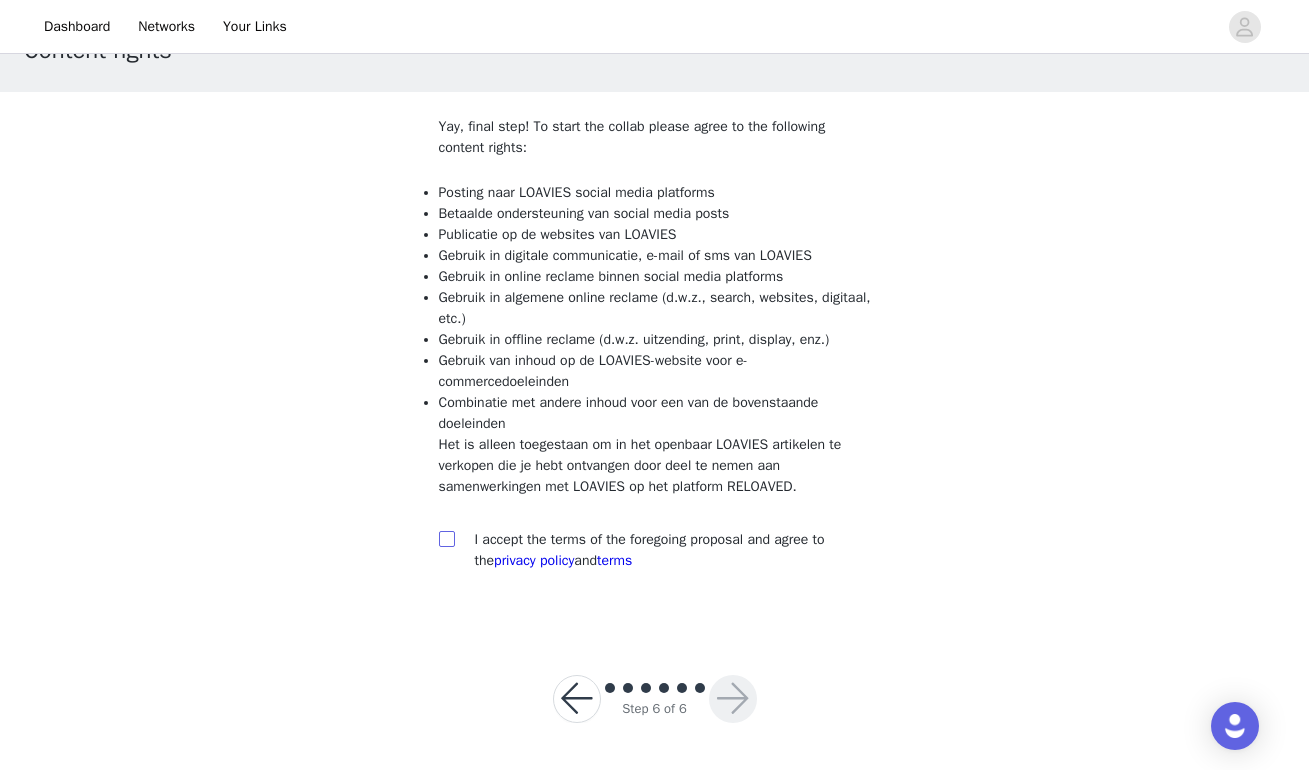 click at bounding box center (446, 538) 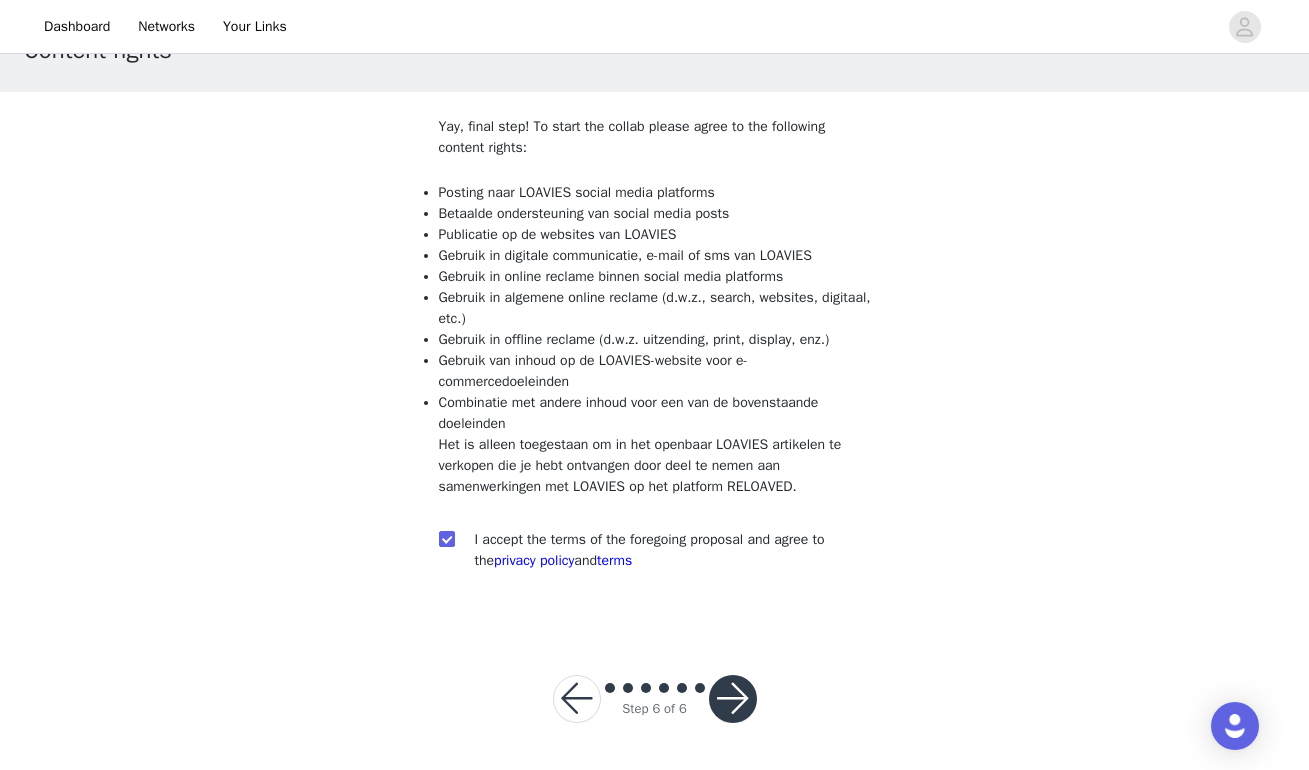click at bounding box center (733, 699) 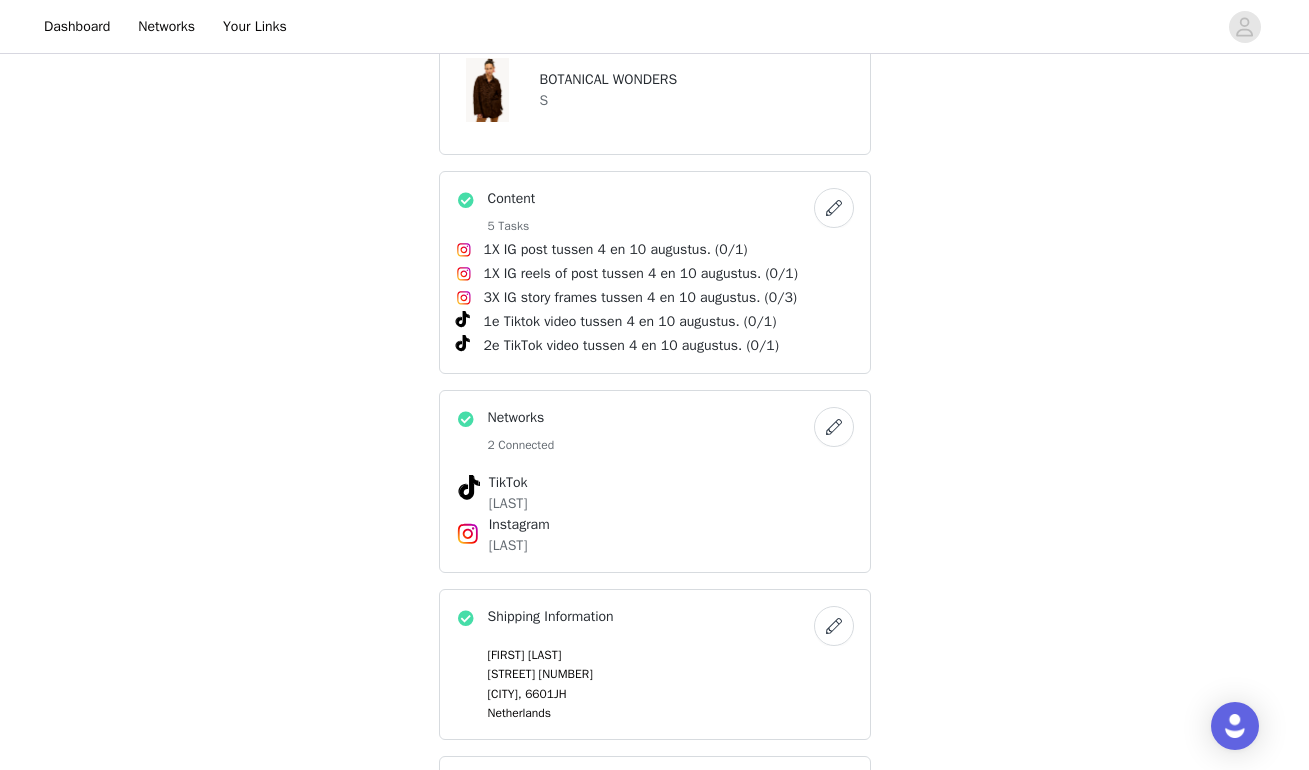 scroll, scrollTop: 826, scrollLeft: 0, axis: vertical 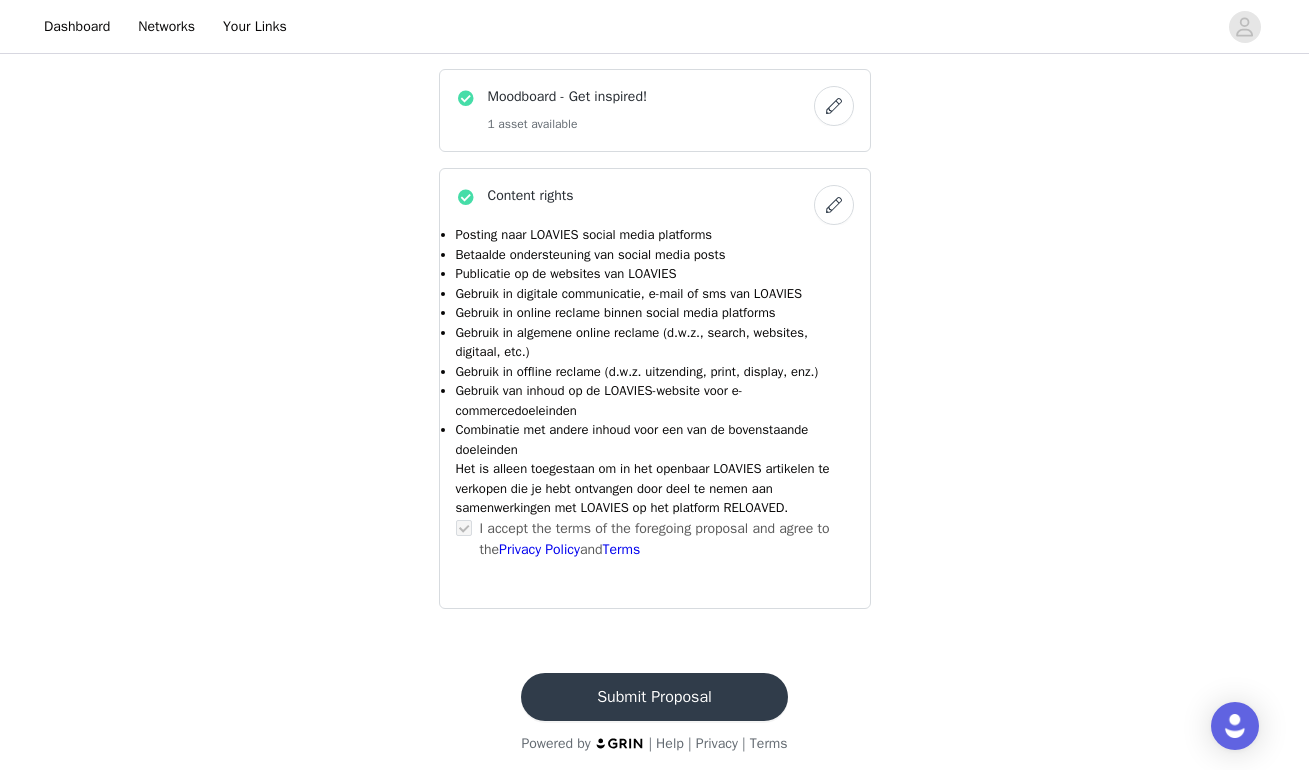 click on "Submit Proposal" at bounding box center [654, 697] 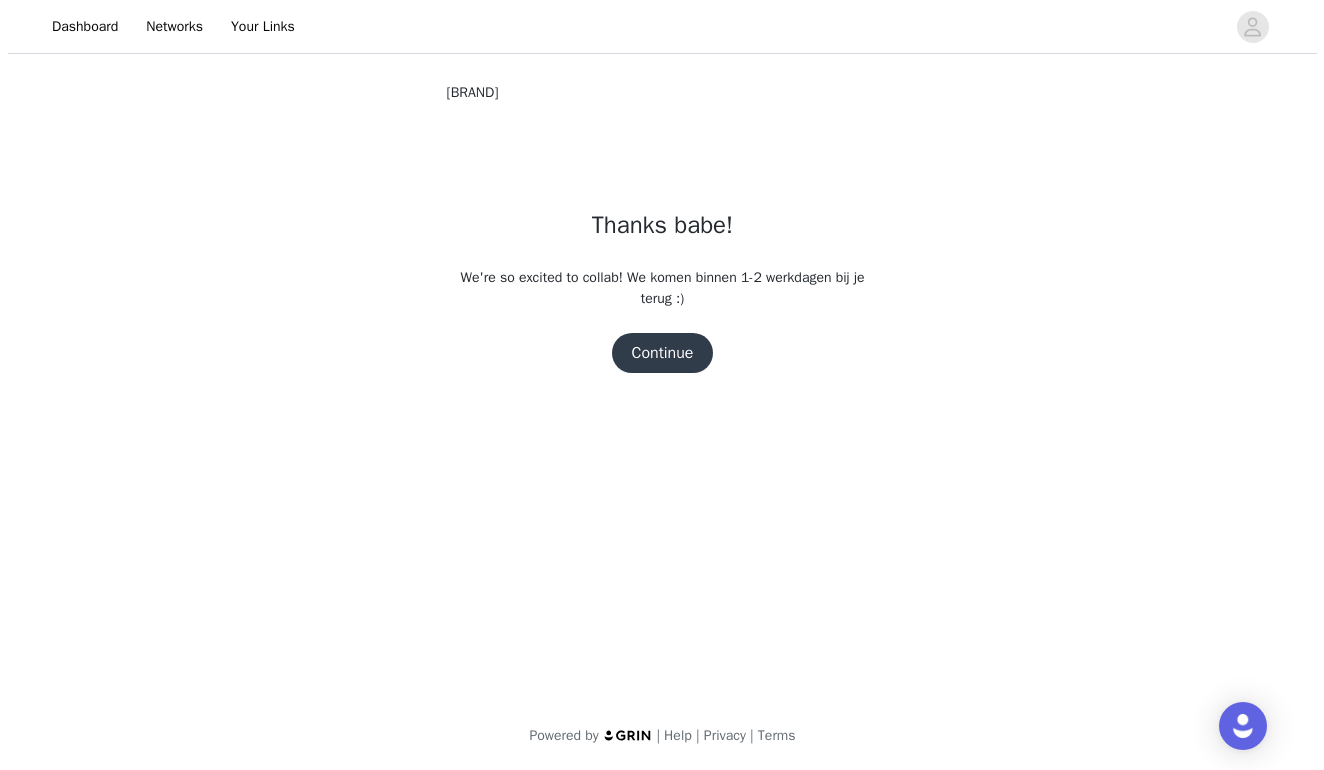 scroll, scrollTop: 0, scrollLeft: 0, axis: both 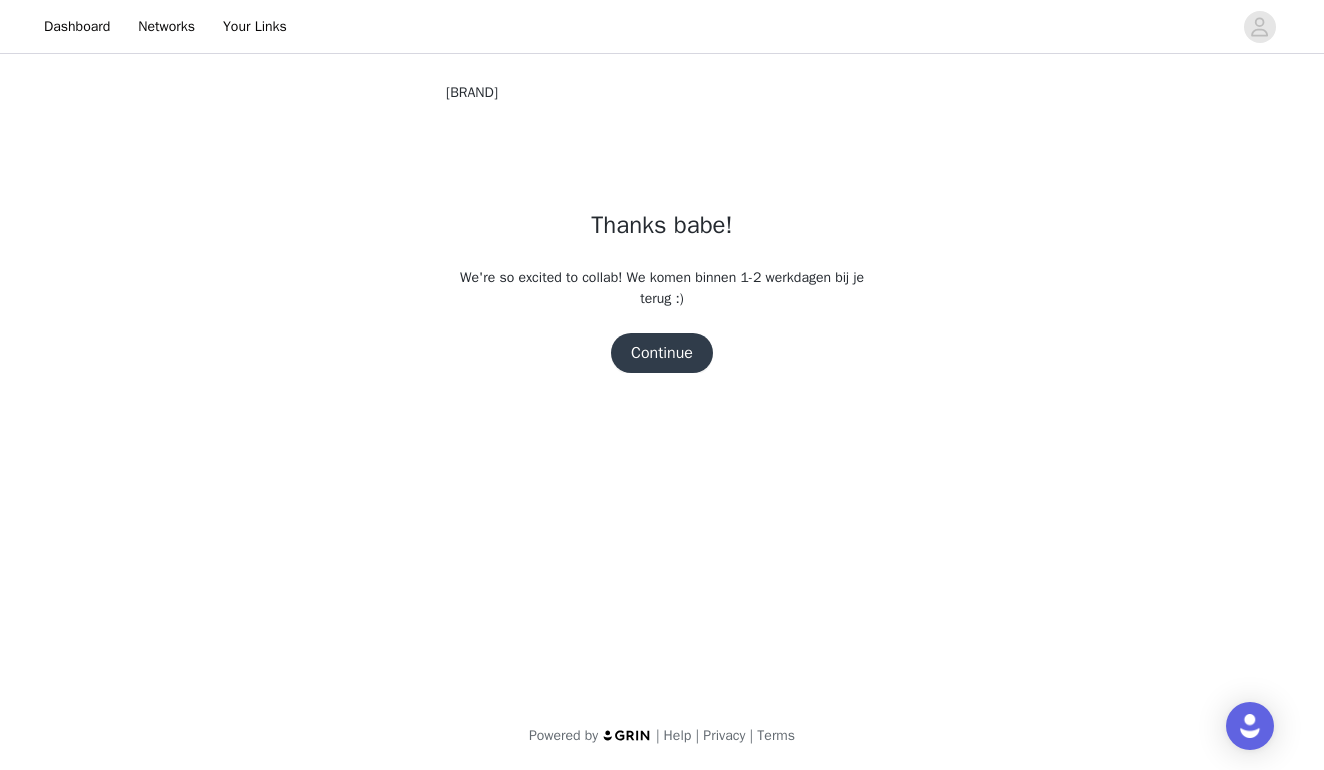 click on "Continue" at bounding box center [662, 353] 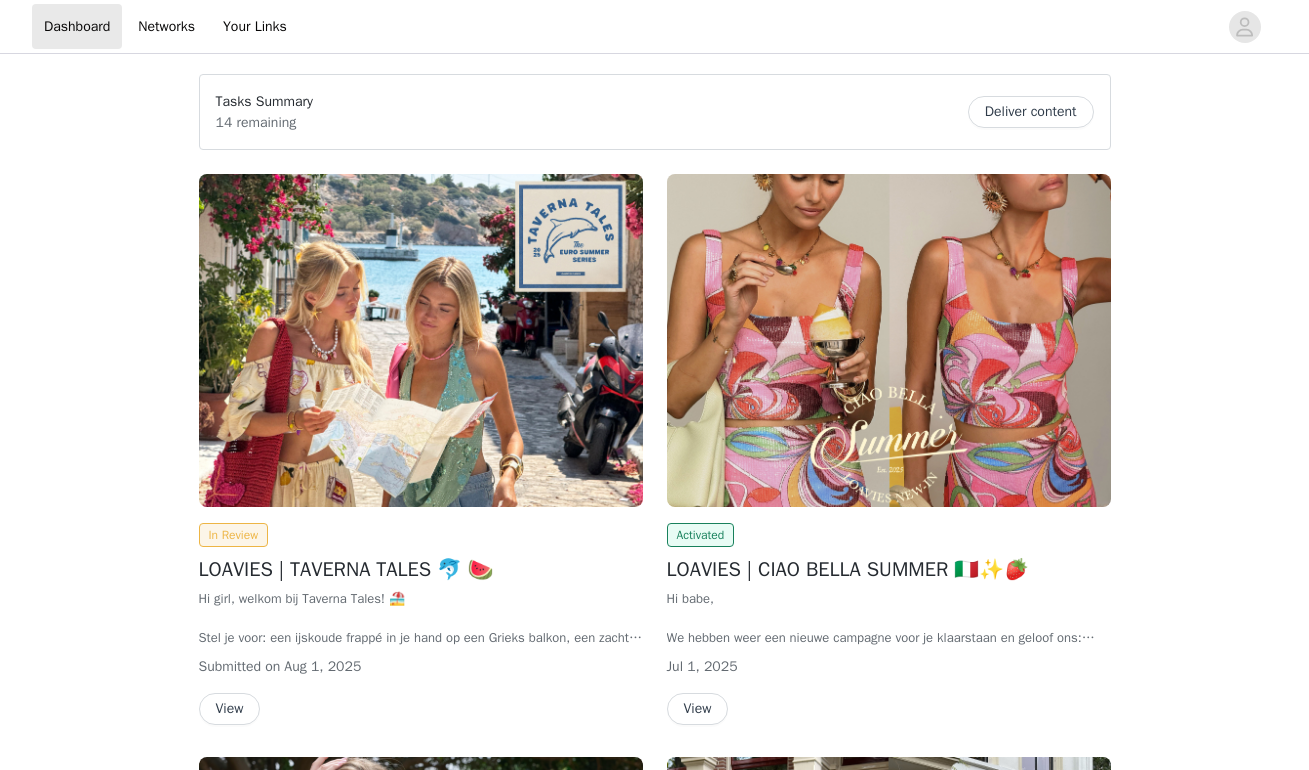 scroll, scrollTop: 0, scrollLeft: 0, axis: both 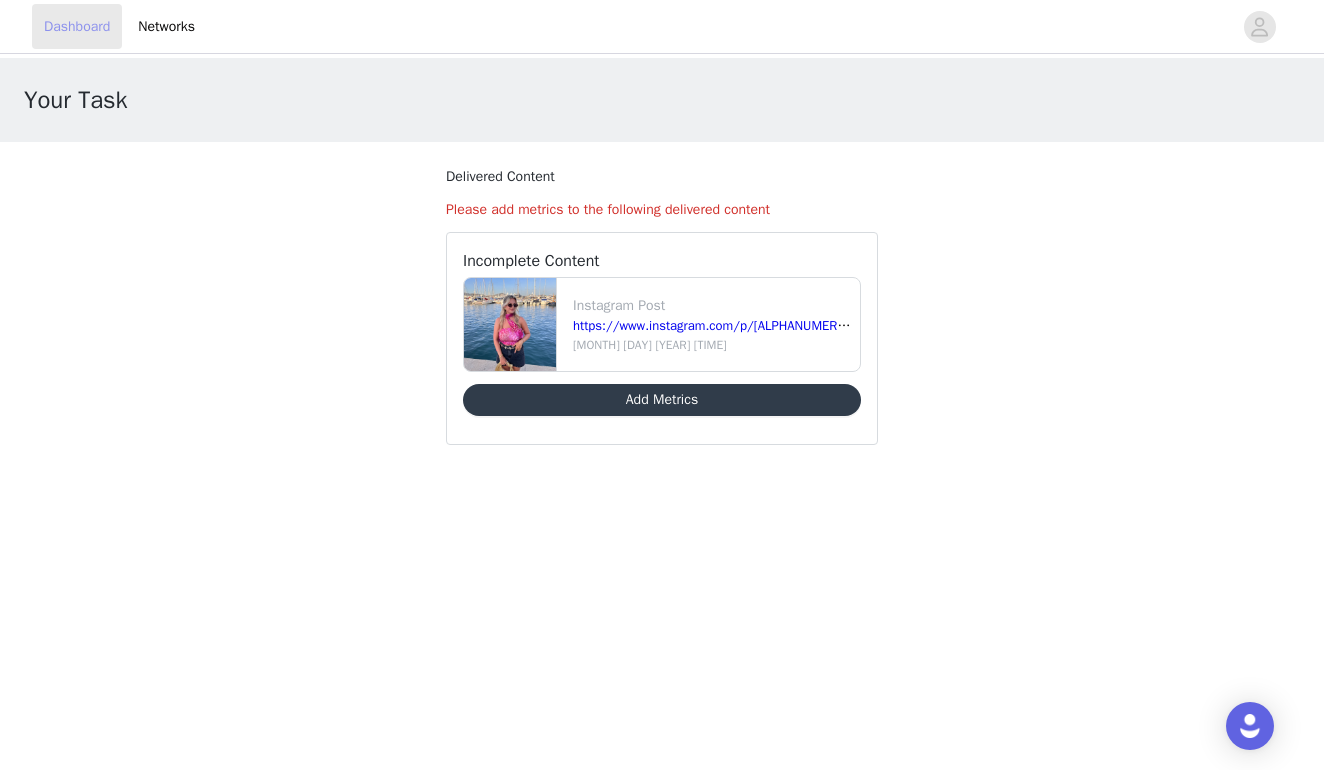 click on "Dashboard" at bounding box center [77, 26] 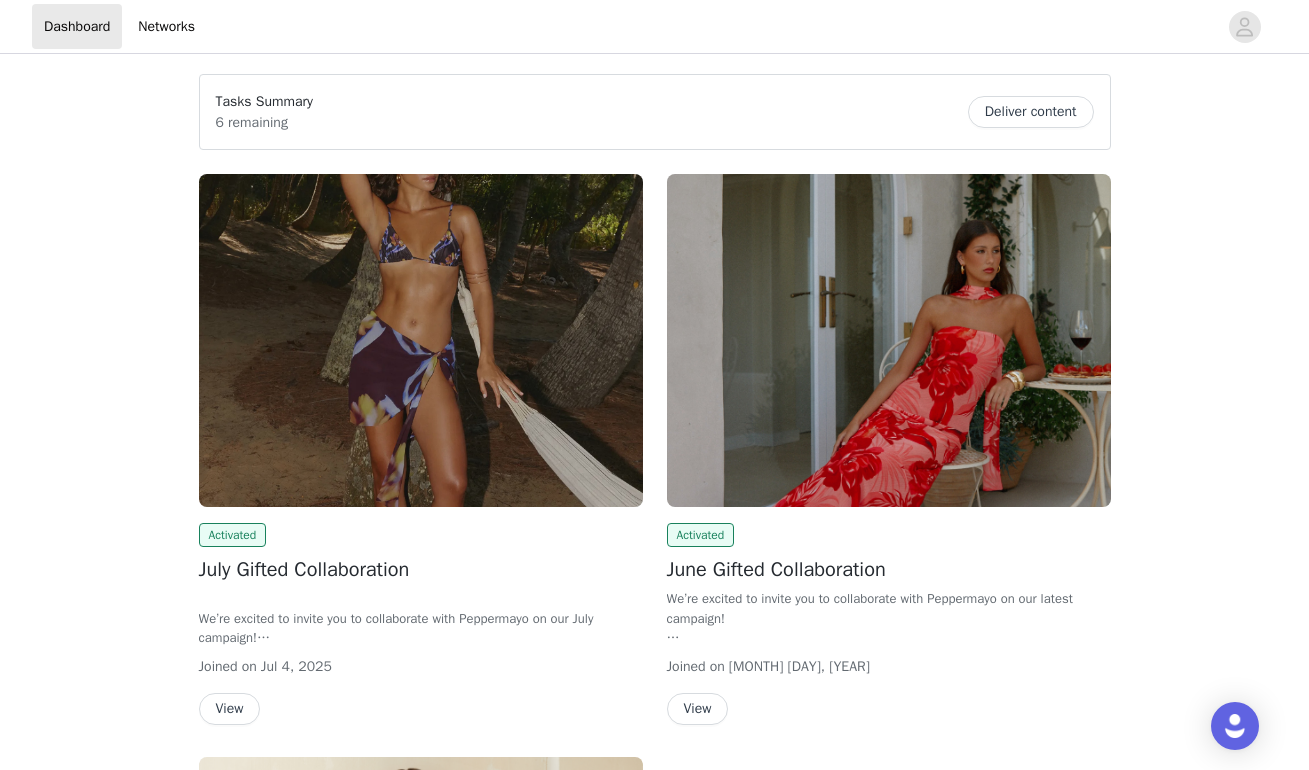 scroll, scrollTop: 0, scrollLeft: 0, axis: both 